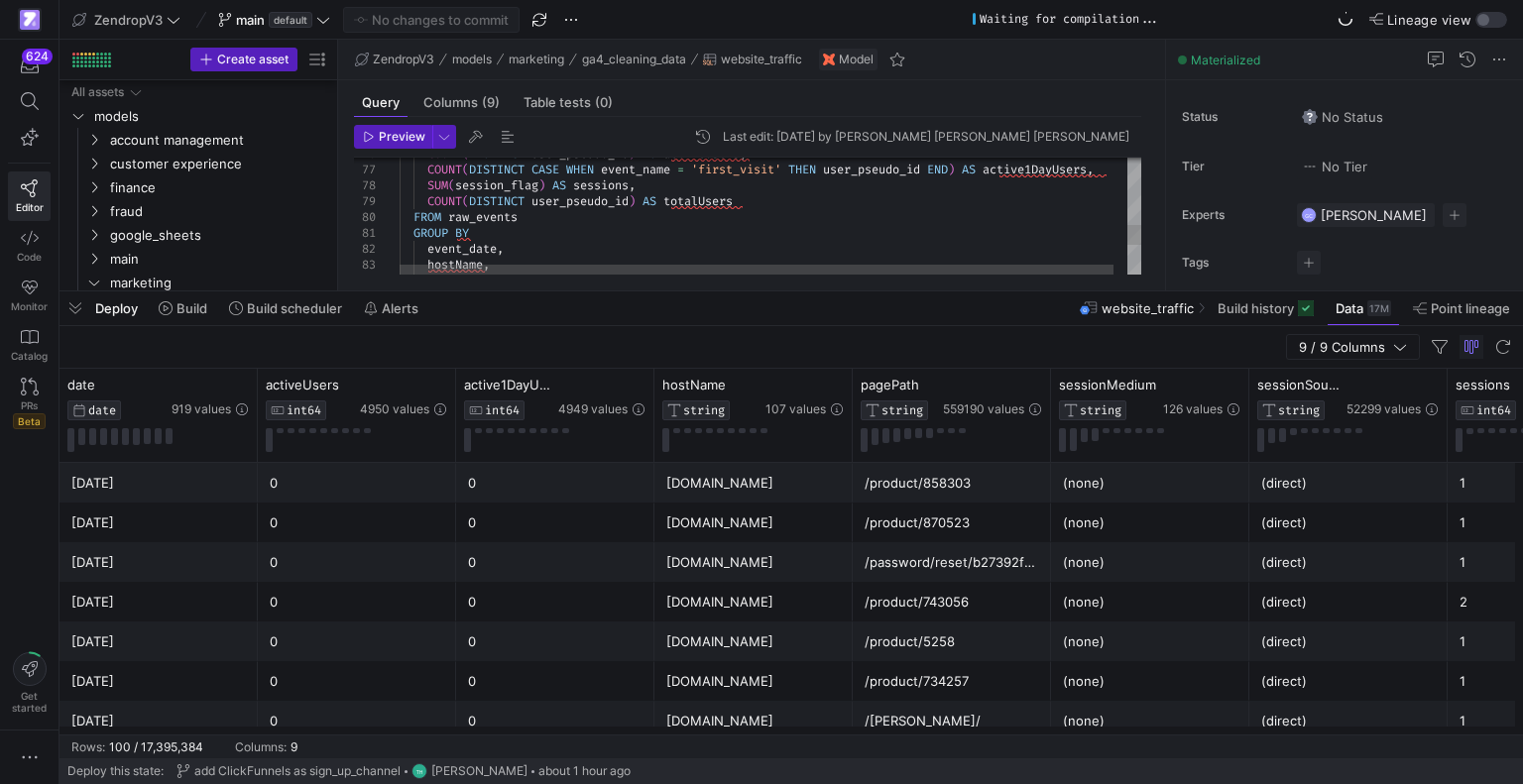 scroll, scrollTop: 0, scrollLeft: 0, axis: both 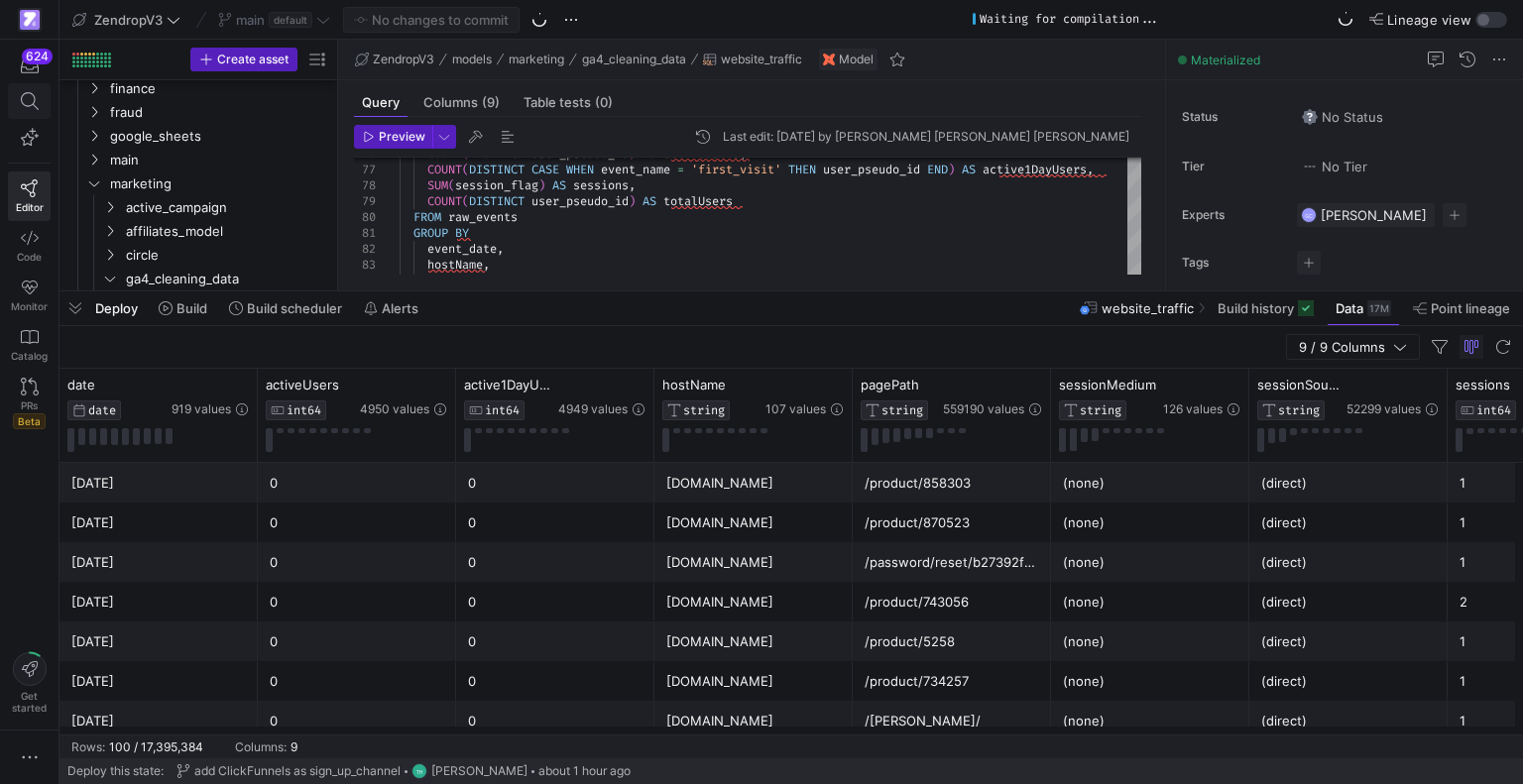 click 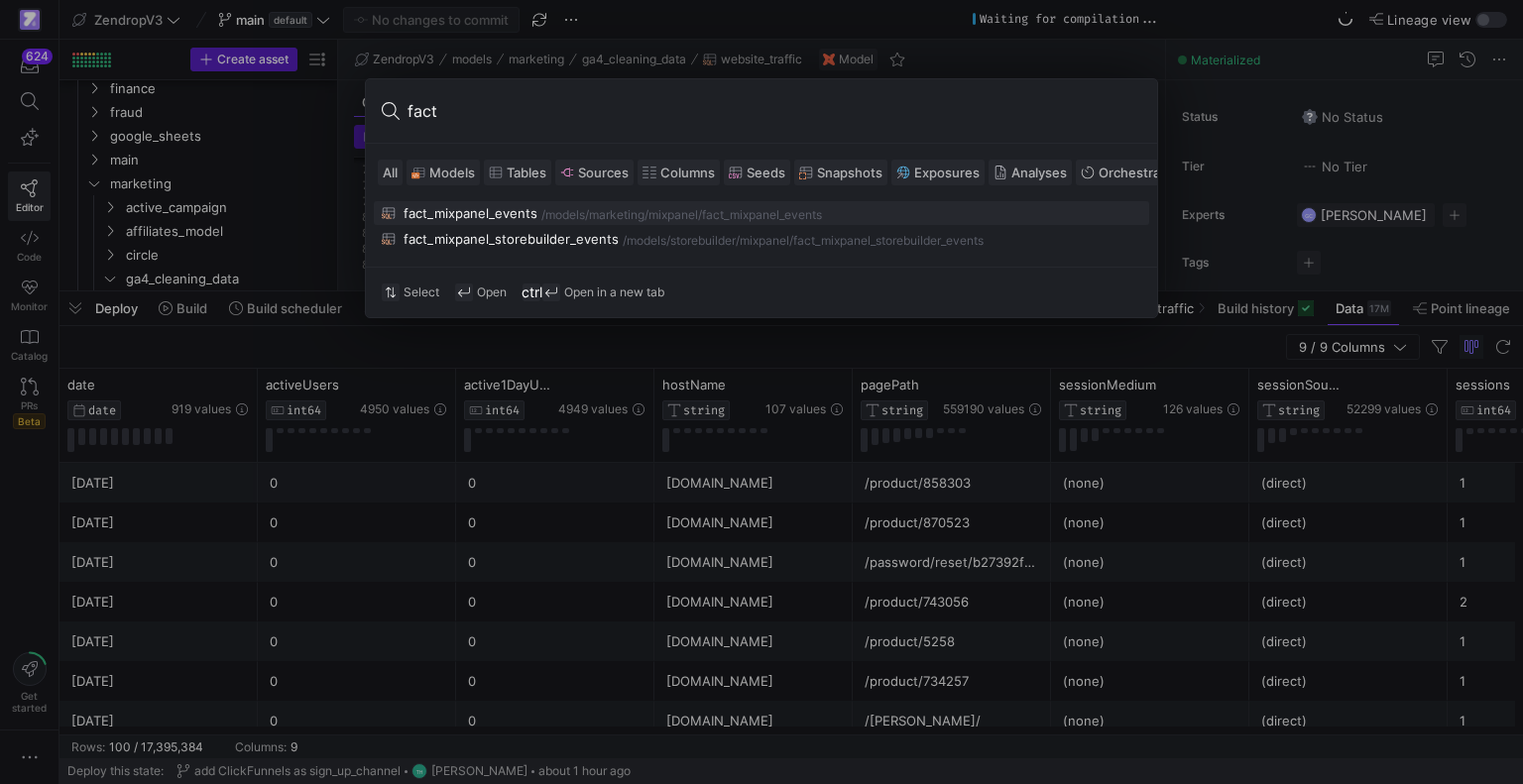type on "fact" 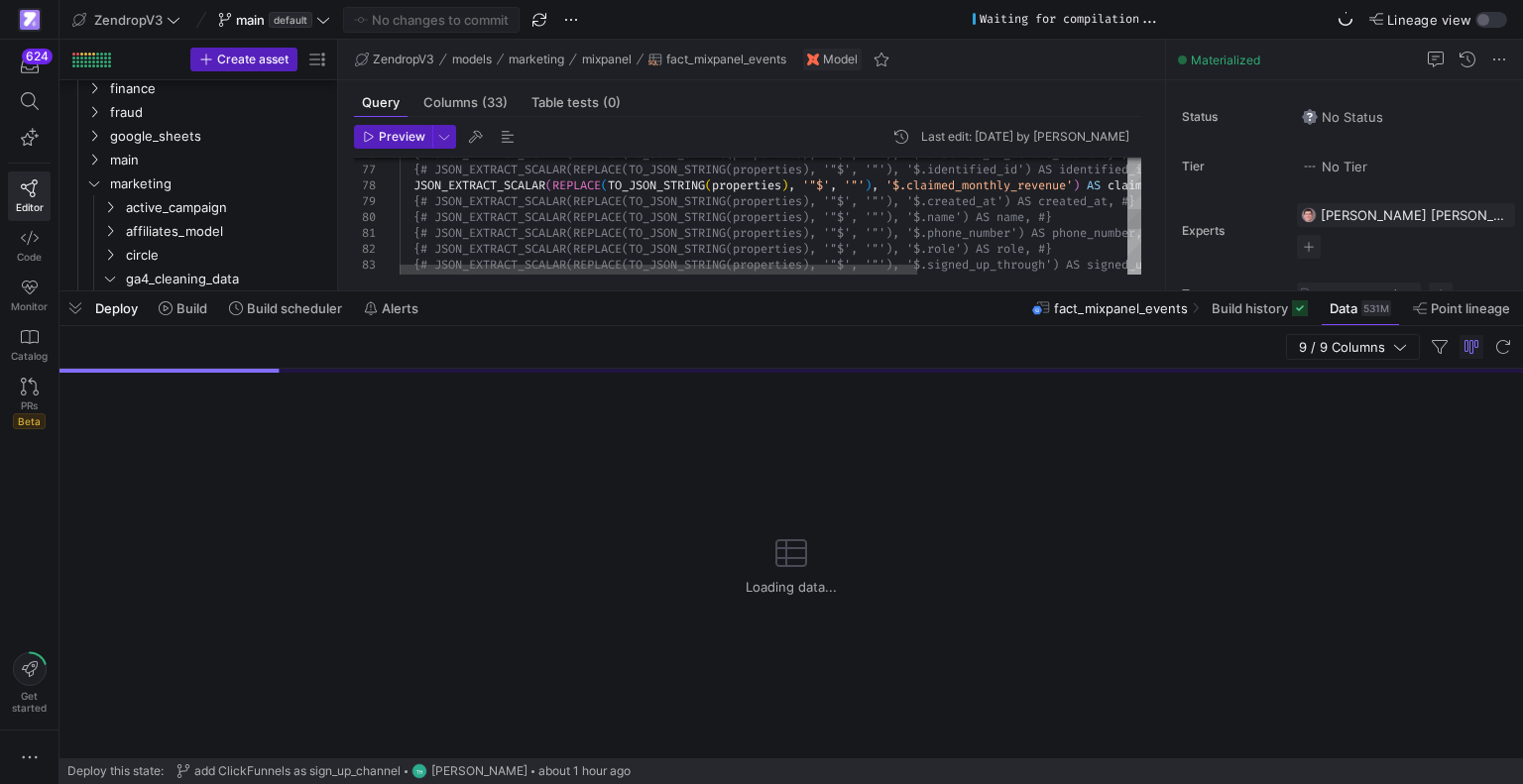 scroll, scrollTop: 908, scrollLeft: 0, axis: vertical 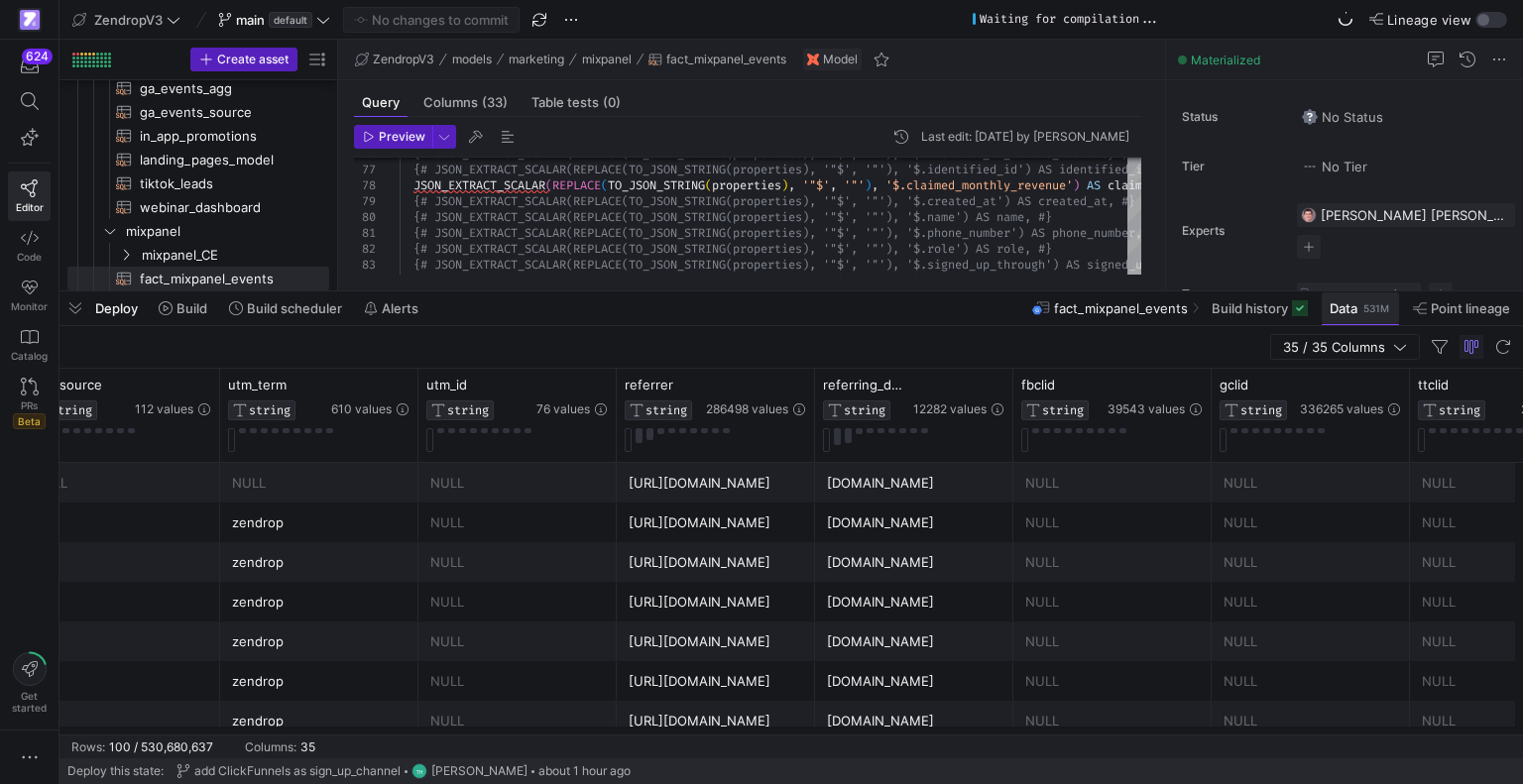 click on "531M" 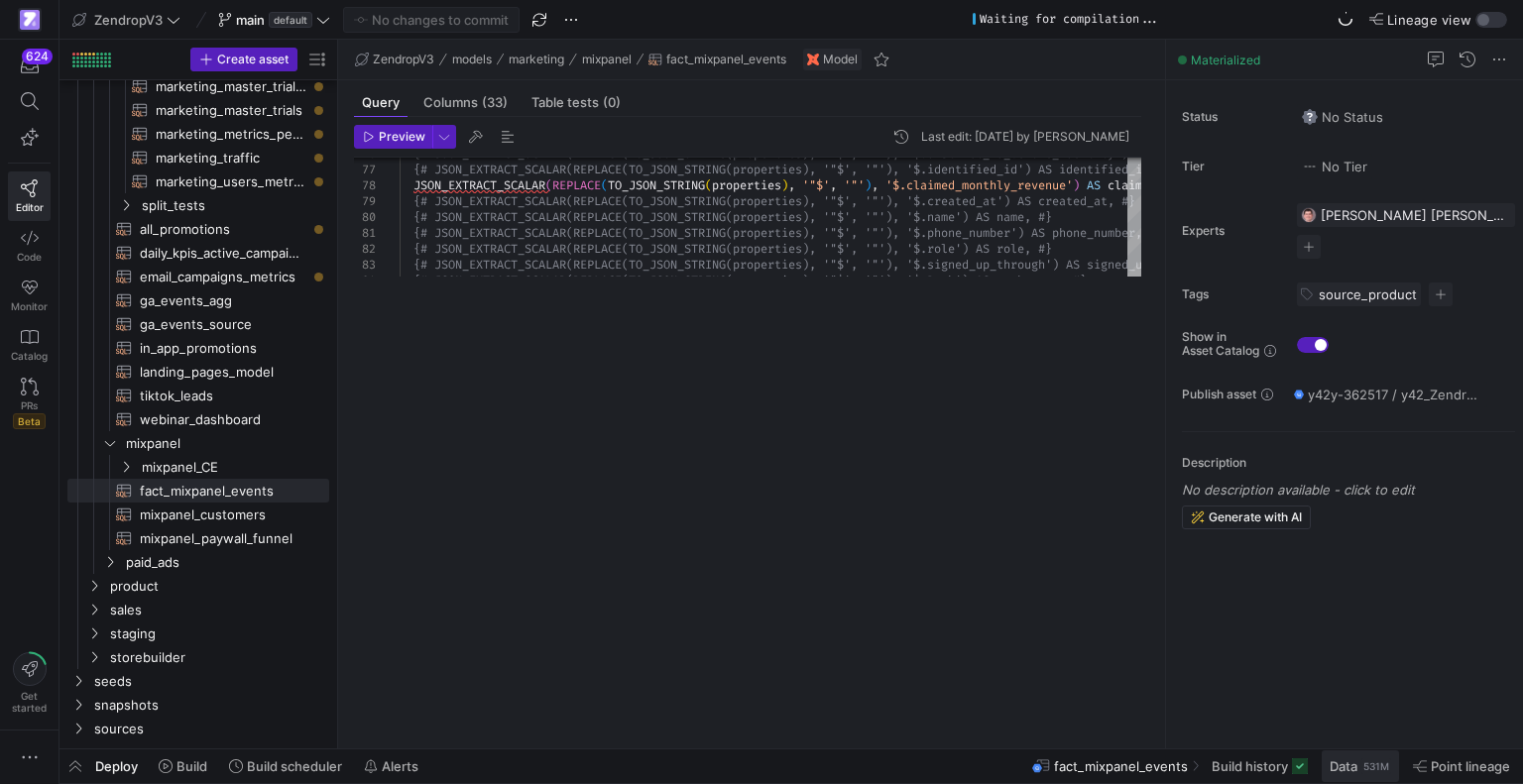 scroll, scrollTop: 695, scrollLeft: 0, axis: vertical 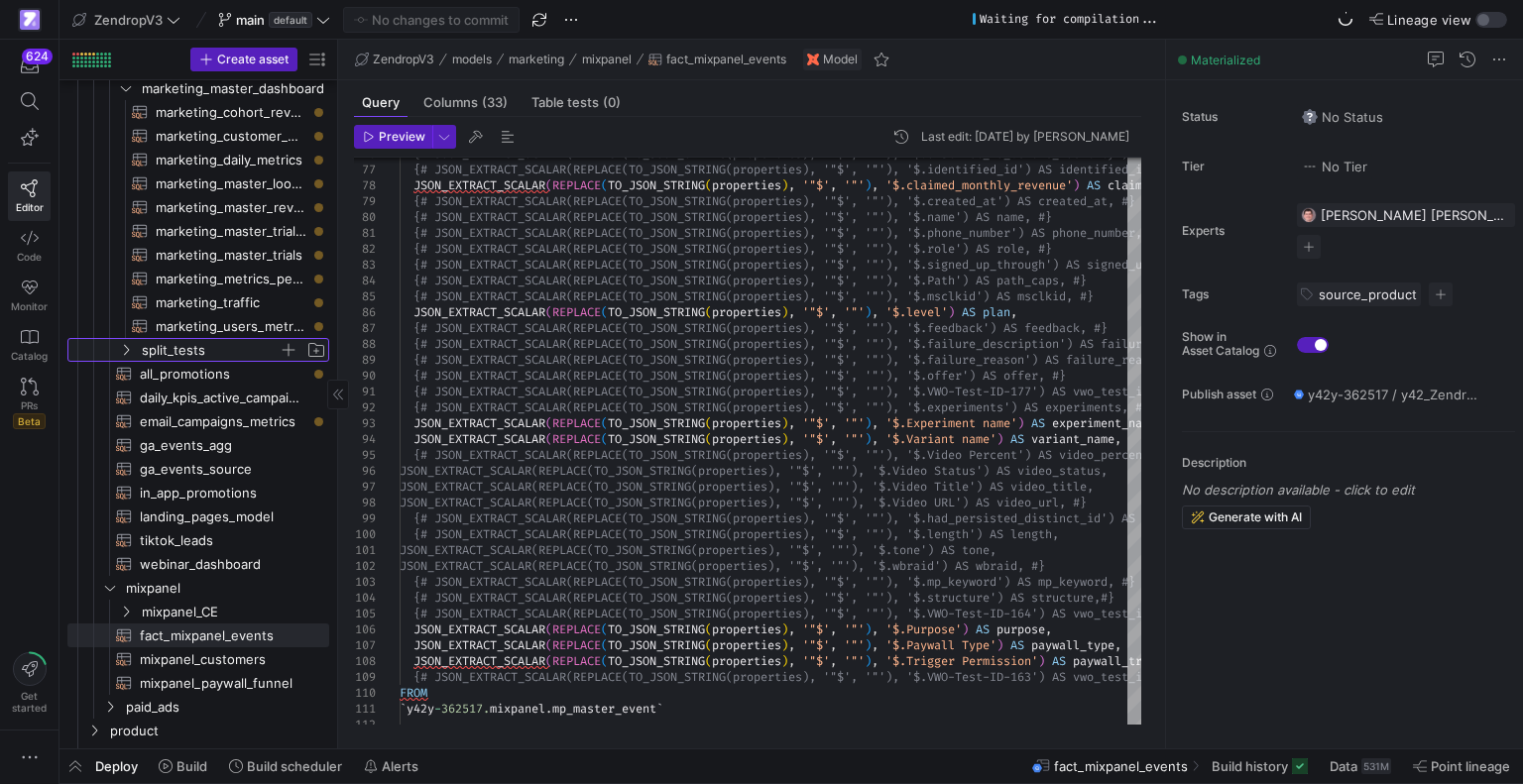 click on "split_tests" 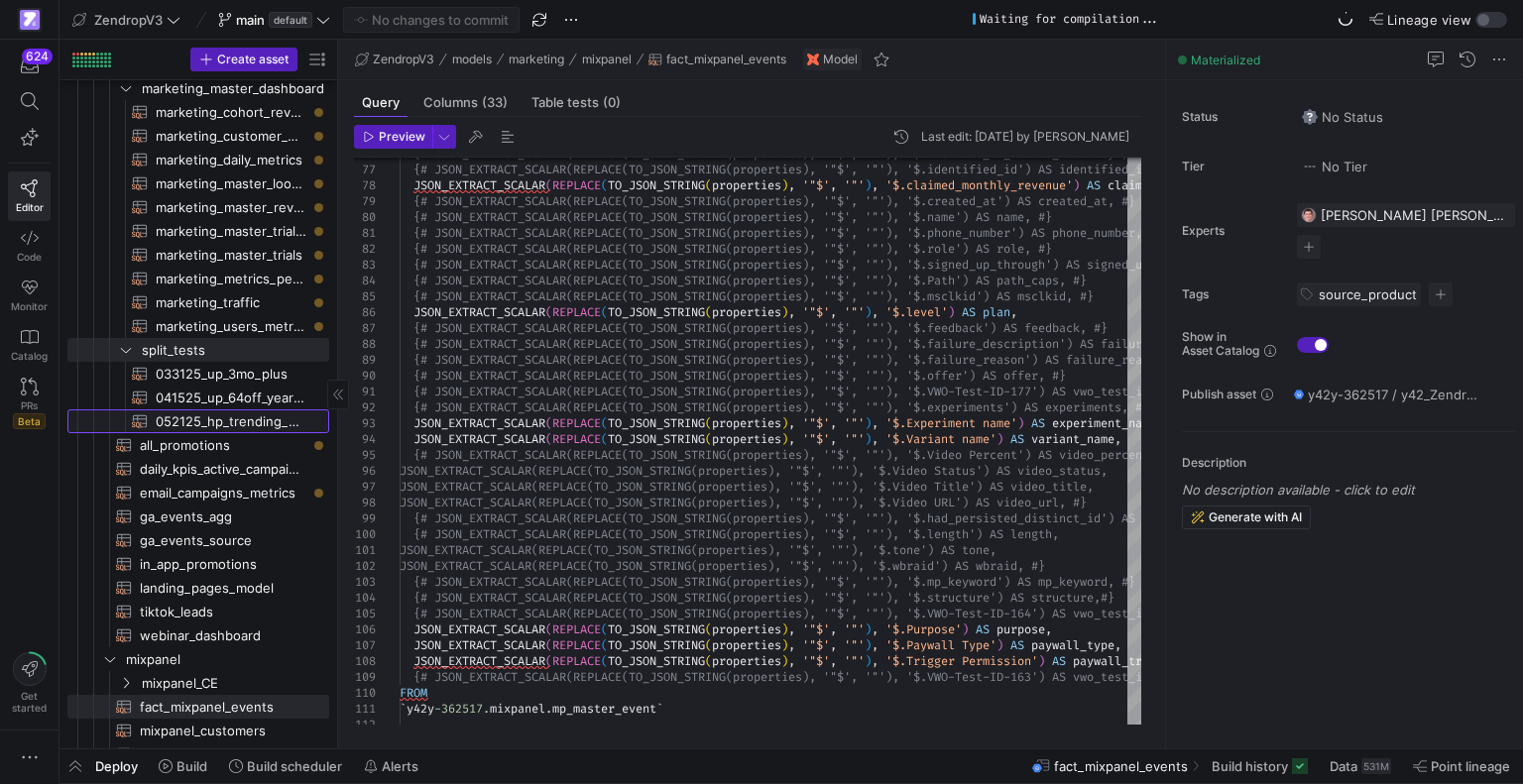 click on "052125_hp_trending_products​​​​​​​​​​" 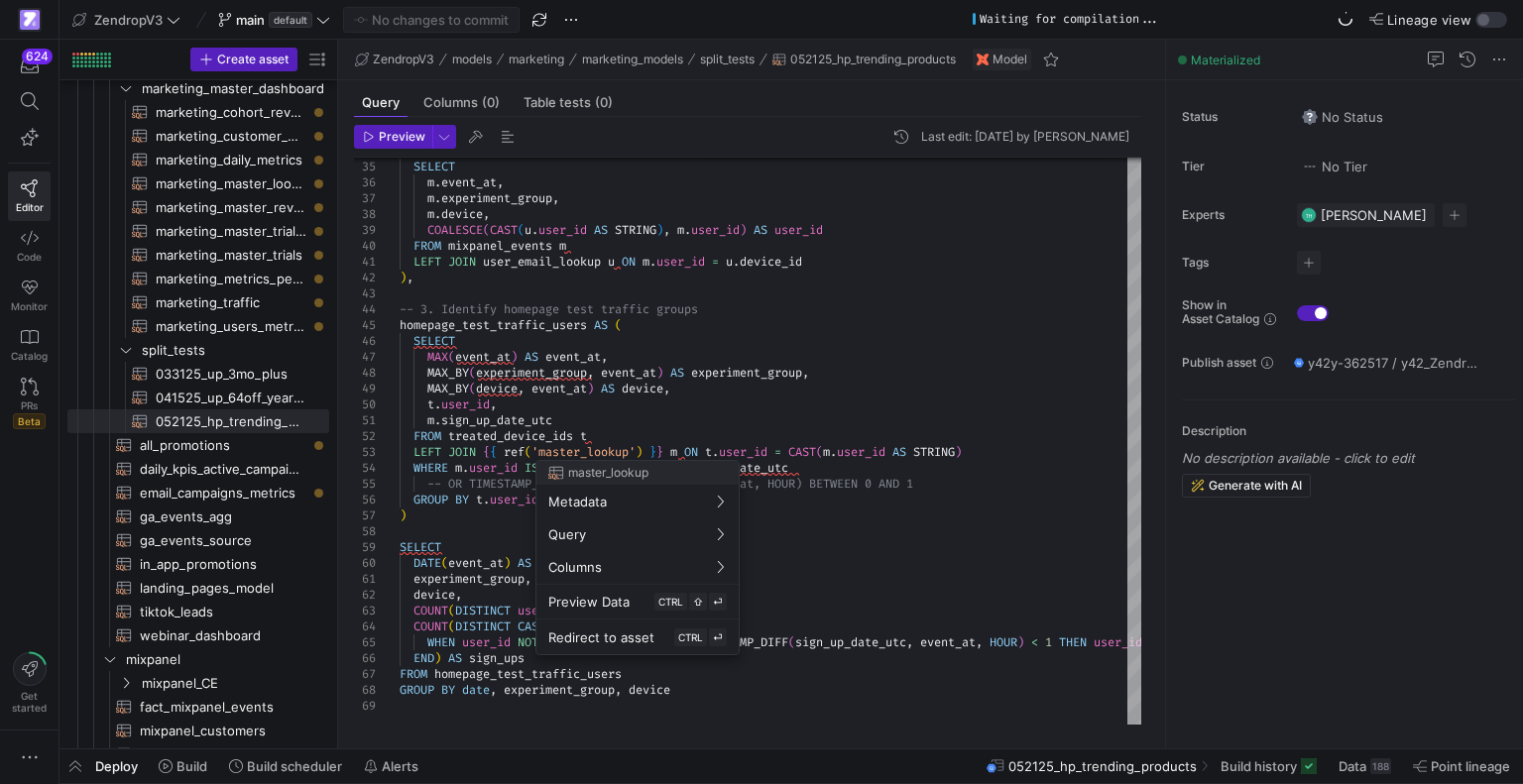 click at bounding box center (762, 392) 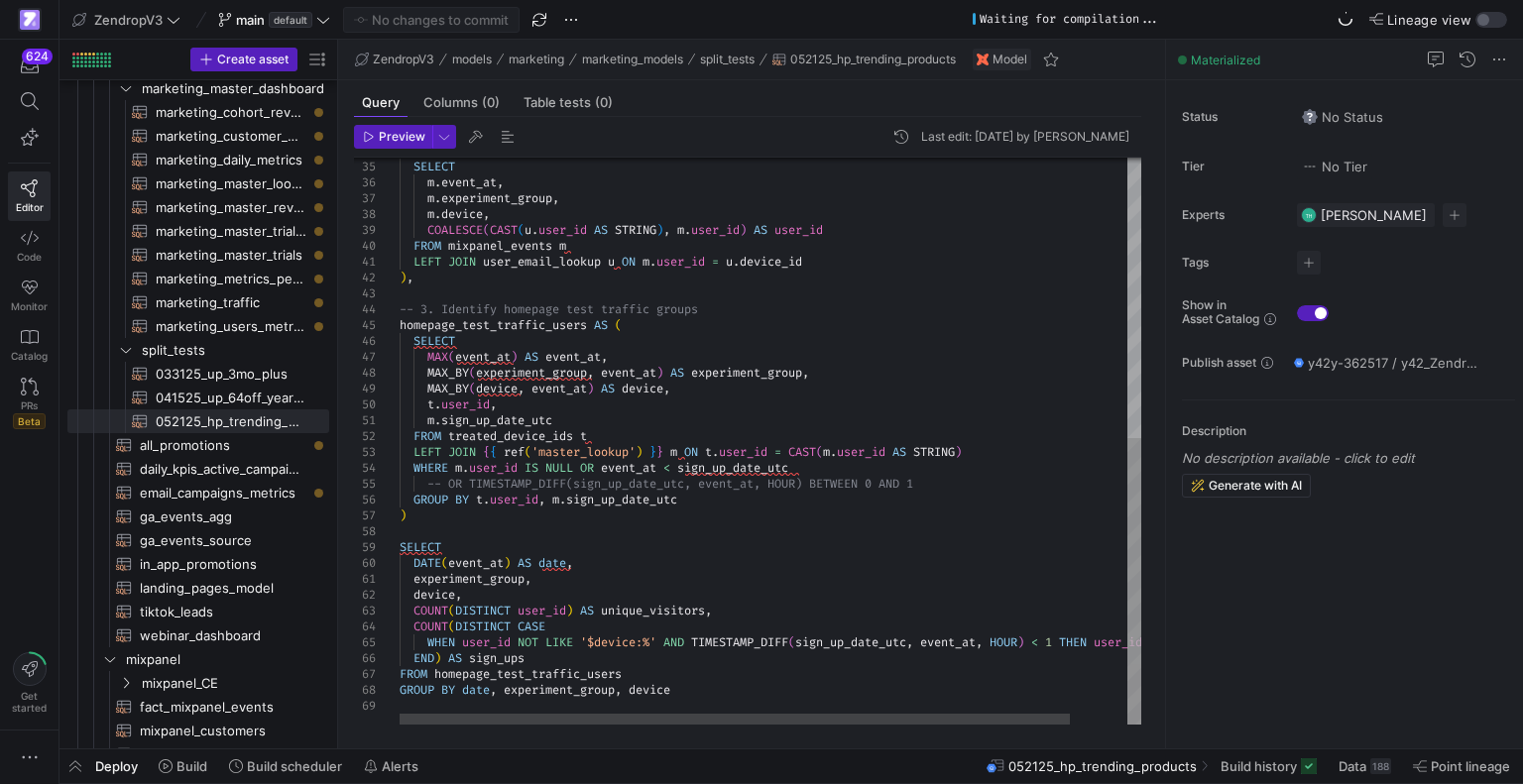 scroll, scrollTop: 94, scrollLeft: 0, axis: vertical 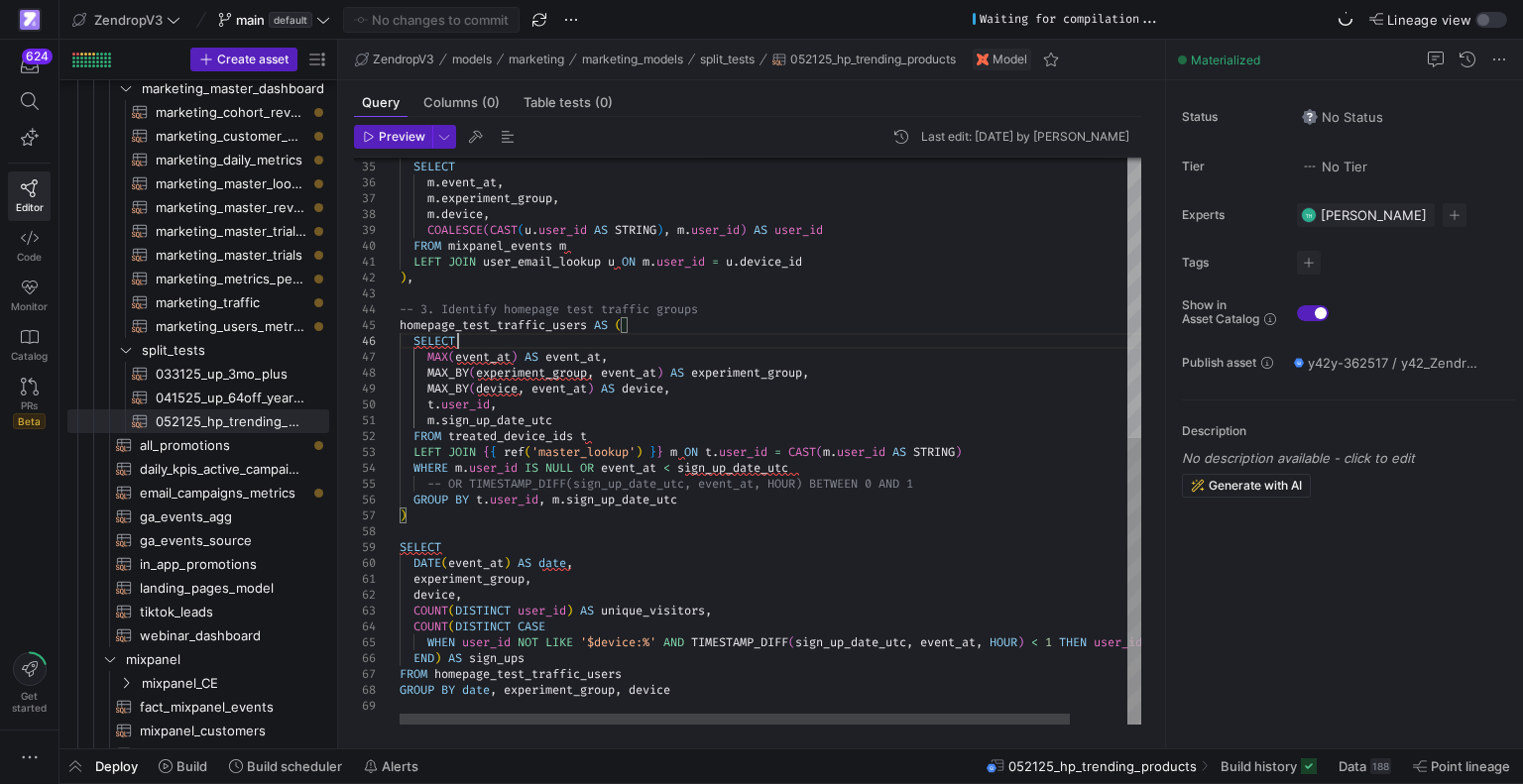 click on "treated_device_ids   AS   (    SELECT      m . event_at ,      m . experiment_group ,      m . device ,      COALESCE ( CAST ( u . user_id   AS   STRING ) ,   m . user_id )   AS   user_id    FROM   mixpanel_events   m    LEFT   JOIN   user_email_lookup   u   ON   m . user_id   =   u . device_id ) , -- 3. Identify homepage test traffic groups homepage_test_traffic_users   AS   (    SELECT      MAX ( event_at )   AS   event_at ,      MAX_BY ( experiment_group ,   event_at )   AS   experiment_group ,      MAX_BY ( device ,   event_at )   AS   device ,      t . user_id ,      m . sign_up_date_utc    FROM   treated_device_ids   t    LEFT   JOIN   { {   ref ( 'master_lookup' )   } }   m   ON   t . user_id   =   CAST ( m . user_id   AS   STRING )    WHERE   m . user_id   IS   NULL   OR   event_at   <   sign_up_date_utc      -- OR TIMESTAMP_DIFF(sign_up_date_utc, event_at, H OUR) BETWEEN 0 AND 1      t" at bounding box center [802, 165] 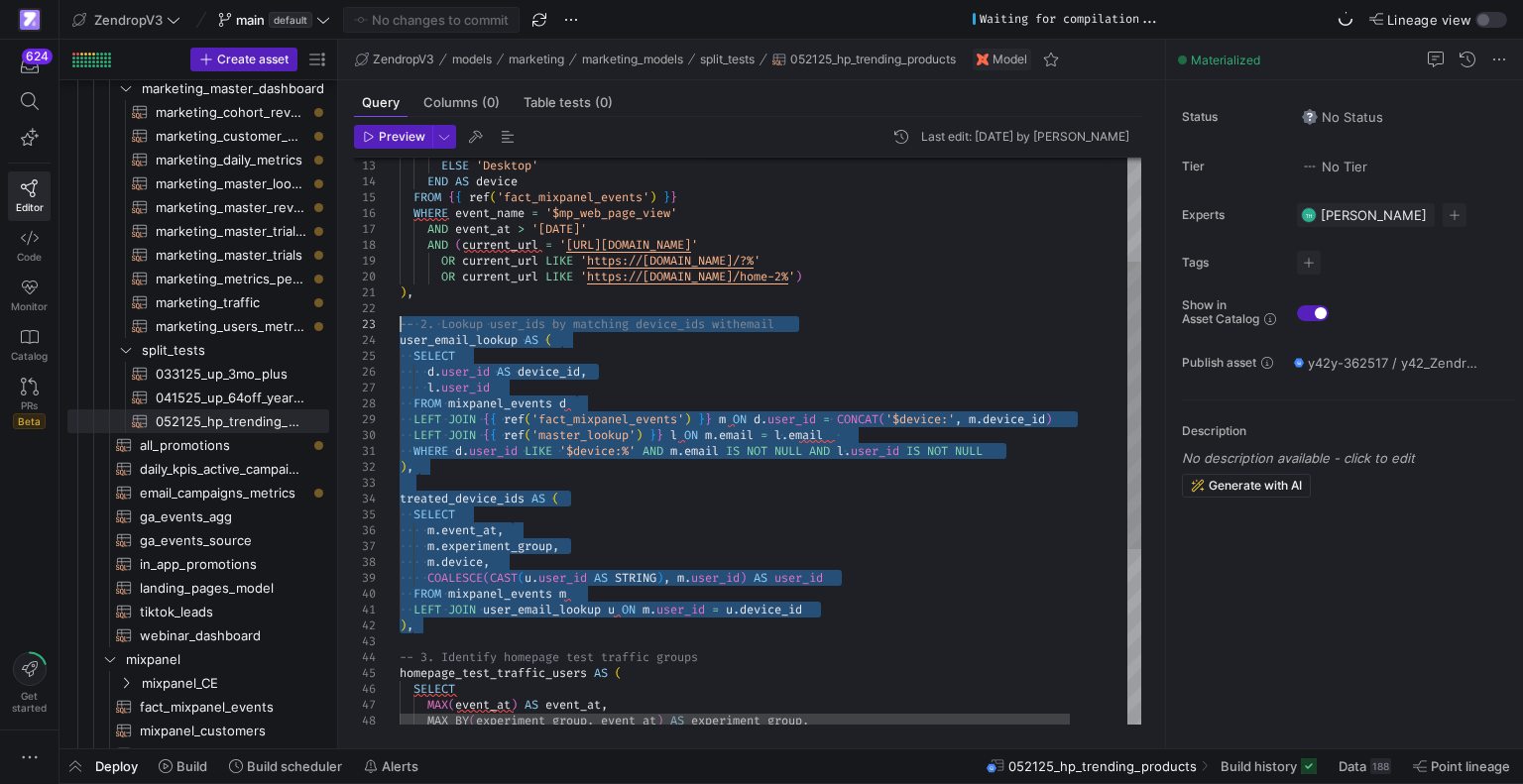 drag, startPoint x: 464, startPoint y: 620, endPoint x: 376, endPoint y: 330, distance: 303.05775 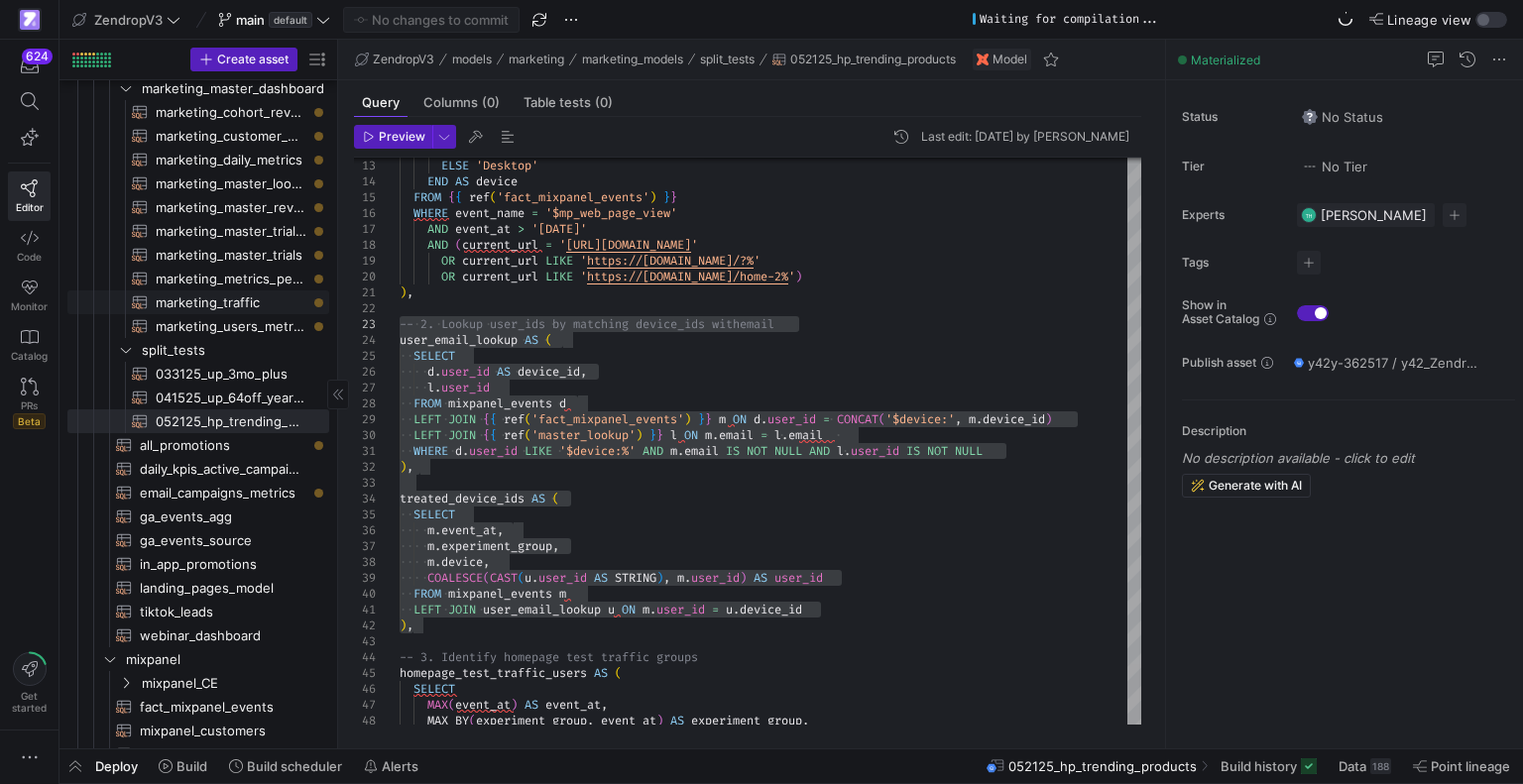 click on "marketing_traffic​​​​​​​​​​" 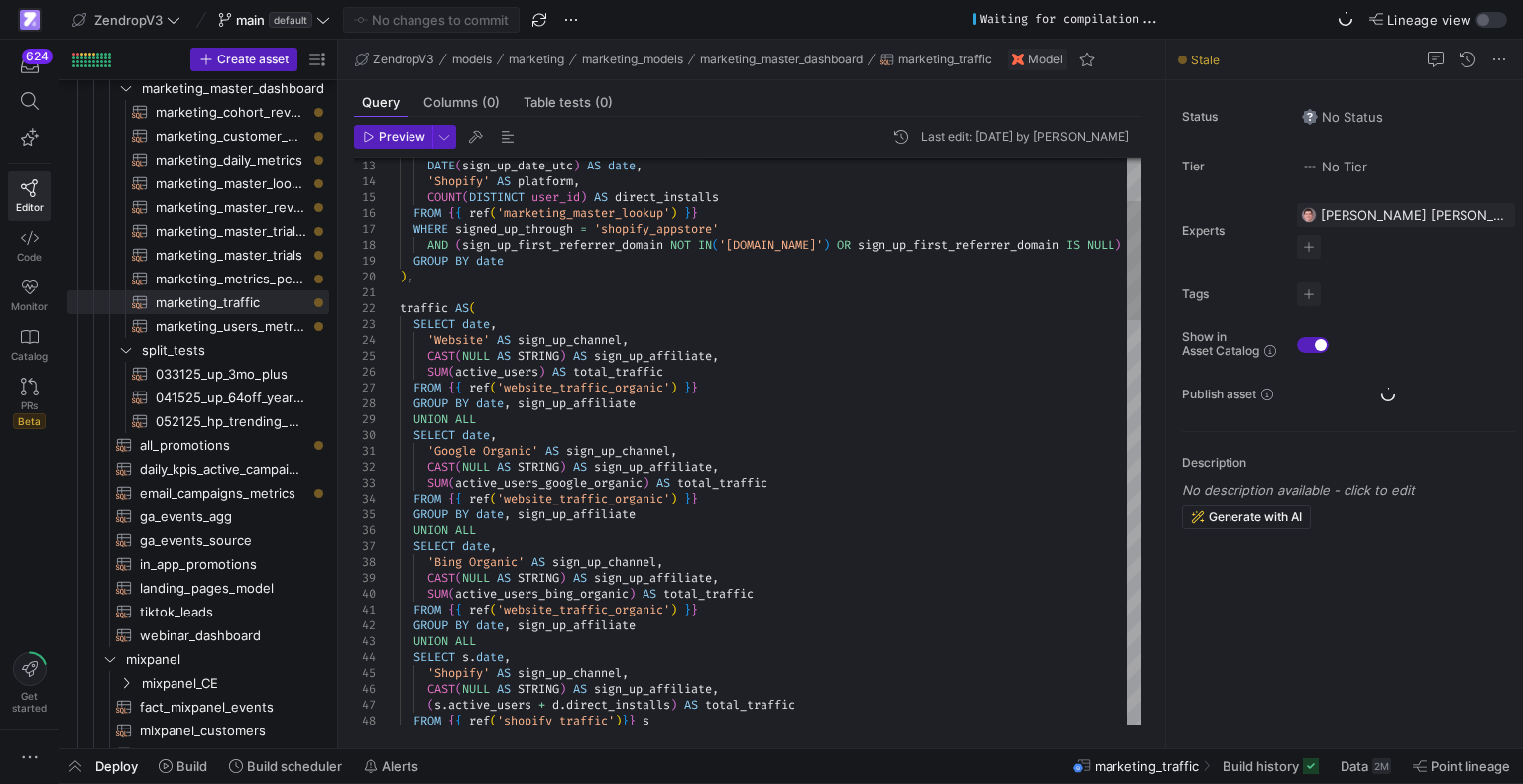 click on "DATE ( sign_up_date_utc )   AS   date ,      'Shopify'   AS   platform ,      COUNT ( DISTINCT   user_id )   AS   direct_installs    FROM   { {   ref ( 'marketing_master_lookup' )   } }    WHERE   signed_up_through   =   'shopify_appstore'        AND   ( sign_up_first_referrer_domain   NOT   IN ( '[DOMAIN_NAME]' )   OR   sign_up_first_referrer_domain   IS   NULL )    GROUP   BY   date ) , traffic   AS (    SELECT   date ,      'Website'   AS   sign_up_channel ,      CAST ( NULL   AS   STRING )   AS   sign_up_affiliate ,      SUM ( active_users )   AS   total_traffic    FROM   { {   ref ( 'website_traffic_organic' )   } }    GROUP   BY   date ,   sign_up_affiliate    UNION   ALL    SELECT   date ,      'Google Organic'   AS   sign_up_channel ,      CAST ( NULL   AS   STRING )   AS   sign_up_affiliate ,      SUM ( active_users_google_organic )   AS   total_traffic    FROM   { {   ref ( )   } }" at bounding box center (770, 1313) 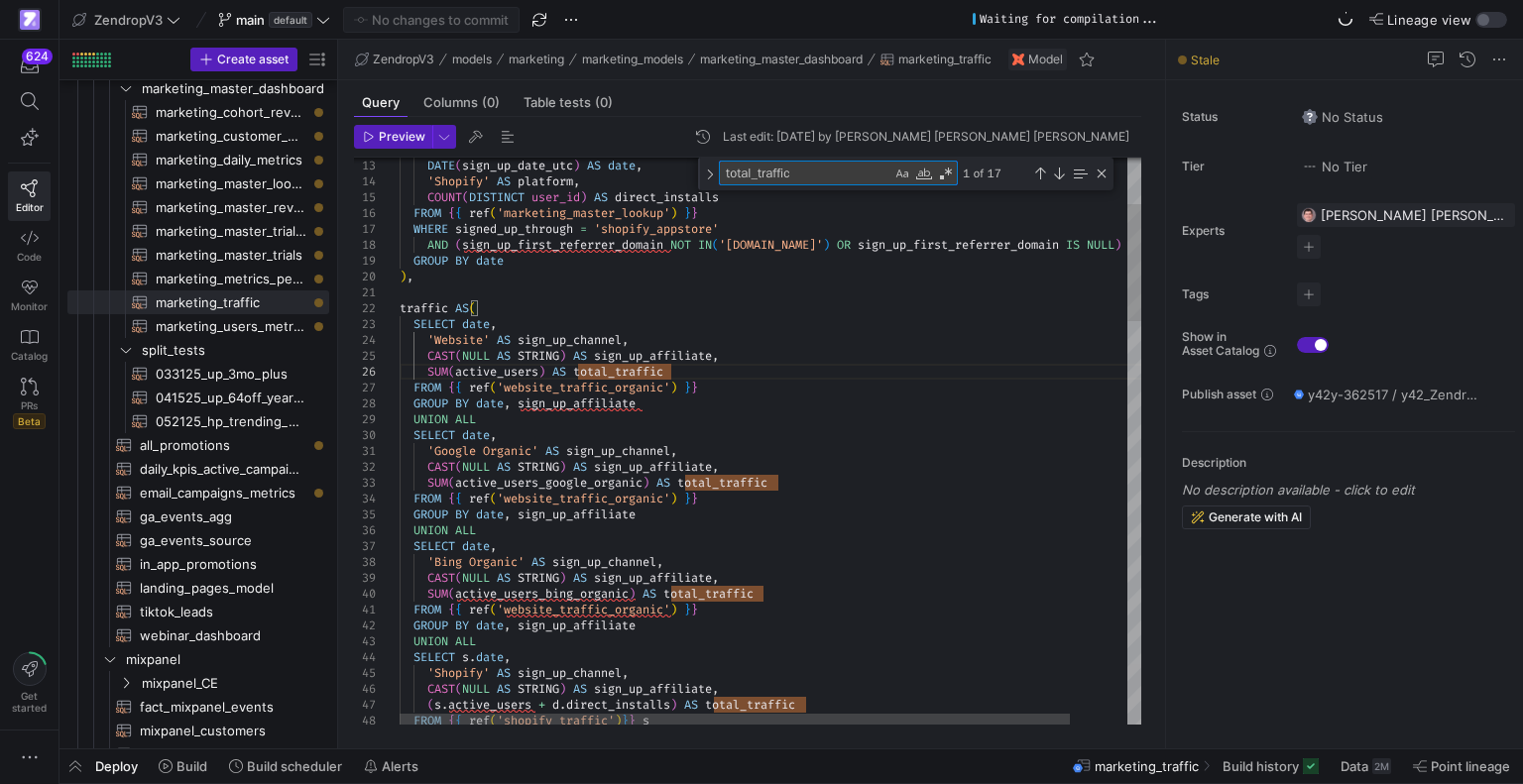 type on "s" 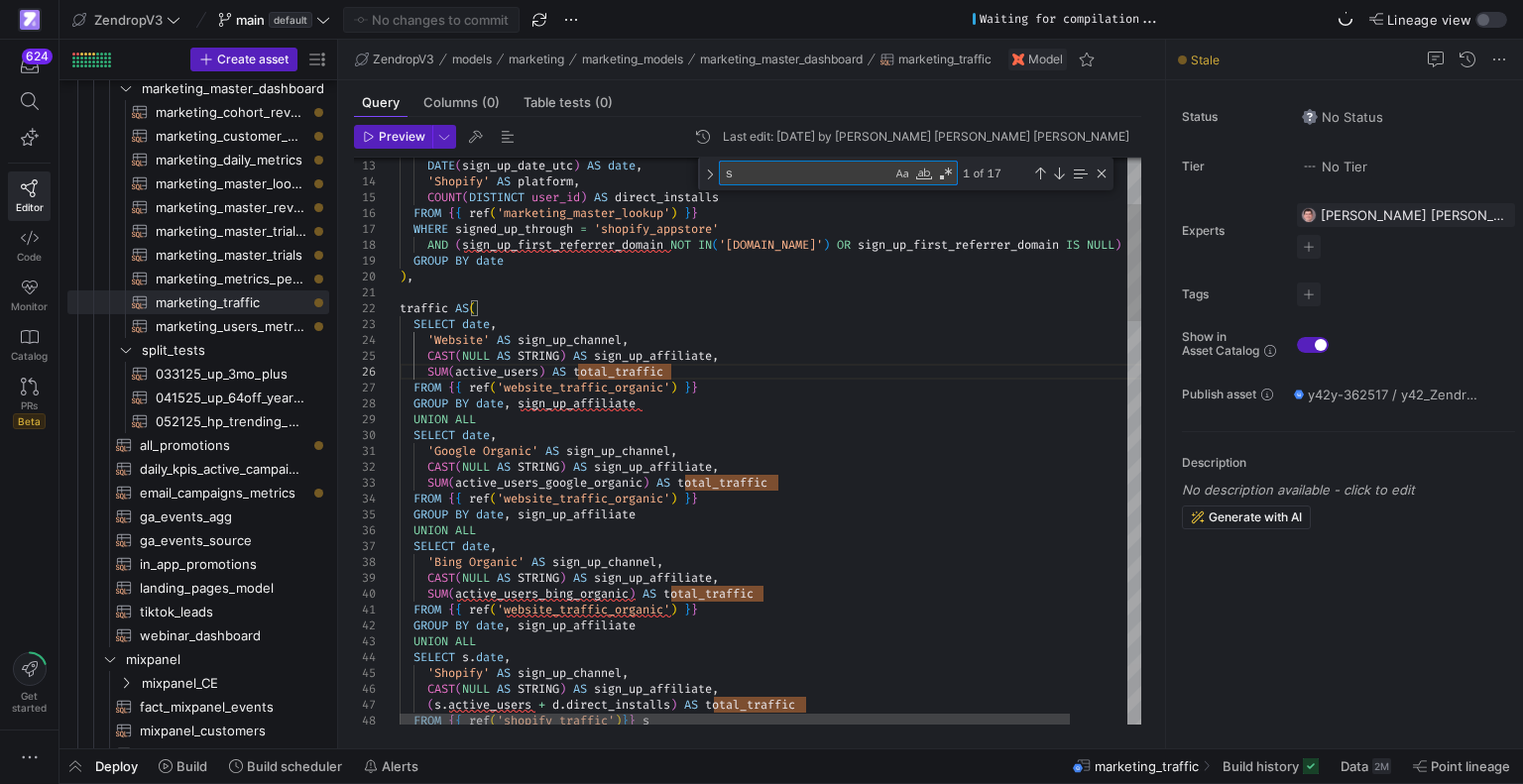 type on "'Google Organic' AS sign_up_channel,
CAST(NULL AS STRING) AS sign_up_affiliate,
SUM(active_users_google_organic) AS total_traffic
FROM {{ ref('website_traffic_organic') }}
GROUP BY date, sign_up_affiliate
UNION ALL
SELECT date,
'Bing Organic' AS sign_up_channel,
CAST(NULL AS STRING) AS sign_up_affiliate,
SUM(active_users_bing_organic) AS total_traffic" 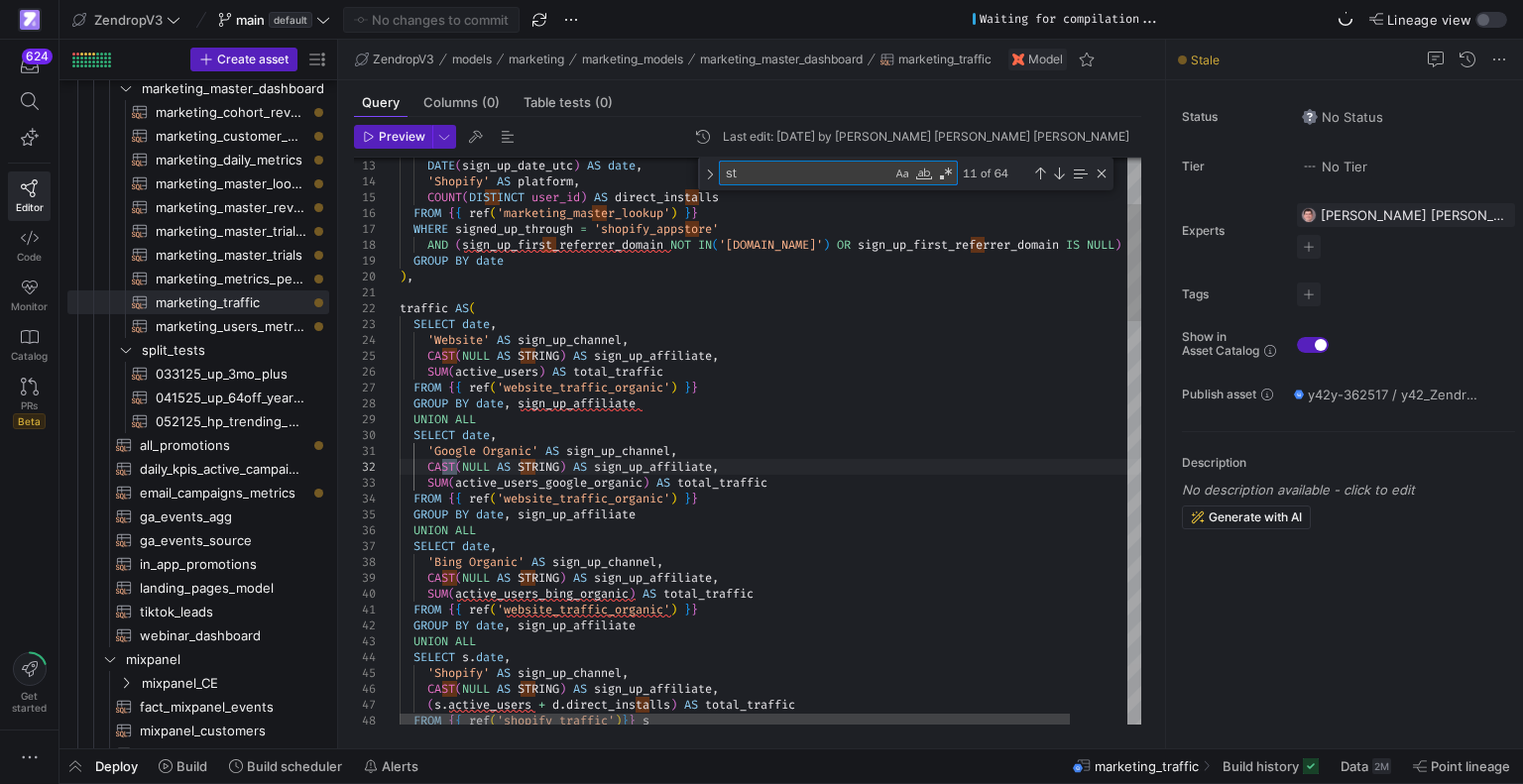 type on "affiliate AS sign_up_affiliate,
SUM(traffic) AS total_traffic
FROM {{ref('affiliate_daily_metrics')}}
WHERE platform NOT IN('Storebuild')
GROUP BY date, affiliate,platform
UNION ALL
{# SELECT date,
'Shopify' AS sign_up_channel,
CAST(NULL AS STRING) AS sign_up_affiliate,
SUM(traffic) AS total_traffic" 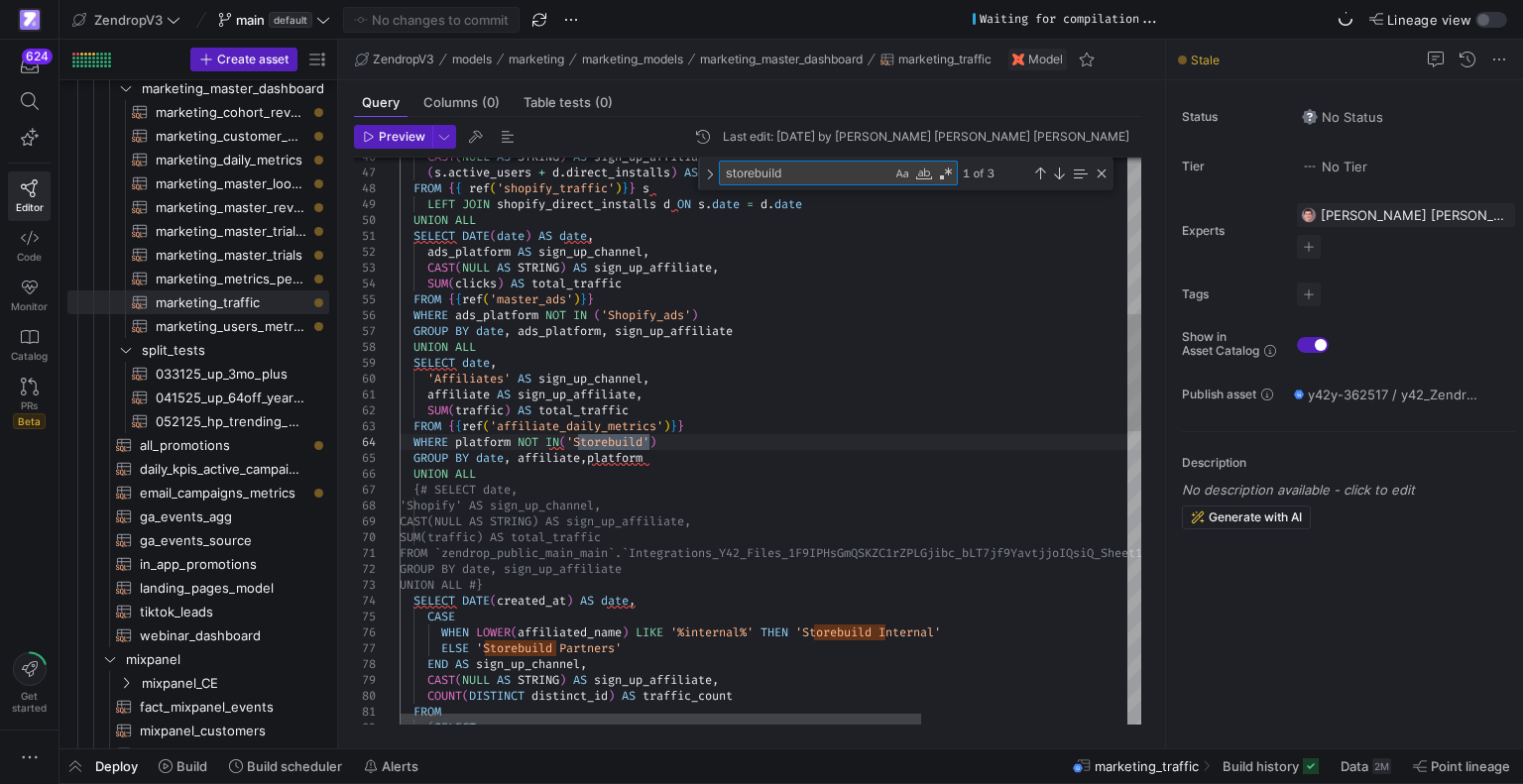 type on "storebuild" 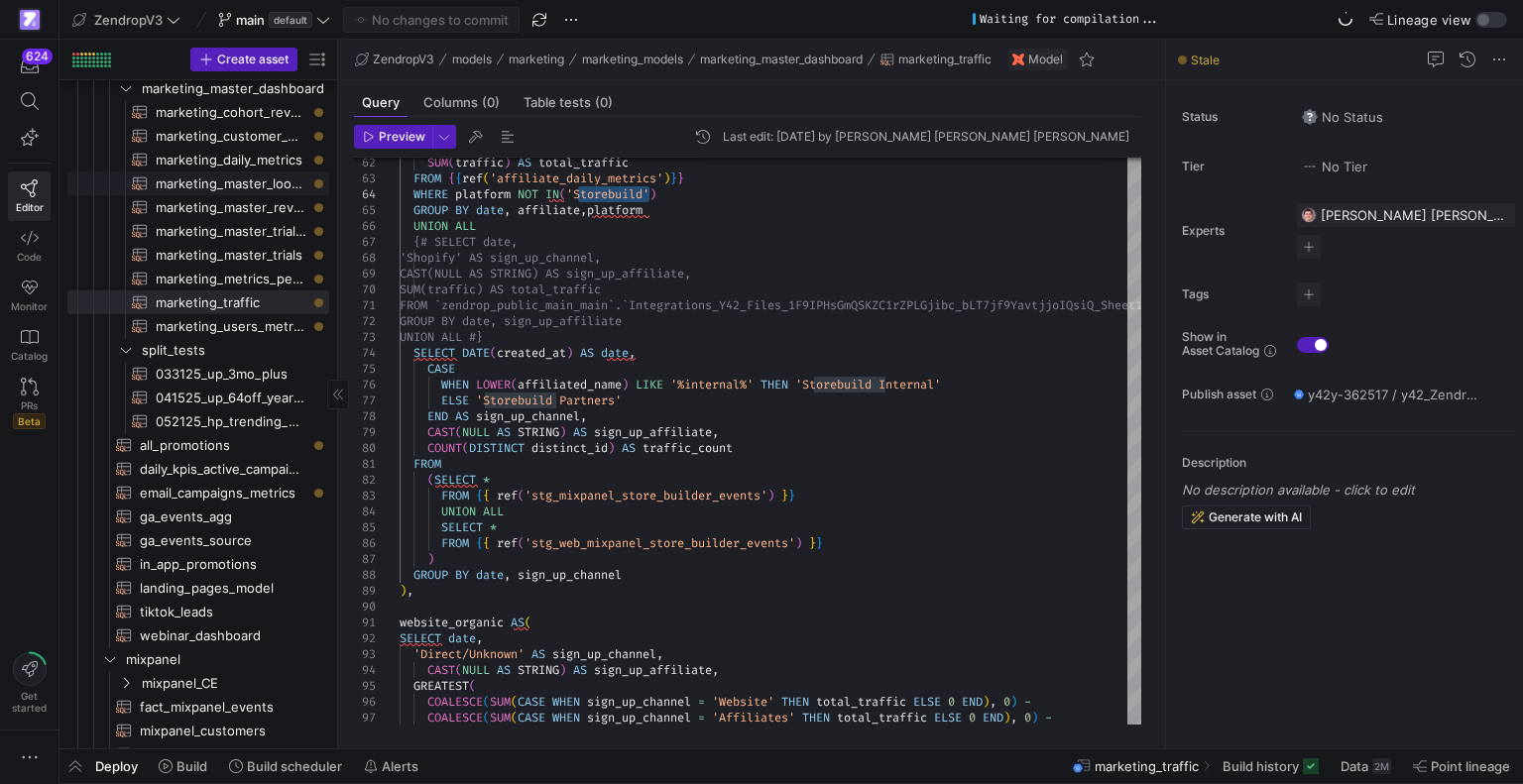 click on "marketing_master_lookup​​​​​​​​​​" 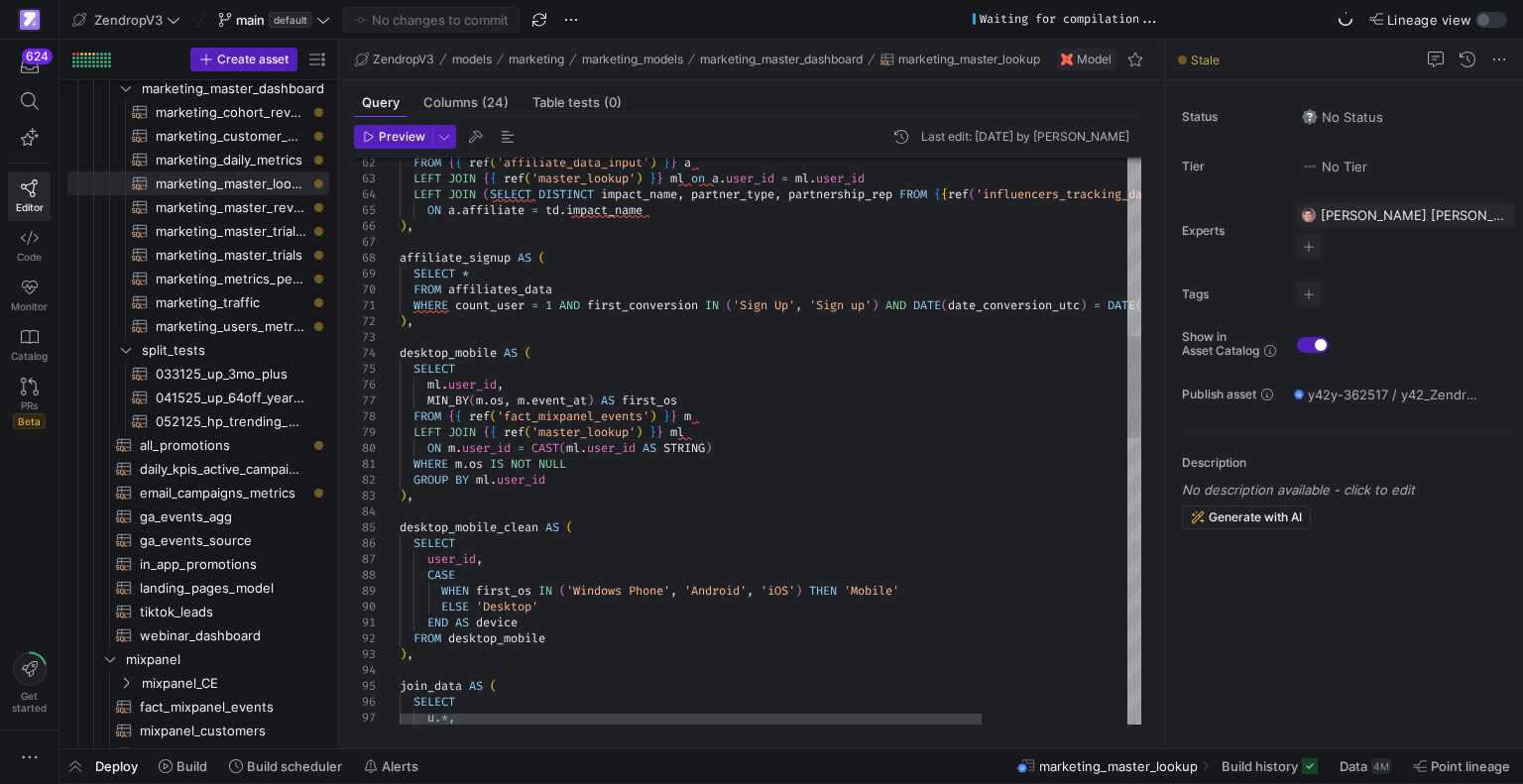type on "WHERE count_user = 1 AND first_conversion IN ('Sign Up', 'Sign up') AND DATE(date_conversion_utc) = DATE(sign_up_date_utc)
),
desktop_mobile AS (
SELECT
ml.user_id,
MIN_BY(m.os, m.event_at) AS first_os
FROM {{ ref('fact_mixpanel_events') }} m
LEFT JOIN {{ ref('master_lookup') }} ml
ON m.user_id = CAST(ml.user_id AS STRING)" 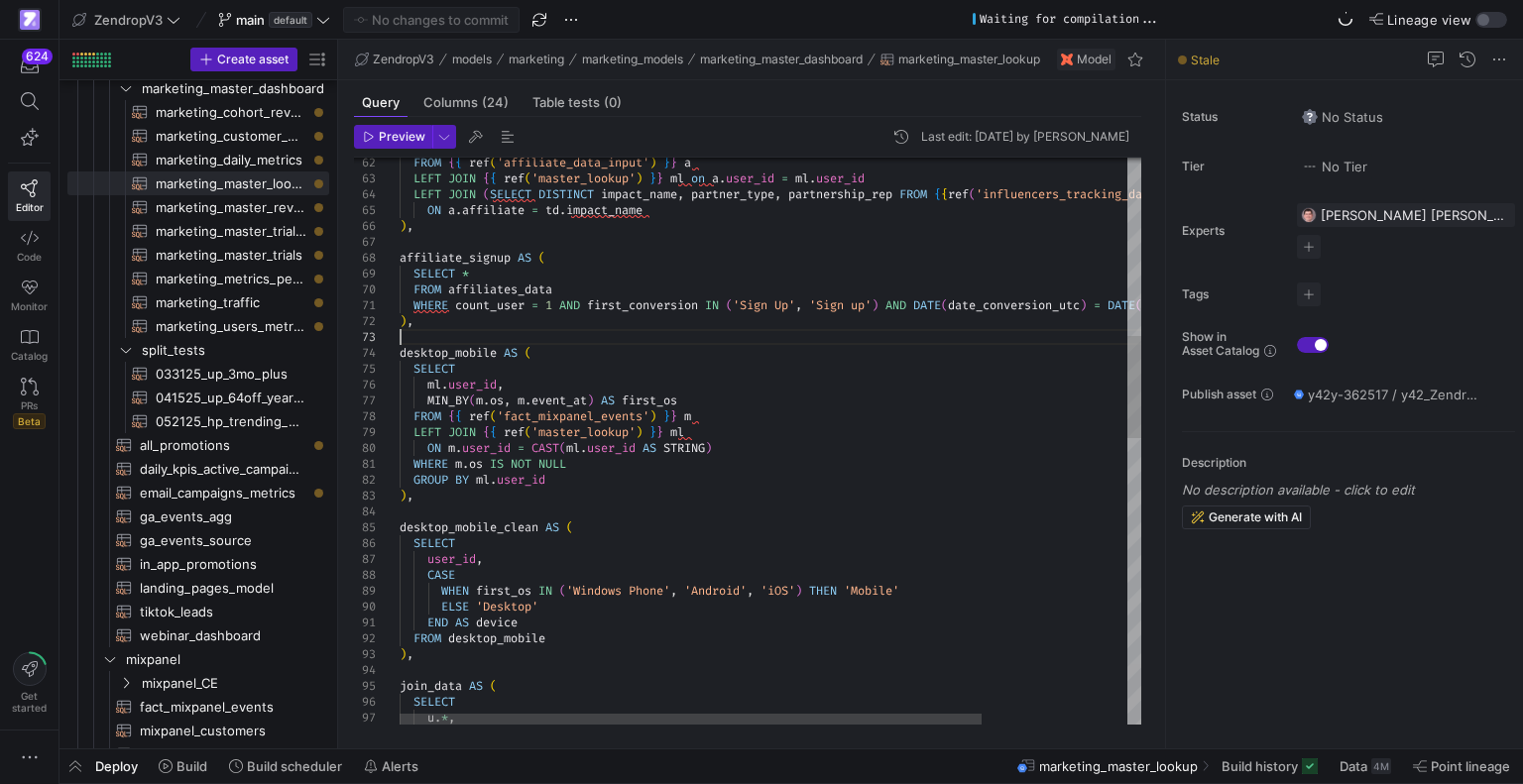 click on "FROM   { {   ref ( 'affiliate_data_input' )   } }   a    LEFT   JOIN   { {   ref ( 'master_lookup' )   } }   ml   on   a . user_id   =   ml . user_id    LEFT   JOIN   ( SELECT   DISTINCT   impact_name ,   partner_type ,   partnership_rep   FROM   { { ref ( 'influencers_tracking_data' ) } }   )   td      ON   a . affiliate   =   td . impact_name   ) , affiliate_signup   AS   (    SELECT   *    FROM   affiliates_data    WHERE   count_user   =   1   AND   first_conversion   IN   ( 'Sign Up' ,   'Sign up' )   AND   DATE ( date_conversion_utc )   =   DATE ( sign_up_date_utc ) ) , desktop_mobile   AS   (    SELECT      ml . user_id ,      MIN_BY ( m . os ,   m . event_at )   AS   first_os    FROM   { {   ref ( 'fact_mixpanel_events' )   } }   m    LEFT   JOIN   { {   ref ( 'master_lookup' )   } }   ml      ON   m . user_id   =   CAST ( ml . user_id   AS   STRING )    WHERE   m . os   IS   NOT   NULL    GROUP" at bounding box center [863, 739] 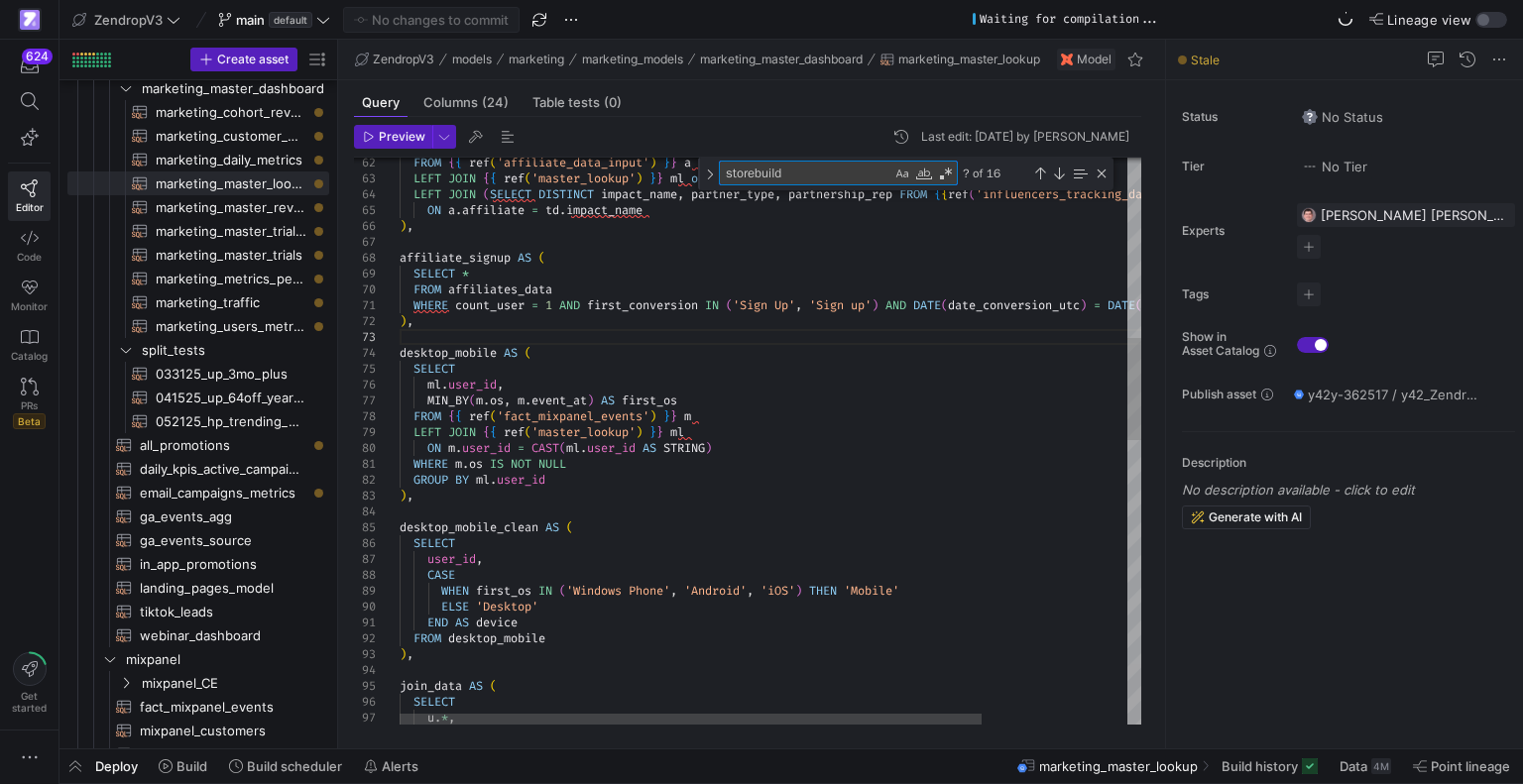 type on "a" 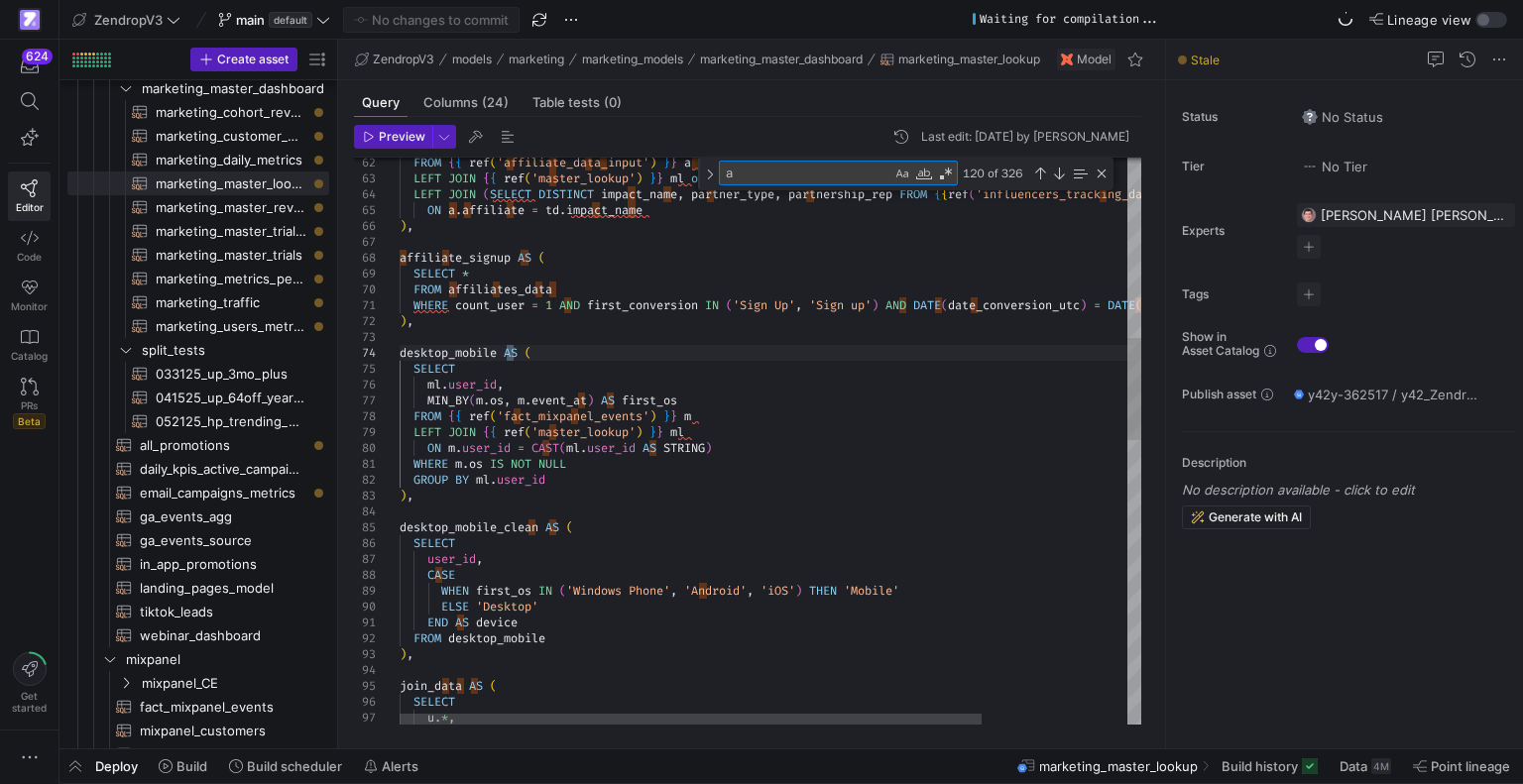 type on "s.utm_source AS sign_up_first_utm_source,
s.utm_medium AS sign_up_first_utm_medium,
s.utm_campaign AS sign_up_first_utm_campaign,
a.affiliate AS sign_up_affiliate,
a.affiliate_partner_type AS sign_up_affiliate_partner_type,
IF(d.device IS NULL, 'Unknown', d.device) AS device,
CASE WHEN d.user_id IS NULL THEN FALSE ELSE TRUE END AS user_has_mixpanel_device
FROM user_sign_up_dates u
LEFT JOIN first_visit_on_signup_date s ON u.user_id = s.user_in_sign_up_date
LEFT JOIN affiliate_signup a ON u.user_id = a.user_id" 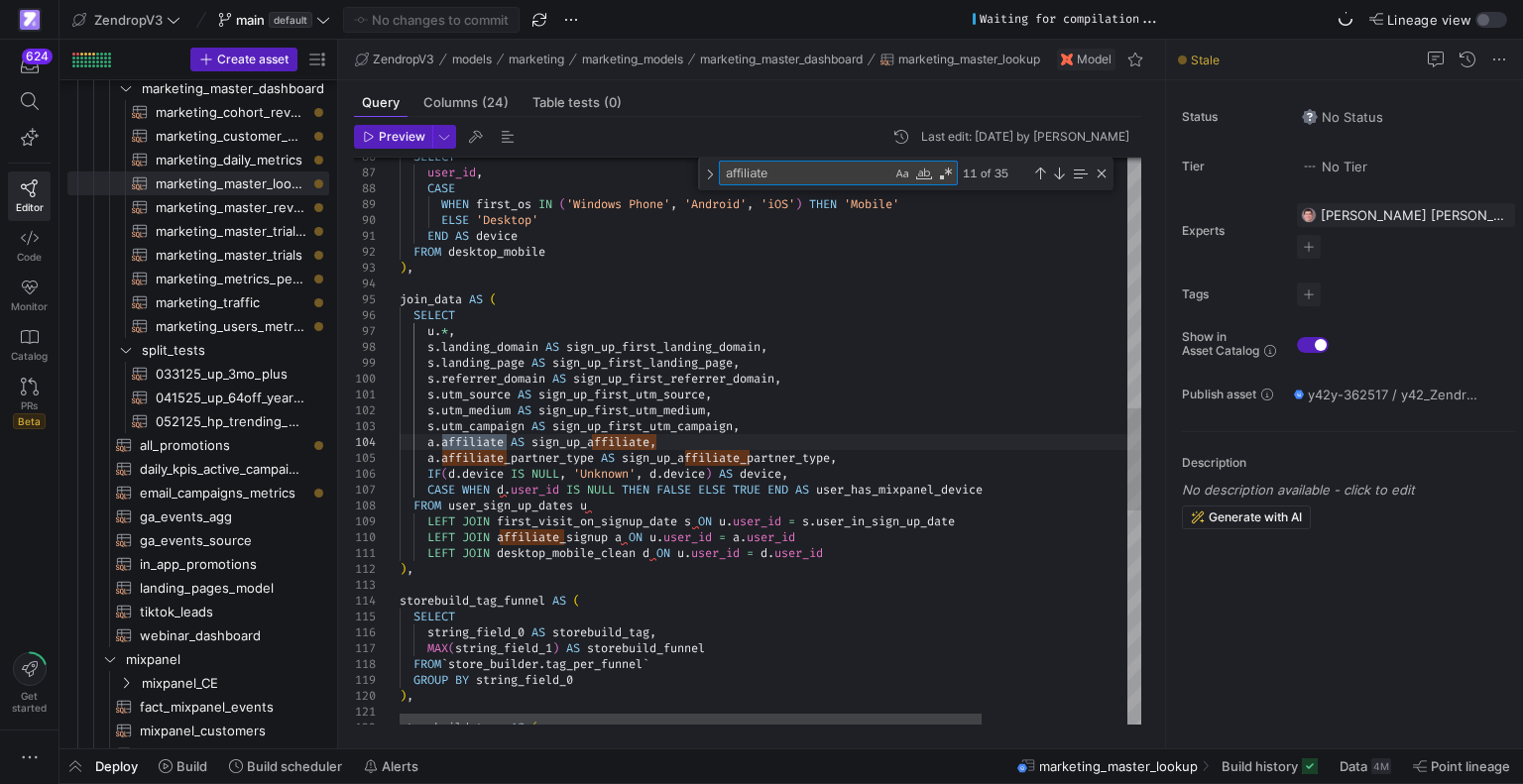 type on "affiliate_" 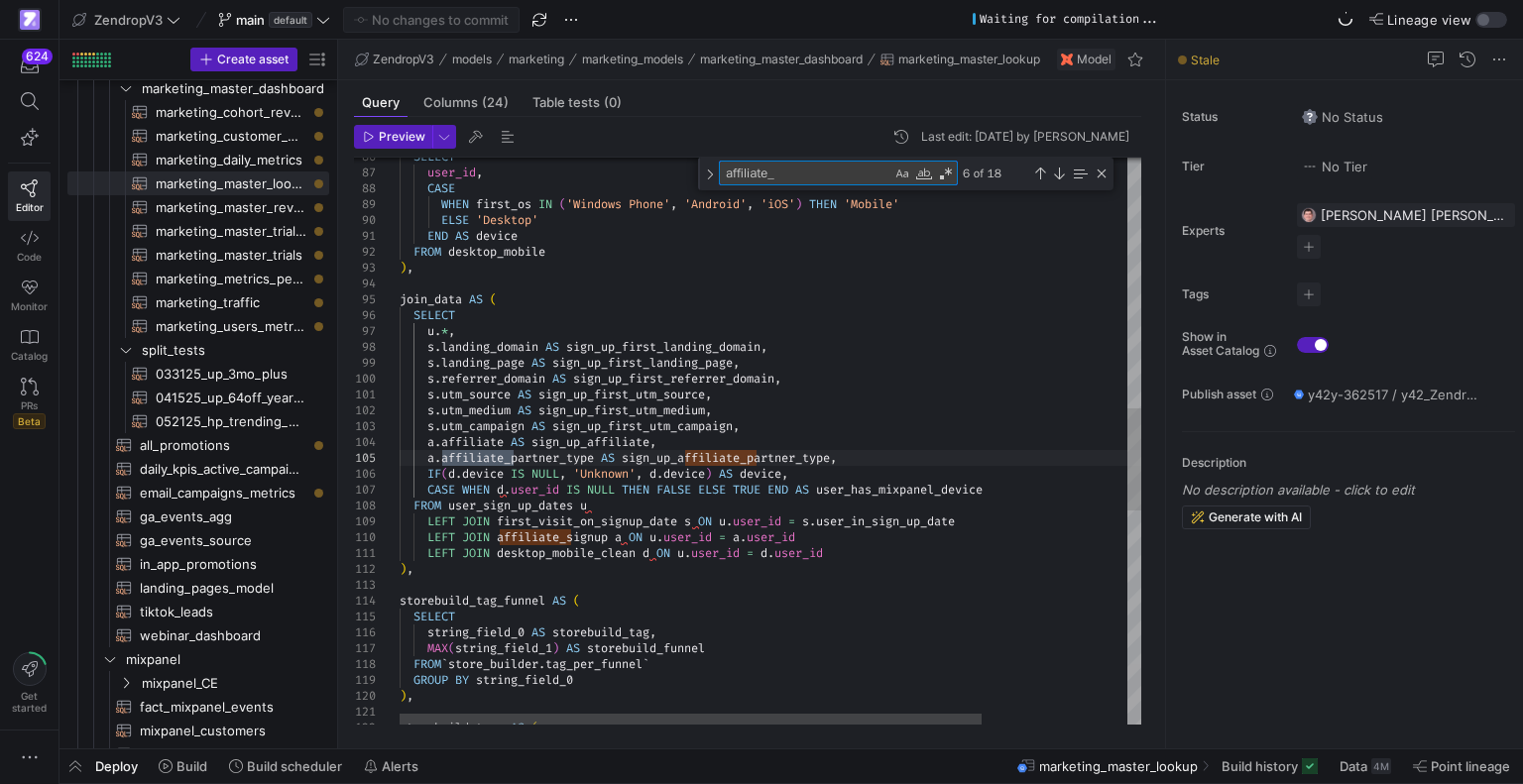 type on "LEFT JOIN desktop_mobile_clean d ON u.user_id = d.user_id
),
storebuild_tag_funnel AS (
SELECT
string_field_0 AS storebuild_tag,
MAX(string_field_1) AS storebuild_funnel
FROM `store_builder.tag_per_funnel`
GROUP BY string_field_0
)," 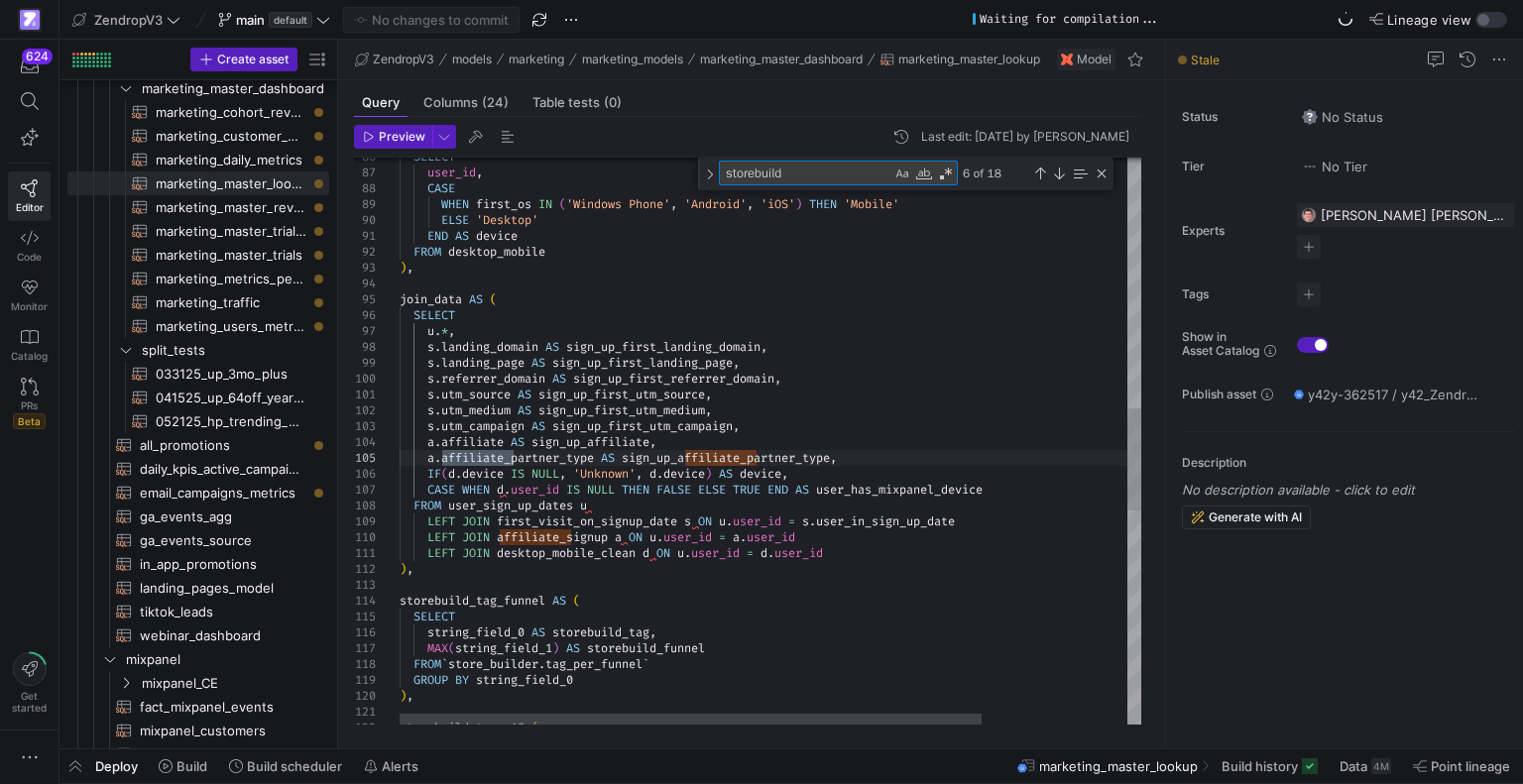 type on "s.utm_source AS sign_up_first_utm_source,
s.utm_medium AS sign_up_first_utm_medium,
s.utm_campaign AS sign_up_first_utm_campaign,
a.affiliate AS sign_up_affiliate,
a.affiliate_partner_type AS sign_up_affiliate_partner_type,
IF(d.device IS NULL, 'Unknown', d.device) AS device,
CASE WHEN d.user_id IS NULL THEN FALSE ELSE TRUE END AS user_has_mixpanel_device
FROM user_sign_up_dates u
LEFT JOIN first_visit_on_signup_date s ON u.user_id = s.user_in_sign_up_date
LEFT JOIN affiliate_signup a ON u.user_id = a.user_id" 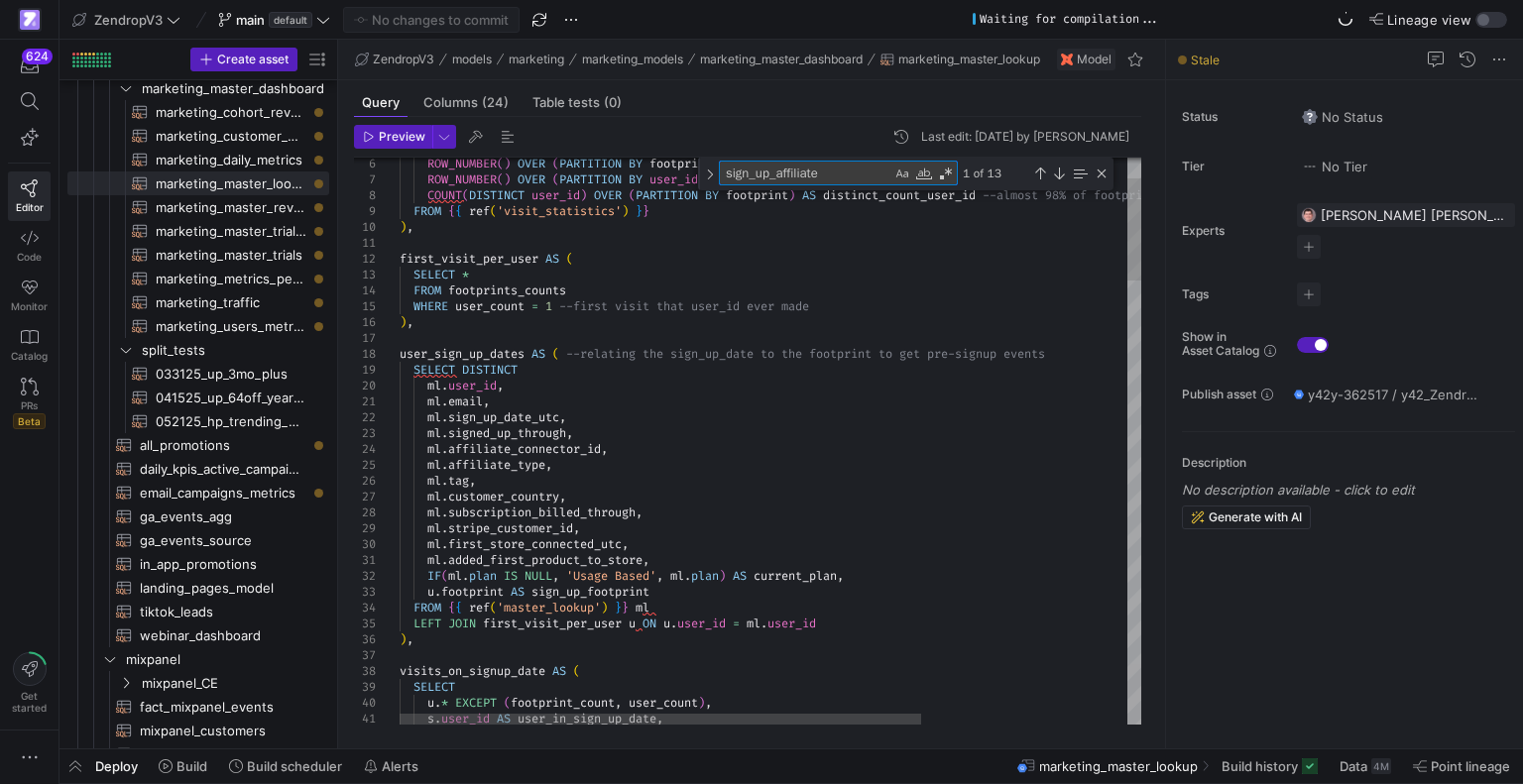 type on "sign_up_affiliate" 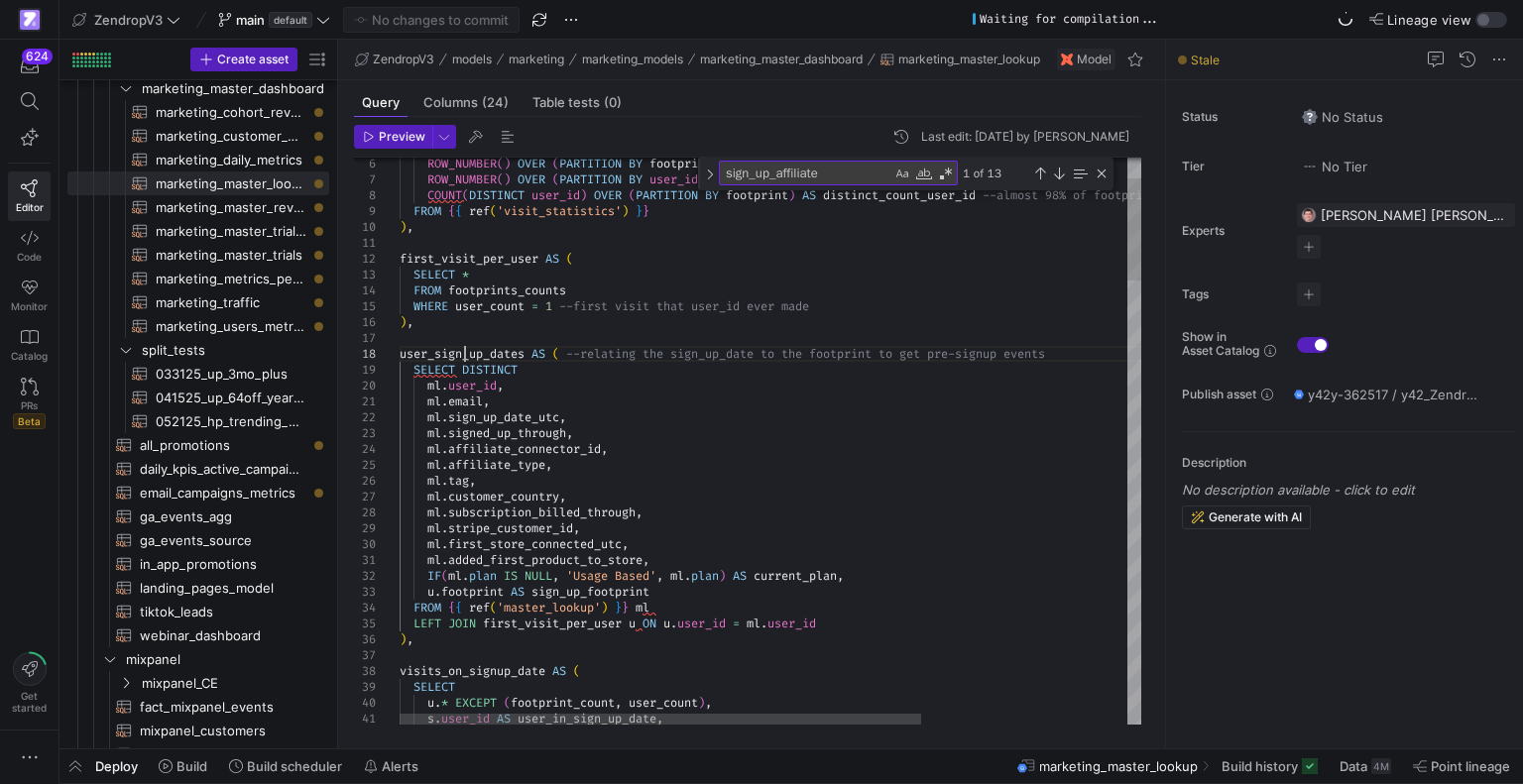 scroll, scrollTop: 94, scrollLeft: 0, axis: vertical 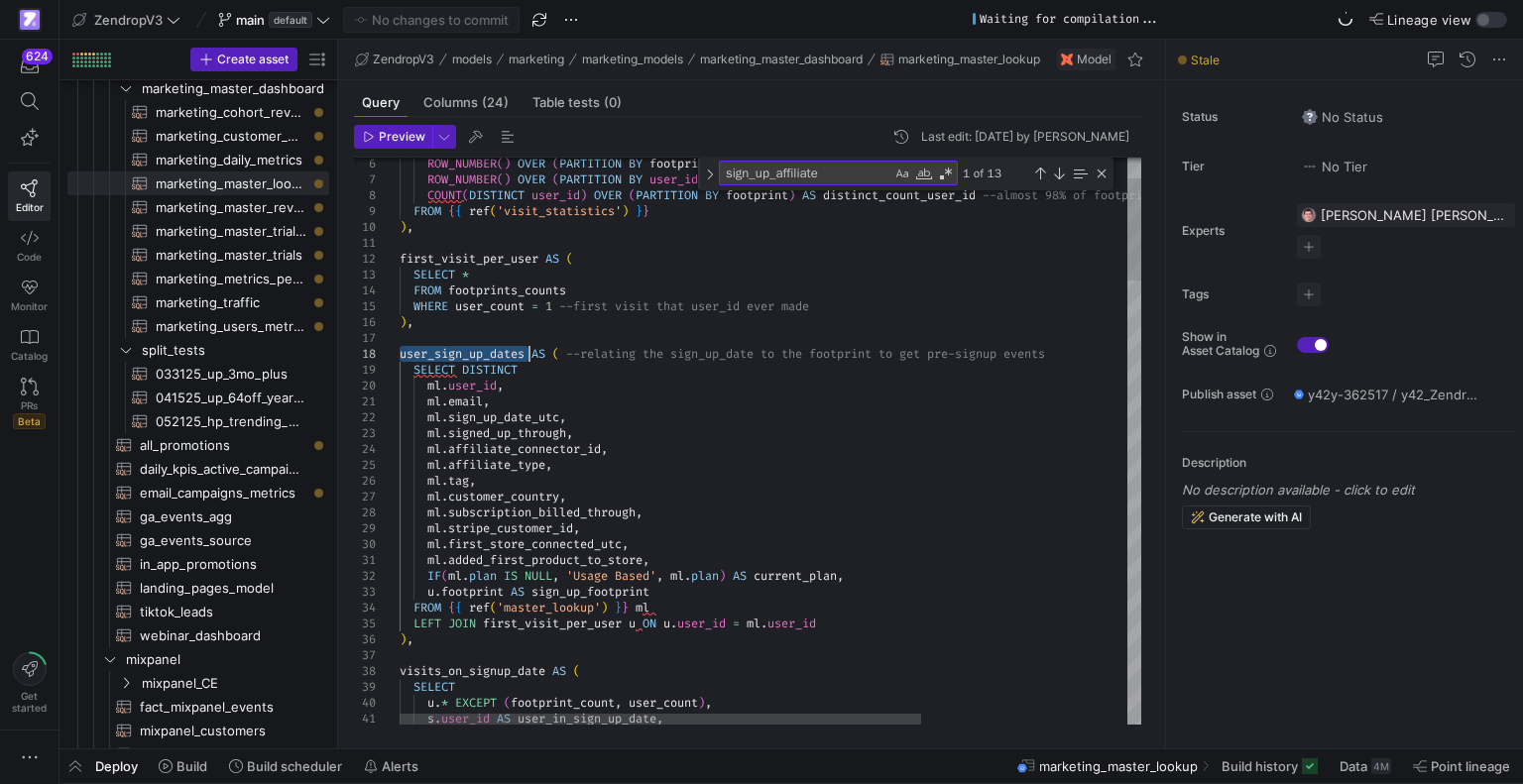 click on "visits_on_signup_date   AS   ( ) ,    LEFT   JOIN   first_visit_per_user   u   ON   u . user_id   =   ml . user_id    FROM   { {   ref ( 'master_lookup' )   } }   [PERSON_NAME] footprint   AS   sign_up_footprint      IF ( ml . plan   IS   NULL ,   'Usage Based' ,   ml . plan )   AS   current_plan ,      ml . added_first_product_to_store ,      ml . first_store_connected_utc ,      ml . subscription_billed_through ,      ml . stripe_customer_id ,      ml . customer_country ,      ml . tag ,      ml . affiliate_type ,      ml . affiliate_connector_id ,      ml . signed_up_through ,      ml . sign_up_date_utc ,      ml . email ,      ml . user_id ,    SELECT   DISTINCT user_sign_up_dates   AS   (   --relating the sign_up_date to the footprint to ge t pre-signup events ) ,    WHERE   user_count   =   1   --first visit that user_id ever made    FROM   footprints_counts    SELECT   * ) ,   AS   (    {" at bounding box center [916, 1620] 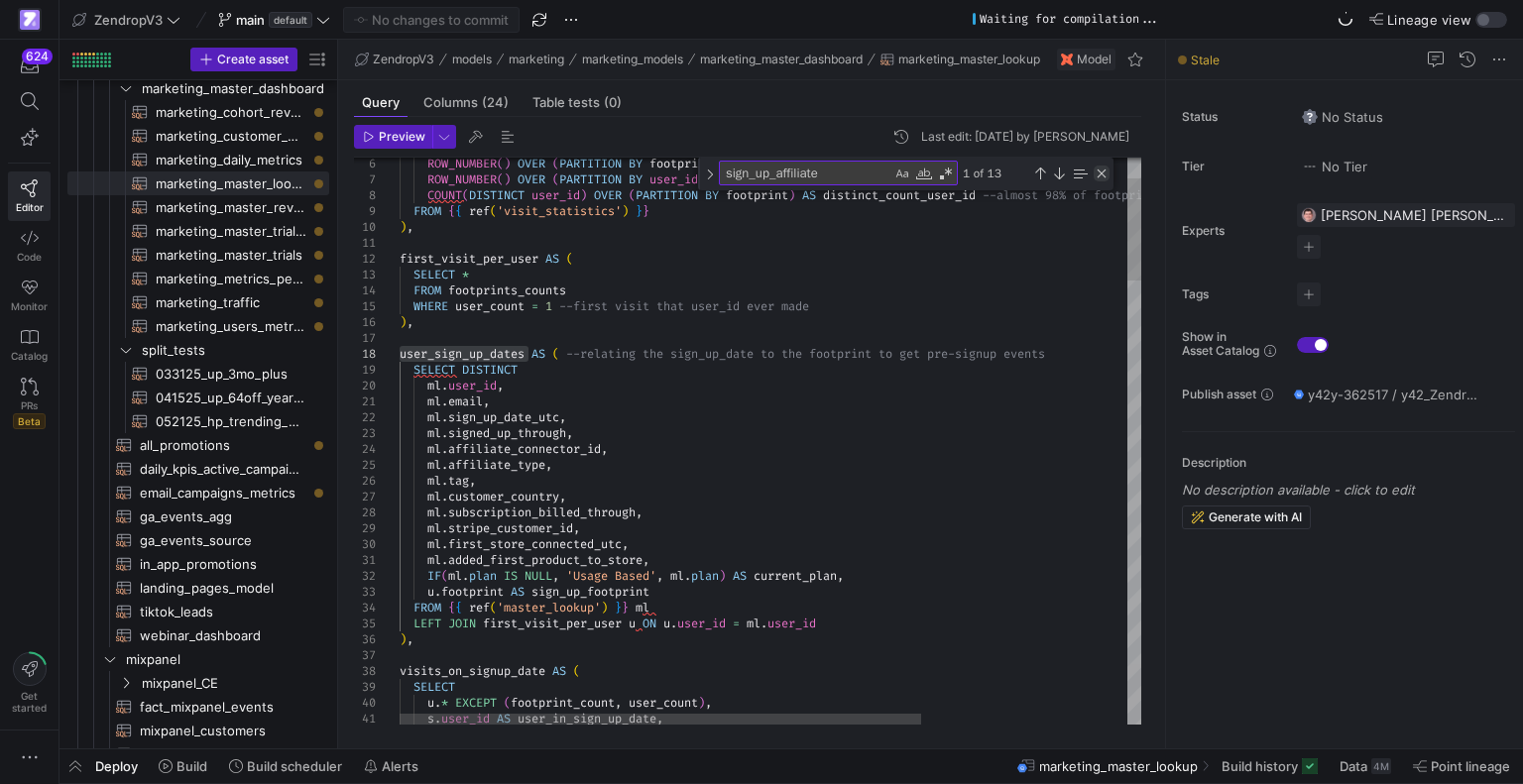 click at bounding box center (1102, 173) 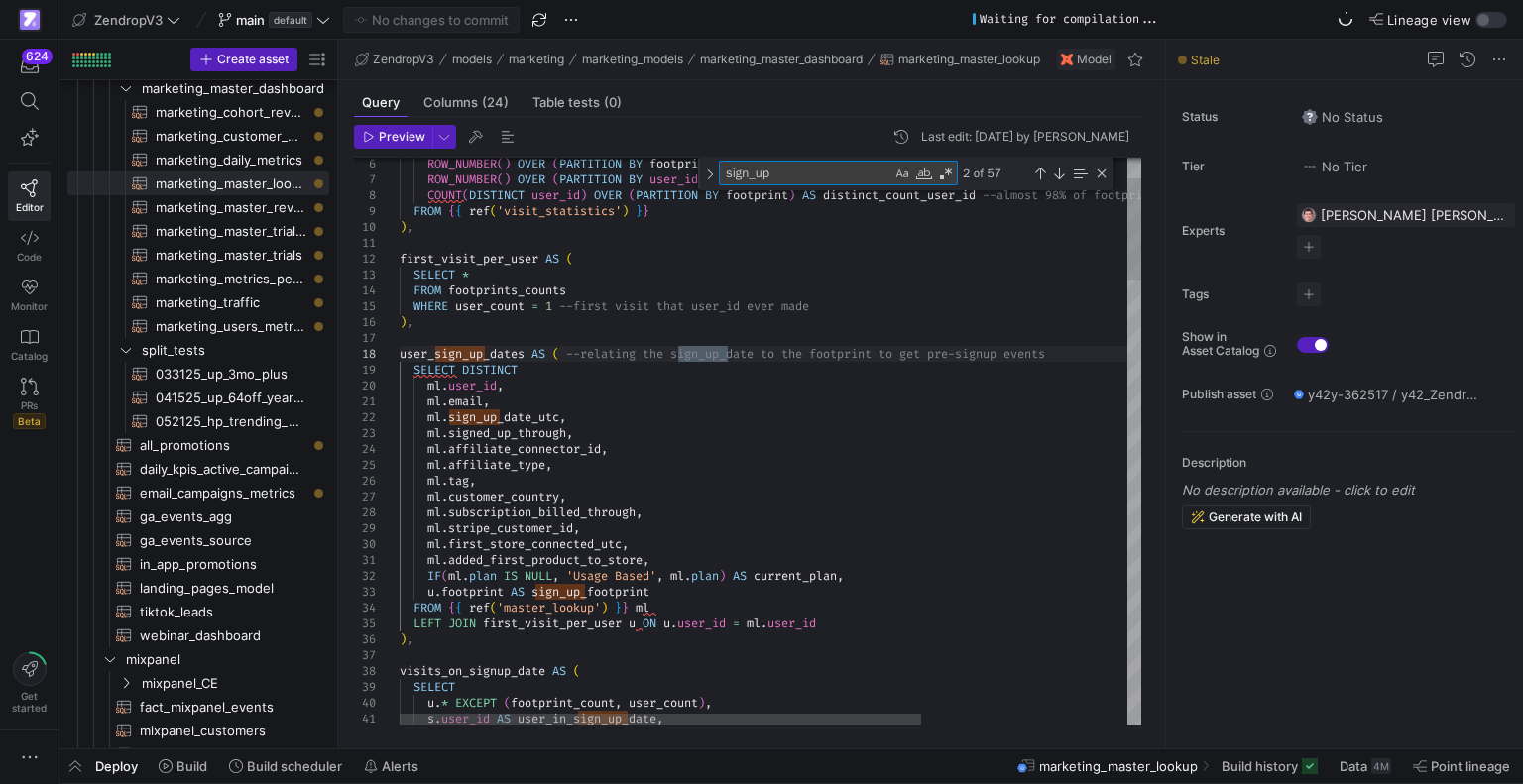 type on "sign_up_" 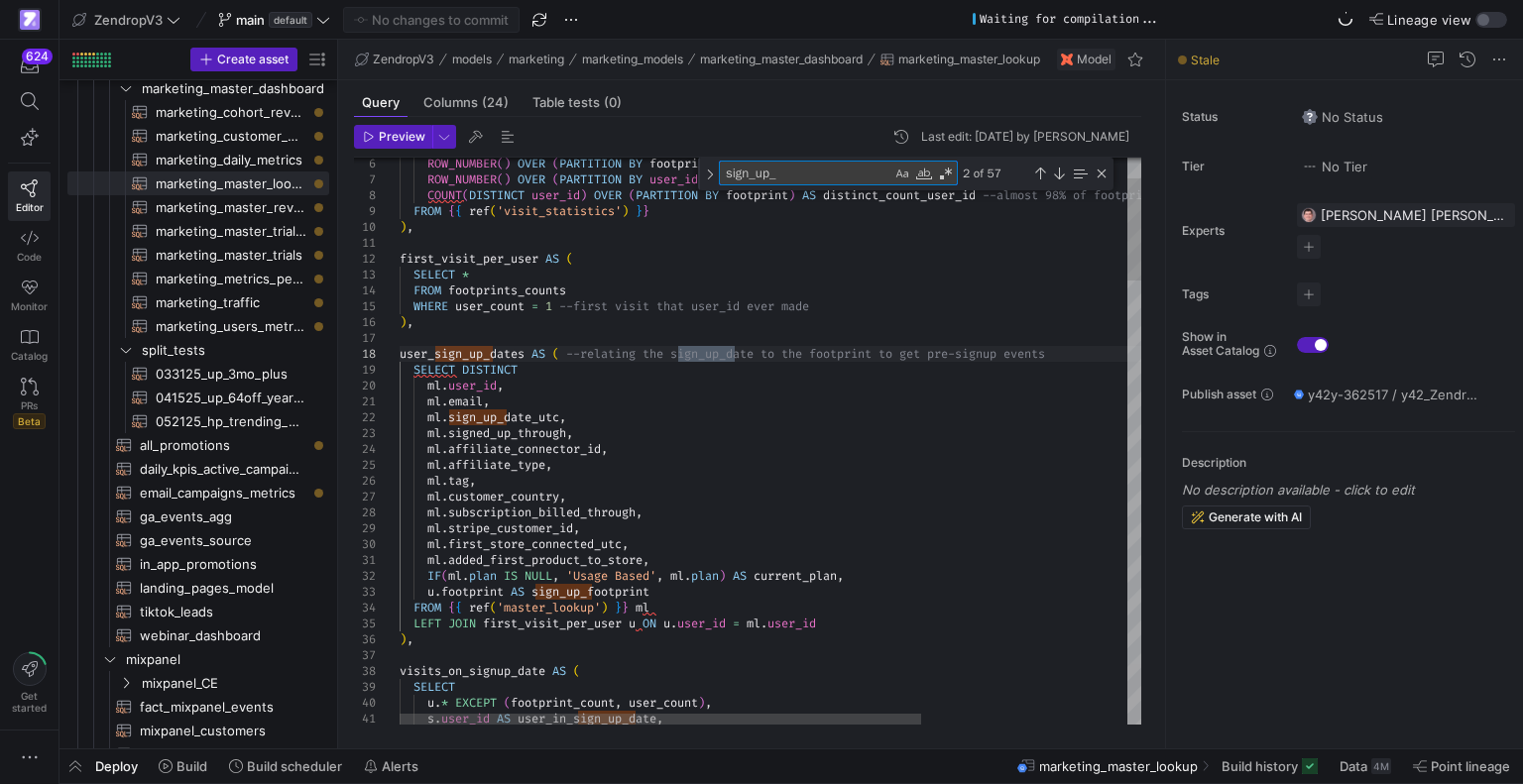 type on "s.utm_source AS sign_up_first_utm_source,
s.utm_medium AS sign_up_first_utm_medium,
s.utm_campaign AS sign_up_first_utm_campaign,
a.affiliate AS sign_up_affiliate,
a.affiliate_partner_type AS sign_up_affiliate_partner_type,
IF(d.device IS NULL, 'Unknown', d.device) AS device,
CASE WHEN d.user_id IS NULL THEN FALSE ELSE TRUE END AS user_has_mixpanel_device
FROM user_sign_up_dates u
LEFT JOIN first_visit_on_signup_date s ON u.user_id = s.user_in_sign_up_date
LEFT JOIN affiliate_signup a ON u.user_id = a.user_id" 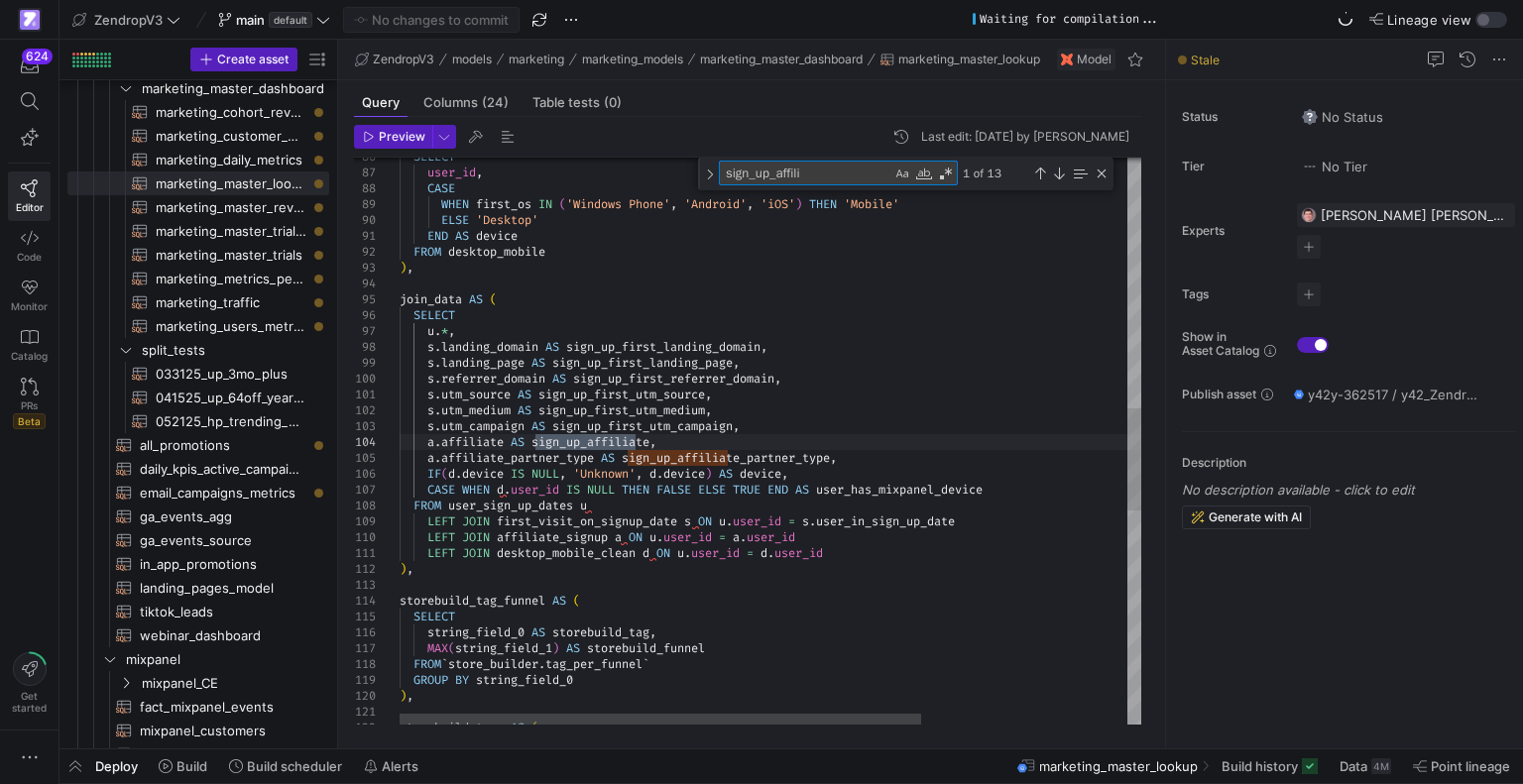 type on "sign_up_affili" 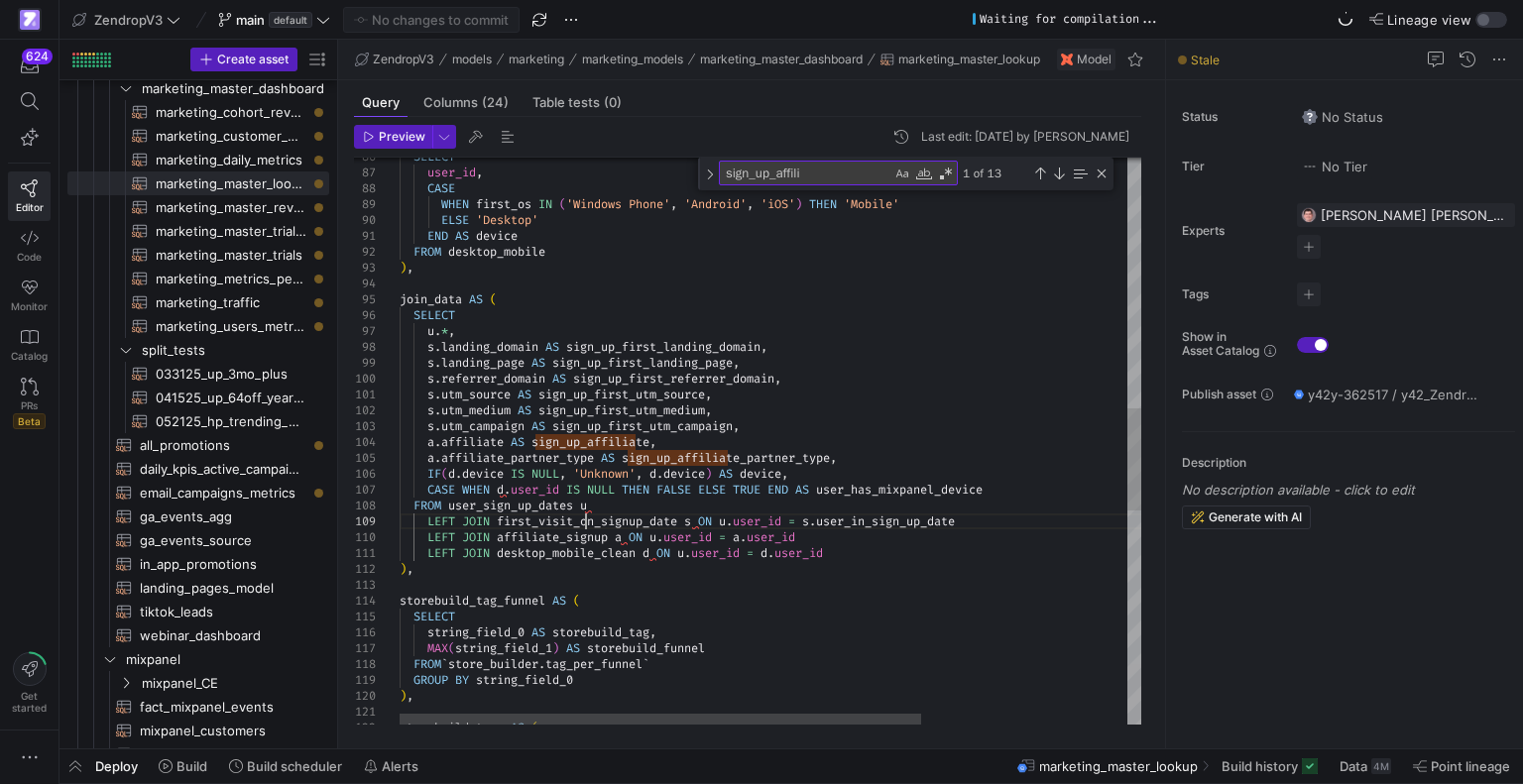 scroll, scrollTop: 94, scrollLeft: 0, axis: vertical 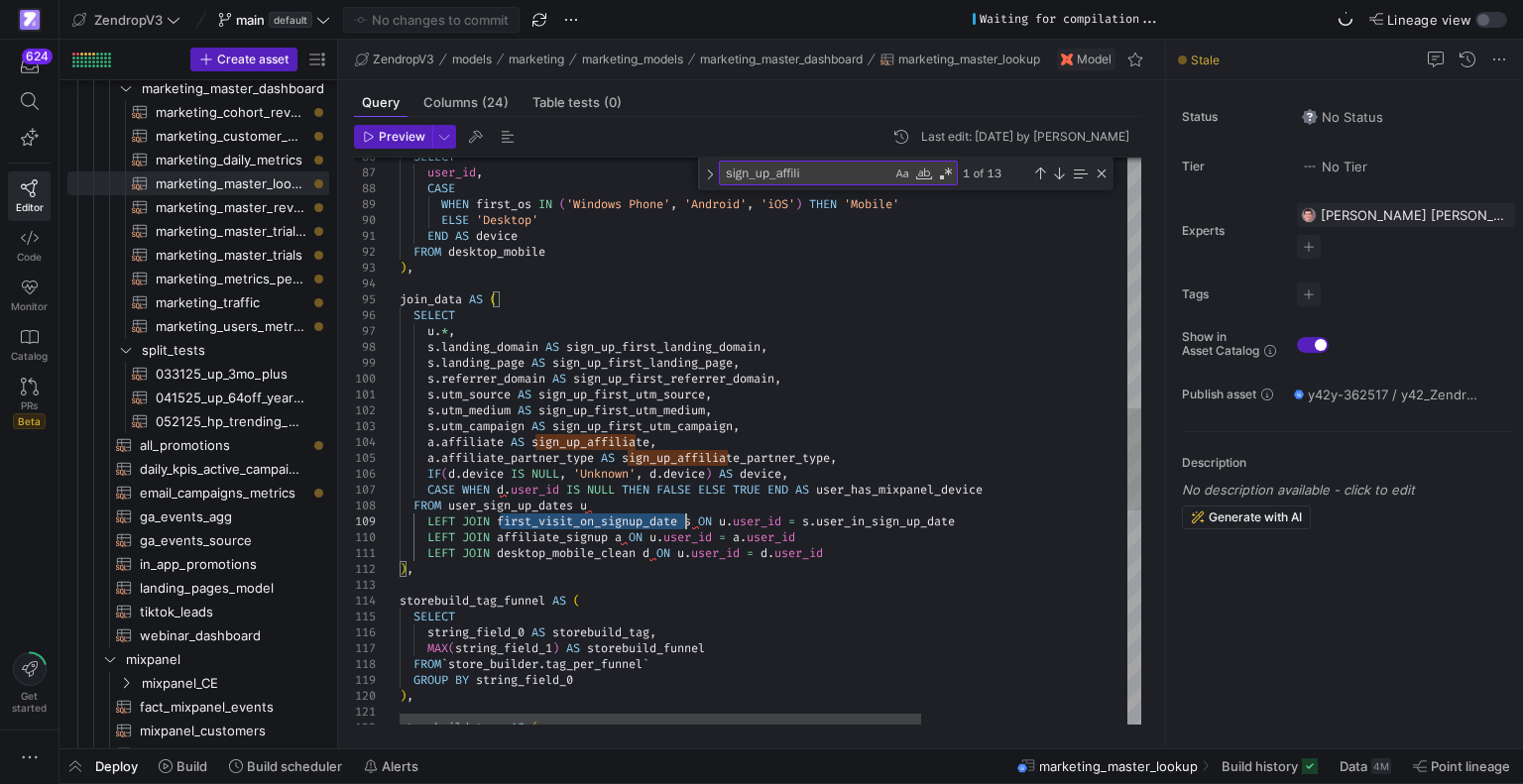 click on "SELECT      user_id ,      CASE        WHEN   first_os   IN   ( 'Windows Phone' ,   'Android' ,   'iOS' )   THEN   'Mobile'        ELSE   'Desktop'      END   AS   device    FROM   desktop_mobile ) , join_data   AS   (    SELECT      u . * ,      s . landing_domain   AS   sign_up_first_landing_domain ,      s . landing_page   AS   sign_up_first_landing_page ,      s . referrer_domain   AS   sign_up_first_referrer_domain ,      s . utm_source   AS   sign_up_first_utm_source ,      s . utm_medium   AS   sign_up_first_utm_medium ,      s . utm_campaign   AS   sign_up_first_utm_campaign ,      a . affiliate   AS   sign_up_affiliate ,      a . affiliate_partner_type   AS   sign_up_affiliate_partner_type ,      IF ( d . device   IS   NULL ,   'Unknown' ,   d . device )   AS   device ,      CASE   WHEN   d . user_id   IS   NULL   THEN   FALSE   ELSE   TRUE   END   AS   user_has_mixpanel_device" at bounding box center (916, 344) 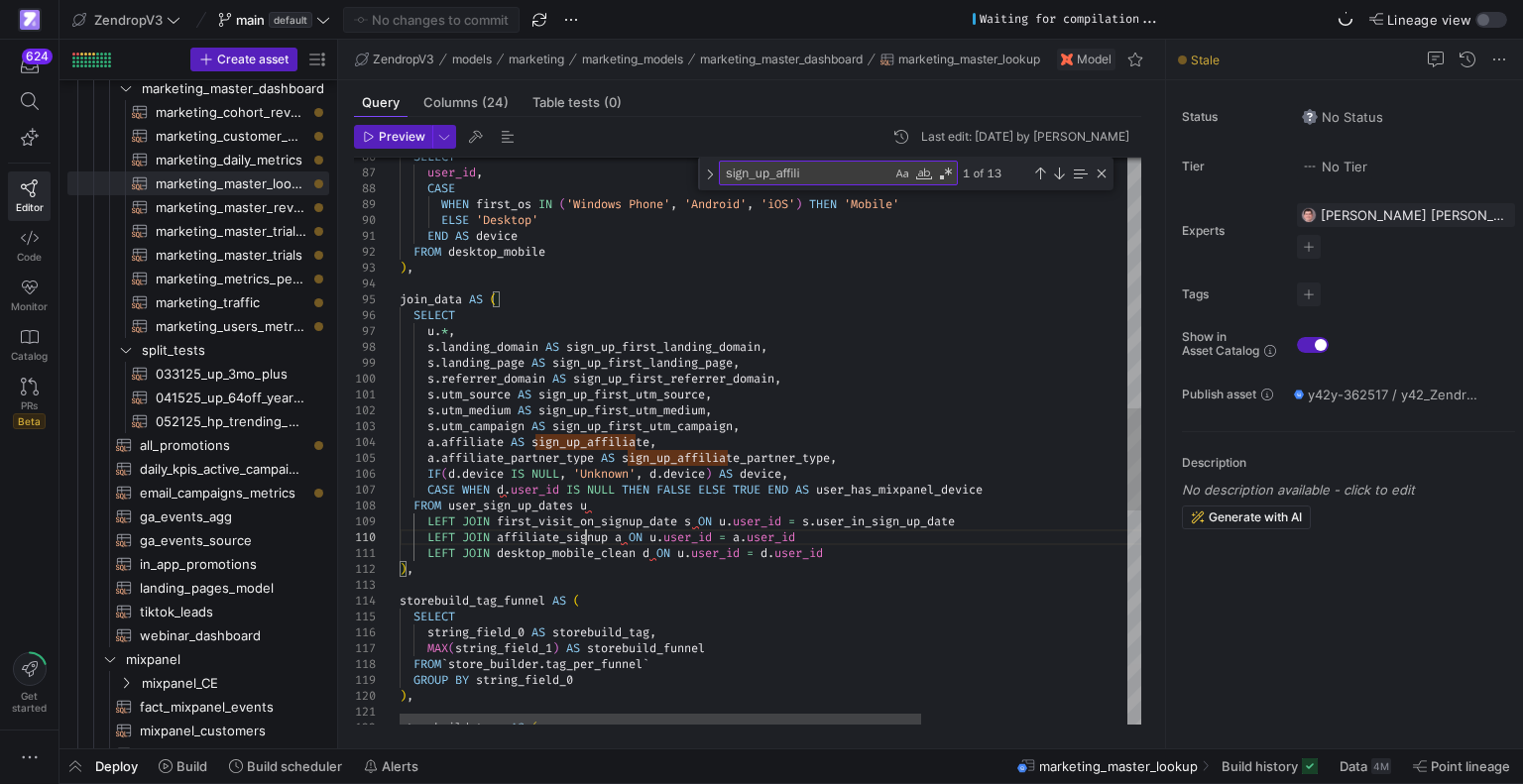 click on "SELECT      user_id ,      CASE        WHEN   first_os   IN   ( 'Windows Phone' ,   'Android' ,   'iOS' )   THEN   'Mobile'        ELSE   'Desktop'      END   AS   device    FROM   desktop_mobile ) , join_data   AS   (    SELECT      u . * ,      s . landing_domain   AS   sign_up_first_landing_domain ,      s . landing_page   AS   sign_up_first_landing_page ,      s . referrer_domain   AS   sign_up_first_referrer_domain ,      s . utm_source   AS   sign_up_first_utm_source ,      s . utm_medium   AS   sign_up_first_utm_medium ,      s . utm_campaign   AS   sign_up_first_utm_campaign ,      a . affiliate   AS   sign_up_affiliate ,      a . affiliate_partner_type   AS   sign_up_affiliate_partner_type ,      IF ( d . device   IS   NULL ,   'Unknown' ,   d . device )   AS   device ,      CASE   WHEN   d . user_id   IS   NULL   THEN   FALSE   ELSE   TRUE   END   AS   user_has_mixpanel_device" at bounding box center [916, 344] 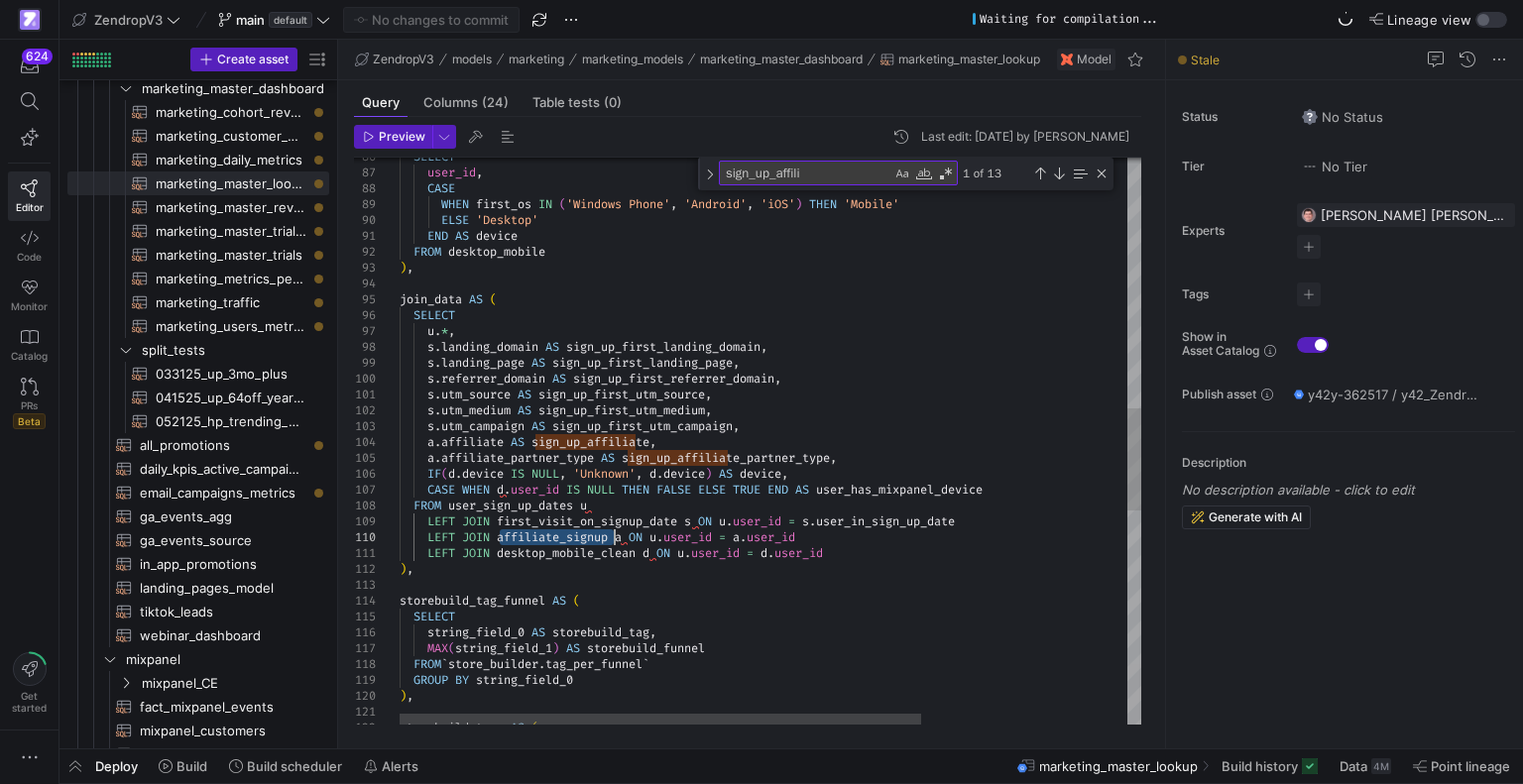 click on "SELECT      user_id ,      CASE        WHEN   first_os   IN   ( 'Windows Phone' ,   'Android' ,   'iOS' )   THEN   'Mobile'        ELSE   'Desktop'      END   AS   device    FROM   desktop_mobile ) , join_data   AS   (    SELECT      u . * ,      s . landing_domain   AS   sign_up_first_landing_domain ,      s . landing_page   AS   sign_up_first_landing_page ,      s . referrer_domain   AS   sign_up_first_referrer_domain ,      s . utm_source   AS   sign_up_first_utm_source ,      s . utm_medium   AS   sign_up_first_utm_medium ,      s . utm_campaign   AS   sign_up_first_utm_campaign ,      a . affiliate   AS   sign_up_affiliate ,      a . affiliate_partner_type   AS   sign_up_affiliate_partner_type ,      IF ( d . device   IS   NULL ,   'Unknown' ,   d . device )   AS   device ,      CASE   WHEN   d . user_id   IS   NULL   THEN   FALSE   ELSE   TRUE   END   AS   user_has_mixpanel_device" at bounding box center [916, 344] 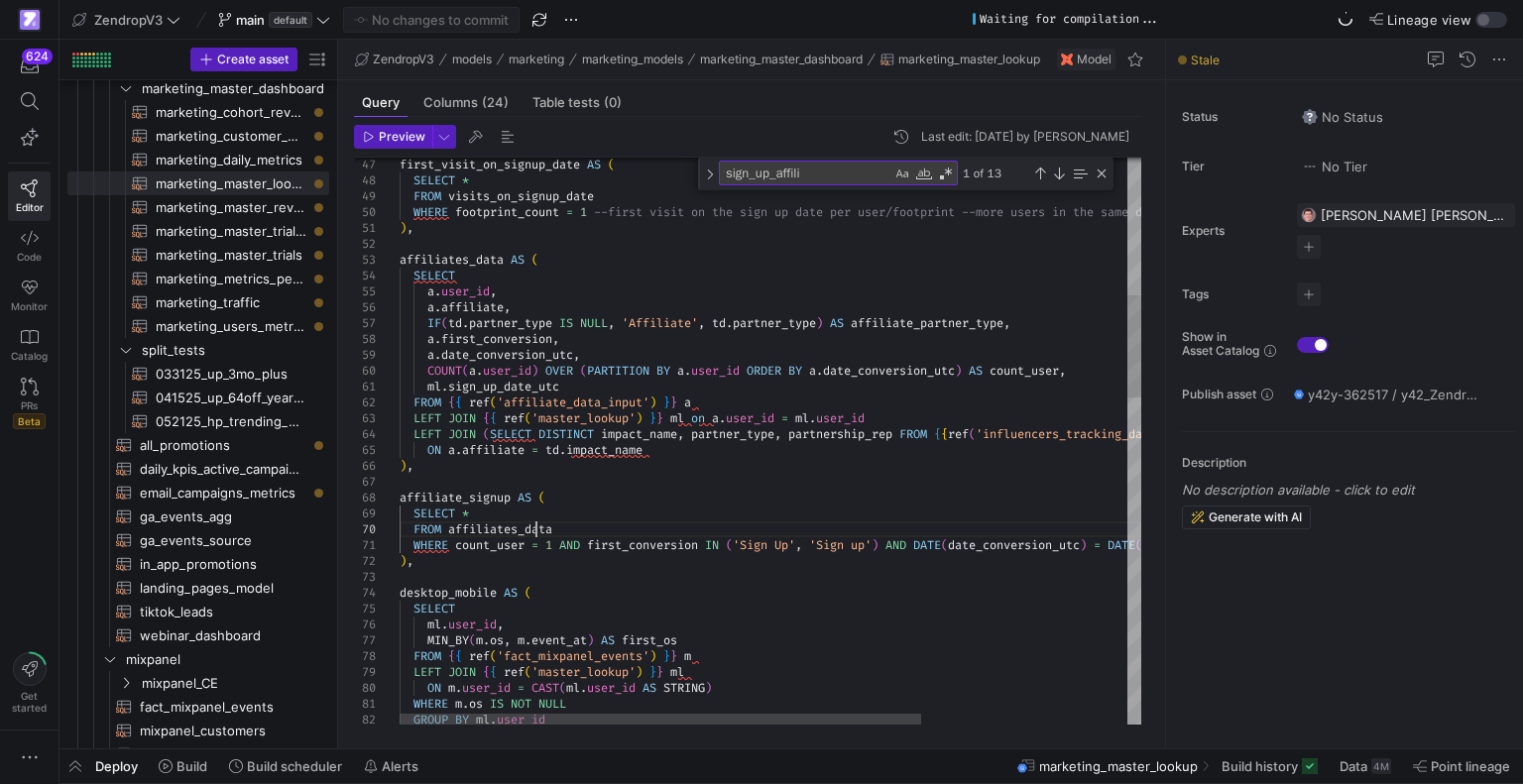 click on "ON   m . user_id   =   CAST ( ml . user_id   AS   STRING )    WHERE   m . os   IS   NOT   NULL    GROUP   BY   ml . user_id    LEFT   JOIN   { {   ref ( 'master_lookup' )   } }   ml    FROM   { {   ref ( 'fact_mixpanel_events' )   } }   m      MIN_BY ( m . os ,   m . event_at )   AS   first_os      ml . user_id ,    SELECT desktop_mobile   AS   ( ) ,    FROM   affiliates_data    WHERE   count_user   =   1   AND   first_conversion   IN   ( 'Sign Up' ,   'Sign up' )   AND   DATE ( date_conversion_utc )   =   DATE ( sign_up_date_utc )    SELECT   * affiliate_signup   AS   (    LEFT   JOIN   ( SELECT   DISTINCT   impact_name ,   partner_type ,   partnership_rep   FROM   { { ref ( 'influencers_tracking_data' ) } }   )   td      ON   a . affiliate   =   td . impact_name   ) ,    LEFT   JOIN   { {   ref ( 'master_lookup' )   } }   ml   on   a . user_id   =   ml . user_id    FROM   { {   ref ( )   } }   a" at bounding box center [916, 970] 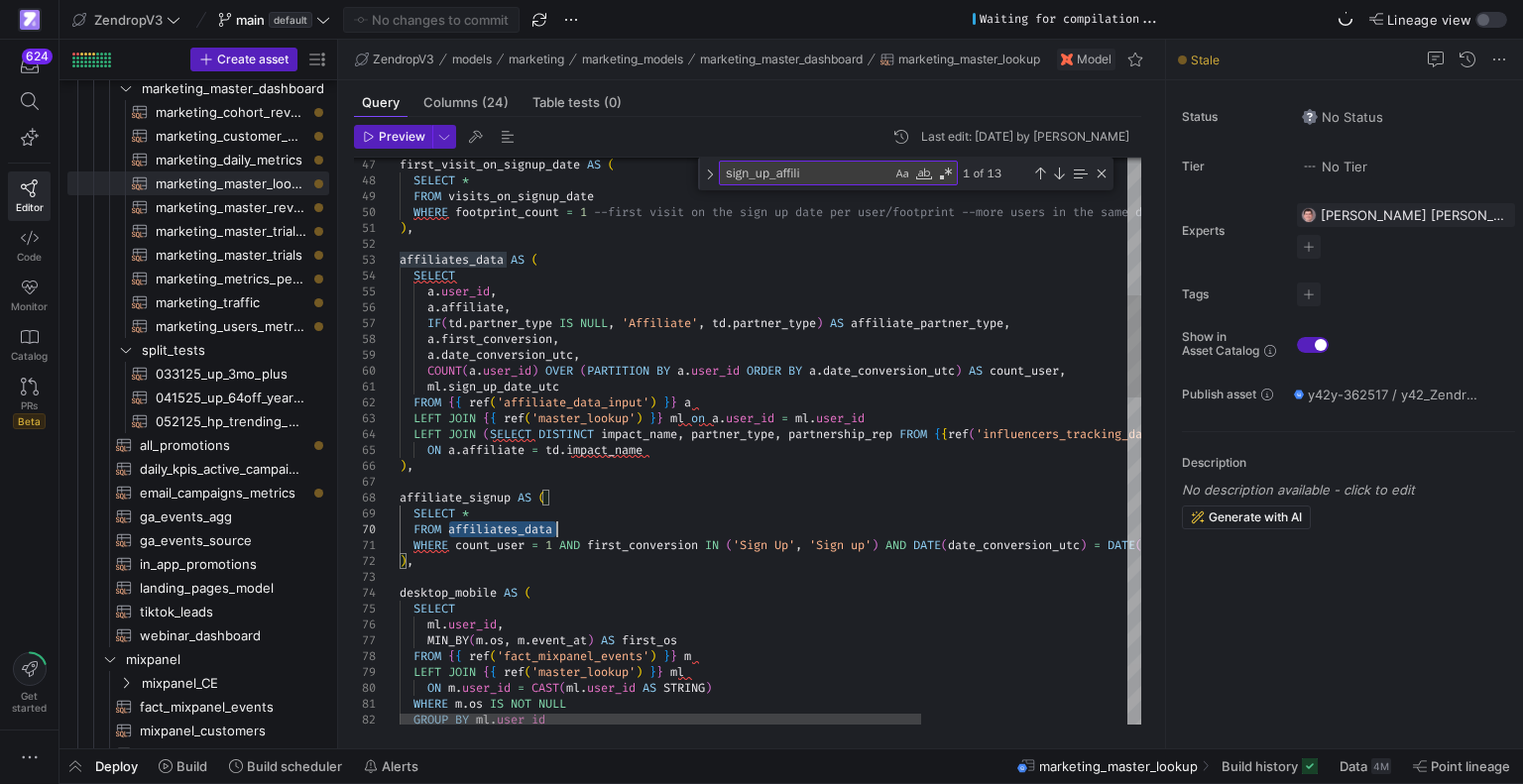 click on "ON   m . user_id   =   CAST ( ml . user_id   AS   STRING )    WHERE   m . os   IS   NOT   NULL    GROUP   BY   ml . user_id    LEFT   JOIN   { {   ref ( 'master_lookup' )   } }   ml    FROM   { {   ref ( 'fact_mixpanel_events' )   } }   m      MIN_BY ( m . os ,   m . event_at )   AS   first_os      ml . user_id ,    SELECT desktop_mobile   AS   ( ) ,    FROM   affiliates_data    WHERE   count_user   =   1   AND   first_conversion   IN   ( 'Sign Up' ,   'Sign up' )   AND   DATE ( date_conversion_utc )   =   DATE ( sign_up_date_utc )    SELECT   * affiliate_signup   AS   (    LEFT   JOIN   ( SELECT   DISTINCT   impact_name ,   partner_type ,   partnership_rep   FROM   { { ref ( 'influencers_tracking_data' ) } }   )   td      ON   a . affiliate   =   td . impact_name   ) ,    LEFT   JOIN   { {   ref ( 'master_lookup' )   } }   ml   on   a . user_id   =   ml . user_id    FROM   { {   ref ( )   } }   a" at bounding box center [916, 970] 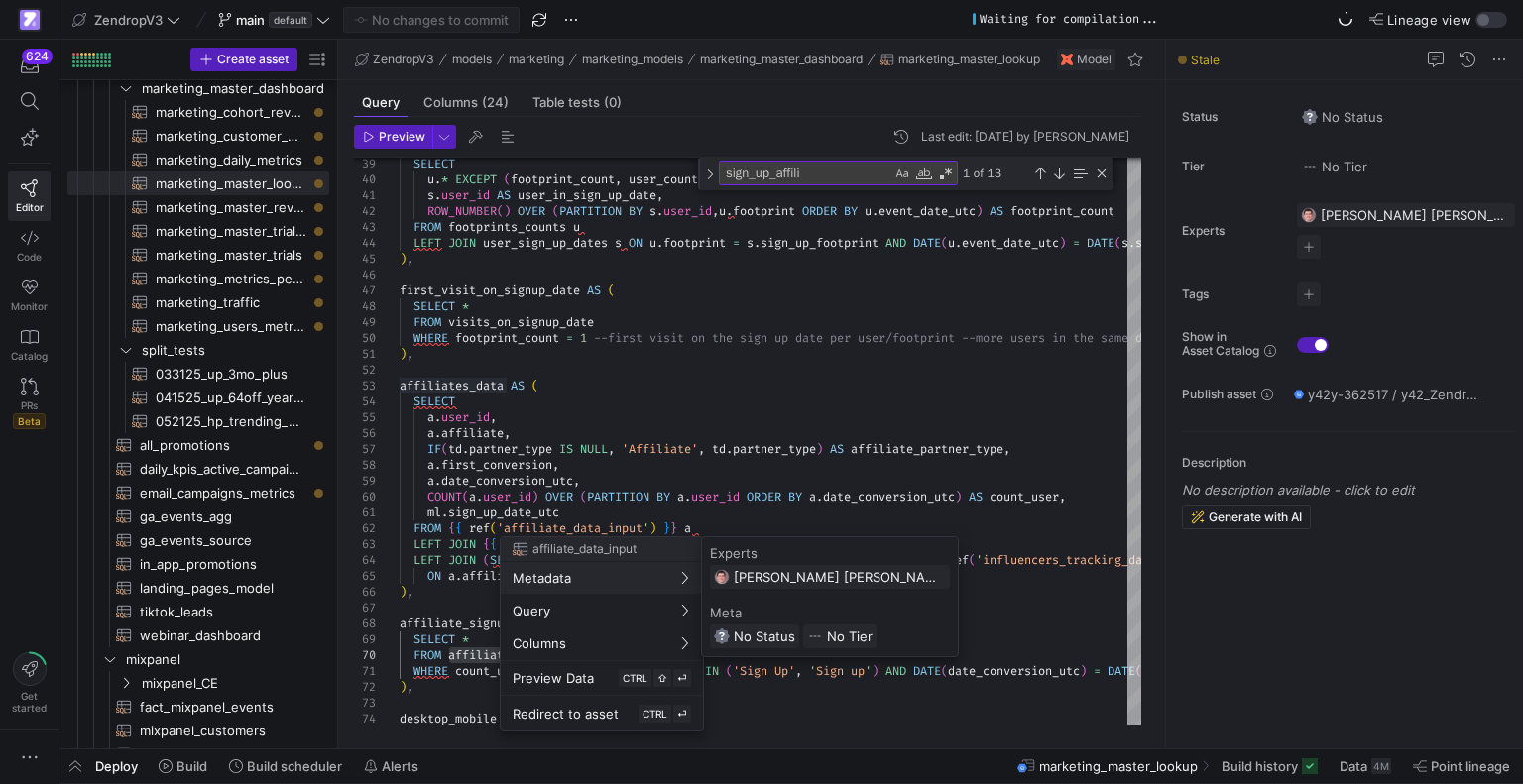 click at bounding box center [762, 392] 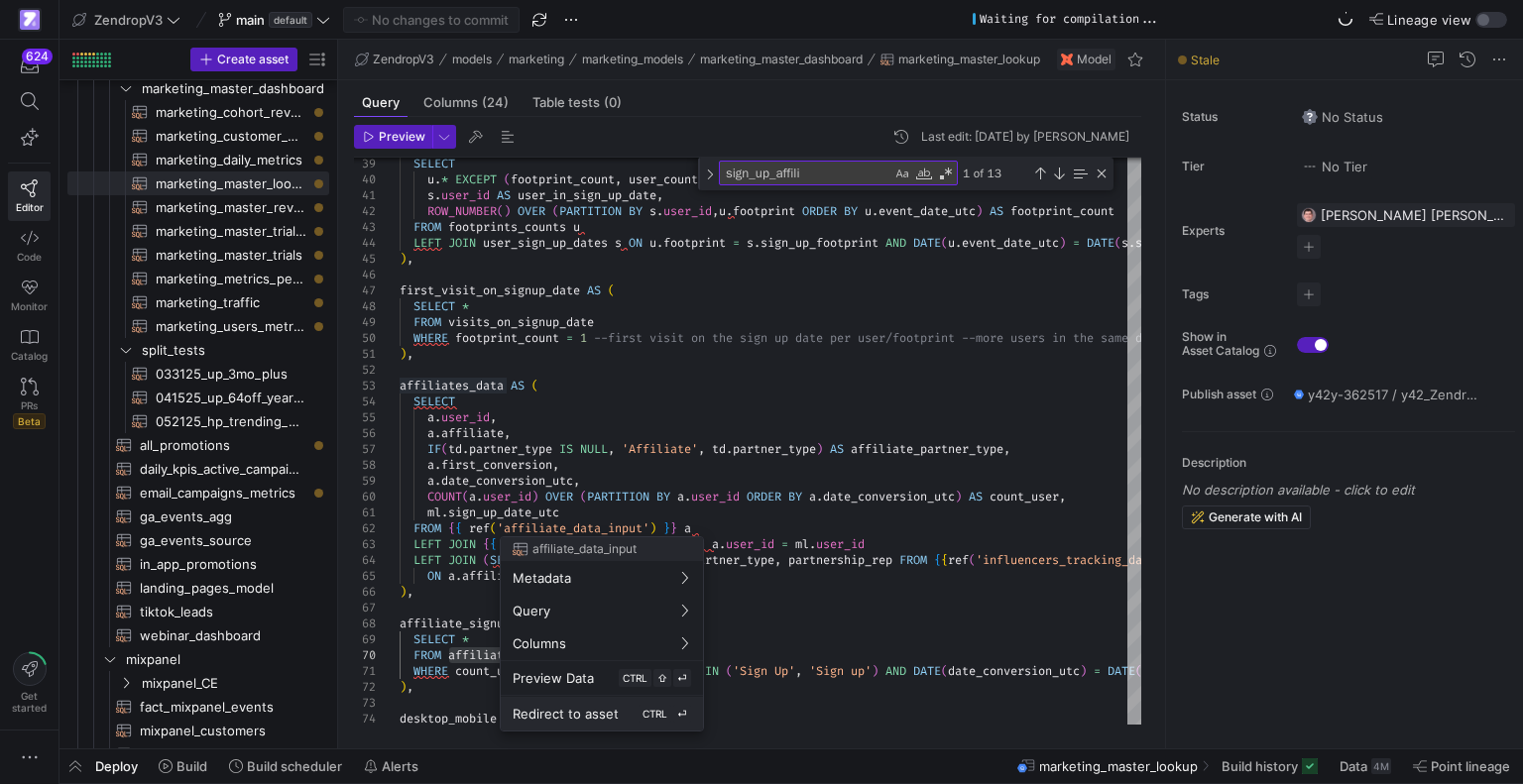 click on "Redirect to asset" at bounding box center (565, 714) 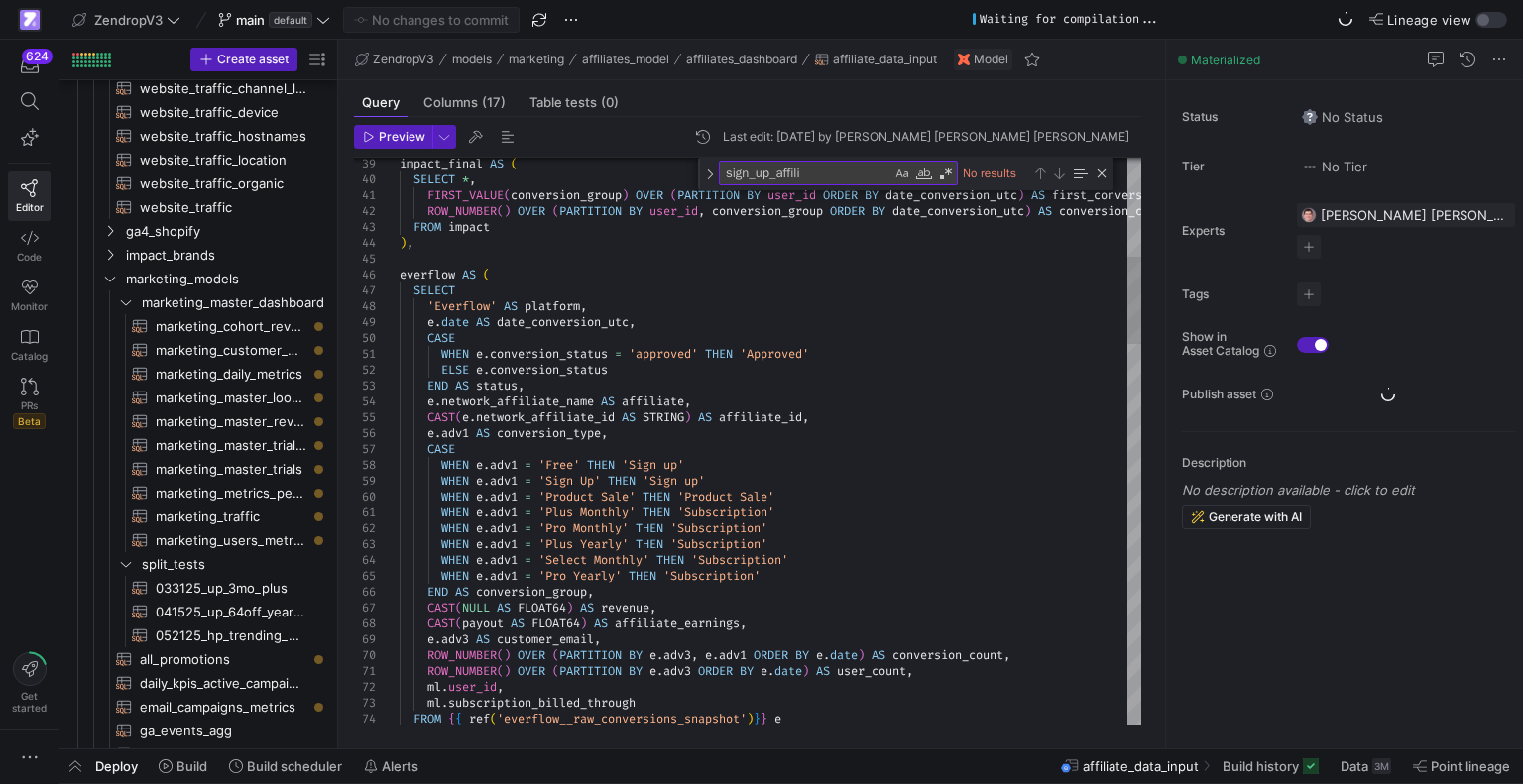scroll, scrollTop: 333, scrollLeft: 0, axis: vertical 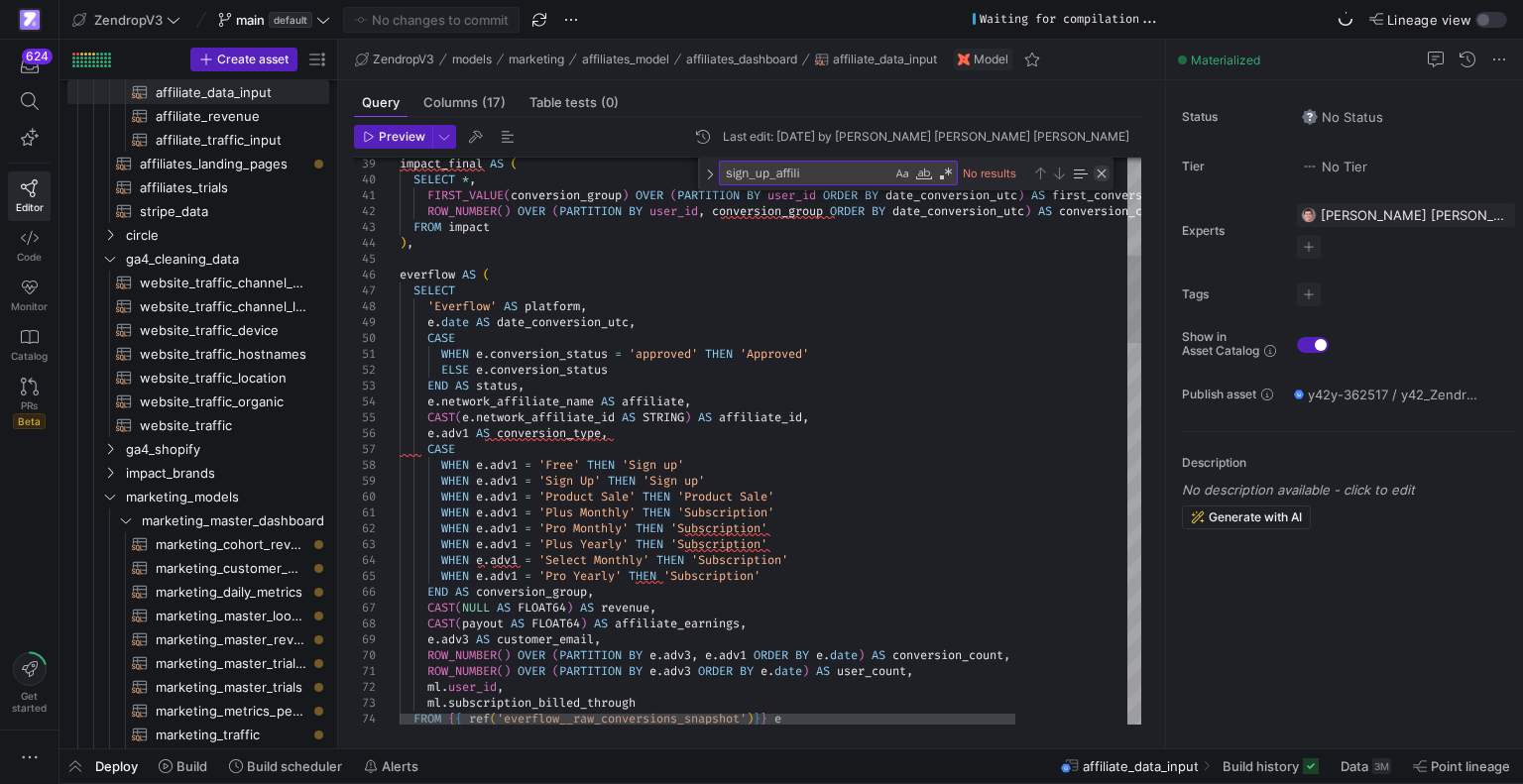 click at bounding box center (1102, 173) 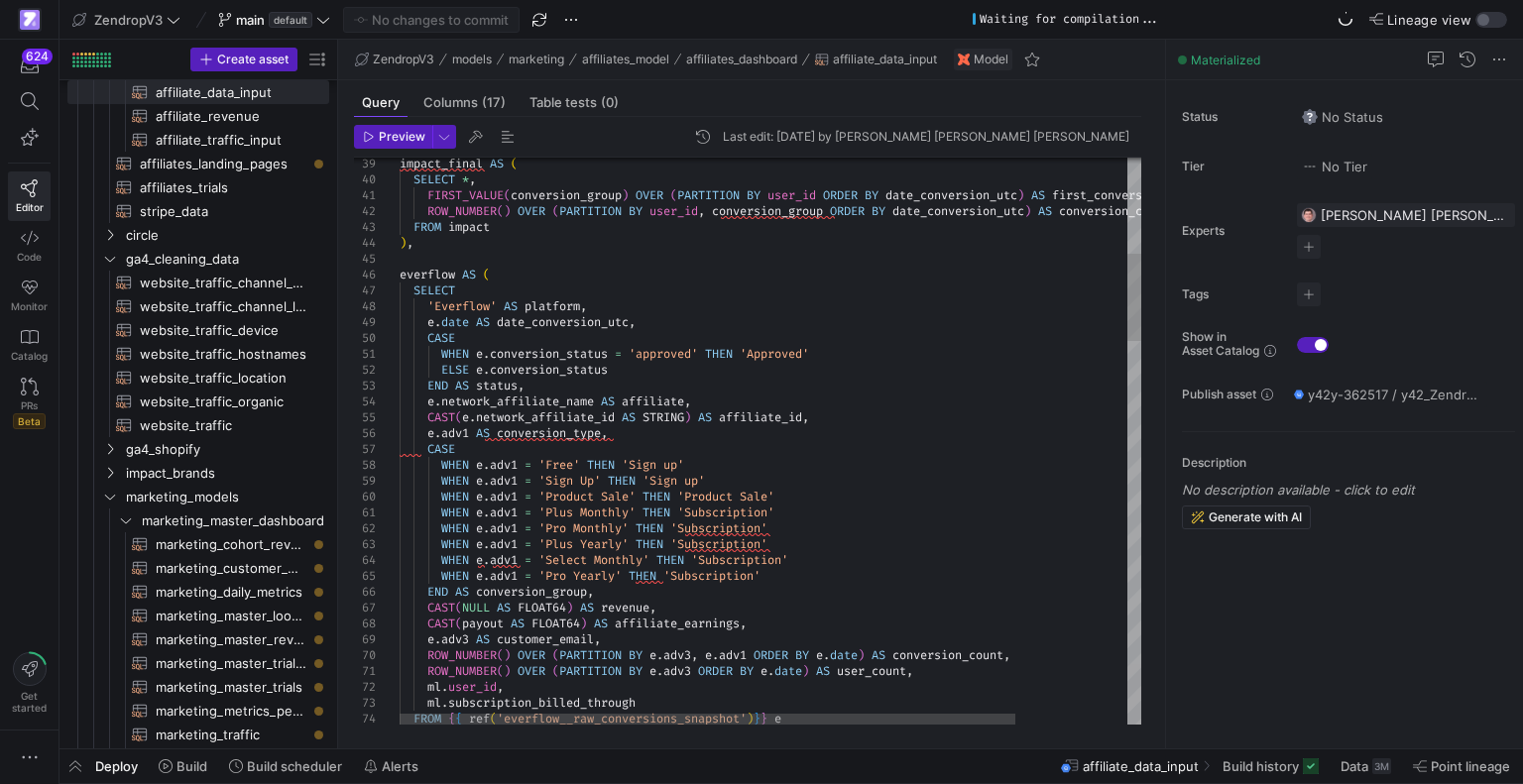 scroll, scrollTop: 94, scrollLeft: 0, axis: vertical 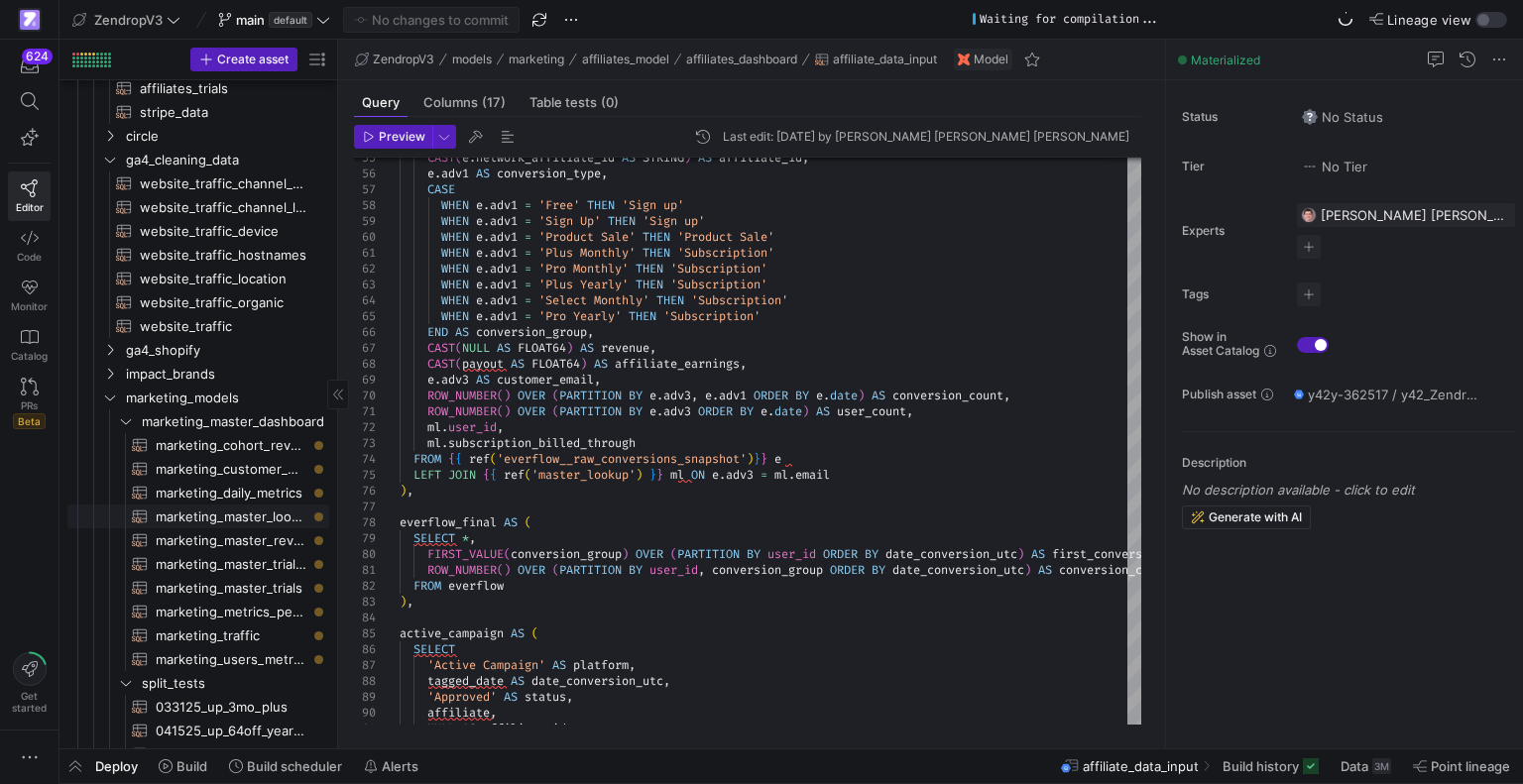 click on "marketing_master_lookup​​​​​​​​​​" 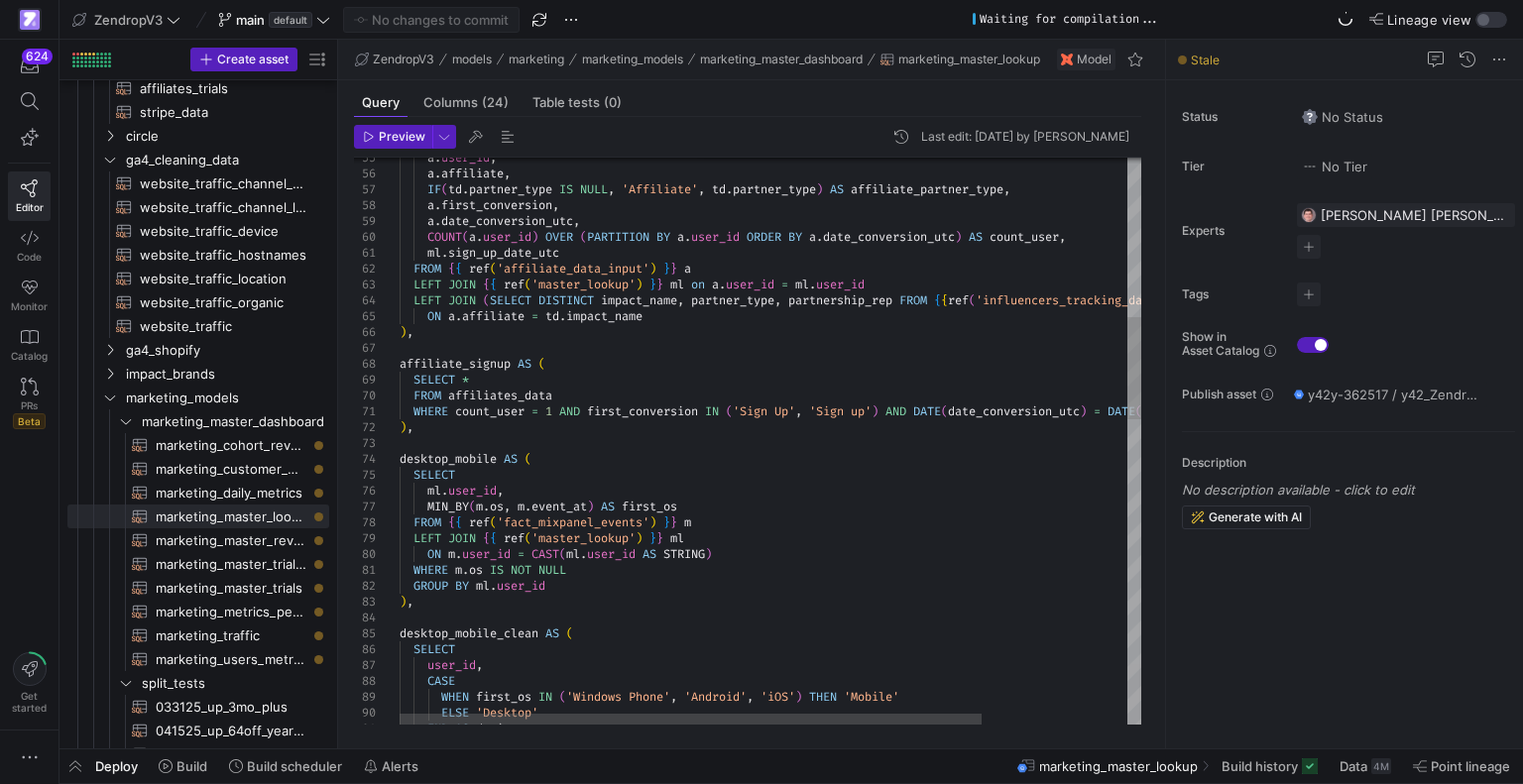 type on "WHERE count_user = 1 AND first_conversion IN ('Sign Up', 'Sign up') AND DATE(date_conversion_utc) = DATE(sign_up_date_utc)
),
desktop_mobile AS (
SELECT
ml.user_id,
MIN_BY(m.os, m.event_at) AS first_os
FROM {{ ref('fact_mixpanel_events') }} m
LEFT JOIN {{ ref('master_lookup') }} ml
ON m.user_id = CAST(ml.user_id AS STRING)" 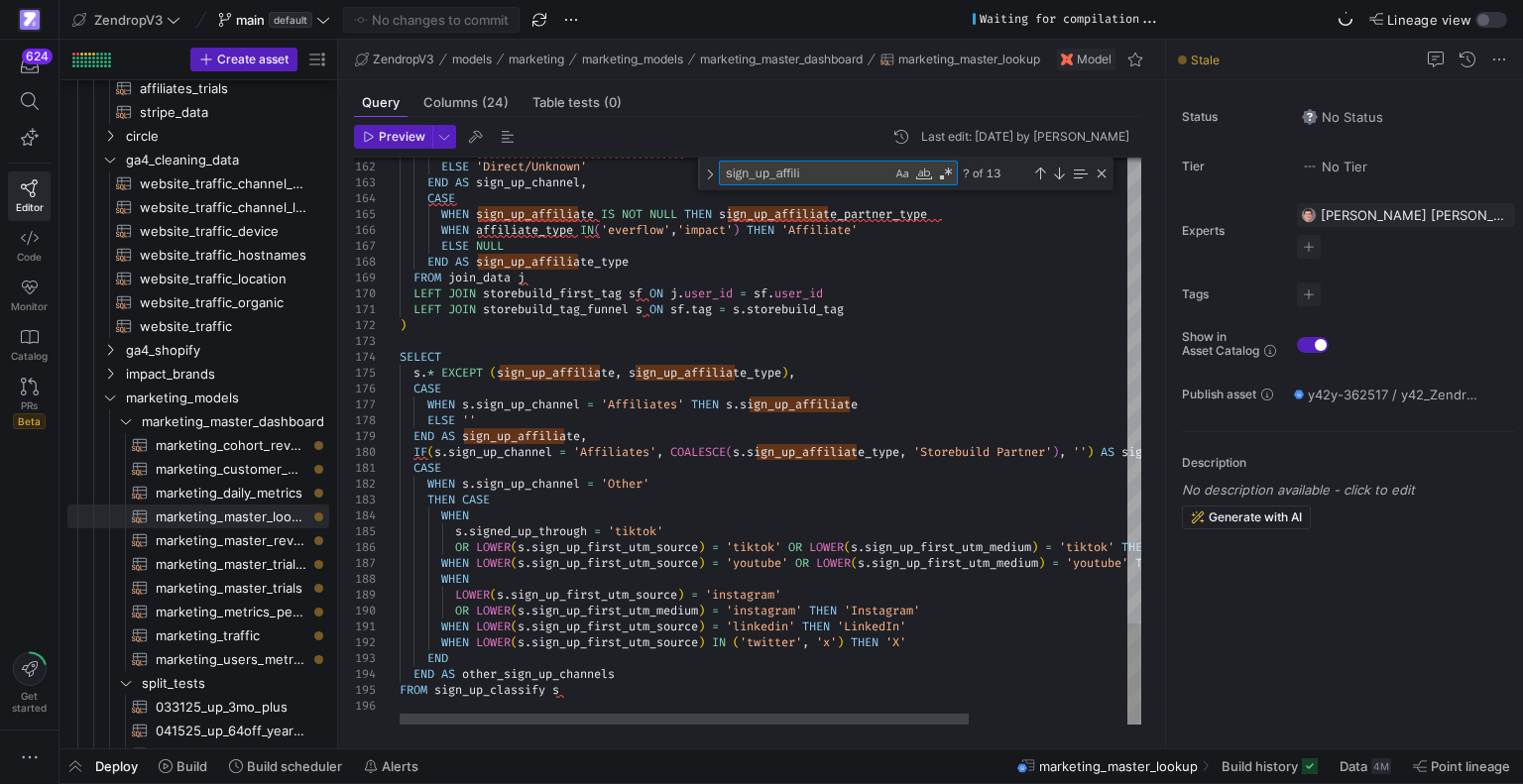 type on "c" 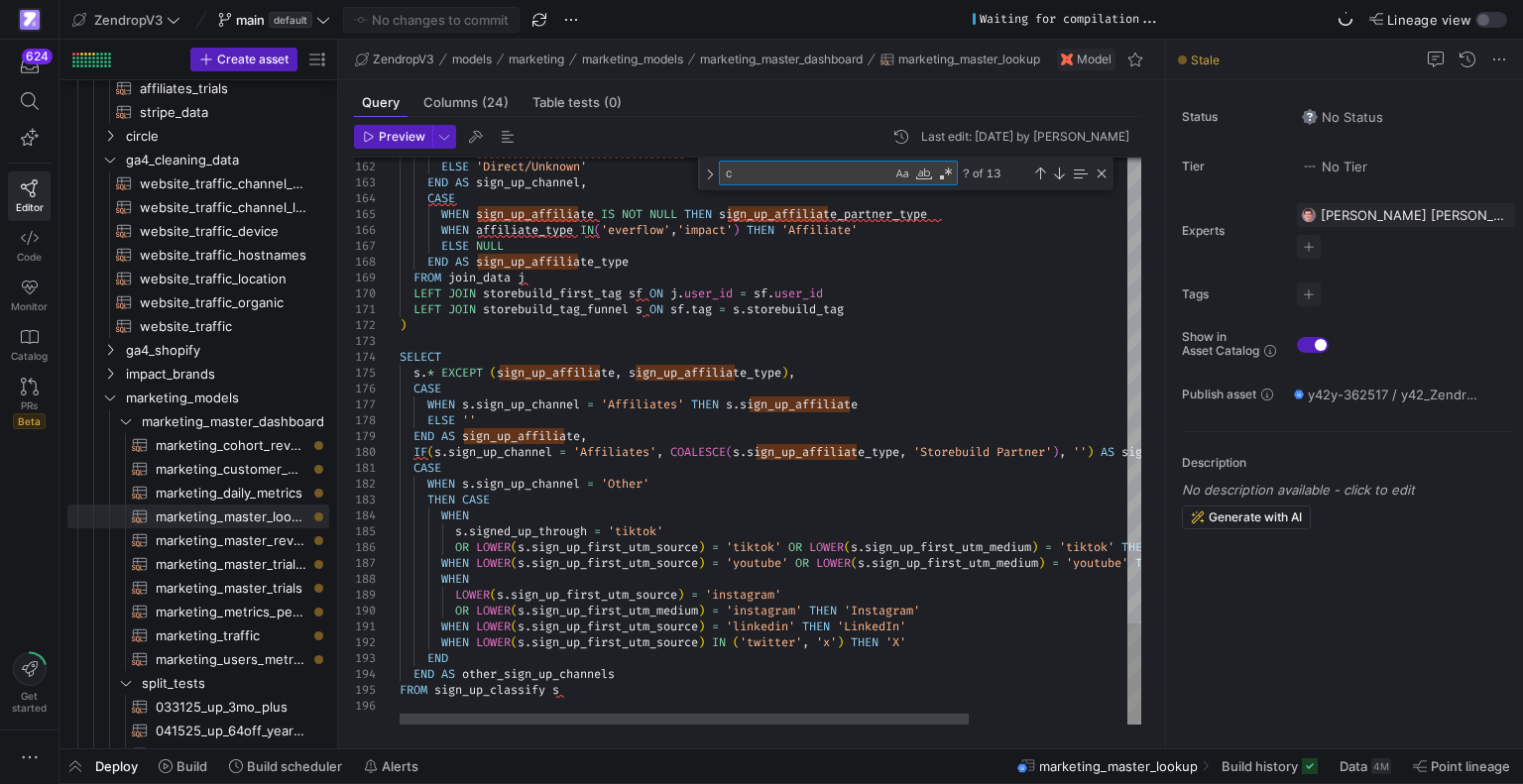 type on "WHERE m.os IS NOT NULL
GROUP BY ml.user_id
),
desktop_mobile_clean AS (
SELECT
user_id,
CASE
WHEN first_os IN ('Windows Phone', 'Android', 'iOS') THEN 'Mobile'
ELSE 'Desktop'" 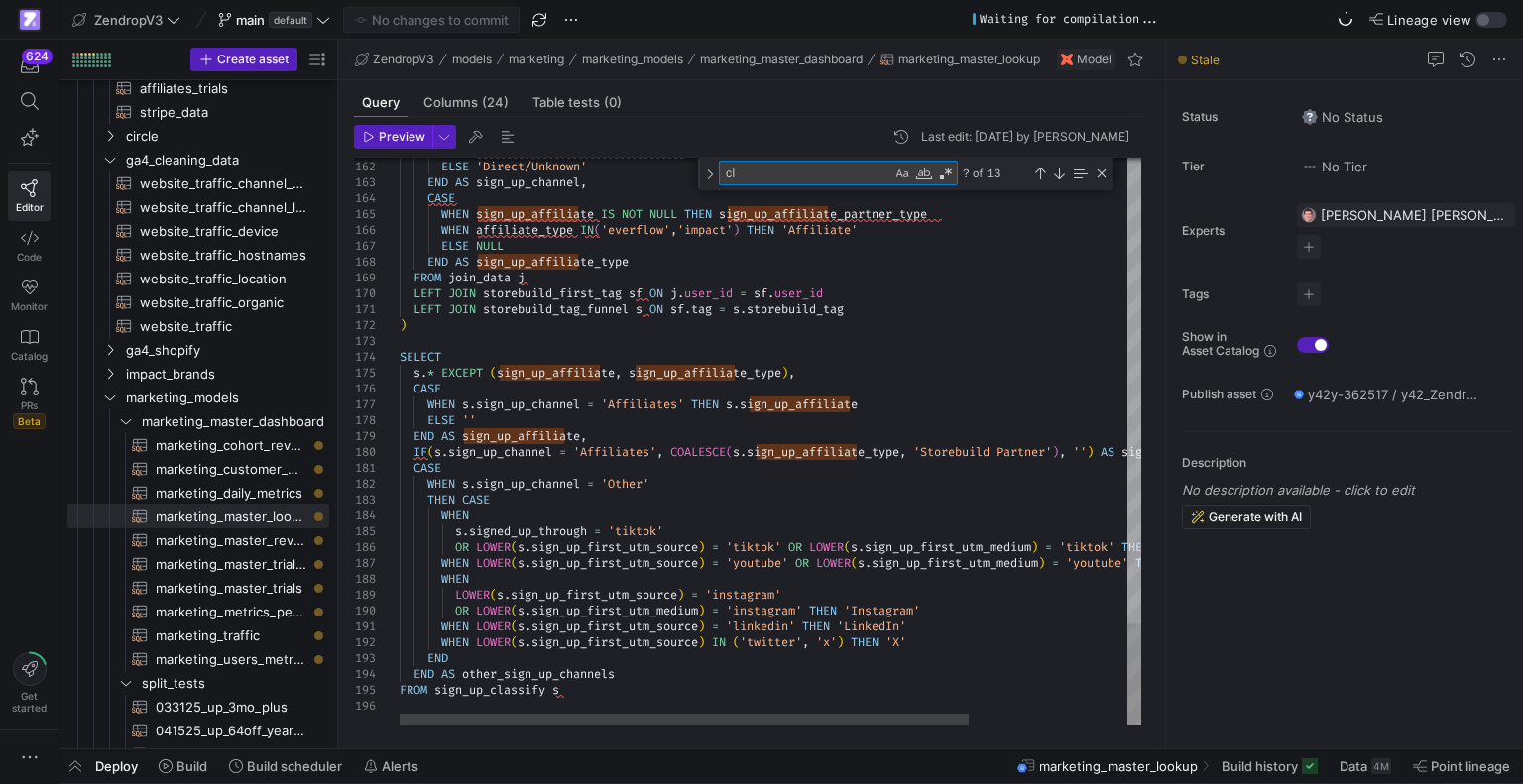 type on "WHEN sign_up_first_utm_source IN('g','G','google','google_ads') THEN 'Google Ads'
WHEN signed_up_through = 'click_funnels_appstore' THEN 'ClickFunnels'
WHEN signed_up_through = 'tiktok' THEN 'Other'
WHEN sign_up_first_utm_source IN('youtube','Youtube') THEN 'Other'
WHEN sign_up_first_utm_source IN('Instagram','instagram') THEN 'Other'
WHEN sign_up_first_utm_source IN('Linkedin','linkedin') THEN 'Other'
WHEN sign_up_first_utm_source IN('Twitter') THEN 'Other'
WHEN sign_up_first_utm_source IN('x') THEN 'Other'
WHEN sign_up_first_utm_source IN('ActiveCampaign','acti" 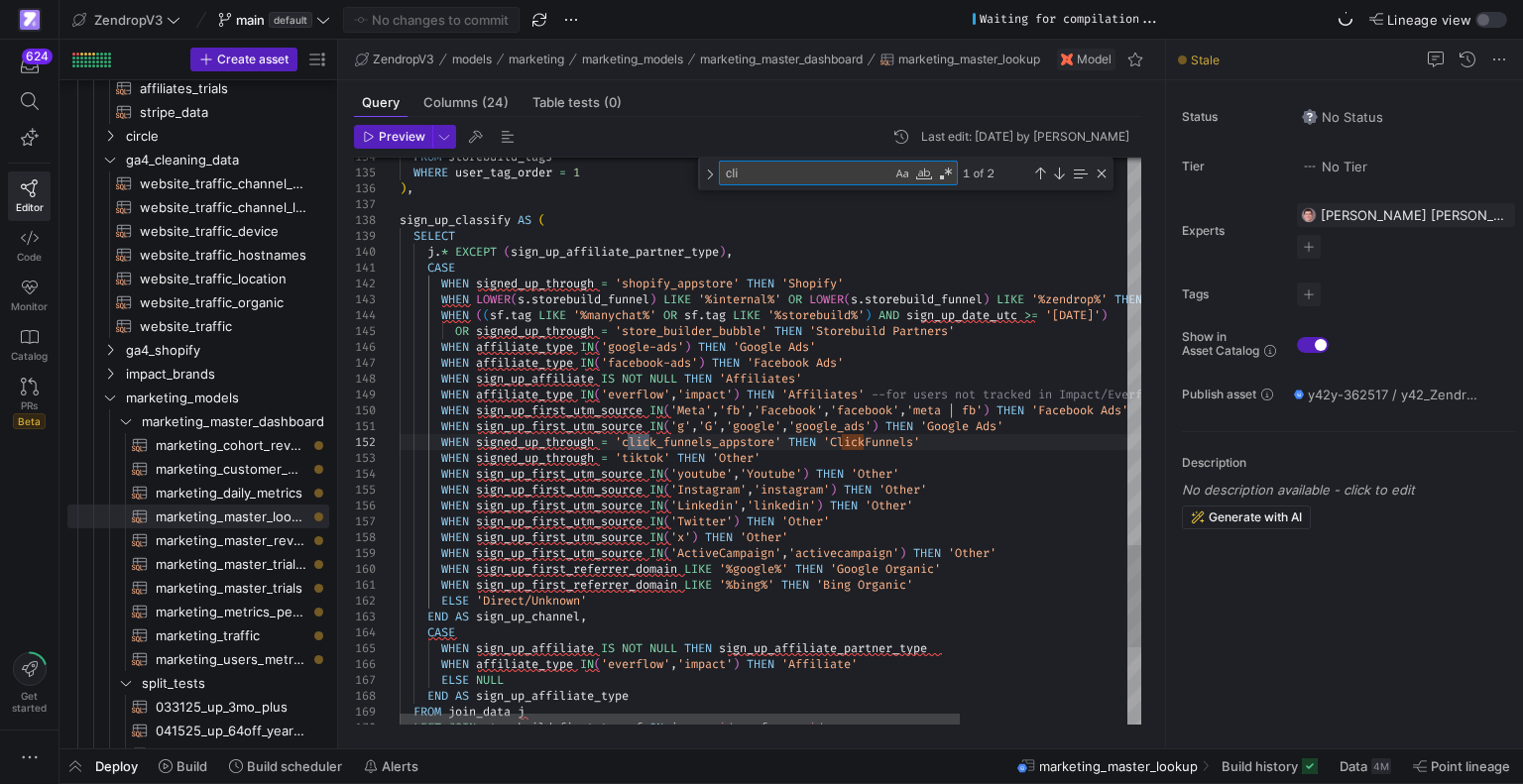 type on "WHEN sign_up_first_utm_source IN('g','G','google','google_ads') THEN 'Google Ads'
WHEN signed_up_through = 'click_funnels_appstore' THEN 'ClickFunnels'
WHEN signed_up_through = 'tiktok' THEN 'Other'
WHEN sign_up_first_utm_source IN('youtube','Youtube') THEN 'Other'
WHEN sign_up_first_utm_source IN('Instagram','instagram') THEN 'Other'
WHEN sign_up_first_utm_source IN('Linkedin','linkedin') THEN 'Other'
WHEN sign_up_first_utm_source IN('Twitter') THEN 'Other'
WHEN sign_up_first_utm_source IN('x') THEN 'Other'
WHEN sign_up_first_utm_source IN('ActiveCampaign','activ" 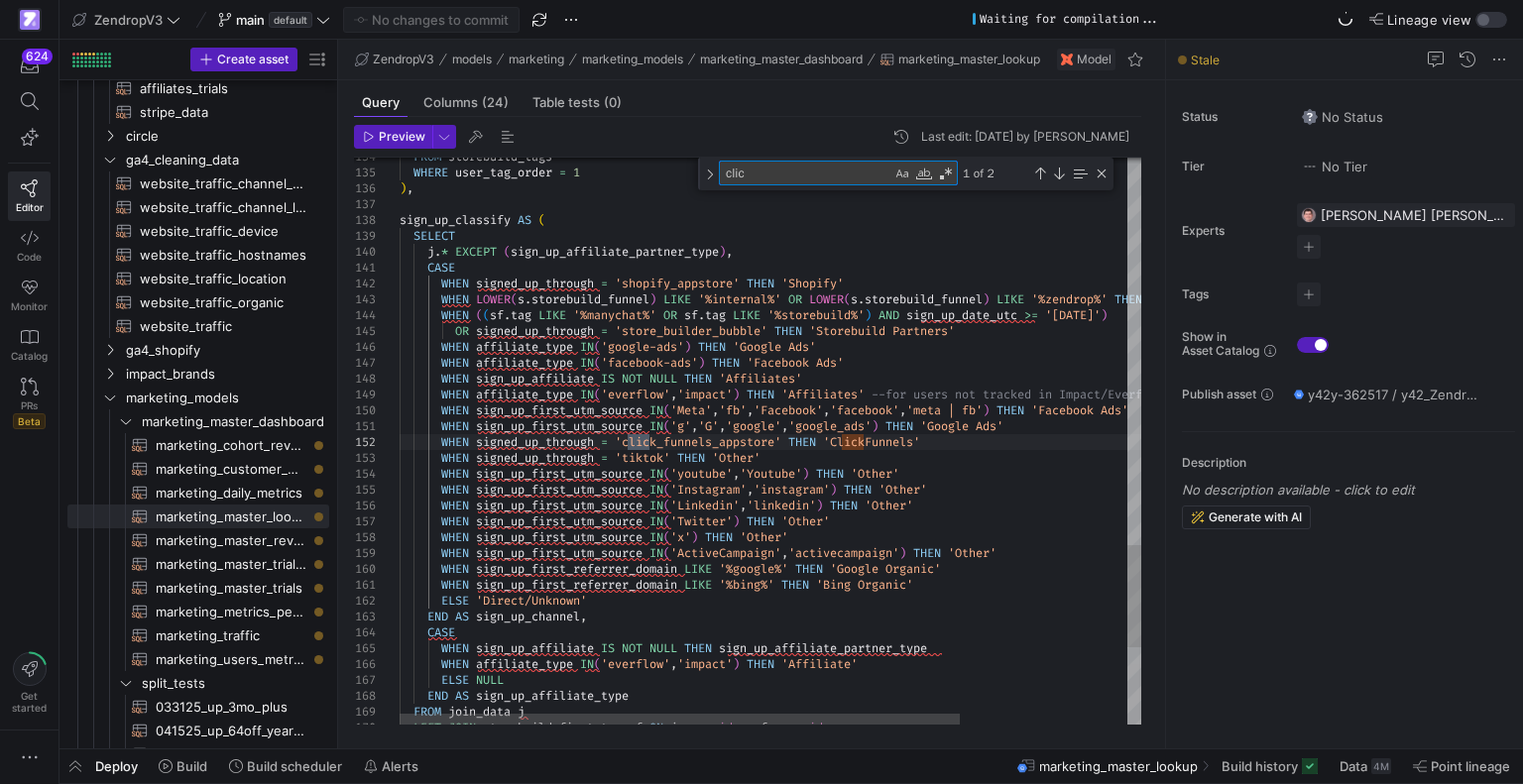 type on "WHEN sign_up_first_utm_source IN('g','G','google','google_ads') THEN 'Google Ads'
WHEN signed_up_through = 'click_funnels_appstore' THEN 'ClickFunnels'
WHEN signed_up_through = 'tiktok' THEN 'Other'
WHEN sign_up_first_utm_source IN('youtube','Youtube') THEN 'Other'
WHEN sign_up_first_utm_source IN('Instagram','instagram') THEN 'Other'
WHEN sign_up_first_utm_source IN('Linkedin','linkedin') THEN 'Other'
WHEN sign_up_first_utm_source IN('Twitter') THEN 'Other'
WHEN sign_up_first_utm_source IN('x') THEN 'Other'
WHEN sign_up_first_utm_source IN('ActiveCampaign','active" 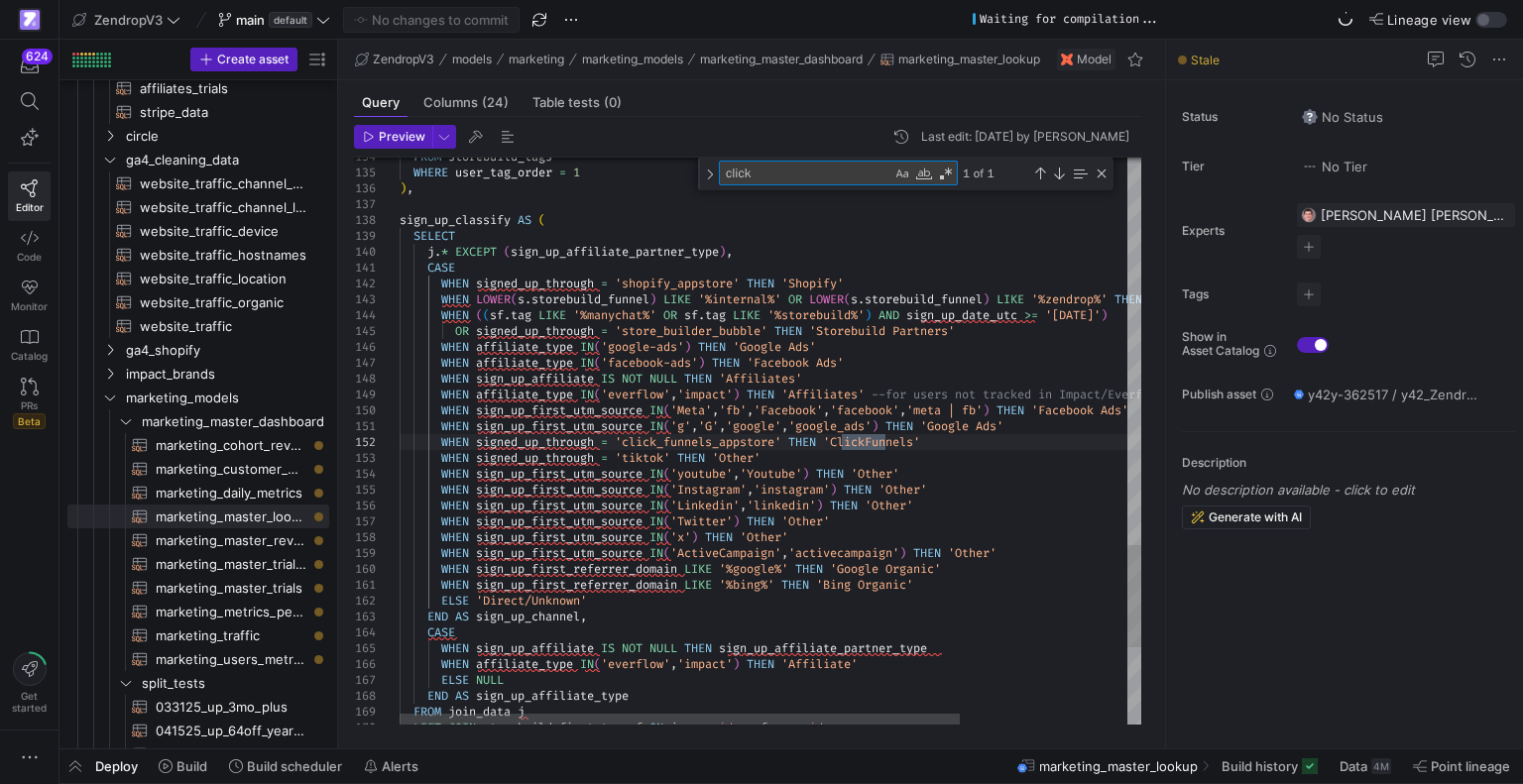 type on "WHEN sign_up_first_utm_source IN('g','G','google','google_ads') THEN 'Google Ads'
WHEN signed_up_through = 'click_funnels_appstore' THEN 'ClickFunnels'
WHEN signed_up_through = 'tiktok' THEN 'Other'
WHEN sign_up_first_utm_source IN('youtube','Youtube') THEN 'Other'
WHEN sign_up_first_utm_source IN('Instagram','instagram') THEN 'Other'
WHEN sign_up_first_utm_source IN('Linkedin','linkedin') THEN 'Other'
WHEN sign_up_first_utm_source IN('Twitter') THEN 'Other'
WHEN sign_up_first_utm_source IN('x') THEN 'Other'
WHEN sign_up_first_utm_source IN('ActiveCampaign','activecampaign') THEN 'Other'
W" 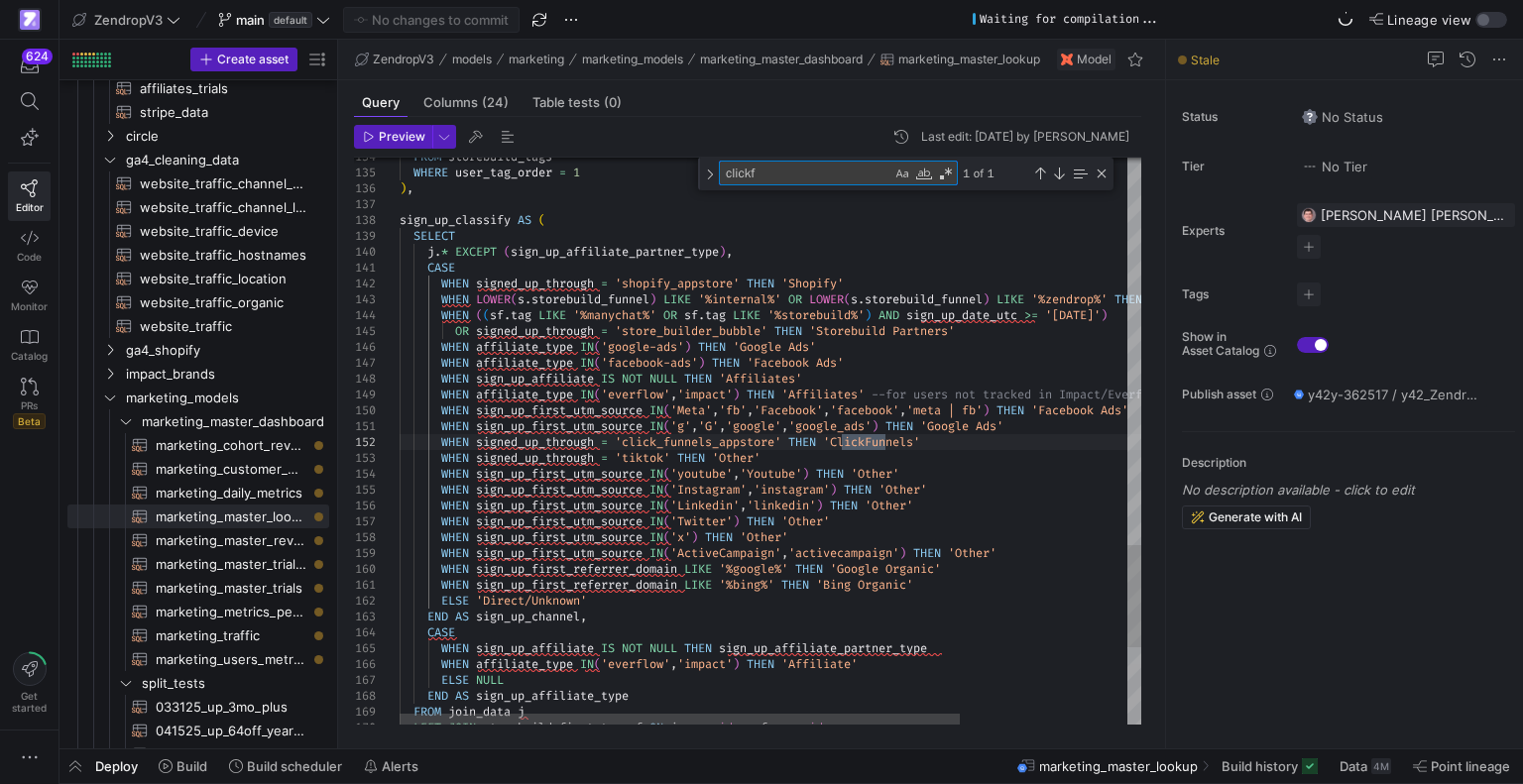 type on "WHEN sign_up_first_utm_source IN('g','G','google','google_ads') THEN 'Google Ads'
WHEN signed_up_through = 'click_funnels_appstore' THEN 'ClickFunnels'
WHEN signed_up_through = 'tiktok' THEN 'Other'
WHEN sign_up_first_utm_source IN('youtube','Youtube') THEN 'Other'
WHEN sign_up_first_utm_source IN('Instagram','instagram') THEN 'Other'
WHEN sign_up_first_utm_source IN('Linkedin','linkedin') THEN 'Other'
WHEN sign_up_first_utm_source IN('Twitter') THEN 'Other'
WHEN sign_up_first_utm_source IN('x') THEN 'Other'
WHEN sign_up_first_utm_source IN('ActiveCampaign','activecampaign') THEN 'Other'
WH" 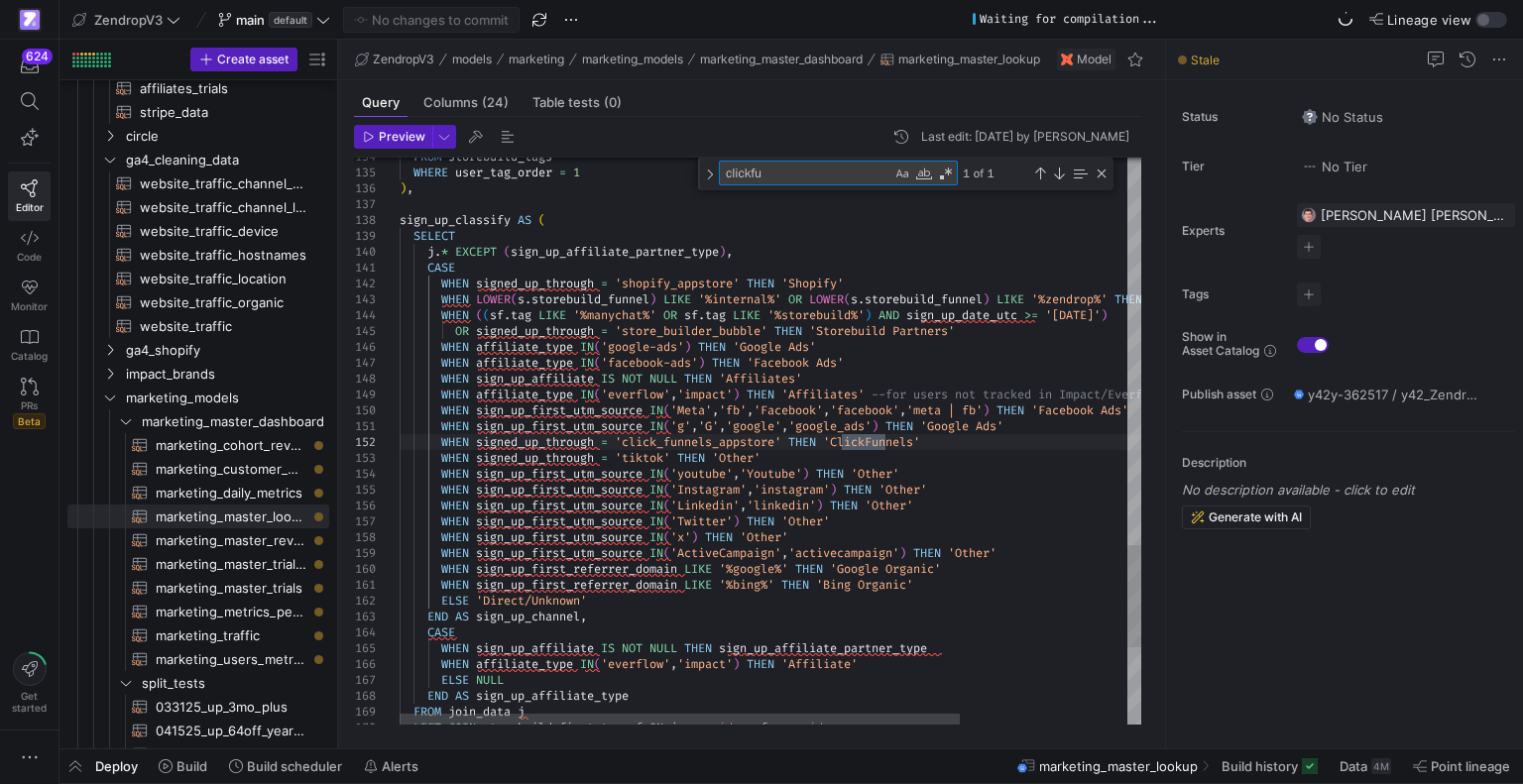 type on "WHEN sign_up_first_utm_source IN('g','G','google','google_ads') THEN 'Google Ads'
WHEN signed_up_through = 'click_funnels_appstore' THEN 'ClickFunnels'
WHEN signed_up_through = 'tiktok' THEN 'Other'
WHEN sign_up_first_utm_source IN('youtube','Youtube') THEN 'Other'
WHEN sign_up_first_utm_source IN('Instagram','instagram') THEN 'Other'
WHEN sign_up_first_utm_source IN('Linkedin','linkedin') THEN 'Other'
WHEN sign_up_first_utm_source IN('Twitter') THEN 'Other'
WHEN sign_up_first_utm_source IN('x') THEN 'Other'
WHEN sign_up_first_utm_source IN('ActiveCampaign','activecampaign') THEN 'Other'
WHE" 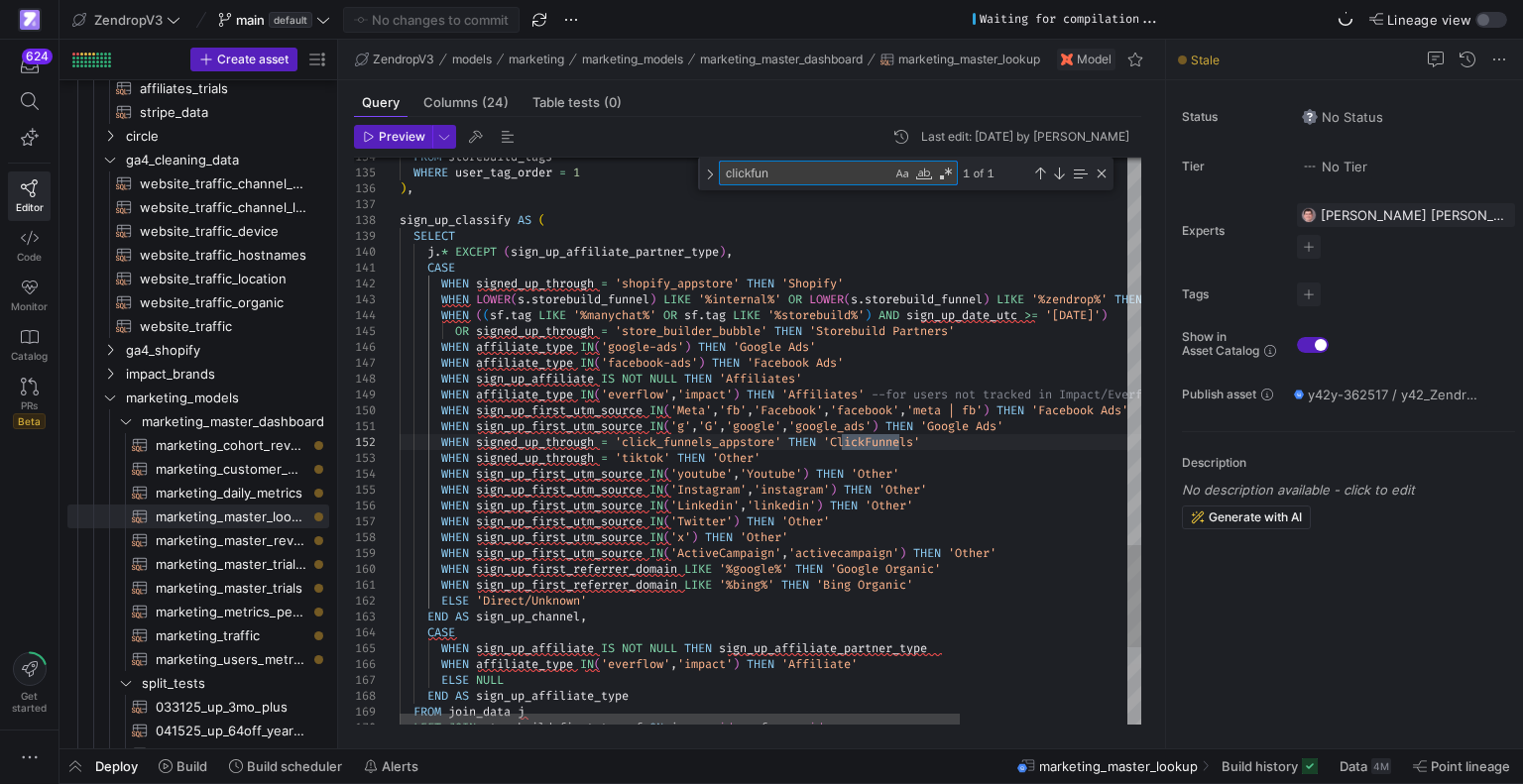 type on "WHEN sign_up_first_utm_source IN('g','G','google','google_ads') THEN 'Google Ads'
WHEN signed_up_through = 'click_funnels_appstore' THEN 'ClickFunnels'
WHEN signed_up_through = 'tiktok' THEN 'Other'
WHEN sign_up_first_utm_source IN('youtube','Youtube') THEN 'Other'
WHEN sign_up_first_utm_source IN('Instagram','instagram') THEN 'Other'
WHEN sign_up_first_utm_source IN('Linkedin','linkedin') THEN 'Other'
WHEN sign_up_first_utm_source IN('Twitter') THEN 'Other'
WHEN sign_up_first_utm_source IN('x') THEN 'Other'
WHEN sign_up_first_utm_source IN('ActiveCampaign','activecampaign') THEN 'Other'
WHEN" 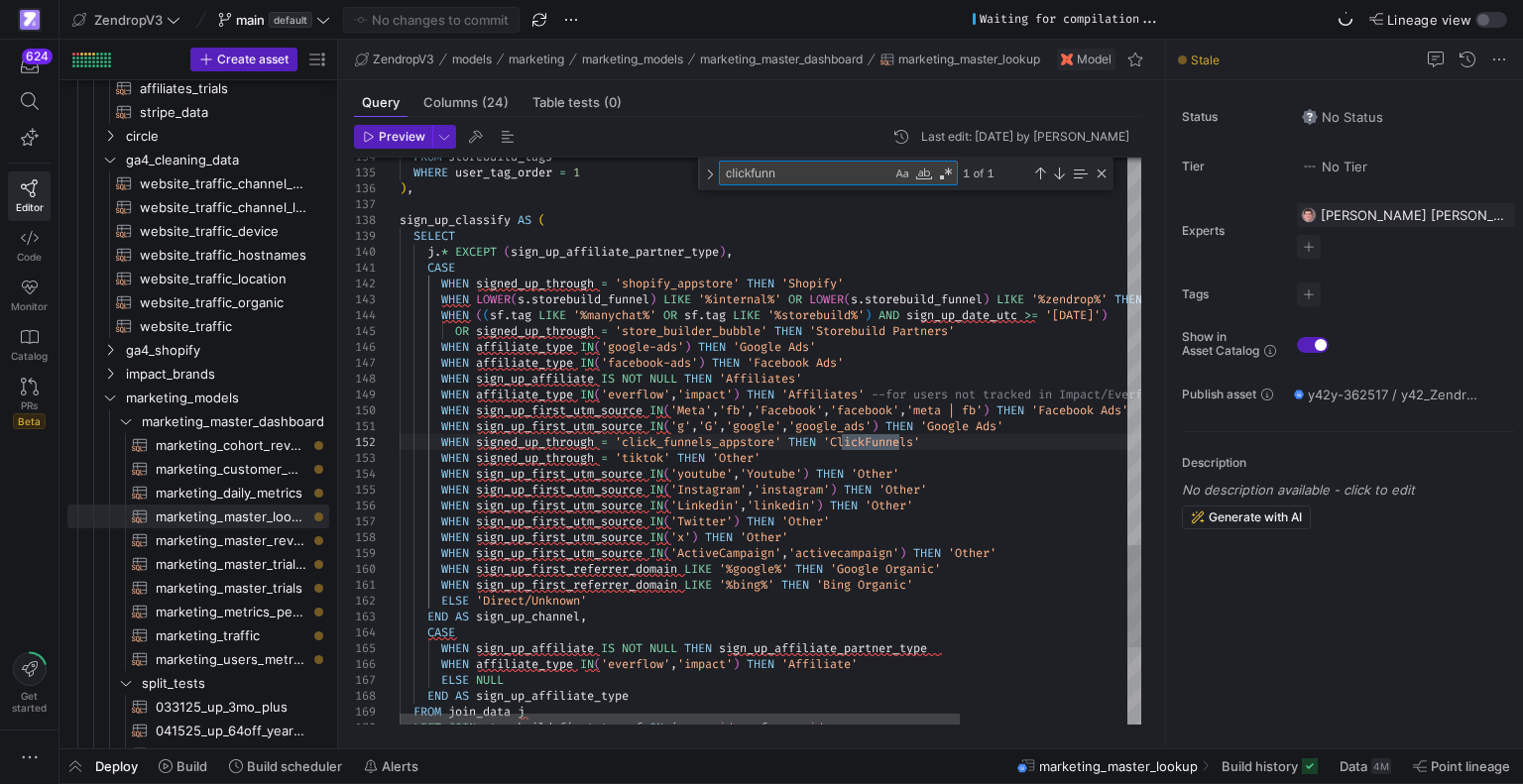 type on "WHEN sign_up_first_utm_source IN('g','G','google','google_ads') THEN 'Google Ads'
WHEN signed_up_through = 'click_funnels_appstore' THEN 'ClickFunnels'
WHEN signed_up_through = 'tiktok' THEN 'Other'
WHEN sign_up_first_utm_source IN('youtube','Youtube') THEN 'Other'
WHEN sign_up_first_utm_source IN('Instagram','instagram') THEN 'Other'
WHEN sign_up_first_utm_source IN('Linkedin','linkedin') THEN 'Other'
WHEN sign_up_first_utm_source IN('Twitter') THEN 'Other'
WHEN sign_up_first_utm_source IN('x') THEN 'Other'
WHEN sign_up_first_utm_source IN('ActiveCampaign','activecampaign') THEN 'Other'
WHEN" 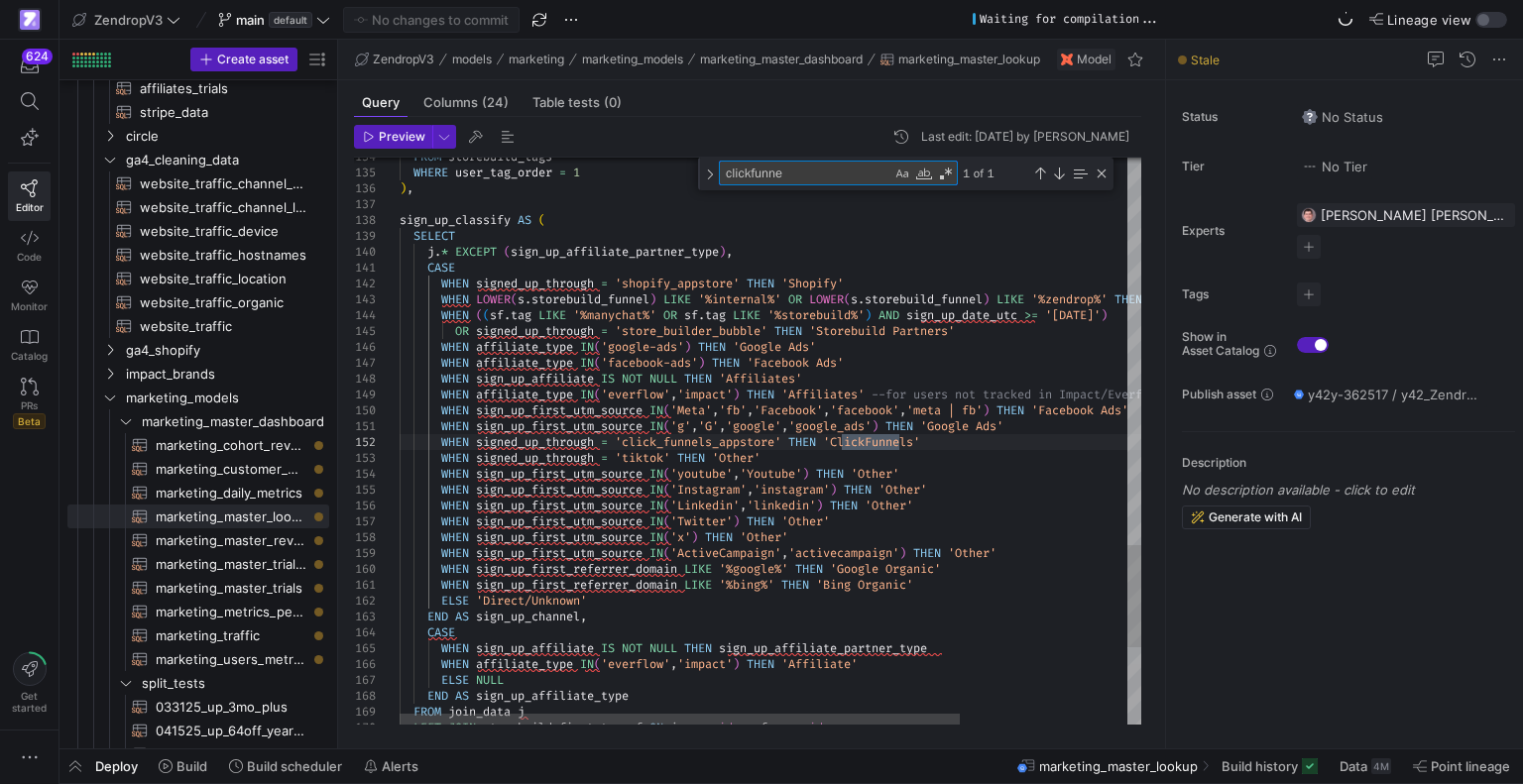 type on "WHEN sign_up_first_utm_source IN('g','G','google','google_ads') THEN 'Google Ads'
WHEN signed_up_through = 'click_funnels_appstore' THEN 'ClickFunnels'
WHEN signed_up_through = 'tiktok' THEN 'Other'
WHEN sign_up_first_utm_source IN('youtube','Youtube') THEN 'Other'
WHEN sign_up_first_utm_source IN('Instagram','instagram') THEN 'Other'
WHEN sign_up_first_utm_source IN('Linkedin','linkedin') THEN 'Other'
WHEN sign_up_first_utm_source IN('Twitter') THEN 'Other'
WHEN sign_up_first_utm_source IN('x') THEN 'Other'
WHEN sign_up_first_utm_source IN('ActiveCampaign','activecampaign') THEN 'Other'
WHEN s" 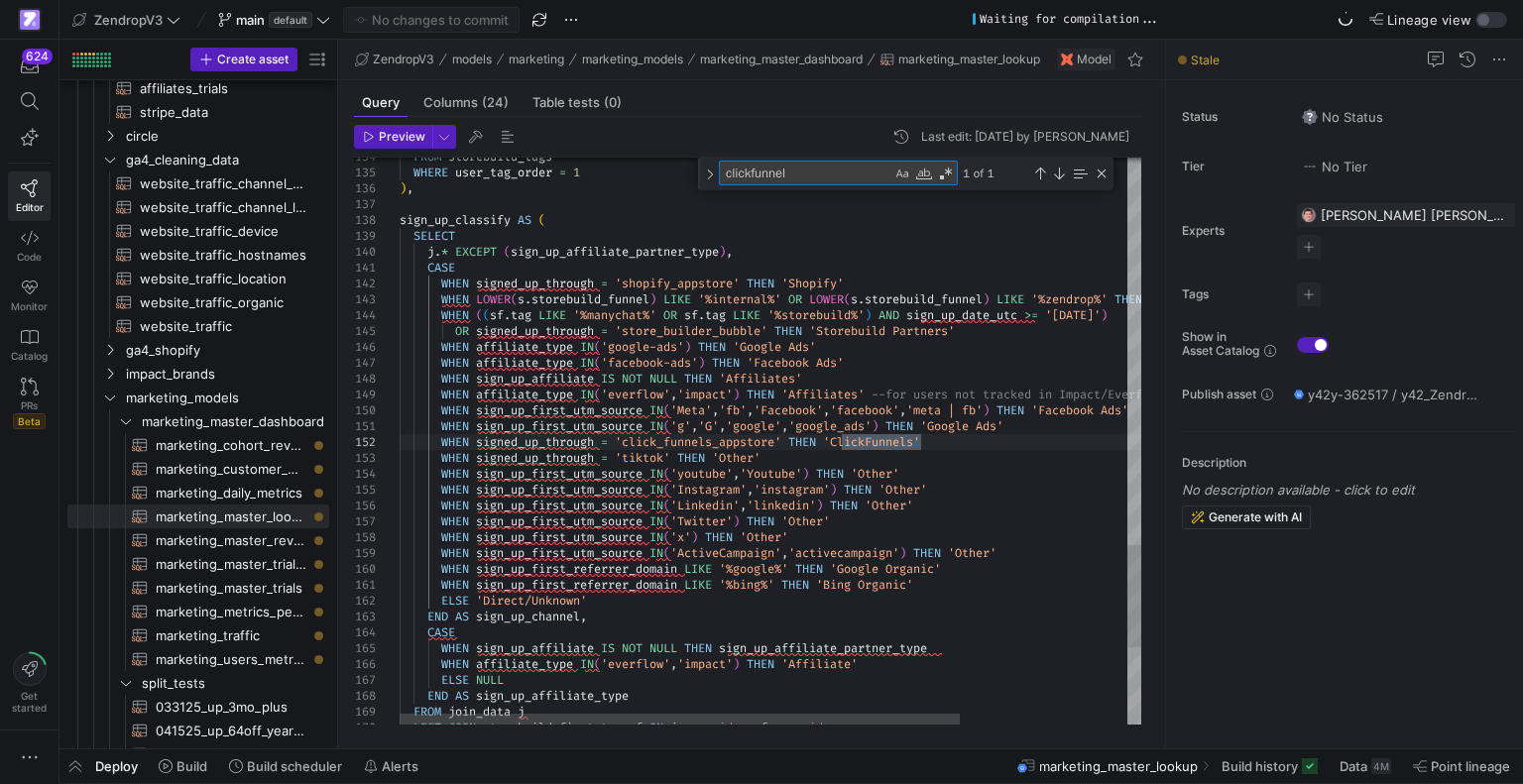 type on "WHEN sign_up_first_utm_source IN('g','G','google','google_ads') THEN 'Google Ads'
WHEN signed_up_through = 'click_funnels_appstore' THEN 'ClickFunnels'
WHEN signed_up_through = 'tiktok' THEN 'Other'
WHEN sign_up_first_utm_source IN('youtube','Youtube') THEN 'Other'
WHEN sign_up_first_utm_source IN('Instagram','instagram') THEN 'Other'
WHEN sign_up_first_utm_source IN('Linkedin','linkedin') THEN 'Other'
WHEN sign_up_first_utm_source IN('Twitter') THEN 'Other'
WHEN sign_up_first_utm_source IN('x') THEN 'Other'
WHEN sign_up_first_utm_source IN('ActiveCampaign','activecampaign') THEN 'Other'
WHEN si" 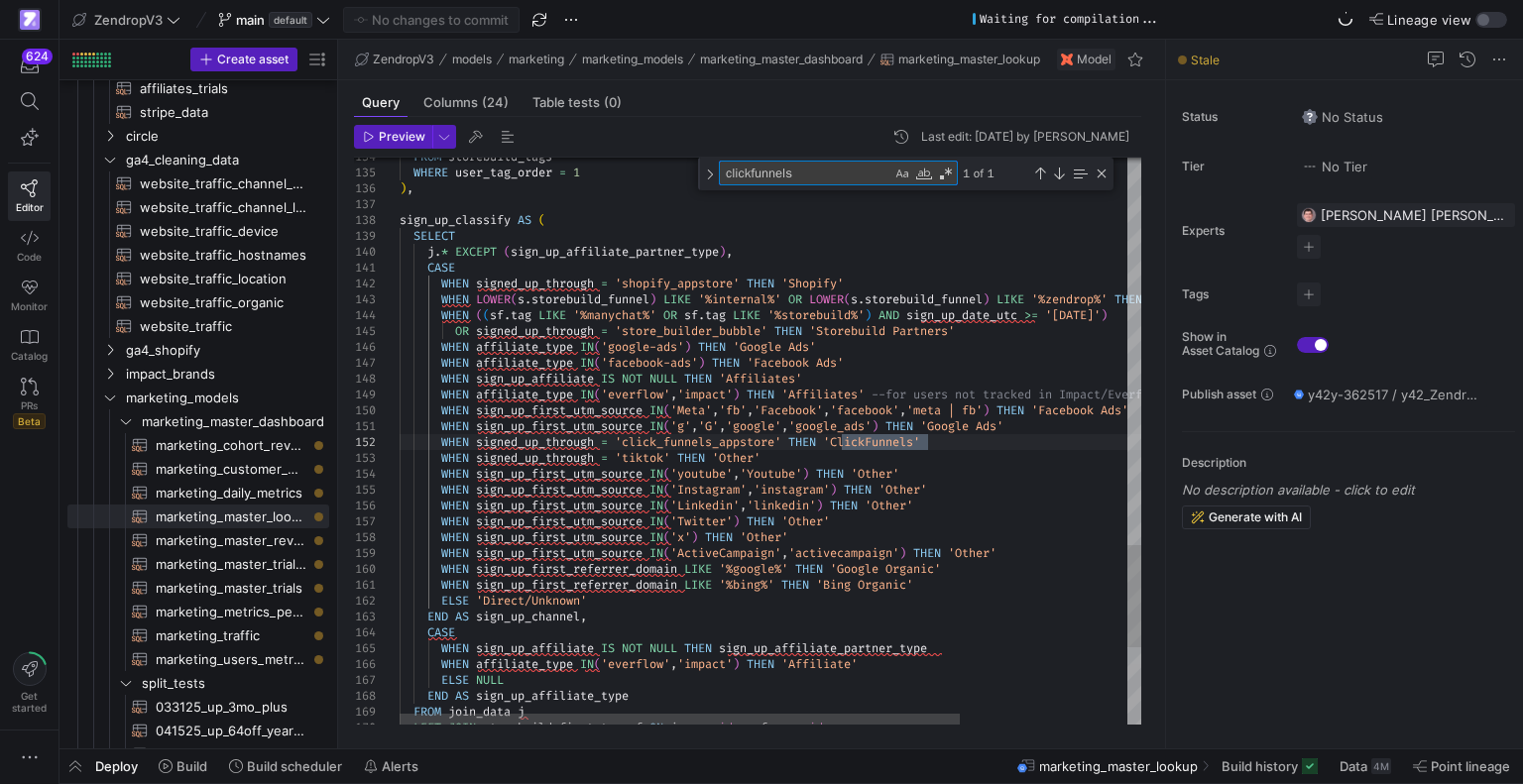 type on "clickfunnels" 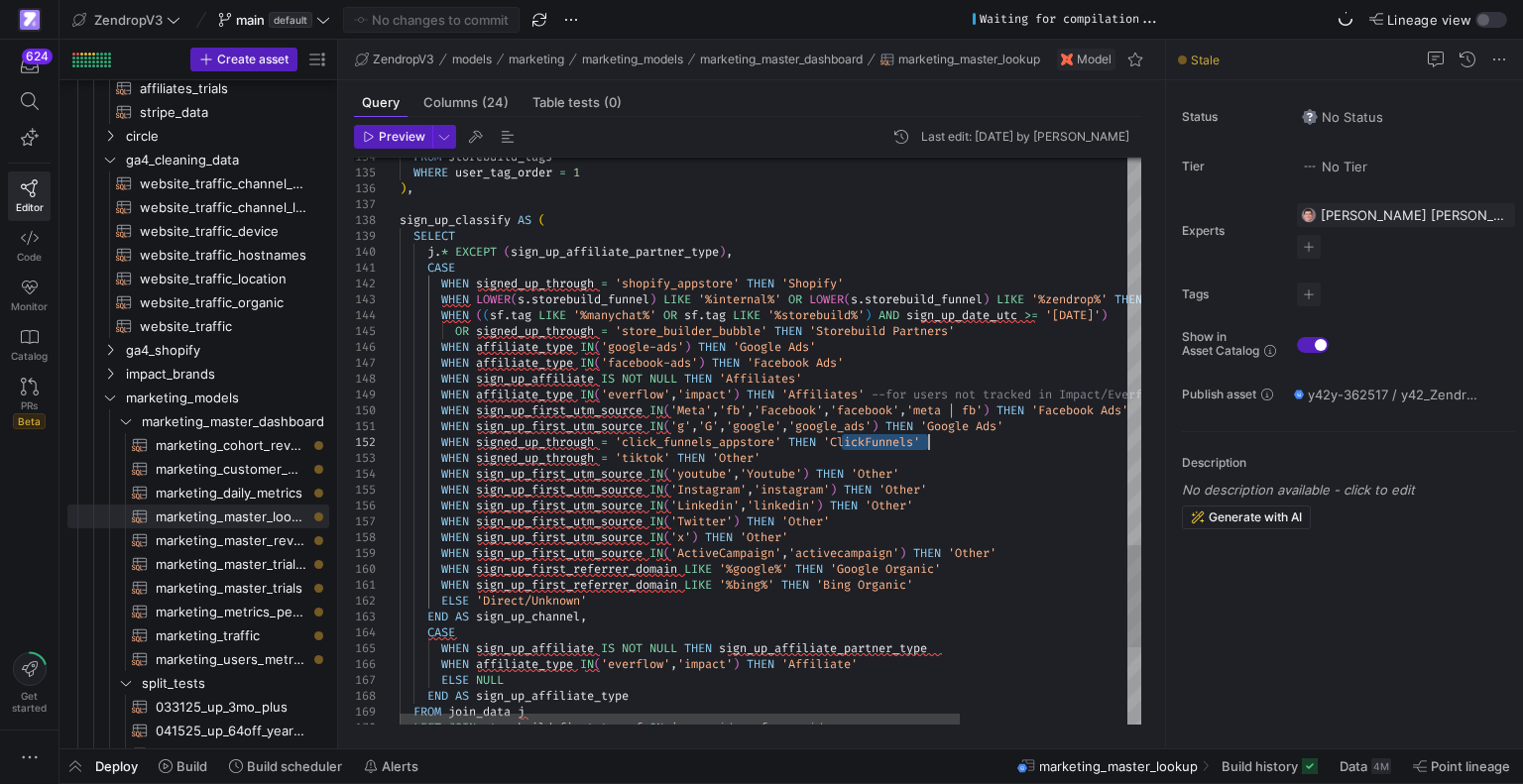 scroll, scrollTop: 94, scrollLeft: 91, axis: both 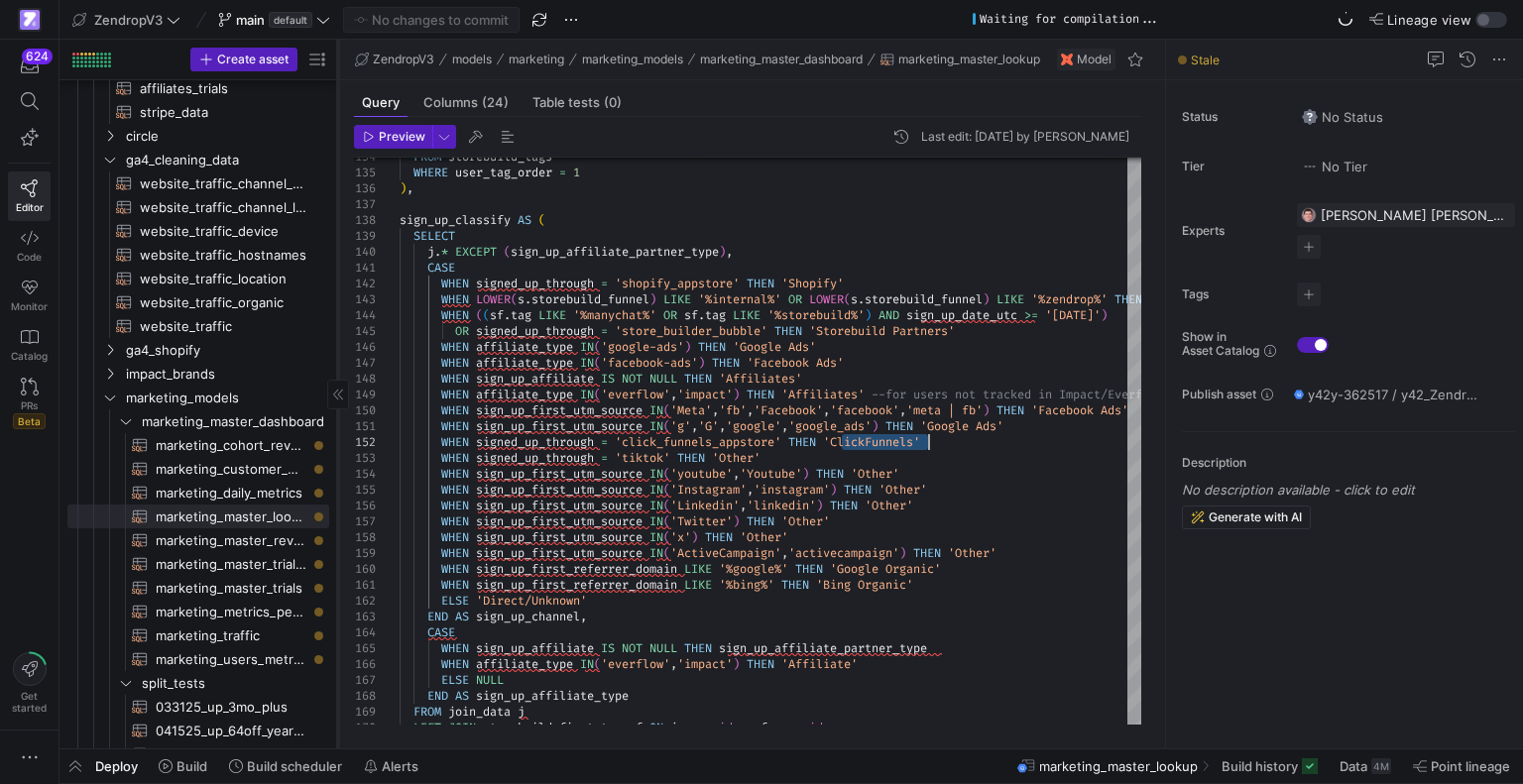 click 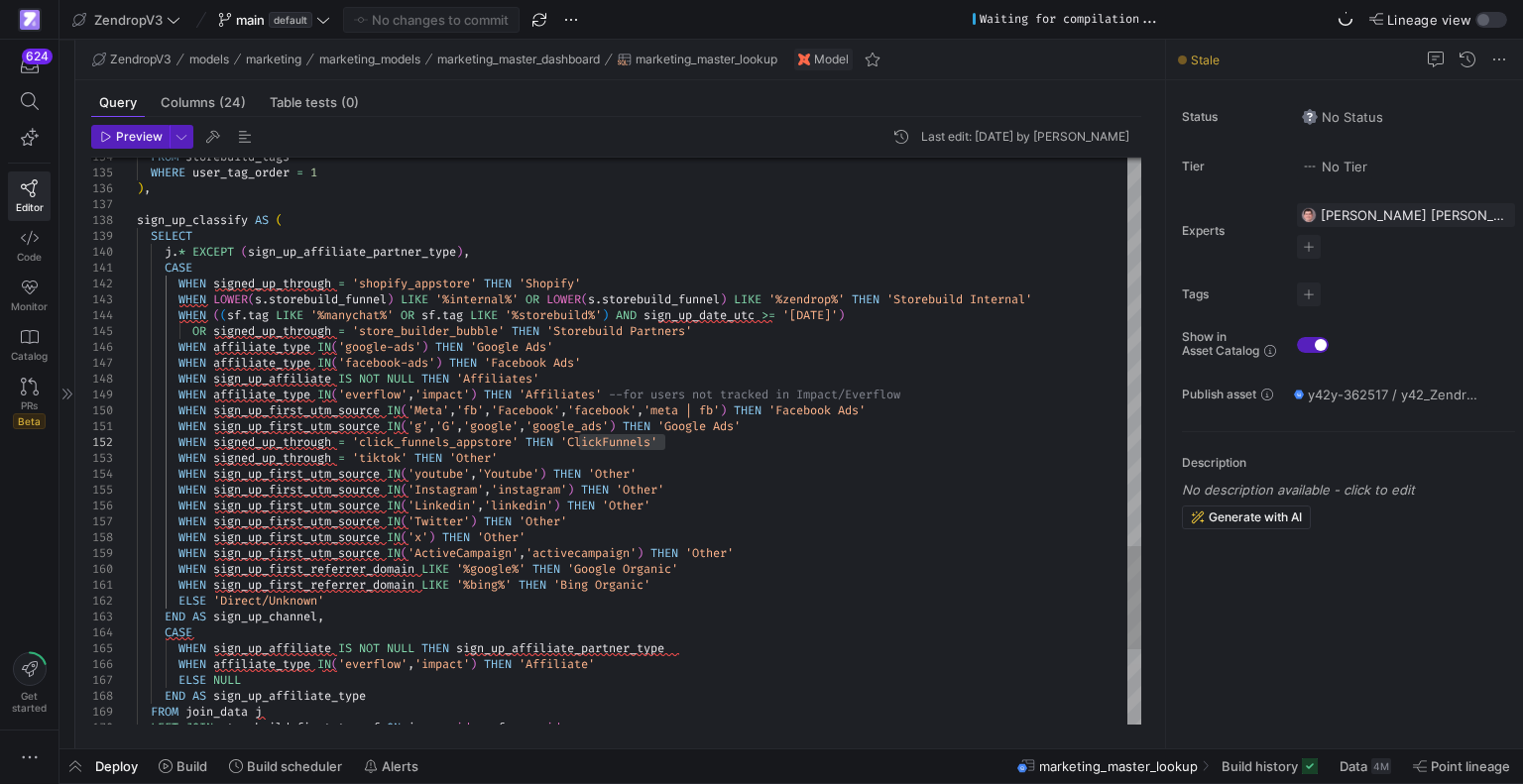 click on "FROM   storebuild_tags    WHERE   user_tag_order   =   1 ) , sign_up_classify   AS   (    SELECT      j . *   EXCEPT   ( sign_up_affiliate_partner_type ) ,      CASE        WHEN   signed_up_through   =   'shopify_appstore'   THEN   'Shopify'        WHEN   LOWER ( s . storebuild_funnel )   LIKE   '%internal%'   OR   LOWER ( s . storebuild_funnel )   LIKE   '%zendrop%'   THEN   'Storebuild Internal'        WHEN   ( ( sf . tag   LIKE   '%manychat%'   OR   sf . tag   LIKE   '%storebuild%' )   AND   sign_up_date_utc   >=   '[DATE]' )            OR   signed_up_through   =   'store_builder_bubble'   THEN   'Storebuild Partners'        WHEN   affiliate_type   IN ( 'google-ads' )   THEN   'Google Ads'        WHEN   affiliate_type   IN ( 'facebook-ads' )   THEN   'Facebook Ads'        WHEN   sign_up_affiliate   IS   NOT   NULL   THEN   'Affiliates'        WHEN   affiliate_type   IN ( , )" at bounding box center (639, -414) 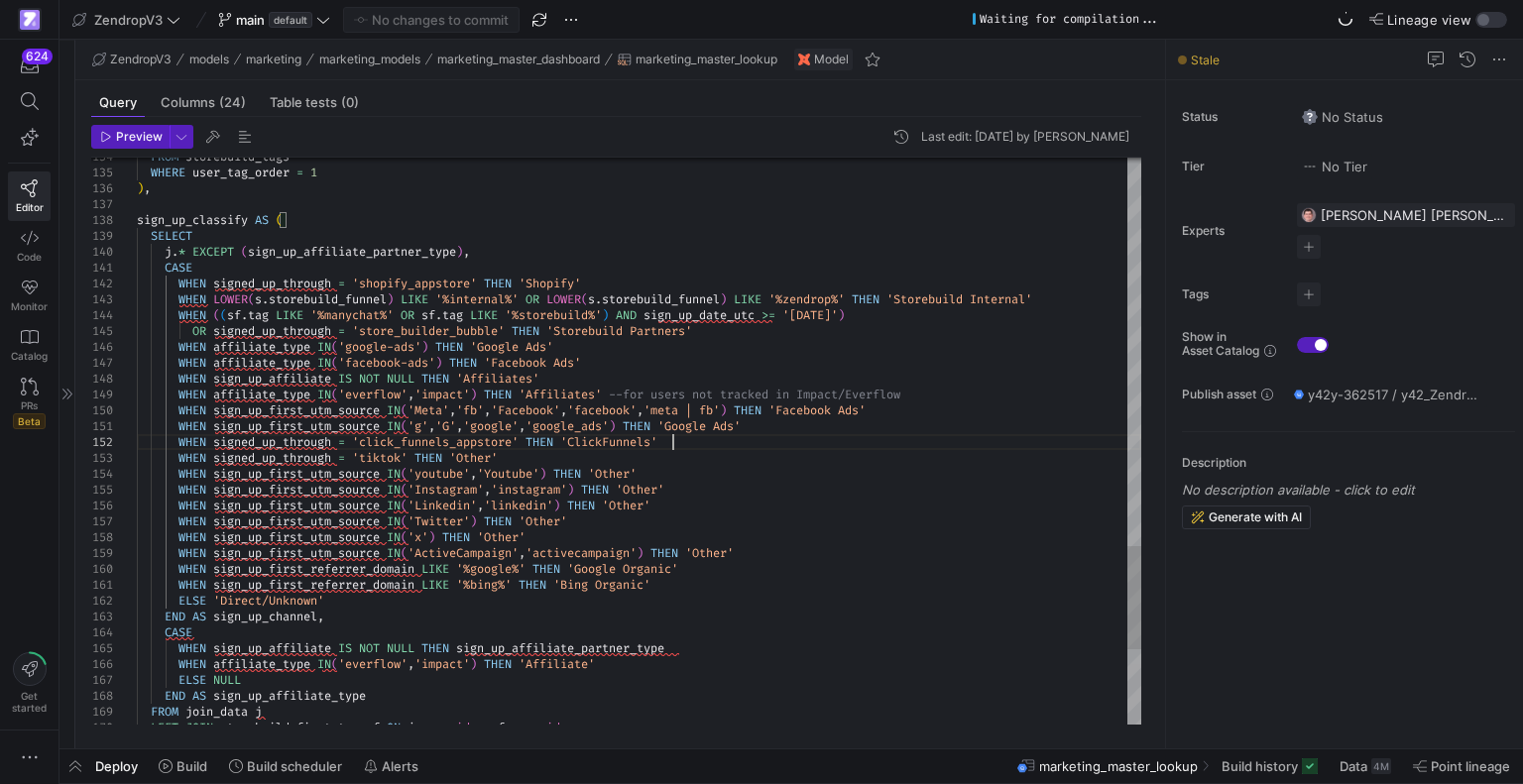 click on "FROM   storebuild_tags    WHERE   user_tag_order   =   1 ) , sign_up_classify   AS   (    SELECT      j . *   EXCEPT   ( sign_up_affiliate_partner_type ) ,      CASE        WHEN   signed_up_through   =   'shopify_appstore'   THEN   'Shopify'        WHEN   LOWER ( s . storebuild_funnel )   LIKE   '%internal%'   OR   LOWER ( s . storebuild_funnel )   LIKE   '%zendrop%'   THEN   'Storebuild Internal'        WHEN   ( ( sf . tag   LIKE   '%manychat%'   OR   sf . tag   LIKE   '%storebuild%' )   AND   sign_up_date_utc   >=   '[DATE]' )            OR   signed_up_through   =   'store_builder_bubble'   THEN   'Storebuild Partners'        WHEN   affiliate_type   IN ( 'google-ads' )   THEN   'Google Ads'        WHEN   affiliate_type   IN ( 'facebook-ads' )   THEN   'Facebook Ads'        WHEN   sign_up_affiliate   IS   NOT   NULL   THEN   'Affiliates'        WHEN   affiliate_type   IN ( , )" at bounding box center (639, -414) 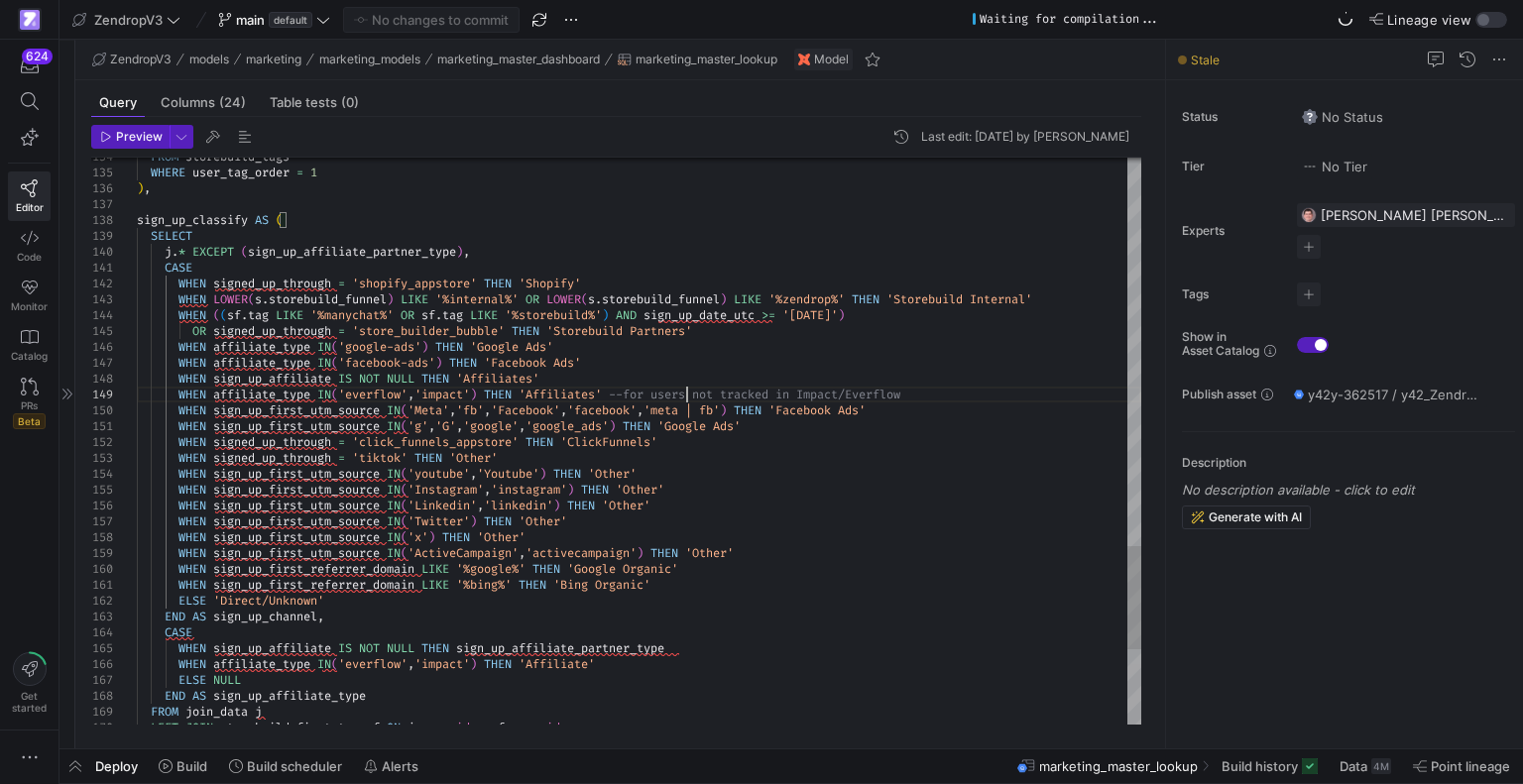 click on "FROM   storebuild_tags    WHERE   user_tag_order   =   1 ) , sign_up_classify   AS   (    SELECT      j . *   EXCEPT   ( sign_up_affiliate_partner_type ) ,      CASE        WHEN   signed_up_through   =   'shopify_appstore'   THEN   'Shopify'        WHEN   LOWER ( s . storebuild_funnel )   LIKE   '%internal%'   OR   LOWER ( s . storebuild_funnel )   LIKE   '%zendrop%'   THEN   'Storebuild Internal'        WHEN   ( ( sf . tag   LIKE   '%manychat%'   OR   sf . tag   LIKE   '%storebuild%' )   AND   sign_up_date_utc   >=   '[DATE]' )            OR   signed_up_through   =   'store_builder_bubble'   THEN   'Storebuild Partners'        WHEN   affiliate_type   IN ( 'google-ads' )   THEN   'Google Ads'        WHEN   affiliate_type   IN ( 'facebook-ads' )   THEN   'Facebook Ads'        WHEN   sign_up_affiliate   IS   NOT   NULL   THEN   'Affiliates'        WHEN   affiliate_type   IN ( , )" at bounding box center (639, -414) 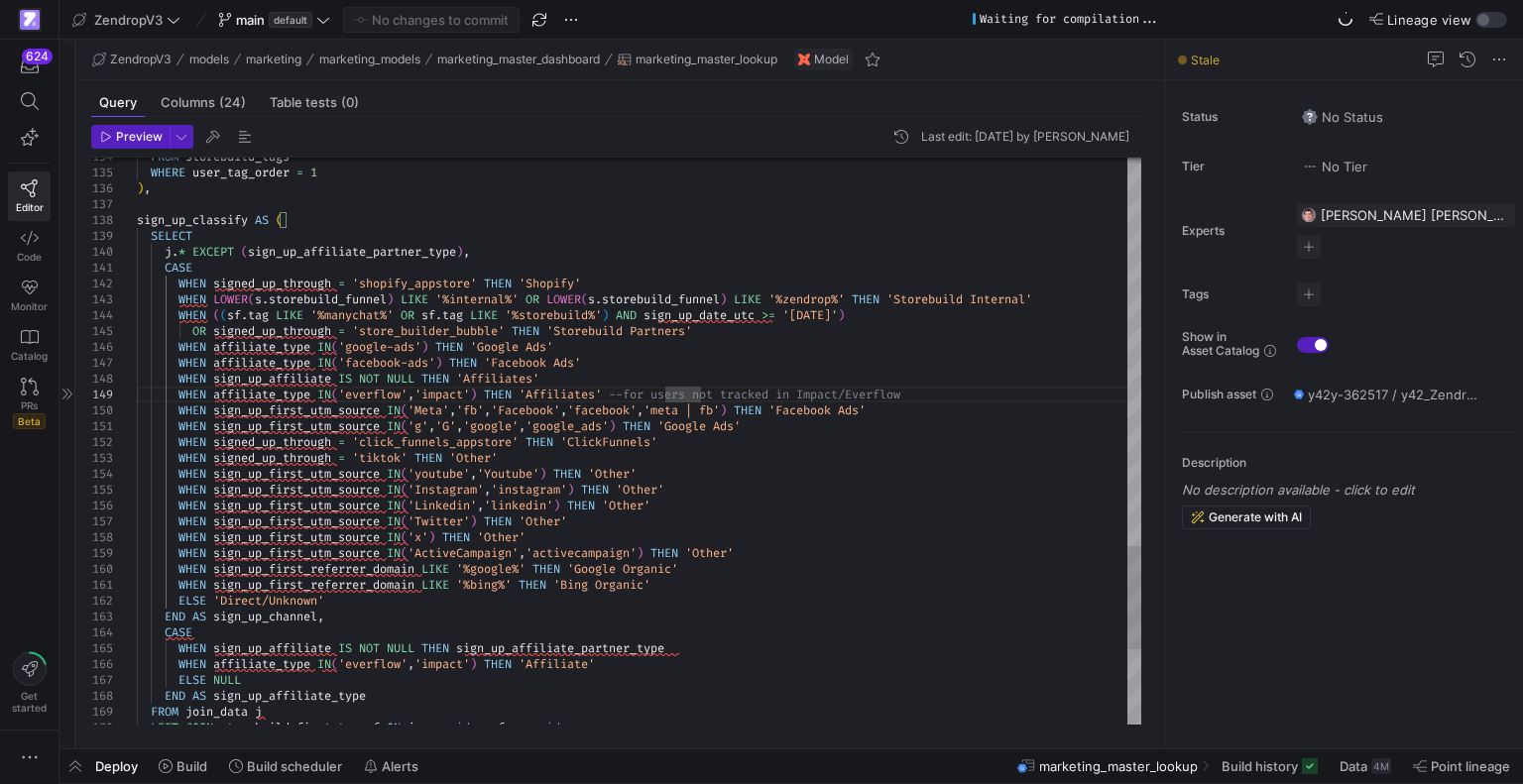 click on "FROM   storebuild_tags    WHERE   user_tag_order   =   1 ) , sign_up_classify   AS   (    SELECT      j . *   EXCEPT   ( sign_up_affiliate_partner_type ) ,      CASE        WHEN   signed_up_through   =   'shopify_appstore'   THEN   'Shopify'        WHEN   LOWER ( s . storebuild_funnel )   LIKE   '%internal%'   OR   LOWER ( s . storebuild_funnel )   LIKE   '%zendrop%'   THEN   'Storebuild Internal'        WHEN   ( ( sf . tag   LIKE   '%manychat%'   OR   sf . tag   LIKE   '%storebuild%' )   AND   sign_up_date_utc   >=   '[DATE]' )            OR   signed_up_through   =   'store_builder_bubble'   THEN   'Storebuild Partners'        WHEN   affiliate_type   IN ( 'google-ads' )   THEN   'Google Ads'        WHEN   affiliate_type   IN ( 'facebook-ads' )   THEN   'Facebook Ads'        WHEN   sign_up_affiliate   IS   NOT   NULL   THEN   'Affiliates'        WHEN   affiliate_type   IN ( , )" at bounding box center (639, -414) 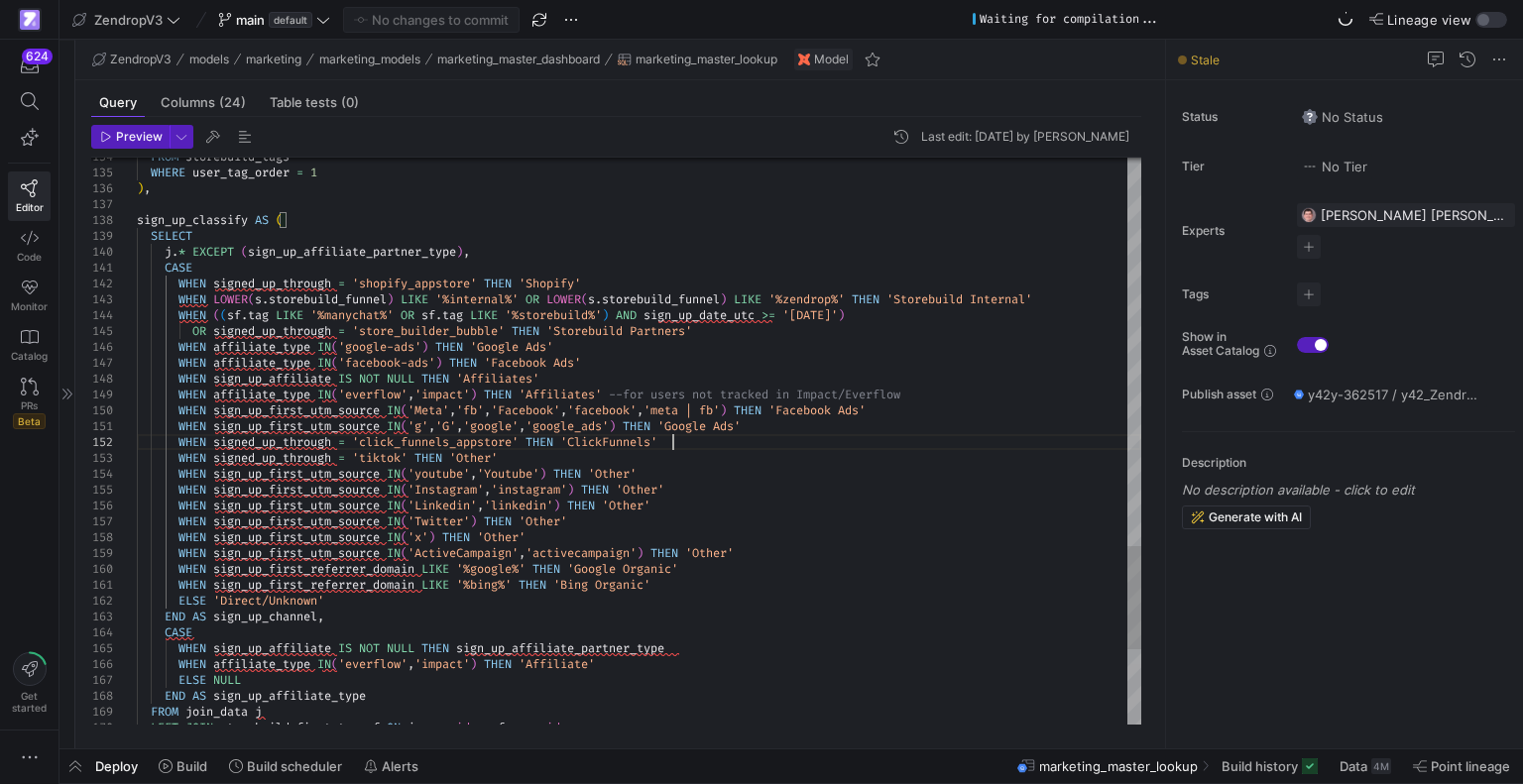 click on "FROM   storebuild_tags    WHERE   user_tag_order   =   1 ) , sign_up_classify   AS   (    SELECT      j . *   EXCEPT   ( sign_up_affiliate_partner_type ) ,      CASE        WHEN   signed_up_through   =   'shopify_appstore'   THEN   'Shopify'        WHEN   LOWER ( s . storebuild_funnel )   LIKE   '%internal%'   OR   LOWER ( s . storebuild_funnel )   LIKE   '%zendrop%'   THEN   'Storebuild Internal'        WHEN   ( ( sf . tag   LIKE   '%manychat%'   OR   sf . tag   LIKE   '%storebuild%' )   AND   sign_up_date_utc   >=   '[DATE]' )            OR   signed_up_through   =   'store_builder_bubble'   THEN   'Storebuild Partners'        WHEN   affiliate_type   IN ( 'google-ads' )   THEN   'Google Ads'        WHEN   affiliate_type   IN ( 'facebook-ads' )   THEN   'Facebook Ads'        WHEN   sign_up_affiliate   IS   NOT   NULL   THEN   'Affiliates'        WHEN   affiliate_type   IN ( , )" at bounding box center [639, -414] 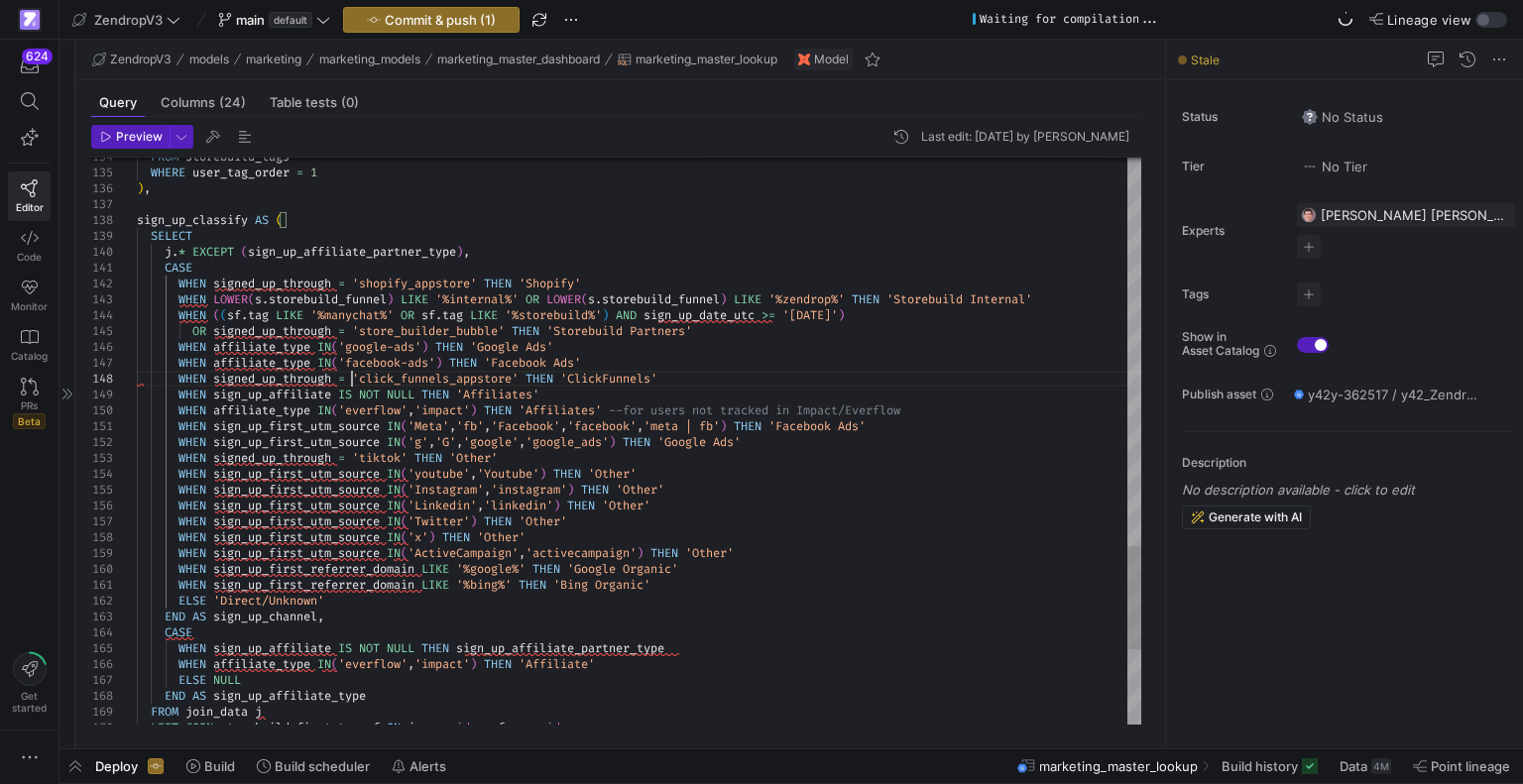click on "FROM   storebuild_tags    WHERE   user_tag_order   =   1 ) , sign_up_classify   AS   (    SELECT      j . *   EXCEPT   ( sign_up_affiliate_partner_type ) ,      CASE        WHEN   signed_up_through   =   'shopify_appstore'   THEN   'Shopify'        WHEN   LOWER ( s . storebuild_funnel )   LIKE   '%internal%'   OR   LOWER ( s . storebuild_funnel )   LIKE   '%zendrop%'   THEN   'Storebuild Internal'        WHEN   ( ( sf . tag   LIKE   '%manychat%'   OR   sf . tag   LIKE   '%storebuild%' )   AND   sign_up_date_utc   >=   '[DATE]' )            OR   signed_up_through   =   'store_builder_bubble'   THEN   'Storebuild Partners'        WHEN   affiliate_type   IN ( 'google-ads' )   THEN   'Google Ads'        WHEN   affiliate_type   IN ( 'facebook-ads' )   THEN   'Facebook Ads'        WHEN   signed_up_through   =   'click_funnels_appstore'   THEN   'ClickFunnels'        WHEN     =   'tiktok'" at bounding box center [639, -414] 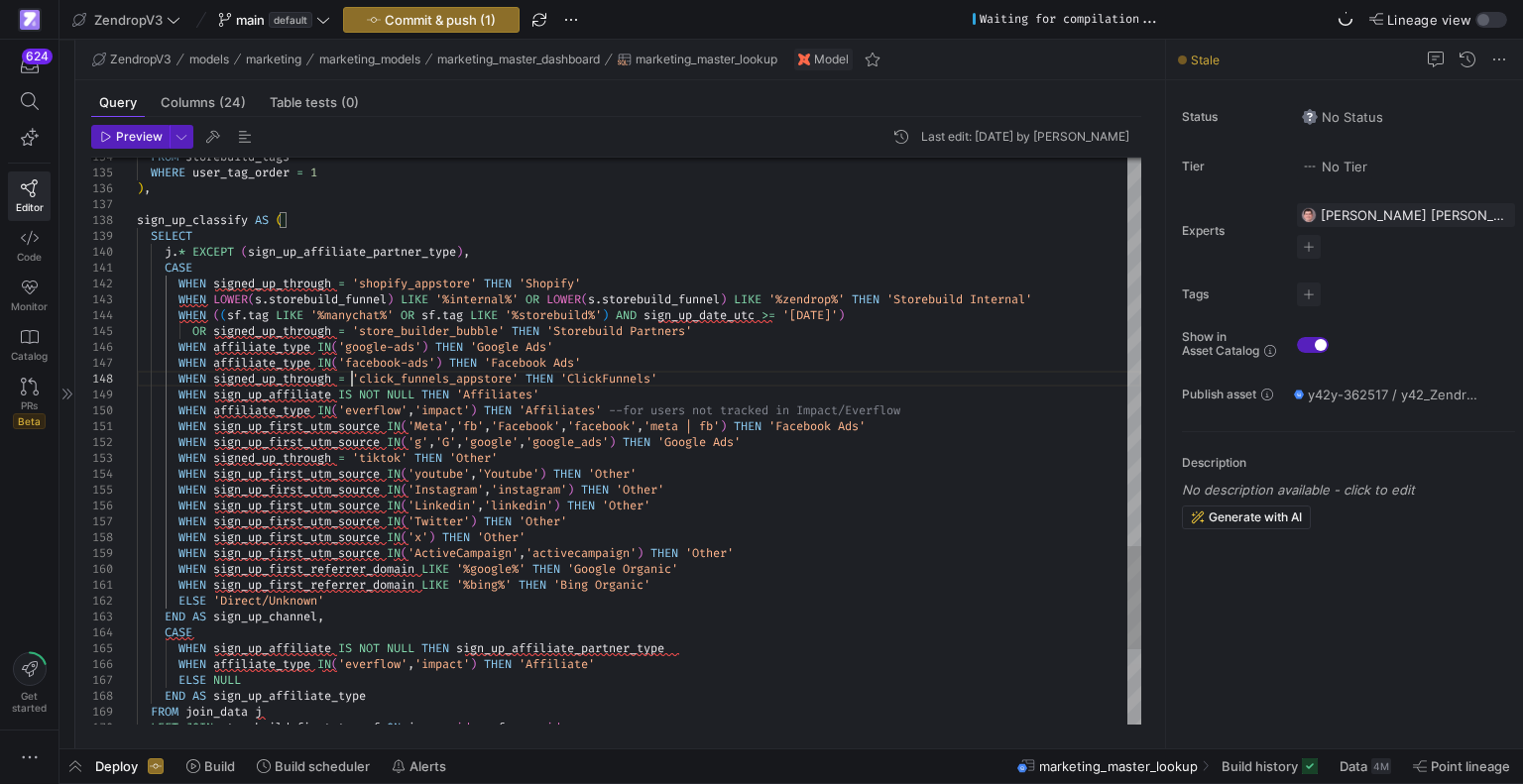 click on "FROM   storebuild_tags    WHERE   user_tag_order   =   1 ) , sign_up_classify   AS   (    SELECT      j . *   EXCEPT   ( sign_up_affiliate_partner_type ) ,      CASE        WHEN   signed_up_through   =   'shopify_appstore'   THEN   'Shopify'        WHEN   LOWER ( s . storebuild_funnel )   LIKE   '%internal%'   OR   LOWER ( s . storebuild_funnel )   LIKE   '%zendrop%'   THEN   'Storebuild Internal'        WHEN   ( ( sf . tag   LIKE   '%manychat%'   OR   sf . tag   LIKE   '%storebuild%' )   AND   sign_up_date_utc   >=   '[DATE]' )            OR   signed_up_through   =   'store_builder_bubble'   THEN   'Storebuild Partners'        WHEN   affiliate_type   IN ( 'google-ads' )   THEN   'Google Ads'        WHEN   affiliate_type   IN ( 'facebook-ads' )   THEN   'Facebook Ads'        WHEN   signed_up_through   =   'click_funnels_appstore'   THEN   'ClickFunnels'        WHEN     =   'tiktok'" at bounding box center [639, -414] 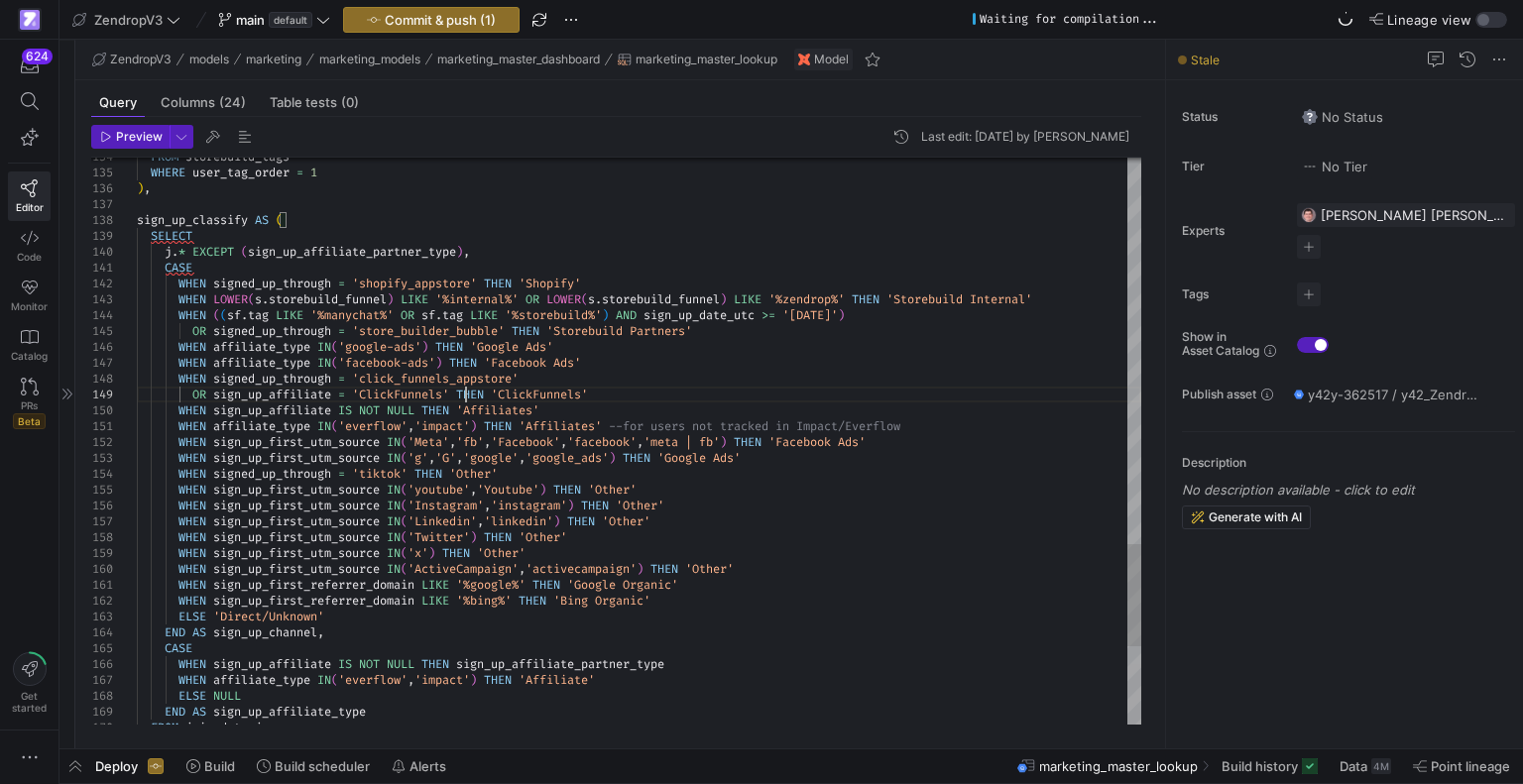 scroll, scrollTop: 95, scrollLeft: 327, axis: both 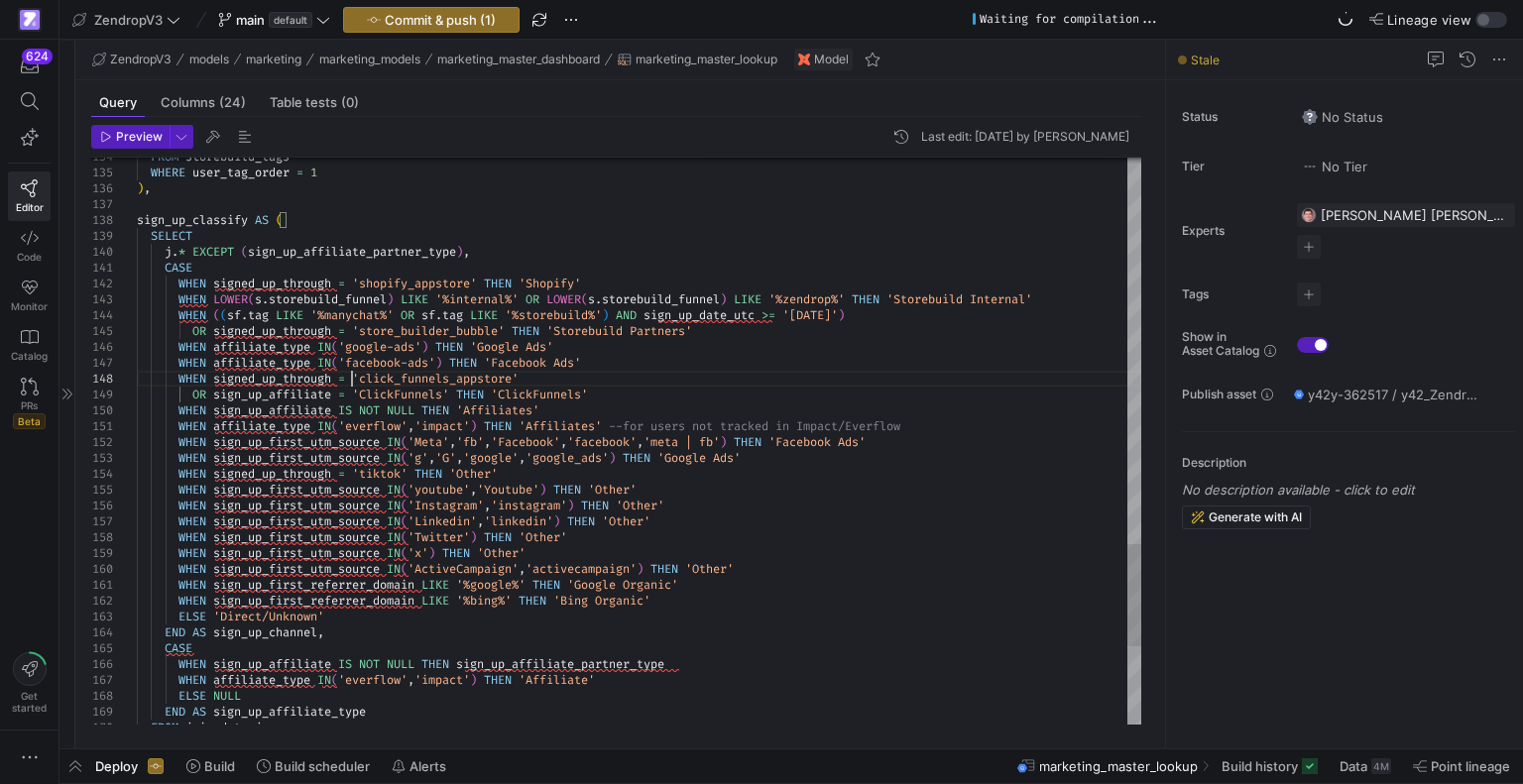 click on "FROM   storebuild_tags    WHERE   user_tag_order   =   1 ) , sign_up_classify   AS   (    SELECT      j . *   EXCEPT   ( sign_up_affiliate_partner_type ) ,      CASE        WHEN   signed_up_through   =   'shopify_appstore'   THEN   'Shopify'        WHEN   LOWER ( s . storebuild_funnel )   LIKE   '%internal%'   OR   LOWER ( s . storebuild_funnel )   LIKE   '%zendrop%'   THEN   'Storebuild Internal'        WHEN   ( ( sf . tag   LIKE   '%manychat%'   OR   sf . tag   LIKE   '%storebuild%' )   AND   sign_up_date_utc   >=   '[DATE]' )            OR   signed_up_through   =   'store_builder_bubble'   THEN   'Storebuild Partners'        WHEN   affiliate_type   IN ( 'google-ads' )   THEN   'Google Ads'        WHEN   affiliate_type   IN ( 'facebook-ads' )   THEN   'Facebook Ads'        WHEN   signed_up_through   =   'click_funnels_appstore'        WHEN   signed_up_through   =   'tiktok'   THEN" at bounding box center [639, -406] 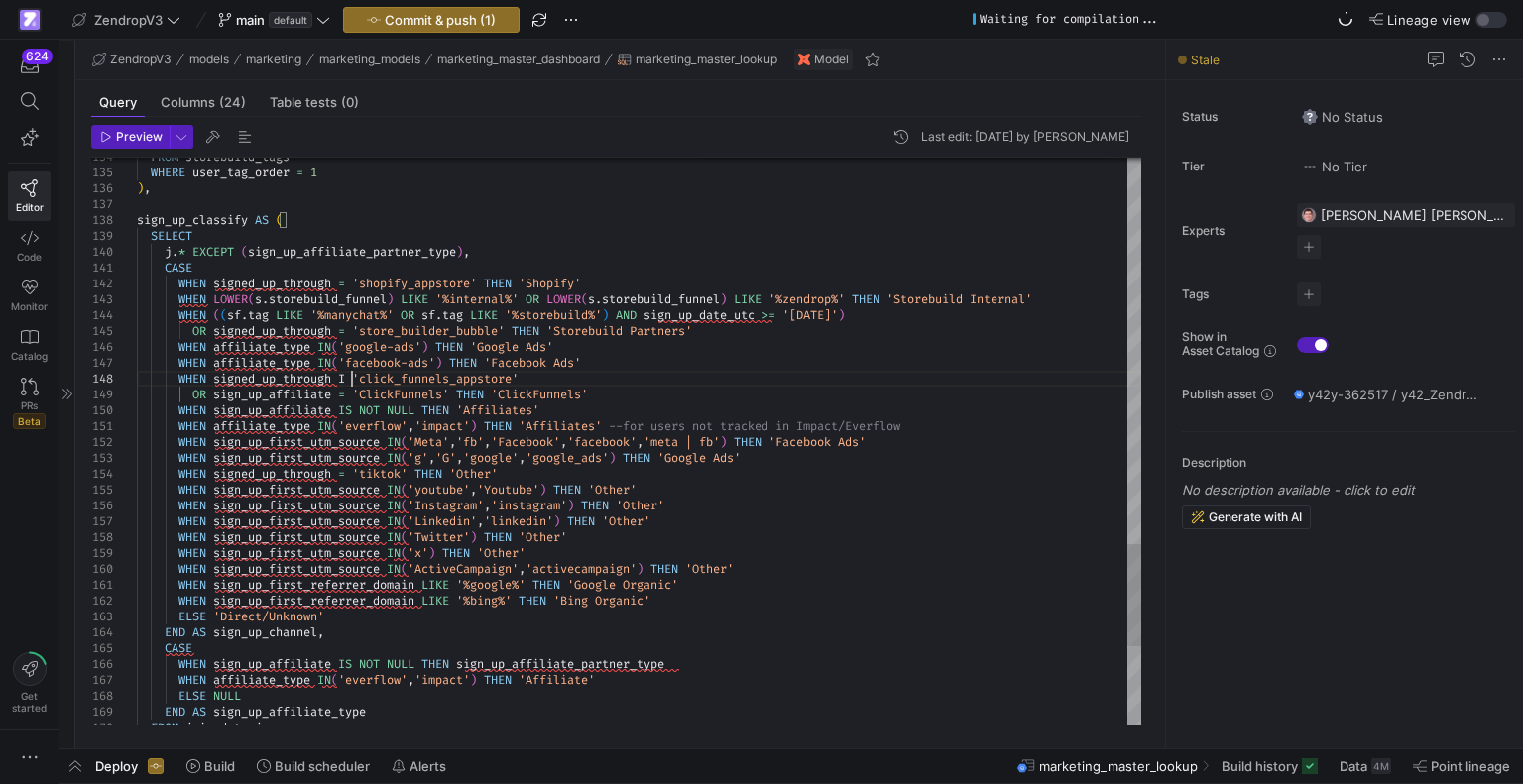scroll, scrollTop: 95, scrollLeft: 220, axis: both 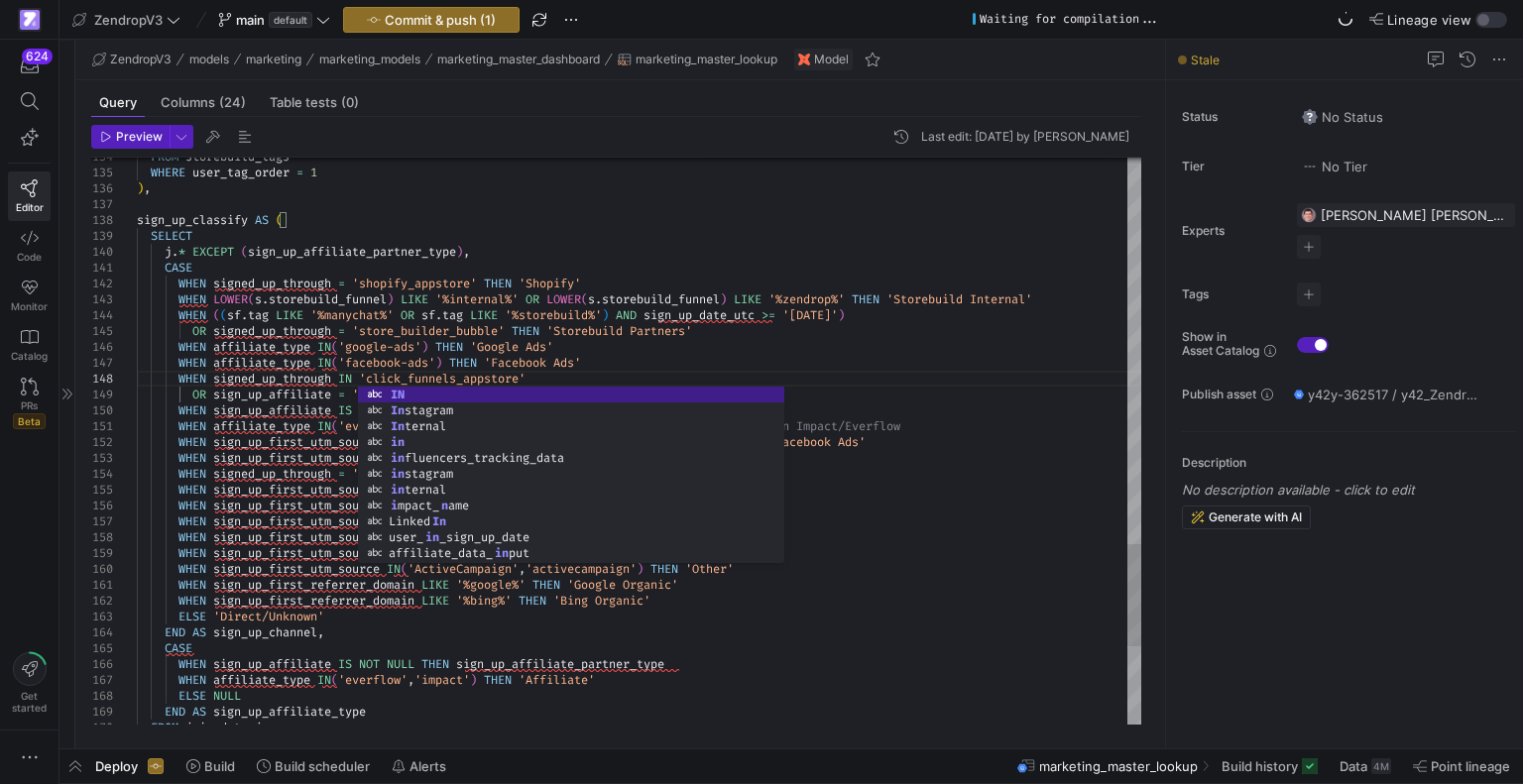 click on "FROM   storebuild_tags    WHERE   user_tag_order   =   1 ) , sign_up_classify   AS   (    SELECT      j . *   EXCEPT   ( sign_up_affiliate_partner_type ) ,      CASE        WHEN   signed_up_through   =   'shopify_appstore'   THEN   'Shopify'        WHEN   LOWER ( s . storebuild_funnel )   LIKE   '%internal%'   OR   LOWER ( s . storebuild_funnel )   LIKE   '%zendrop%'   THEN   'Storebuild Internal'        WHEN   ( ( sf . tag   LIKE   '%manychat%'   OR   sf . tag   LIKE   '%storebuild%' )   AND   sign_up_date_utc   >=   '[DATE]' )            OR   signed_up_through   =   'store_builder_bubble'   THEN   'Storebuild Partners'        WHEN   affiliate_type   IN ( 'google-ads' )   THEN   'Google Ads'        WHEN   affiliate_type   IN ( 'facebook-ads' )   THEN   'Facebook Ads'        WHEN   signed_up_through   IN   'click_funnels_appstore'        WHEN   signed_up_through   =   'tiktok'" at bounding box center (639, -406) 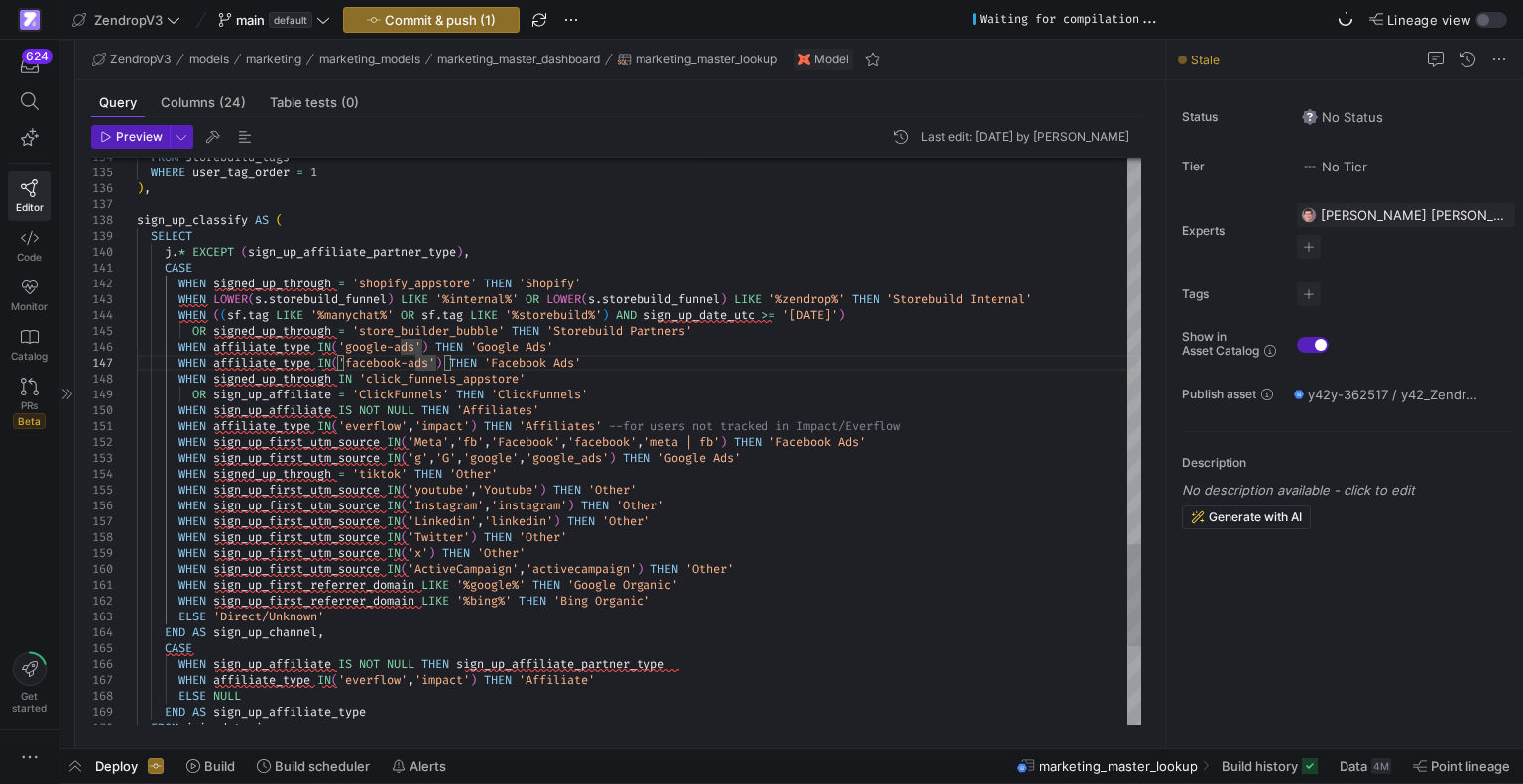 click on "FROM   storebuild_tags    WHERE   user_tag_order   =   1 ) , sign_up_classify   AS   (    SELECT      j . *   EXCEPT   ( sign_up_affiliate_partner_type ) ,      CASE        WHEN   signed_up_through   =   'shopify_appstore'   THEN   'Shopify'        WHEN   LOWER ( s . storebuild_funnel )   LIKE   '%internal%'   OR   LOWER ( s . storebuild_funnel )   LIKE   '%zendrop%'   THEN   'Storebuild Internal'        WHEN   ( ( sf . tag   LIKE   '%manychat%'   OR   sf . tag   LIKE   '%storebuild%' )   AND   sign_up_date_utc   >=   '[DATE]' )            OR   signed_up_through   =   'store_builder_bubble'   THEN   'Storebuild Partners'        WHEN   affiliate_type   IN ( 'google-ads' )   THEN   'Google Ads'        WHEN   affiliate_type   IN ( 'facebook-ads' )   THEN   'Facebook Ads'        WHEN   signed_up_through   IN   'click_funnels_appstore'        WHEN   signed_up_through   =   'tiktok'" at bounding box center [639, -406] 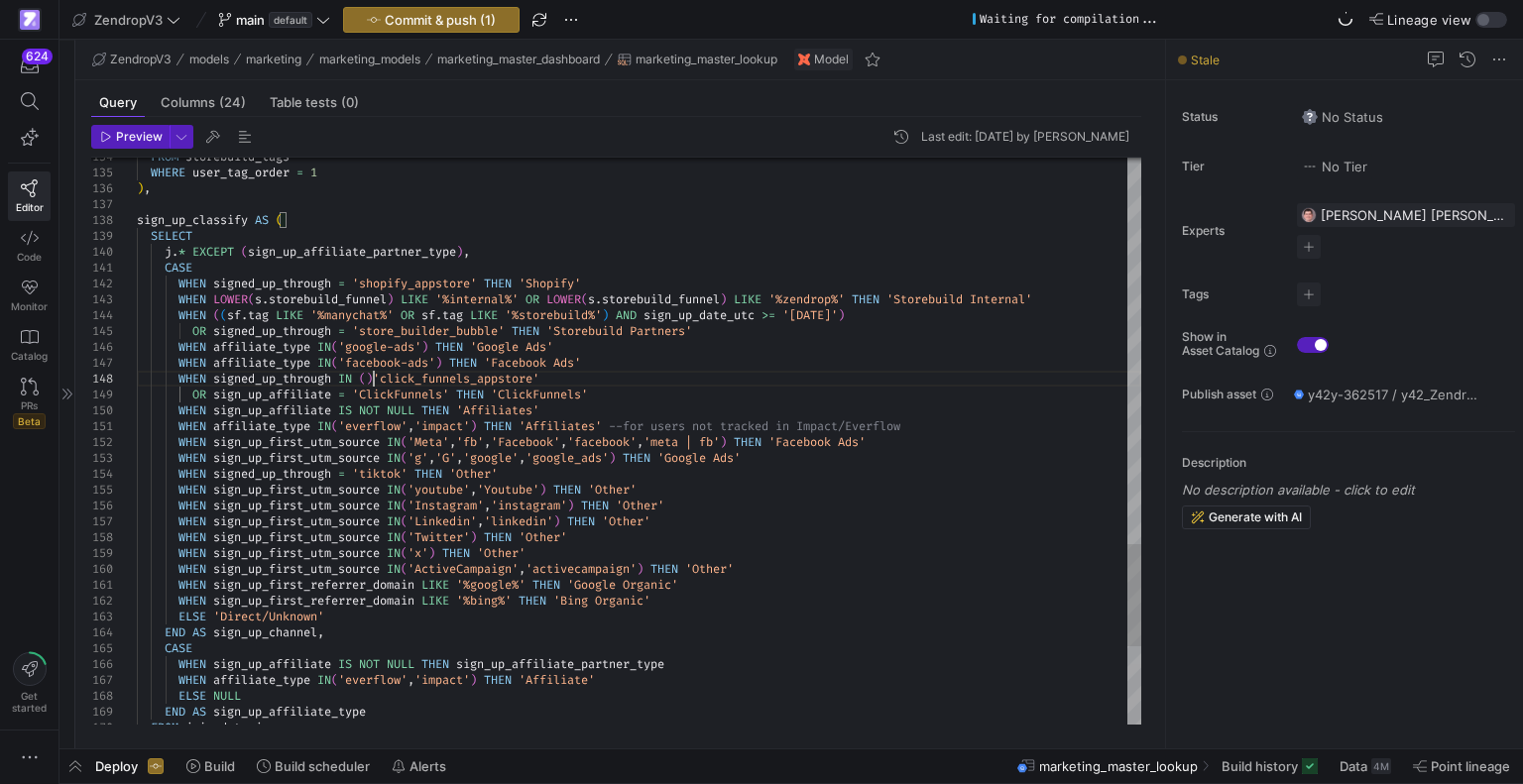 scroll, scrollTop: 95, scrollLeft: 234, axis: both 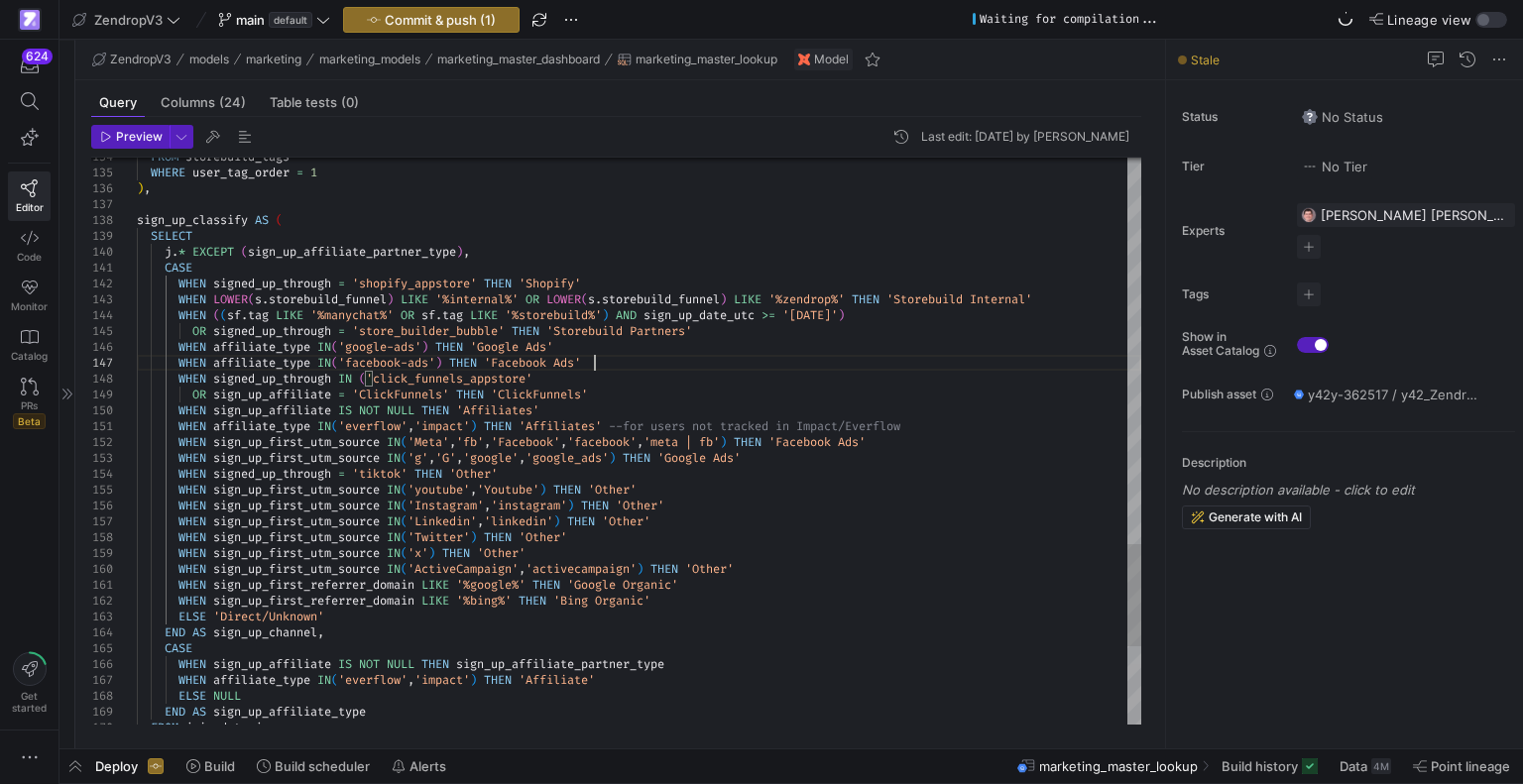 click on "FROM   storebuild_tags    WHERE   user_tag_order   =   1 ) , sign_up_classify   AS   (    SELECT      j . *   EXCEPT   ( sign_up_affiliate_partner_type ) ,      CASE        WHEN   signed_up_through   =   'shopify_appstore'   THEN   'Shopify'        WHEN   LOWER ( s . storebuild_funnel )   LIKE   '%internal%'   OR   LOWER ( s . storebuild_funnel )   LIKE   '%zendrop%'   THEN   'Storebuild Internal'        WHEN   ( ( sf . tag   LIKE   '%manychat%'   OR   sf . tag   LIKE   '%storebuild%' )   AND   sign_up_date_utc   >=   '[DATE]' )            OR   signed_up_through   =   'store_builder_bubble'   THEN   'Storebuild Partners'        WHEN   affiliate_type   IN ( 'google-ads' )   THEN   'Google Ads'        WHEN   affiliate_type   IN ( 'facebook-ads' )   THEN   'Facebook Ads'        WHEN   signed_up_through   IN   ( 'click_funnels_appstore'        WHEN   signed_up_through   =   'tiktok'   (" at bounding box center [639, -406] 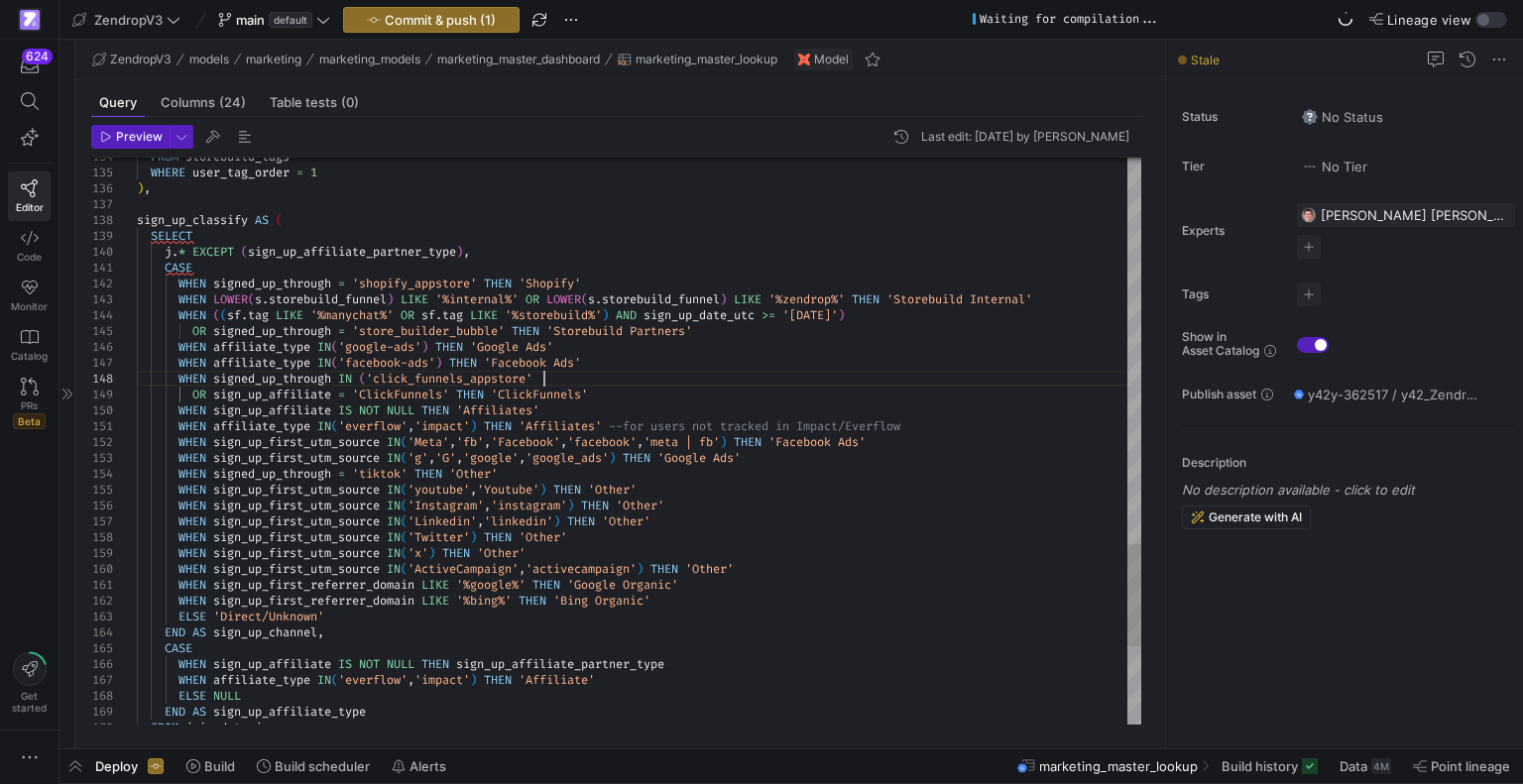 click on "FROM   storebuild_tags    WHERE   user_tag_order   =   1 ) , sign_up_classify   AS   (    SELECT      j . *   EXCEPT   ( sign_up_affiliate_partner_type ) ,      CASE        WHEN   signed_up_through   =   'shopify_appstore'   THEN   'Shopify'        WHEN   LOWER ( s . storebuild_funnel )   LIKE   '%internal%'   OR   LOWER ( s . storebuild_funnel )   LIKE   '%zendrop%'   THEN   'Storebuild Internal'        WHEN   ( ( sf . tag   LIKE   '%manychat%'   OR   sf . tag   LIKE   '%storebuild%' )   AND   sign_up_date_utc   >=   '[DATE]' )            OR   signed_up_through   =   'store_builder_bubble'   THEN   'Storebuild Partners'        WHEN   affiliate_type   IN ( 'google-ads' )   THEN   'Google Ads'        WHEN   affiliate_type   IN ( 'facebook-ads' )   THEN   'Facebook Ads'        WHEN   signed_up_through   IN   ( 'click_funnels_appstore'        WHEN   signed_up_through   =   'tiktok'   (" at bounding box center (639, -406) 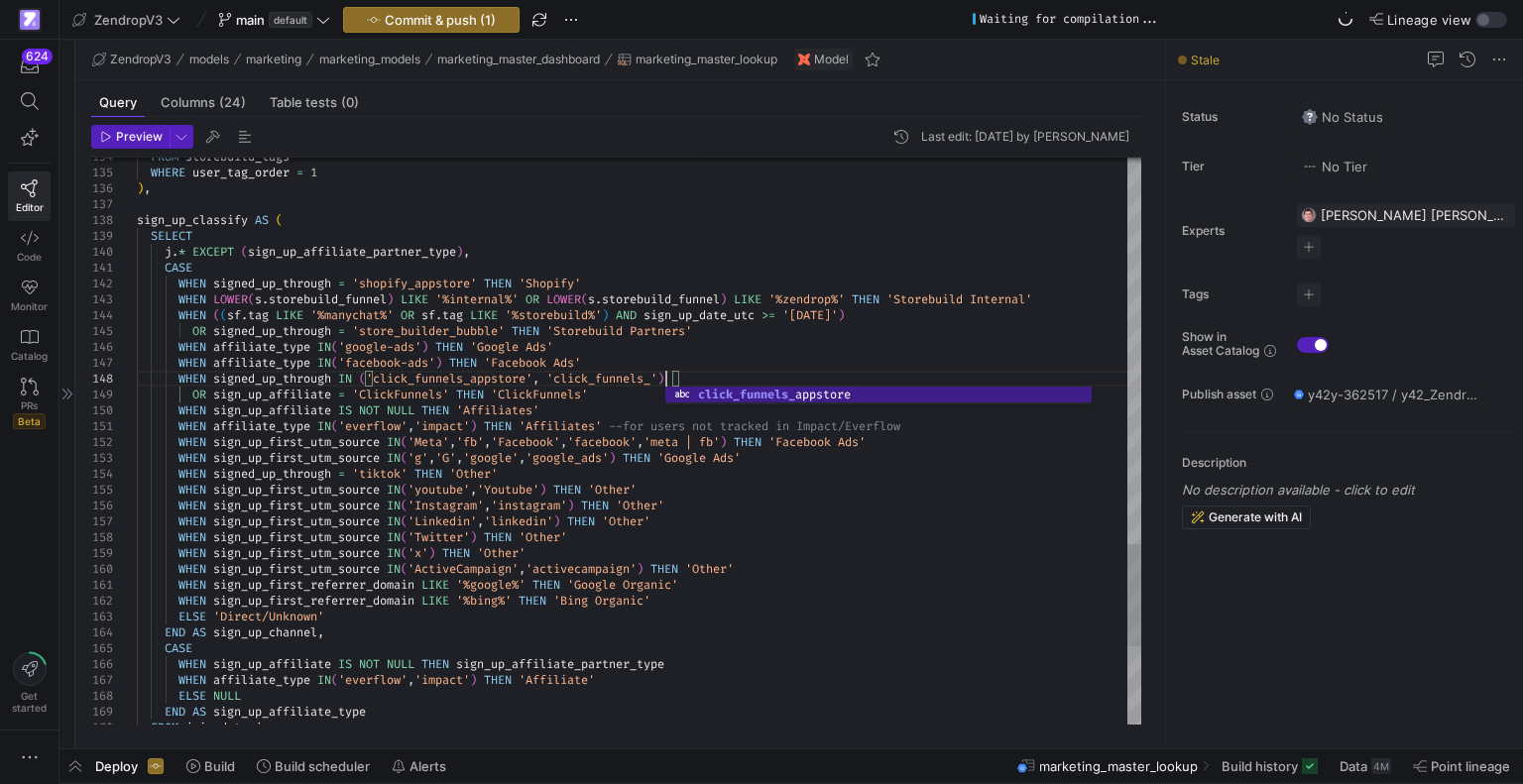 scroll, scrollTop: 94, scrollLeft: 527, axis: both 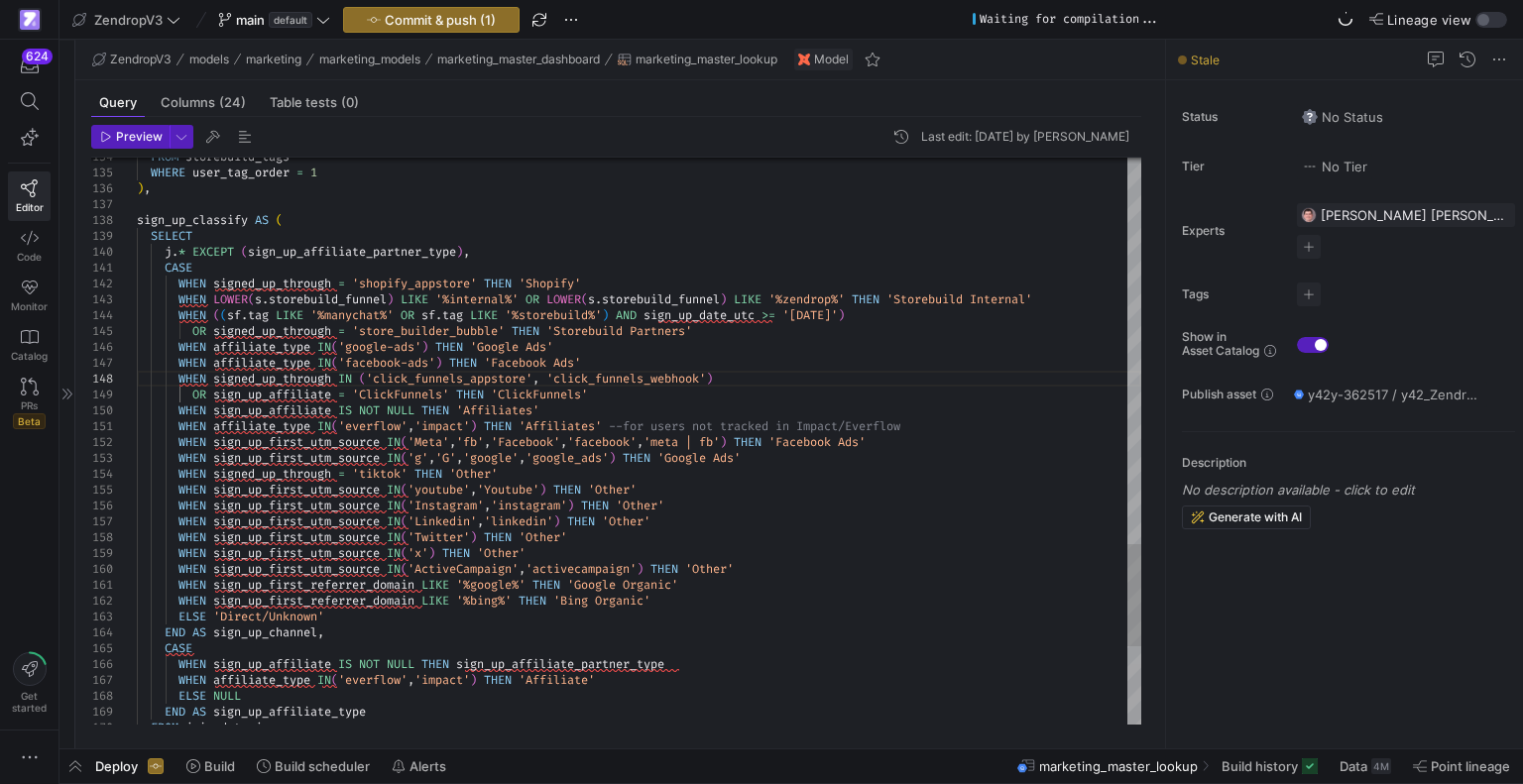 click on "FROM   storebuild_tags    WHERE   user_tag_order   =   1 ) , sign_up_classify   AS   (    SELECT      j . *   EXCEPT   ( sign_up_affiliate_partner_type ) ,      CASE        WHEN   signed_up_through   =   'shopify_appstore'   THEN   'Shopify'        WHEN   LOWER ( s . storebuild_funnel )   LIKE   '%internal%'   OR   LOWER ( s . storebuild_funnel )   LIKE   '%zendrop%'   THEN   'Storebuild Internal'        WHEN   ( ( sf . tag   LIKE   '%manychat%'   OR   sf . tag   LIKE   '%storebuild%' )   AND   sign_up_date_utc   >=   '[DATE]' )            OR   signed_up_through   =   'store_builder_bubble'   THEN   'Storebuild Partners'        WHEN   affiliate_type   IN ( 'google-ads' )   THEN   'Google Ads'        WHEN   affiliate_type   IN ( 'facebook-ads' )   THEN   'Facebook Ads'        WHEN   signed_up_through   IN   ( 'click_funnels_appstore' ,   'click_funnels_webhook ' )        WHEN     =" at bounding box center [639, -406] 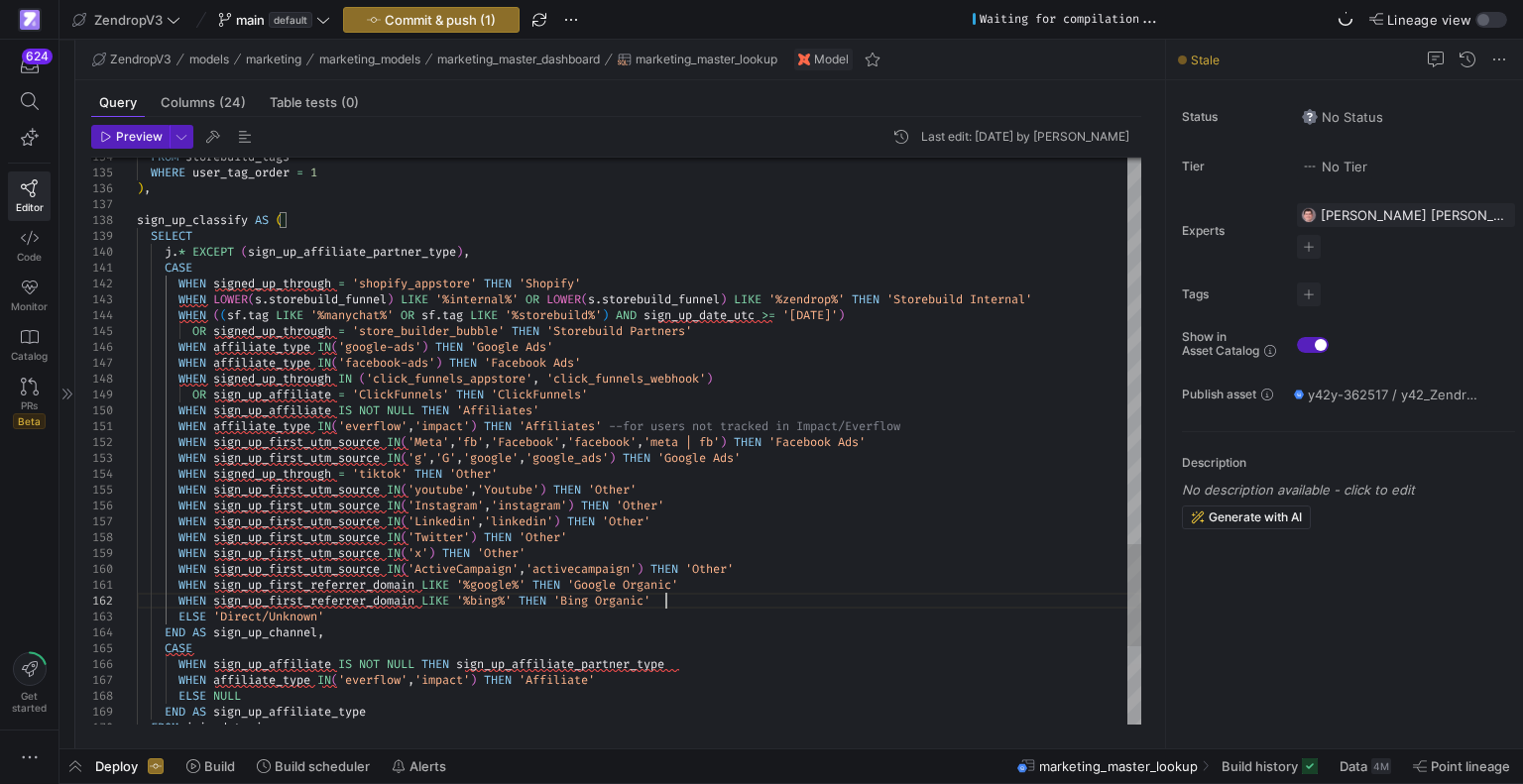scroll, scrollTop: 94, scrollLeft: 555, axis: both 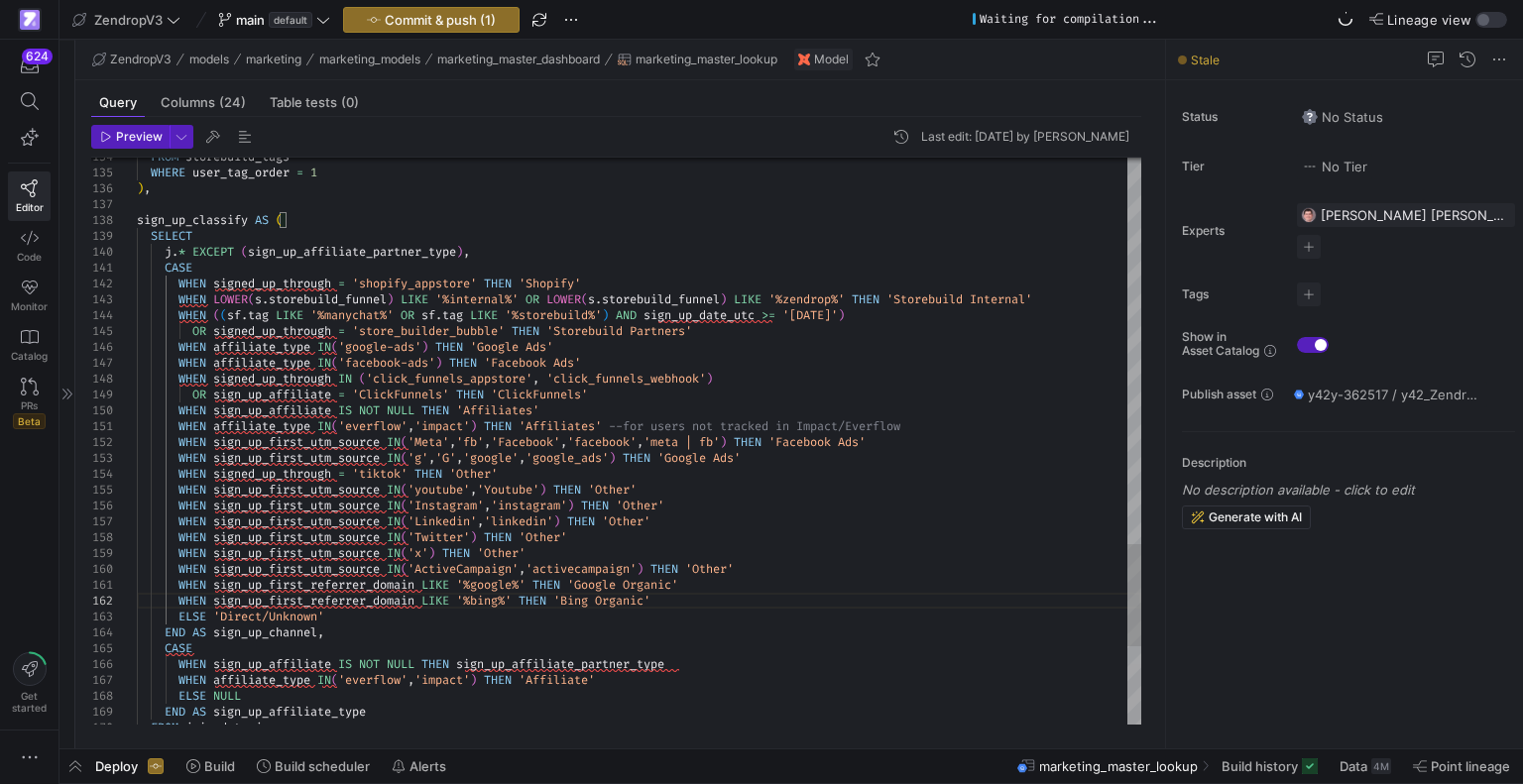 click on "FROM   storebuild_tags    WHERE   user_tag_order   =   1 ) , sign_up_classify   AS   (    SELECT      j . *   EXCEPT   ( sign_up_affiliate_partner_type ) ,      CASE        WHEN   signed_up_through   =   'shopify_appstore'   THEN   'Shopify'        WHEN   LOWER ( s . storebuild_funnel )   LIKE   '%internal%'   OR   LOWER ( s . storebuild_funnel )   LIKE   '%zendrop%'   THEN   'Storebuild Internal'        WHEN   ( ( sf . tag   LIKE   '%manychat%'   OR   sf . tag   LIKE   '%storebuild%' )   AND   sign_up_date_utc   >=   '[DATE]' )            OR   signed_up_through   =   'store_builder_bubble'   THEN   'Storebuild Partners'        WHEN   affiliate_type   IN ( 'google-ads' )   THEN   'Google Ads'        WHEN   affiliate_type   IN ( 'facebook-ads' )   THEN   'Facebook Ads'        WHEN   signed_up_through   IN   ( 'click_funnels_appstore' ,   'click_funnels_webhook' )        WHEN     =" at bounding box center (639, -406) 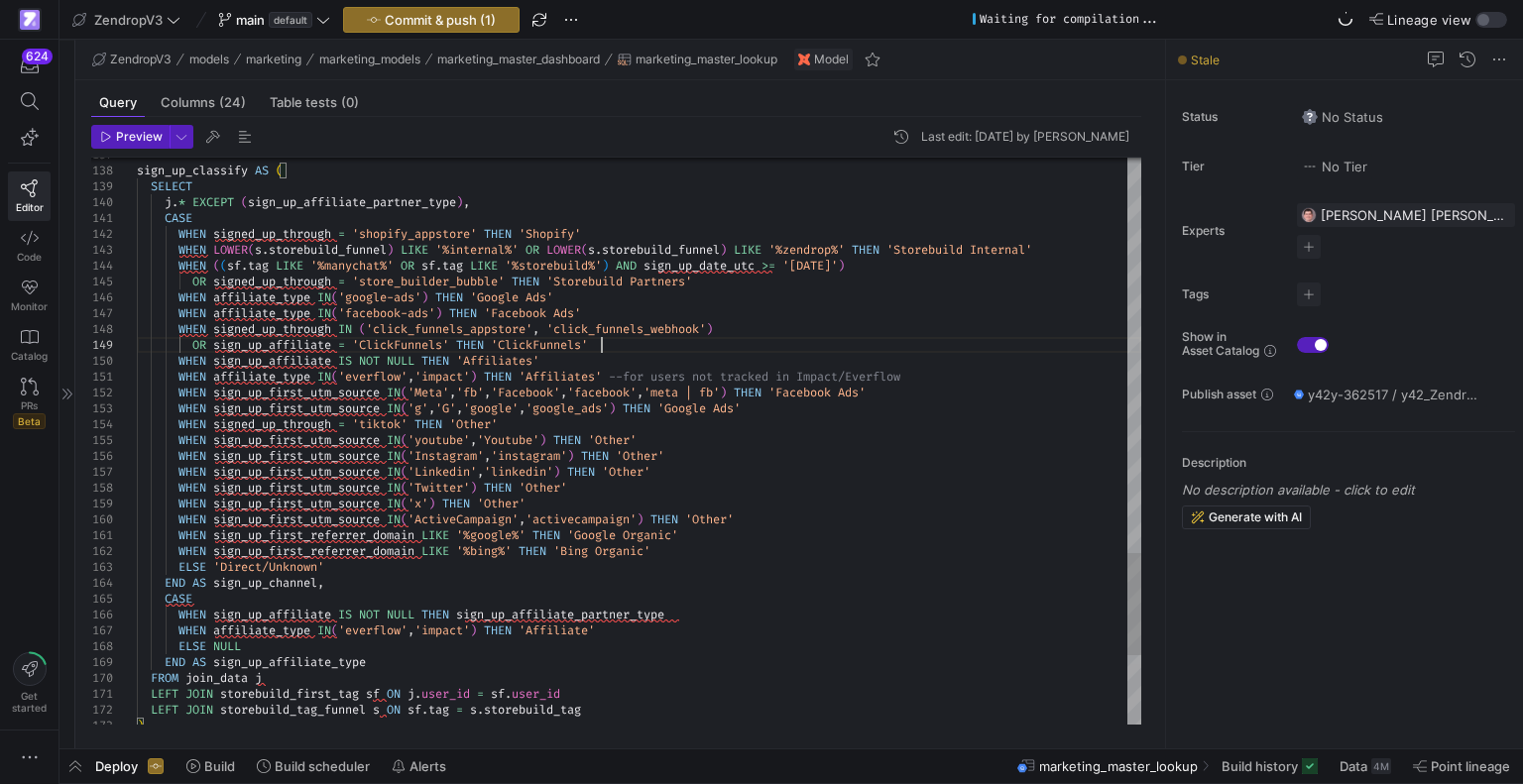 click on "sign_up_classify   AS   (    SELECT      j . *   EXCEPT   ( sign_up_affiliate_partner_type ) ,      CASE        WHEN   signed_up_through   =   'shopify_appstore'   THEN   'Shopify'        WHEN   LOWER ( s . storebuild_funnel )   LIKE   '%internal%'   OR   LOWER ( s . storebuild_funnel )   LIKE   '%zendrop%'   THEN   'Storebuild Internal'        WHEN   ( ( sf . tag   LIKE   '%manychat%'   OR   sf . tag   LIKE   '%storebuild%' )   AND   sign_up_date_utc   >=   '[DATE]' )            OR   signed_up_through   =   'store_builder_bubble'   THEN   'Storebuild Partners'        WHEN   affiliate_type   IN ( 'google-ads' )   THEN   'Google Ads'        WHEN   affiliate_type   IN ( 'facebook-ads' )   THEN   'Facebook Ads'        WHEN   signed_up_through   IN   ( 'click_funnels_appstore' ,   'click_funnels_webhook' )        WHEN   signed_up_through   =   'tiktok'   THEN   'Other'        WHEN     IN" at bounding box center (639, -456) 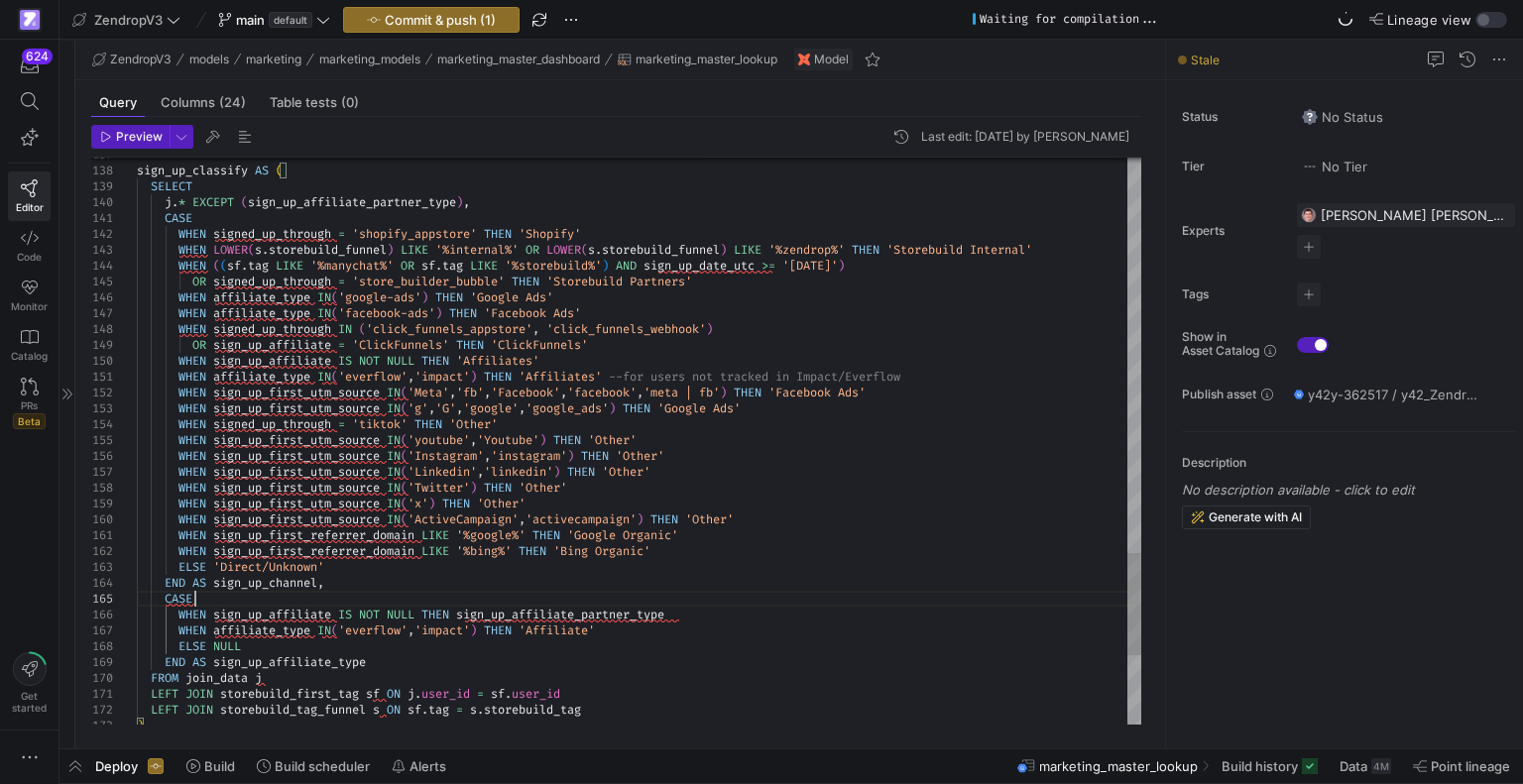 click on "sign_up_classify   AS   (    SELECT      j . *   EXCEPT   ( sign_up_affiliate_partner_type ) ,      CASE        WHEN   signed_up_through   =   'shopify_appstore'   THEN   'Shopify'        WHEN   LOWER ( s . storebuild_funnel )   LIKE   '%internal%'   OR   LOWER ( s . storebuild_funnel )   LIKE   '%zendrop%'   THEN   'Storebuild Internal'        WHEN   ( ( sf . tag   LIKE   '%manychat%'   OR   sf . tag   LIKE   '%storebuild%' )   AND   sign_up_date_utc   >=   '[DATE]' )            OR   signed_up_through   =   'store_builder_bubble'   THEN   'Storebuild Partners'        WHEN   affiliate_type   IN ( 'google-ads' )   THEN   'Google Ads'        WHEN   affiliate_type   IN ( 'facebook-ads' )   THEN   'Facebook Ads'        WHEN   signed_up_through   IN   ( 'click_funnels_appstore' ,   'click_funnels_webhook' )        WHEN   signed_up_through   =   'tiktok'   THEN   'Other'        WHEN     IN" at bounding box center [639, -456] 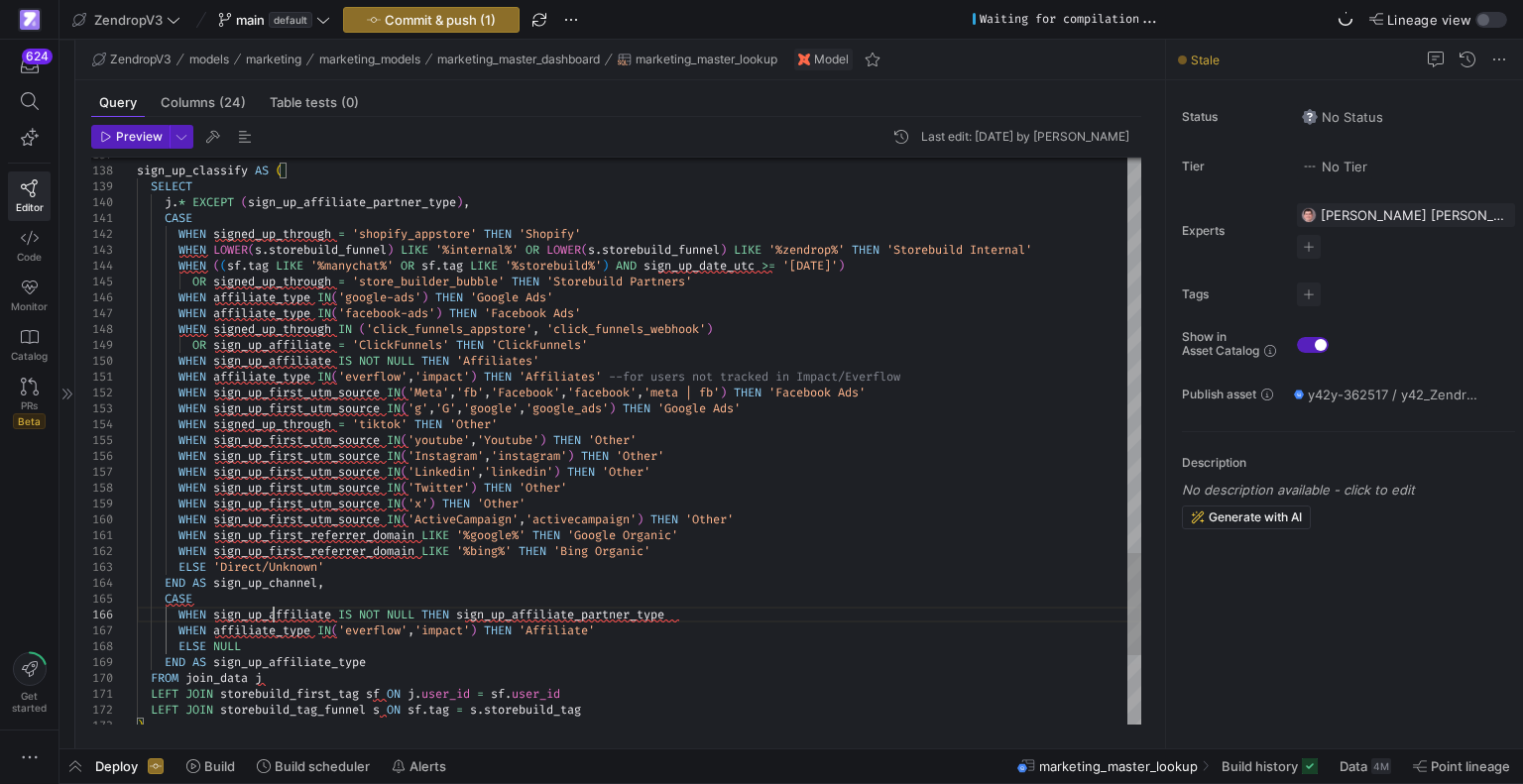 click on "sign_up_classify   AS   (    SELECT      j . *   EXCEPT   ( sign_up_affiliate_partner_type ) ,      CASE        WHEN   signed_up_through   =   'shopify_appstore'   THEN   'Shopify'        WHEN   LOWER ( s . storebuild_funnel )   LIKE   '%internal%'   OR   LOWER ( s . storebuild_funnel )   LIKE   '%zendrop%'   THEN   'Storebuild Internal'        WHEN   ( ( sf . tag   LIKE   '%manychat%'   OR   sf . tag   LIKE   '%storebuild%' )   AND   sign_up_date_utc   >=   '[DATE]' )            OR   signed_up_through   =   'store_builder_bubble'   THEN   'Storebuild Partners'        WHEN   affiliate_type   IN ( 'google-ads' )   THEN   'Google Ads'        WHEN   affiliate_type   IN ( 'facebook-ads' )   THEN   'Facebook Ads'        WHEN   signed_up_through   IN   ( 'click_funnels_appstore' ,   'click_funnels_webhook' )        WHEN   signed_up_through   =   'tiktok'   THEN   'Other'        WHEN     IN" at bounding box center (639, -456) 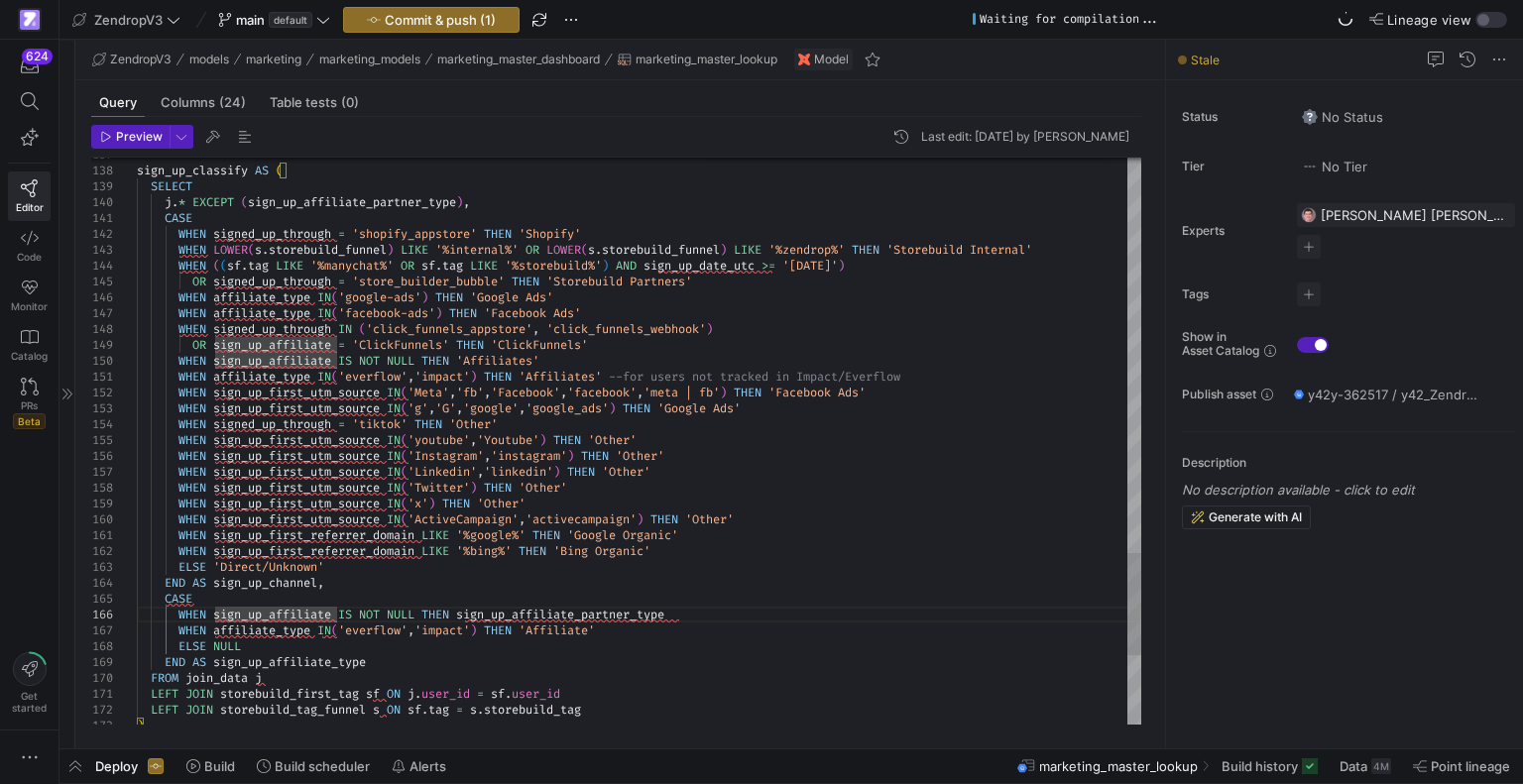 click on "sign_up_classify   AS   (    SELECT      j . *   EXCEPT   ( sign_up_affiliate_partner_type ) ,      CASE        WHEN   signed_up_through   =   'shopify_appstore'   THEN   'Shopify'        WHEN   LOWER ( s . storebuild_funnel )   LIKE   '%internal%'   OR   LOWER ( s . storebuild_funnel )   LIKE   '%zendrop%'   THEN   'Storebuild Internal'        WHEN   ( ( sf . tag   LIKE   '%manychat%'   OR   sf . tag   LIKE   '%storebuild%' )   AND   sign_up_date_utc   >=   '[DATE]' )            OR   signed_up_through   =   'store_builder_bubble'   THEN   'Storebuild Partners'        WHEN   affiliate_type   IN ( 'google-ads' )   THEN   'Google Ads'        WHEN   affiliate_type   IN ( 'facebook-ads' )   THEN   'Facebook Ads'        WHEN   signed_up_through   IN   ( 'click_funnels_appstore' ,   'click_funnels_webhook' )        WHEN   signed_up_through   =   'tiktok'   THEN   'Other'        WHEN     IN" at bounding box center [639, -456] 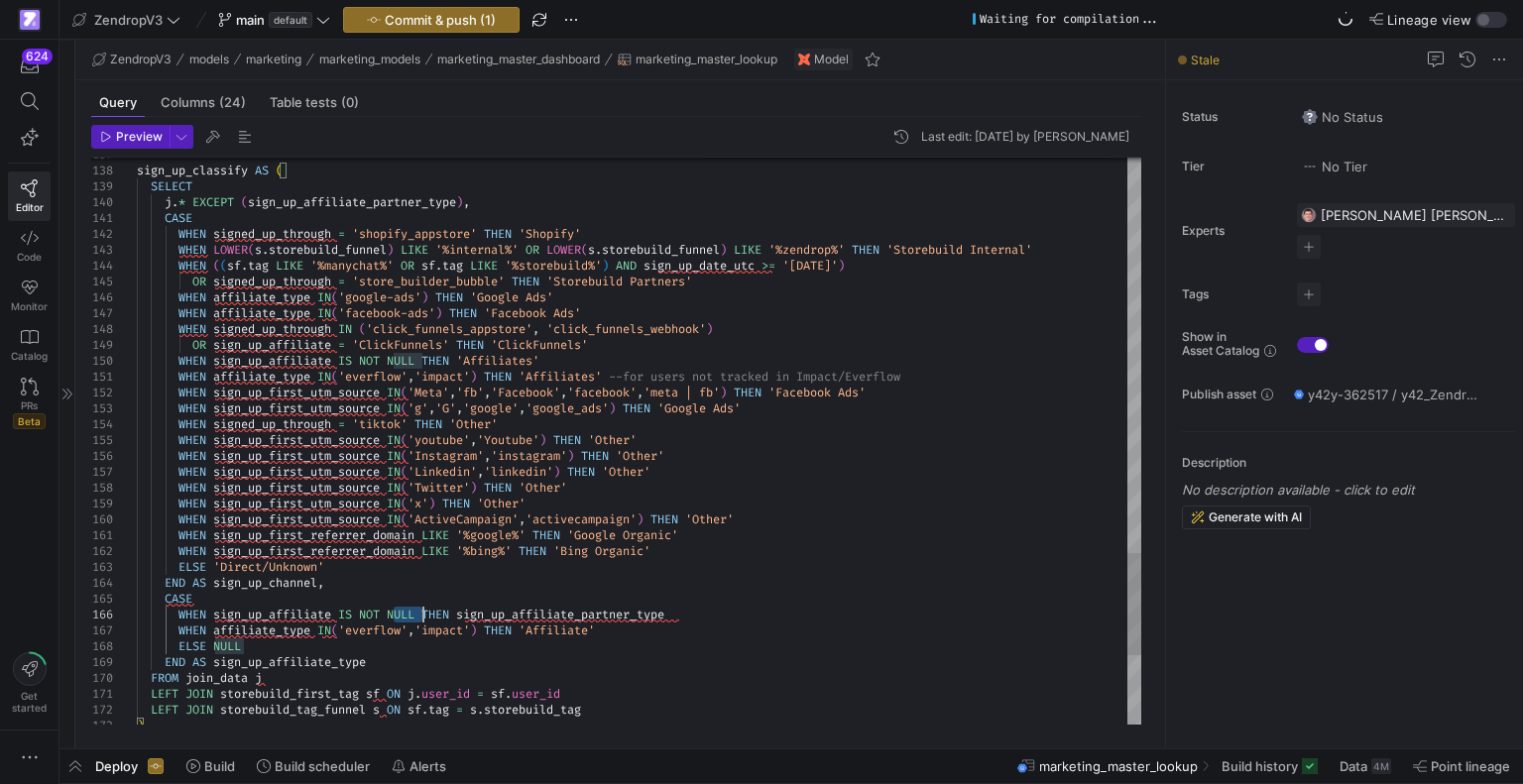 click on "sign_up_classify   AS   (    SELECT      j . *   EXCEPT   ( sign_up_affiliate_partner_type ) ,      CASE        WHEN   signed_up_through   =   'shopify_appstore'   THEN   'Shopify'        WHEN   LOWER ( s . storebuild_funnel )   LIKE   '%internal%'   OR   LOWER ( s . storebuild_funnel )   LIKE   '%zendrop%'   THEN   'Storebuild Internal'        WHEN   ( ( sf . tag   LIKE   '%manychat%'   OR   sf . tag   LIKE   '%storebuild%' )   AND   sign_up_date_utc   >=   '[DATE]' )            OR   signed_up_through   =   'store_builder_bubble'   THEN   'Storebuild Partners'        WHEN   affiliate_type   IN ( 'google-ads' )   THEN   'Google Ads'        WHEN   affiliate_type   IN ( 'facebook-ads' )   THEN   'Facebook Ads'        WHEN   signed_up_through   IN   ( 'click_funnels_appstore' ,   'click_funnels_webhook' )        WHEN   signed_up_through   =   'tiktok'   THEN   'Other'        WHEN     IN" at bounding box center (639, -456) 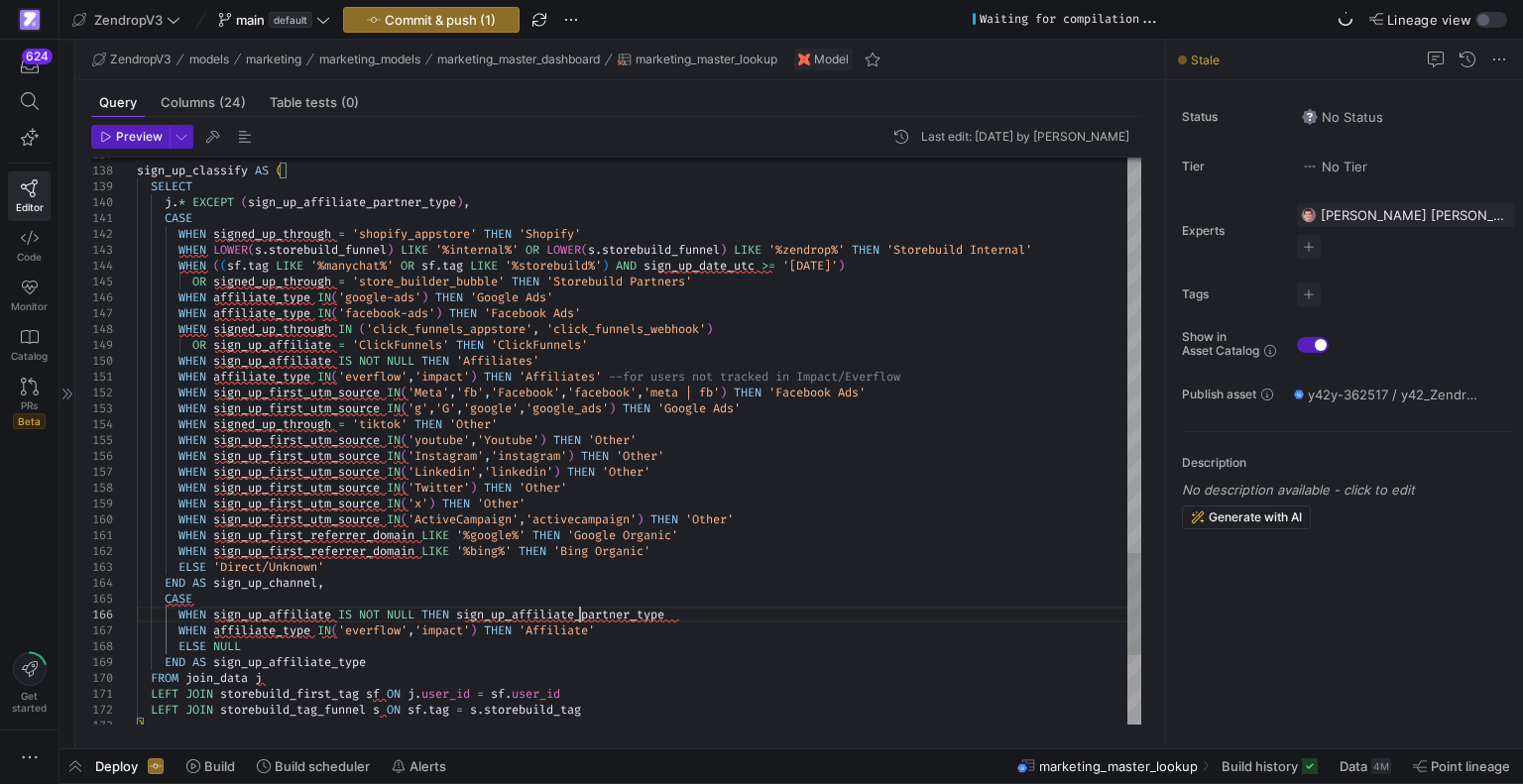 click on "sign_up_classify   AS   (    SELECT      j . *   EXCEPT   ( sign_up_affiliate_partner_type ) ,      CASE        WHEN   signed_up_through   =   'shopify_appstore'   THEN   'Shopify'        WHEN   LOWER ( s . storebuild_funnel )   LIKE   '%internal%'   OR   LOWER ( s . storebuild_funnel )   LIKE   '%zendrop%'   THEN   'Storebuild Internal'        WHEN   ( ( sf . tag   LIKE   '%manychat%'   OR   sf . tag   LIKE   '%storebuild%' )   AND   sign_up_date_utc   >=   '[DATE]' )            OR   signed_up_through   =   'store_builder_bubble'   THEN   'Storebuild Partners'        WHEN   affiliate_type   IN ( 'google-ads' )   THEN   'Google Ads'        WHEN   affiliate_type   IN ( 'facebook-ads' )   THEN   'Facebook Ads'        WHEN   signed_up_through   IN   ( 'click_funnels_appstore' ,   'click_funnels_webhook' )        WHEN   signed_up_through   =   'tiktok'   THEN   'Other'        WHEN     IN" at bounding box center (639, -456) 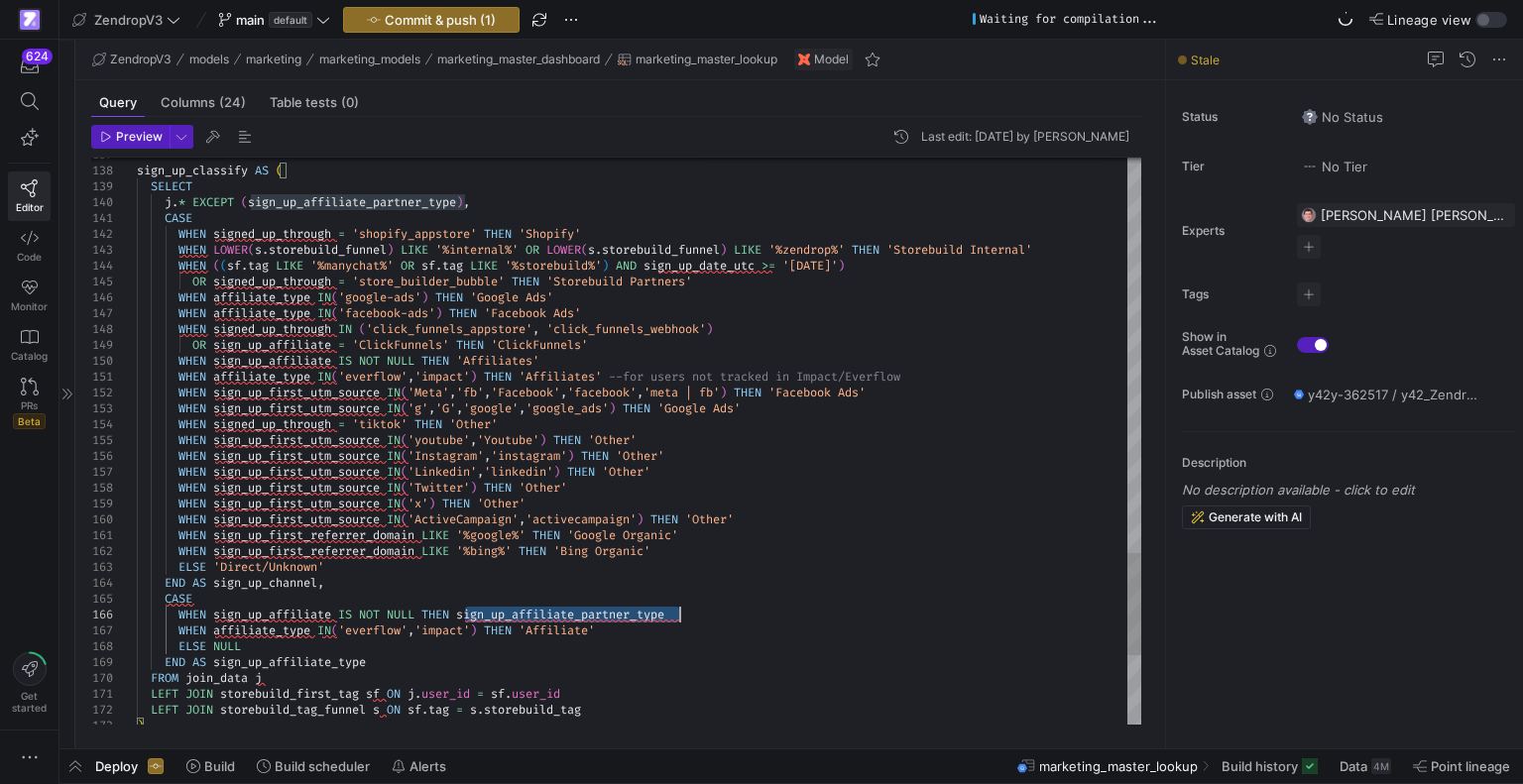click on "sign_up_classify   AS   (    SELECT      j . *   EXCEPT   ( sign_up_affiliate_partner_type ) ,      CASE        WHEN   signed_up_through   =   'shopify_appstore'   THEN   'Shopify'        WHEN   LOWER ( s . storebuild_funnel )   LIKE   '%internal%'   OR   LOWER ( s . storebuild_funnel )   LIKE   '%zendrop%'   THEN   'Storebuild Internal'        WHEN   ( ( sf . tag   LIKE   '%manychat%'   OR   sf . tag   LIKE   '%storebuild%' )   AND   sign_up_date_utc   >=   '[DATE]' )            OR   signed_up_through   =   'store_builder_bubble'   THEN   'Storebuild Partners'        WHEN   affiliate_type   IN ( 'google-ads' )   THEN   'Google Ads'        WHEN   affiliate_type   IN ( 'facebook-ads' )   THEN   'Facebook Ads'        WHEN   signed_up_through   IN   ( 'click_funnels_appstore' ,   'click_funnels_webhook' )        WHEN   signed_up_through   =   'tiktok'   THEN   'Other'        WHEN     IN" at bounding box center [639, -456] 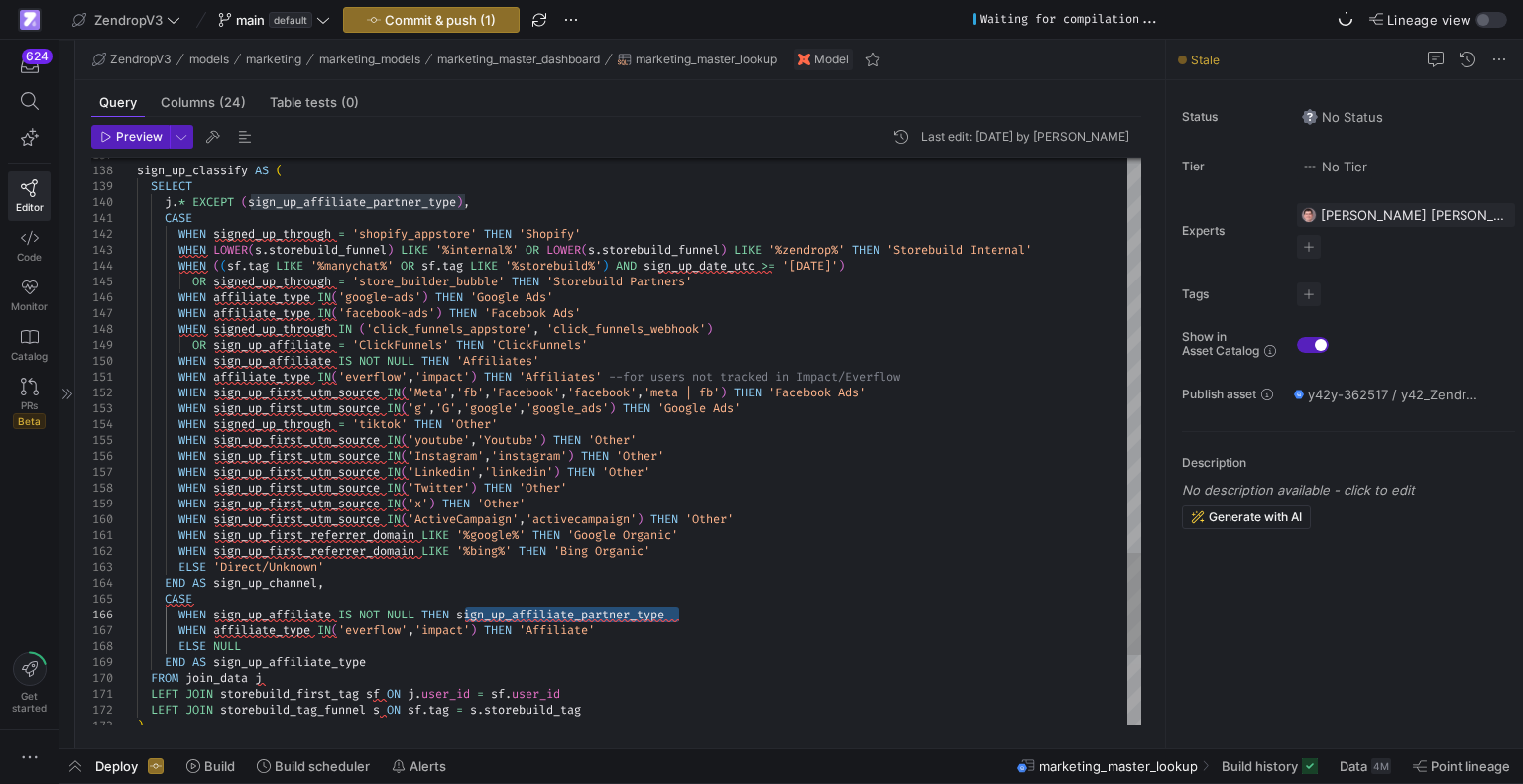 click on "sign_up_classify   AS   (    SELECT      j . *   EXCEPT   ( sign_up_affiliate_partner_type ) ,      CASE        WHEN   signed_up_through   =   'shopify_appstore'   THEN   'Shopify'        WHEN   LOWER ( s . storebuild_funnel )   LIKE   '%internal%'   OR   LOWER ( s . storebuild_funnel )   LIKE   '%zendrop%'   THEN   'Storebuild Internal'        WHEN   ( ( sf . tag   LIKE   '%manychat%'   OR   sf . tag   LIKE   '%storebuild%' )   AND   sign_up_date_utc   >=   '[DATE]' )            OR   signed_up_through   =   'store_builder_bubble'   THEN   'Storebuild Partners'        WHEN   affiliate_type   IN ( 'google-ads' )   THEN   'Google Ads'        WHEN   affiliate_type   IN ( 'facebook-ads' )   THEN   'Facebook Ads'        WHEN   signed_up_through   IN   ( 'click_funnels_appstore' ,   'click_funnels_webhook' )        WHEN   signed_up_through   =   'tiktok'   THEN   'Other'        WHEN     IN" at bounding box center [639, -456] 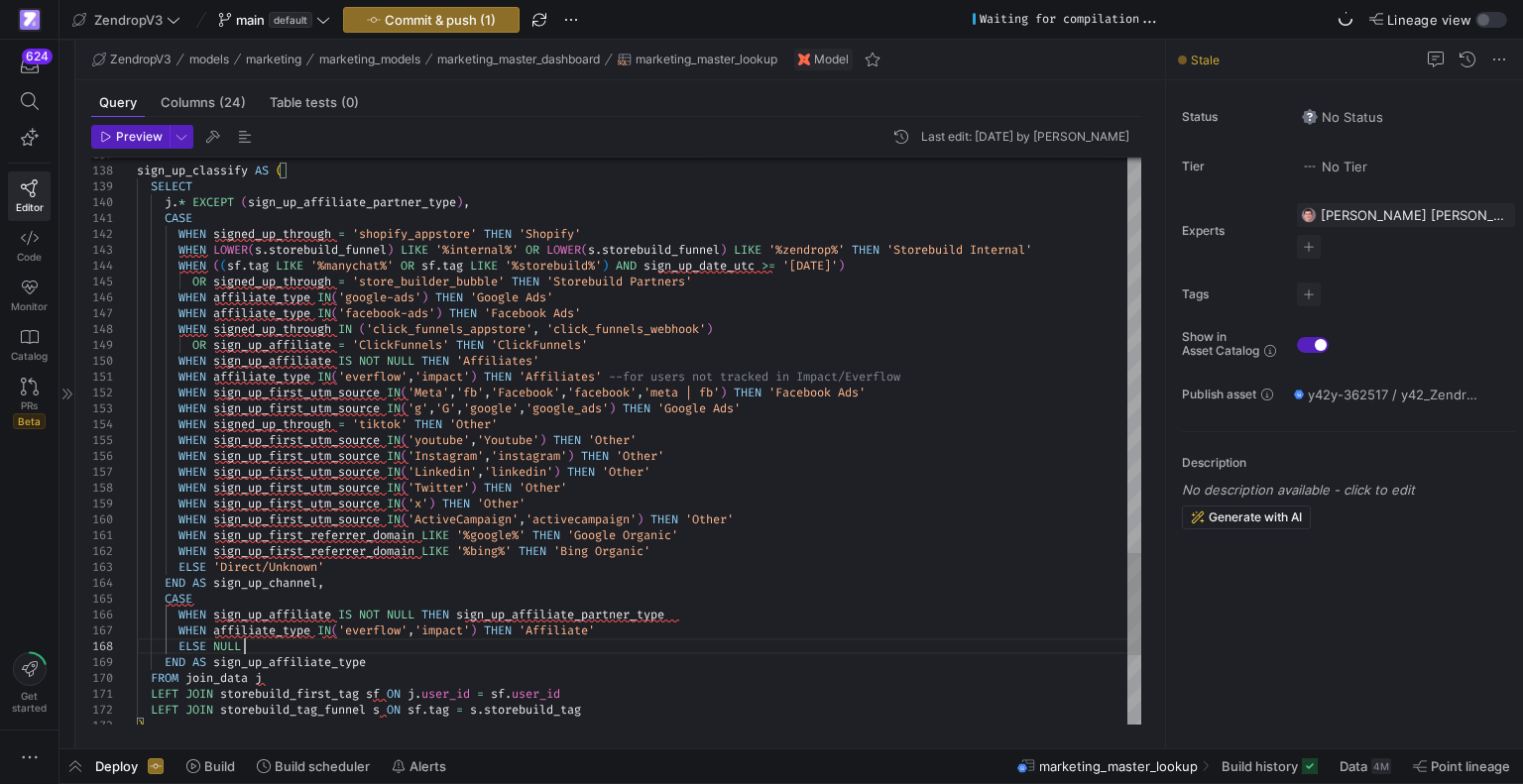 click on "sign_up_classify   AS   (    SELECT      j . *   EXCEPT   ( sign_up_affiliate_partner_type ) ,      CASE        WHEN   signed_up_through   =   'shopify_appstore'   THEN   'Shopify'        WHEN   LOWER ( s . storebuild_funnel )   LIKE   '%internal%'   OR   LOWER ( s . storebuild_funnel )   LIKE   '%zendrop%'   THEN   'Storebuild Internal'        WHEN   ( ( sf . tag   LIKE   '%manychat%'   OR   sf . tag   LIKE   '%storebuild%' )   AND   sign_up_date_utc   >=   '[DATE]' )            OR   signed_up_through   =   'store_builder_bubble'   THEN   'Storebuild Partners'        WHEN   affiliate_type   IN ( 'google-ads' )   THEN   'Google Ads'        WHEN   affiliate_type   IN ( 'facebook-ads' )   THEN   'Facebook Ads'        WHEN   signed_up_through   IN   ( 'click_funnels_appstore' ,   'click_funnels_webhook' )        WHEN   signed_up_through   =   'tiktok'   THEN   'Other'        WHEN     IN" at bounding box center [639, -456] 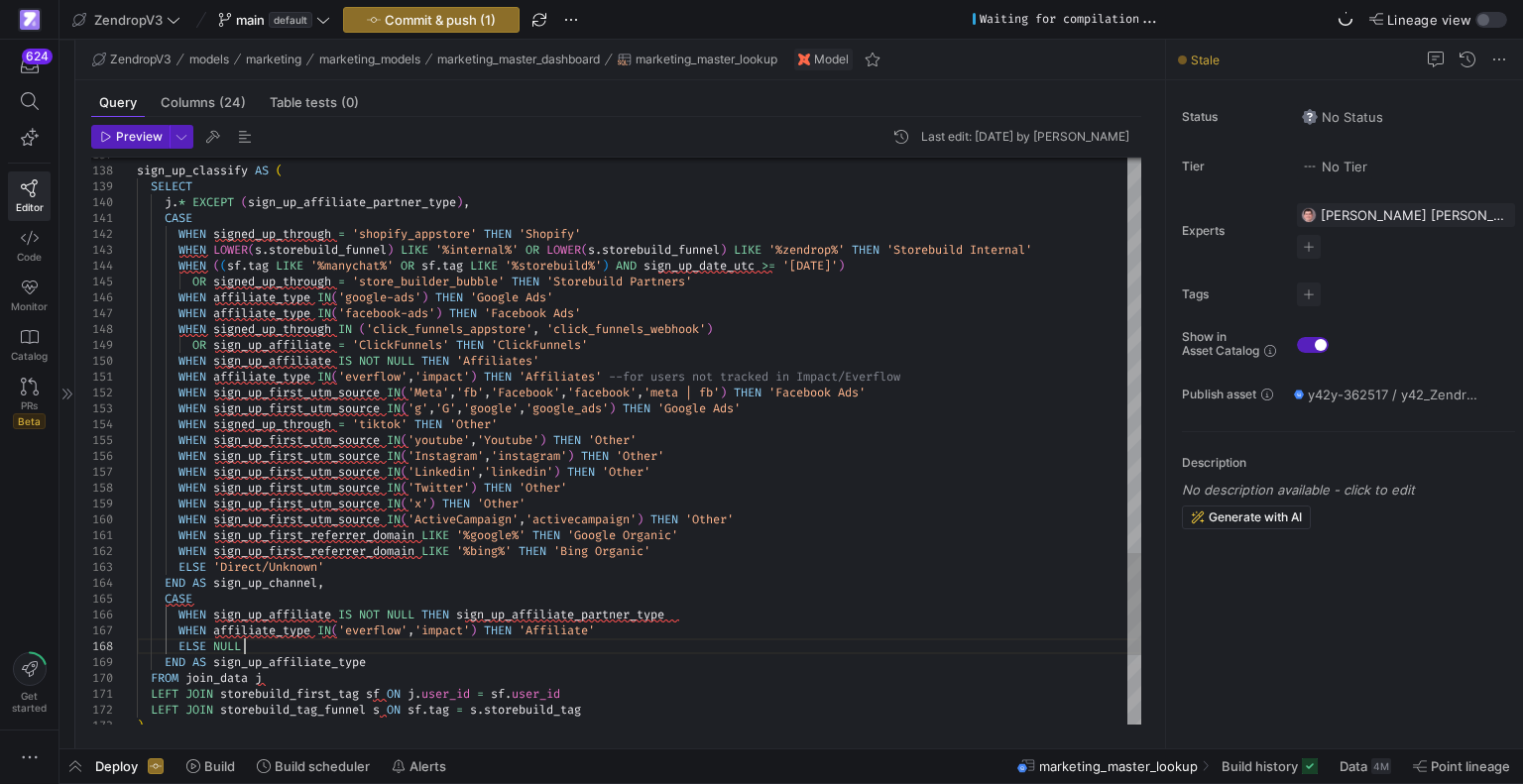 click on "sign_up_classify   AS   (    SELECT      j . *   EXCEPT   ( sign_up_affiliate_partner_type ) ,      CASE        WHEN   signed_up_through   =   'shopify_appstore'   THEN   'Shopify'        WHEN   LOWER ( s . storebuild_funnel )   LIKE   '%internal%'   OR   LOWER ( s . storebuild_funnel )   LIKE   '%zendrop%'   THEN   'Storebuild Internal'        WHEN   ( ( sf . tag   LIKE   '%manychat%'   OR   sf . tag   LIKE   '%storebuild%' )   AND   sign_up_date_utc   >=   '[DATE]' )            OR   signed_up_through   =   'store_builder_bubble'   THEN   'Storebuild Partners'        WHEN   affiliate_type   IN ( 'google-ads' )   THEN   'Google Ads'        WHEN   affiliate_type   IN ( 'facebook-ads' )   THEN   'Facebook Ads'        WHEN   signed_up_through   IN   ( 'click_funnels_appstore' ,   'click_funnels_webhook' )        WHEN   signed_up_through   =   'tiktok'   THEN   'Other'        WHEN     IN" at bounding box center [639, -456] 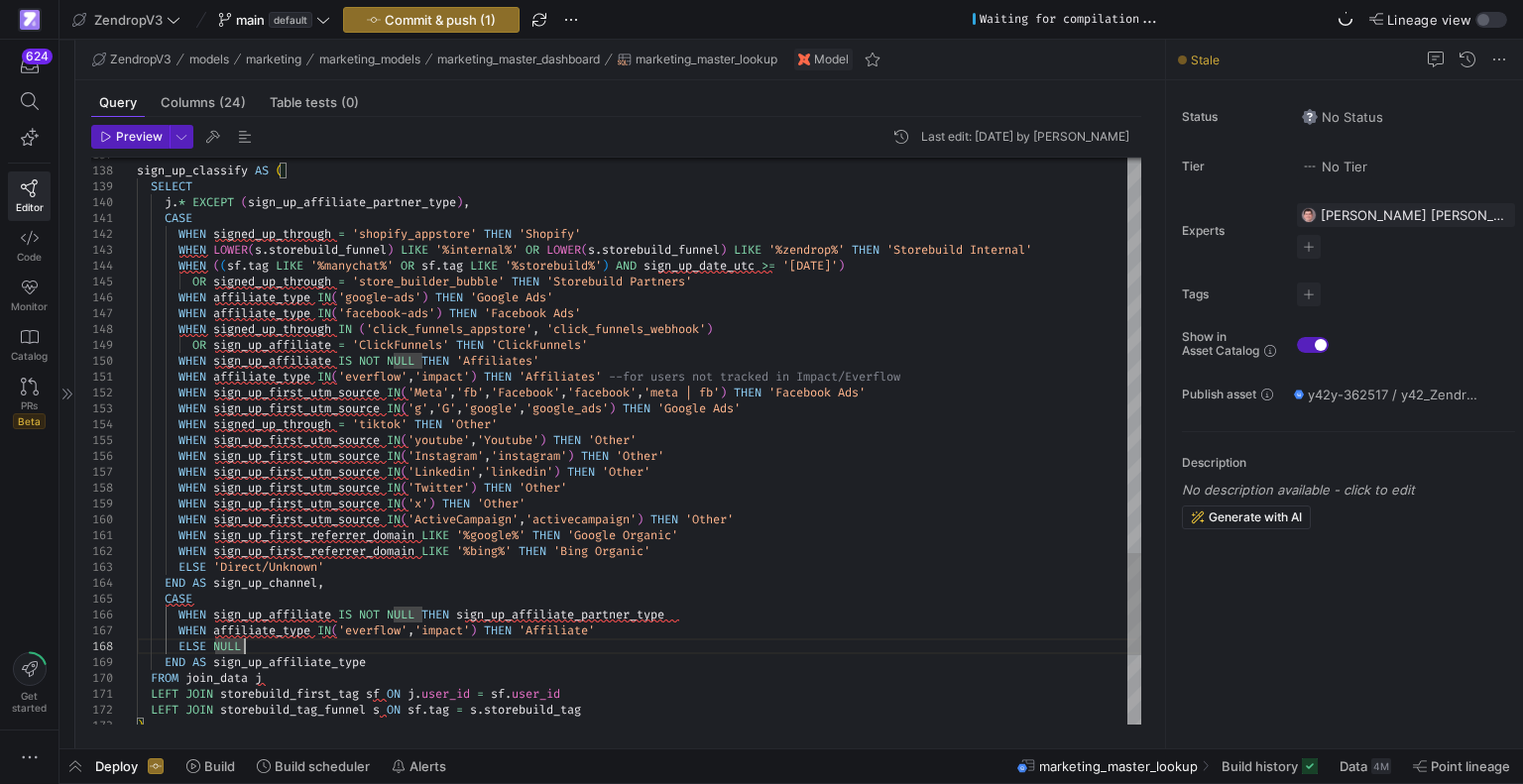 click on "sign_up_classify   AS   (    SELECT      j . *   EXCEPT   ( sign_up_affiliate_partner_type ) ,      CASE        WHEN   signed_up_through   =   'shopify_appstore'   THEN   'Shopify'        WHEN   LOWER ( s . storebuild_funnel )   LIKE   '%internal%'   OR   LOWER ( s . storebuild_funnel )   LIKE   '%zendrop%'   THEN   'Storebuild Internal'        WHEN   ( ( sf . tag   LIKE   '%manychat%'   OR   sf . tag   LIKE   '%storebuild%' )   AND   sign_up_date_utc   >=   '[DATE]' )            OR   signed_up_through   =   'store_builder_bubble'   THEN   'Storebuild Partners'        WHEN   affiliate_type   IN ( 'google-ads' )   THEN   'Google Ads'        WHEN   affiliate_type   IN ( 'facebook-ads' )   THEN   'Facebook Ads'        WHEN   signed_up_through   IN   ( 'click_funnels_appstore' ,   'click_funnels_webhook' )        WHEN   signed_up_through   =   'tiktok'   THEN   'Other'        WHEN     IN" at bounding box center (639, -456) 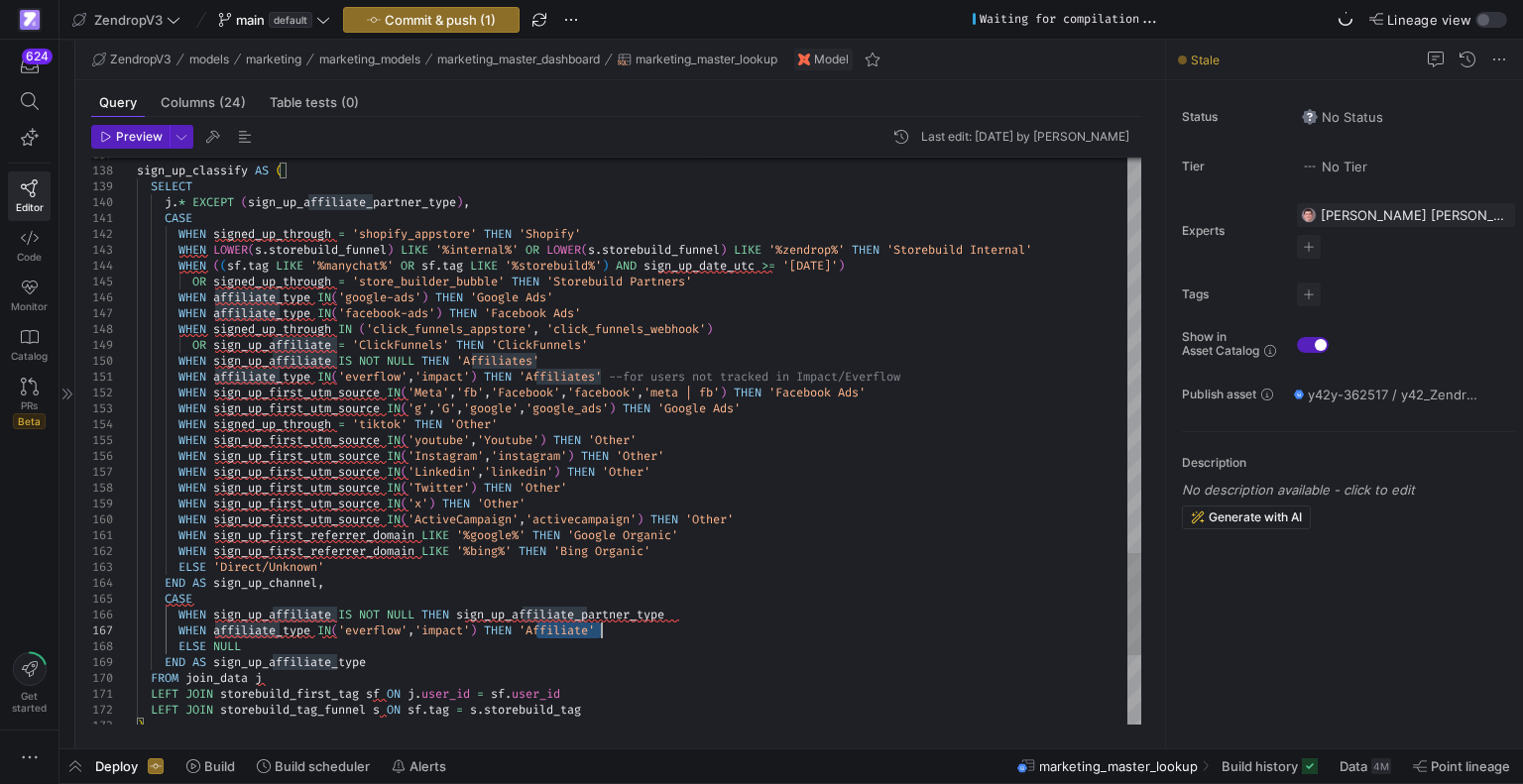 click on "sign_up_classify   AS   (    SELECT      j . *   EXCEPT   ( sign_up_affiliate_partner_type ) ,      CASE        WHEN   signed_up_through   =   'shopify_appstore'   THEN   'Shopify'        WHEN   LOWER ( s . storebuild_funnel )   LIKE   '%internal%'   OR   LOWER ( s . storebuild_funnel )   LIKE   '%zendrop%'   THEN   'Storebuild Internal'        WHEN   ( ( sf . tag   LIKE   '%manychat%'   OR   sf . tag   LIKE   '%storebuild%' )   AND   sign_up_date_utc   >=   '[DATE]' )            OR   signed_up_through   =   'store_builder_bubble'   THEN   'Storebuild Partners'        WHEN   affiliate_type   IN ( 'google-ads' )   THEN   'Google Ads'        WHEN   affiliate_type   IN ( 'facebook-ads' )   THEN   'Facebook Ads'        WHEN   signed_up_through   IN   ( 'click_funnels_appstore' ,   'click_funnels_webhook' )        WHEN   signed_up_through   =   'tiktok'   THEN   'Other'        WHEN     IN" at bounding box center [639, -456] 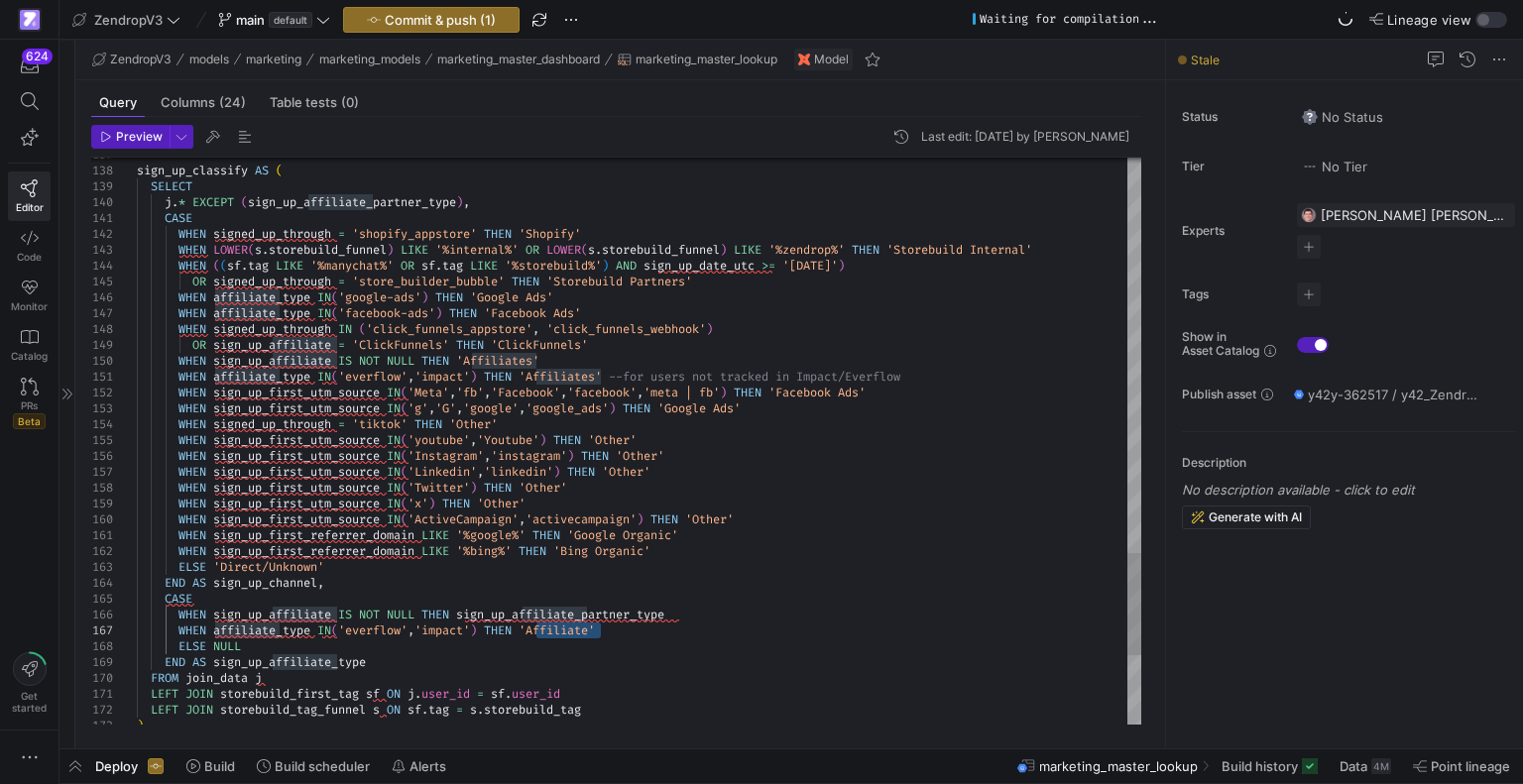 click on "sign_up_classify   AS   (    SELECT      j . *   EXCEPT   ( sign_up_affiliate_partner_type ) ,      CASE        WHEN   signed_up_through   =   'shopify_appstore'   THEN   'Shopify'        WHEN   LOWER ( s . storebuild_funnel )   LIKE   '%internal%'   OR   LOWER ( s . storebuild_funnel )   LIKE   '%zendrop%'   THEN   'Storebuild Internal'        WHEN   ( ( sf . tag   LIKE   '%manychat%'   OR   sf . tag   LIKE   '%storebuild%' )   AND   sign_up_date_utc   >=   '[DATE]' )            OR   signed_up_through   =   'store_builder_bubble'   THEN   'Storebuild Partners'        WHEN   affiliate_type   IN ( 'google-ads' )   THEN   'Google Ads'        WHEN   affiliate_type   IN ( 'facebook-ads' )   THEN   'Facebook Ads'        WHEN   signed_up_through   IN   ( 'click_funnels_appstore' ,   'click_funnels_webhook' )        WHEN   signed_up_through   =   'tiktok'   THEN   'Other'        WHEN     IN" at bounding box center (639, -456) 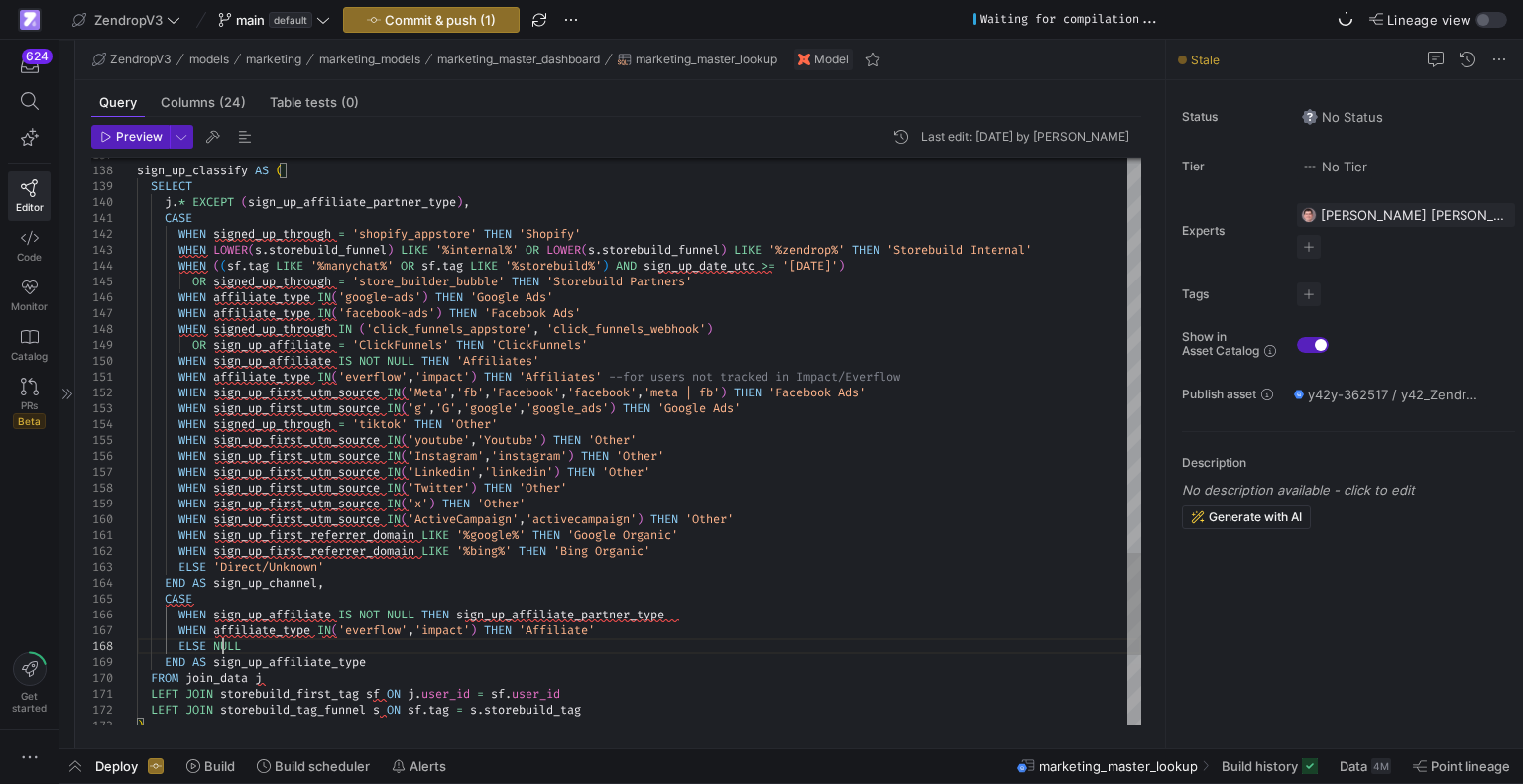 click on "sign_up_classify   AS   (    SELECT      j . *   EXCEPT   ( sign_up_affiliate_partner_type ) ,      CASE        WHEN   signed_up_through   =   'shopify_appstore'   THEN   'Shopify'        WHEN   LOWER ( s . storebuild_funnel )   LIKE   '%internal%'   OR   LOWER ( s . storebuild_funnel )   LIKE   '%zendrop%'   THEN   'Storebuild Internal'        WHEN   ( ( sf . tag   LIKE   '%manychat%'   OR   sf . tag   LIKE   '%storebuild%' )   AND   sign_up_date_utc   >=   '[DATE]' )            OR   signed_up_through   =   'store_builder_bubble'   THEN   'Storebuild Partners'        WHEN   affiliate_type   IN ( 'google-ads' )   THEN   'Google Ads'        WHEN   affiliate_type   IN ( 'facebook-ads' )   THEN   'Facebook Ads'        WHEN   signed_up_through   IN   ( 'click_funnels_appstore' ,   'click_funnels_webhook' )        WHEN   signed_up_through   =   'tiktok'   THEN   'Other'        WHEN     IN" at bounding box center (639, -456) 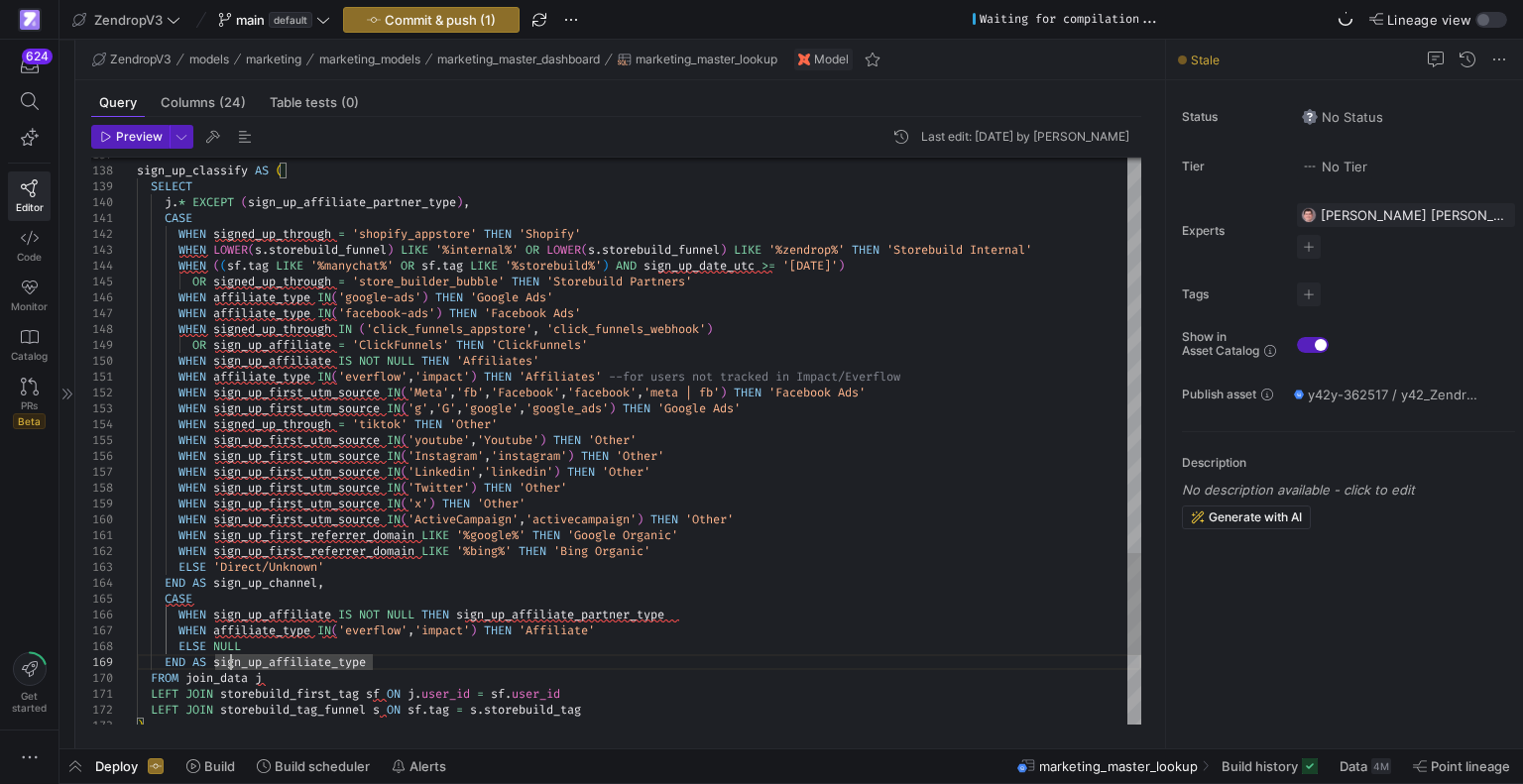 click on "sign_up_classify   AS   (    SELECT      j . *   EXCEPT   ( sign_up_affiliate_partner_type ) ,      CASE        WHEN   signed_up_through   =   'shopify_appstore'   THEN   'Shopify'        WHEN   LOWER ( s . storebuild_funnel )   LIKE   '%internal%'   OR   LOWER ( s . storebuild_funnel )   LIKE   '%zendrop%'   THEN   'Storebuild Internal'        WHEN   ( ( sf . tag   LIKE   '%manychat%'   OR   sf . tag   LIKE   '%storebuild%' )   AND   sign_up_date_utc   >=   '[DATE]' )            OR   signed_up_through   =   'store_builder_bubble'   THEN   'Storebuild Partners'        WHEN   affiliate_type   IN ( 'google-ads' )   THEN   'Google Ads'        WHEN   affiliate_type   IN ( 'facebook-ads' )   THEN   'Facebook Ads'        WHEN   signed_up_through   IN   ( 'click_funnels_appstore' ,   'click_funnels_webhook' )        WHEN   signed_up_through   =   'tiktok'   THEN   'Other'        WHEN     IN" at bounding box center [639, -456] 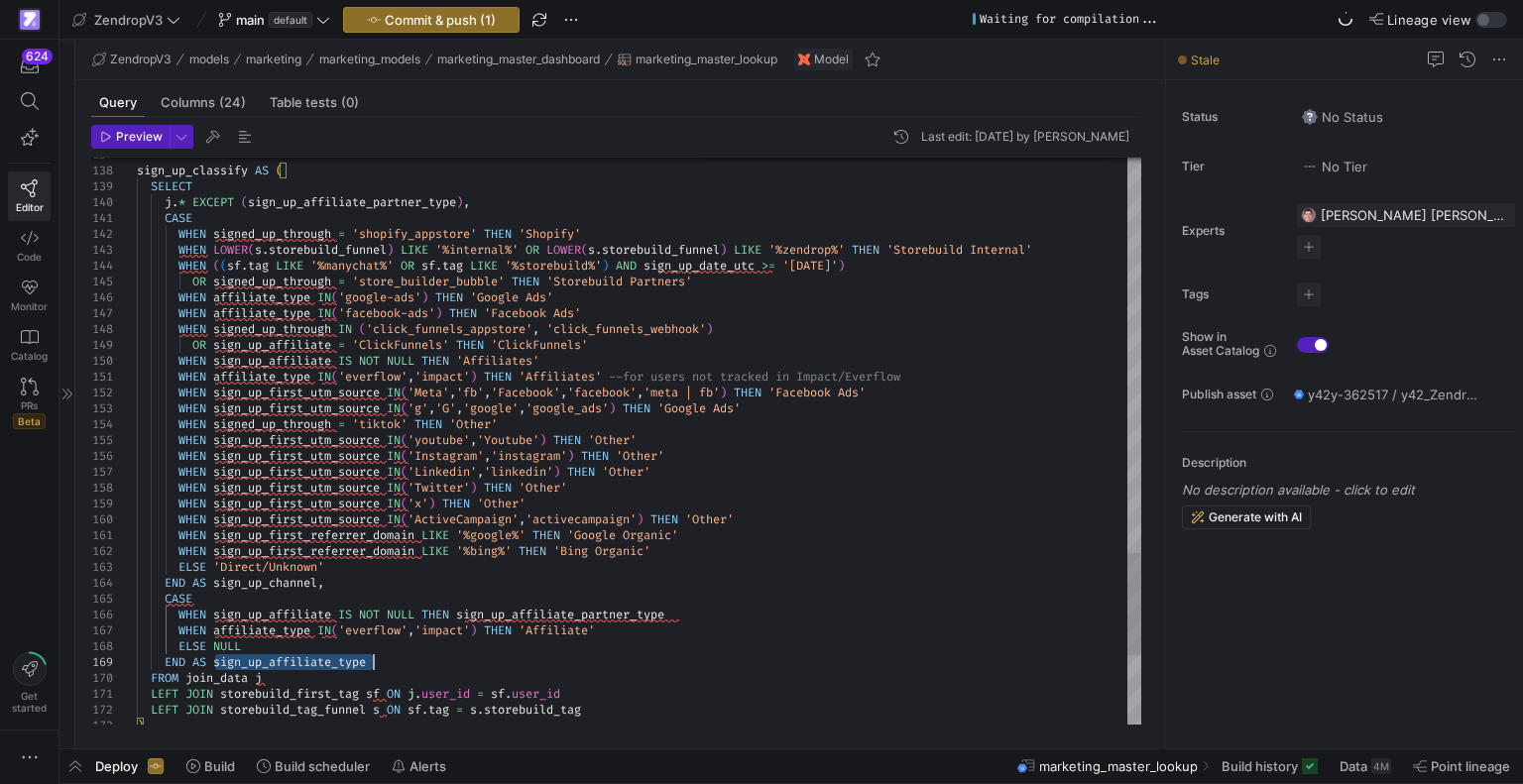 click on "sign_up_classify   AS   (    SELECT      j . *   EXCEPT   ( sign_up_affiliate_partner_type ) ,      CASE        WHEN   signed_up_through   =   'shopify_appstore'   THEN   'Shopify'        WHEN   LOWER ( s . storebuild_funnel )   LIKE   '%internal%'   OR   LOWER ( s . storebuild_funnel )   LIKE   '%zendrop%'   THEN   'Storebuild Internal'        WHEN   ( ( sf . tag   LIKE   '%manychat%'   OR   sf . tag   LIKE   '%storebuild%' )   AND   sign_up_date_utc   >=   '[DATE]' )            OR   signed_up_through   =   'store_builder_bubble'   THEN   'Storebuild Partners'        WHEN   affiliate_type   IN ( 'google-ads' )   THEN   'Google Ads'        WHEN   affiliate_type   IN ( 'facebook-ads' )   THEN   'Facebook Ads'        WHEN   signed_up_through   IN   ( 'click_funnels_appstore' ,   'click_funnels_webhook' )        WHEN   signed_up_through   =   'tiktok'   THEN   'Other'        WHEN     IN" at bounding box center (639, -456) 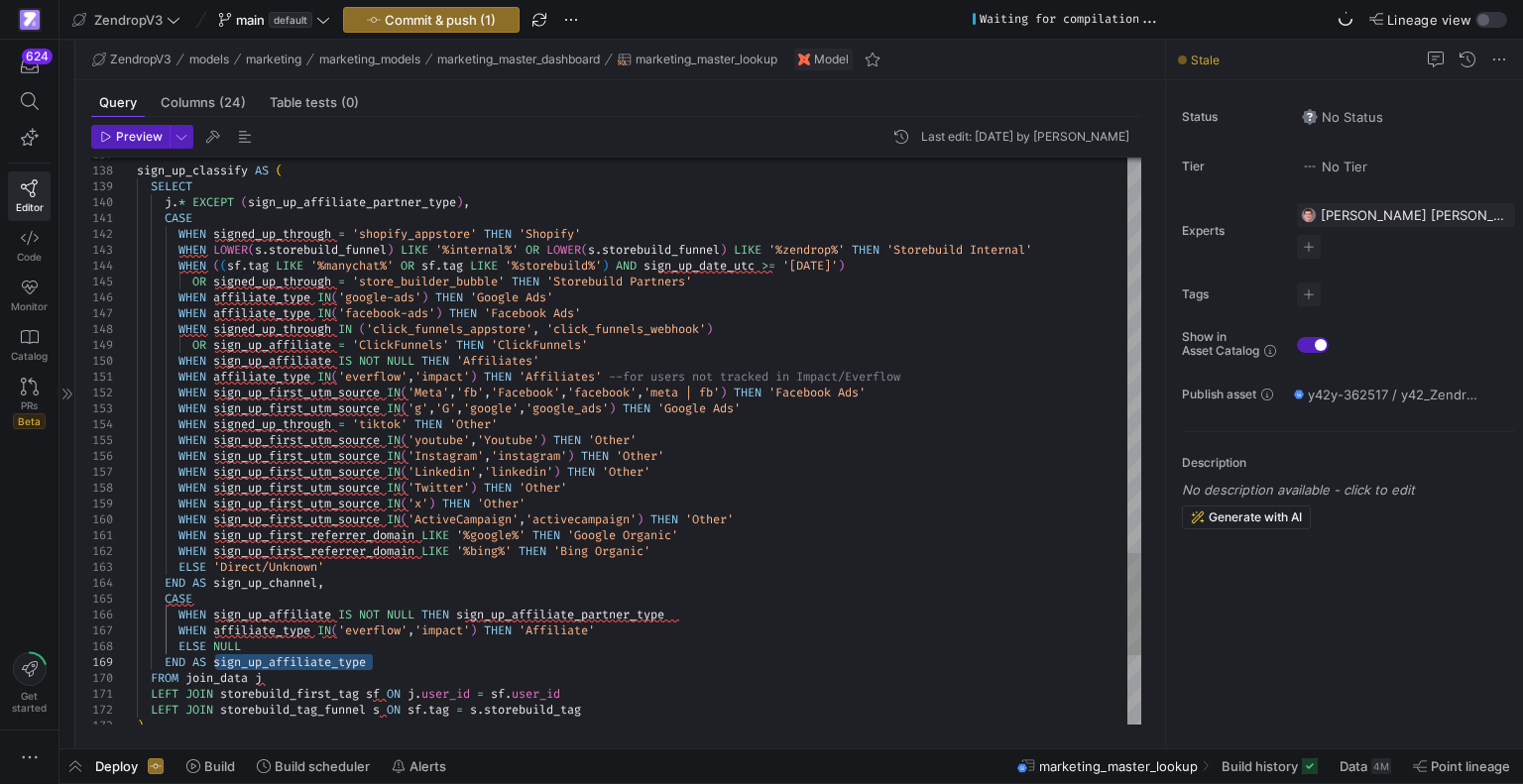 click on "sign_up_classify   AS   (    SELECT      j . *   EXCEPT   ( sign_up_affiliate_partner_type ) ,      CASE        WHEN   signed_up_through   =   'shopify_appstore'   THEN   'Shopify'        WHEN   LOWER ( s . storebuild_funnel )   LIKE   '%internal%'   OR   LOWER ( s . storebuild_funnel )   LIKE   '%zendrop%'   THEN   'Storebuild Internal'        WHEN   ( ( sf . tag   LIKE   '%manychat%'   OR   sf . tag   LIKE   '%storebuild%' )   AND   sign_up_date_utc   >=   '[DATE]' )            OR   signed_up_through   =   'store_builder_bubble'   THEN   'Storebuild Partners'        WHEN   affiliate_type   IN ( 'google-ads' )   THEN   'Google Ads'        WHEN   affiliate_type   IN ( 'facebook-ads' )   THEN   'Facebook Ads'        WHEN   signed_up_through   IN   ( 'click_funnels_appstore' ,   'click_funnels_webhook' )        WHEN   signed_up_through   =   'tiktok'   THEN   'Other'        WHEN     IN" at bounding box center (639, -456) 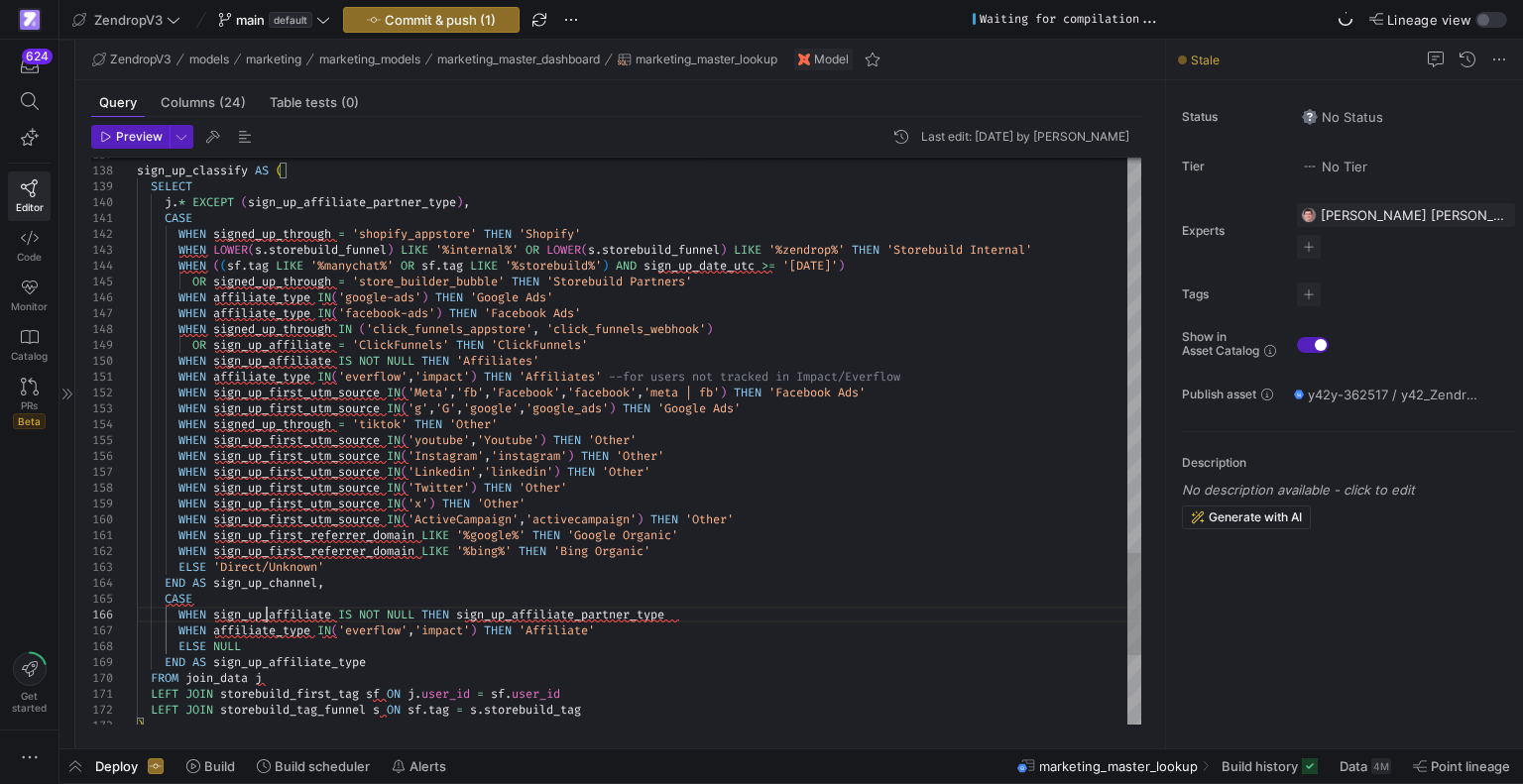 click on "sign_up_classify   AS   (    SELECT      j . *   EXCEPT   ( sign_up_affiliate_partner_type ) ,      CASE        WHEN   signed_up_through   =   'shopify_appstore'   THEN   'Shopify'        WHEN   LOWER ( s . storebuild_funnel )   LIKE   '%internal%'   OR   LOWER ( s . storebuild_funnel )   LIKE   '%zendrop%'   THEN   'Storebuild Internal'        WHEN   ( ( sf . tag   LIKE   '%manychat%'   OR   sf . tag   LIKE   '%storebuild%' )   AND   sign_up_date_utc   >=   '[DATE]' )            OR   signed_up_through   =   'store_builder_bubble'   THEN   'Storebuild Partners'        WHEN   affiliate_type   IN ( 'google-ads' )   THEN   'Google Ads'        WHEN   affiliate_type   IN ( 'facebook-ads' )   THEN   'Facebook Ads'        WHEN   signed_up_through   IN   ( 'click_funnels_appstore' ,   'click_funnels_webhook' )        WHEN   signed_up_through   =   'tiktok'   THEN   'Other'        WHEN     IN" at bounding box center [639, -456] 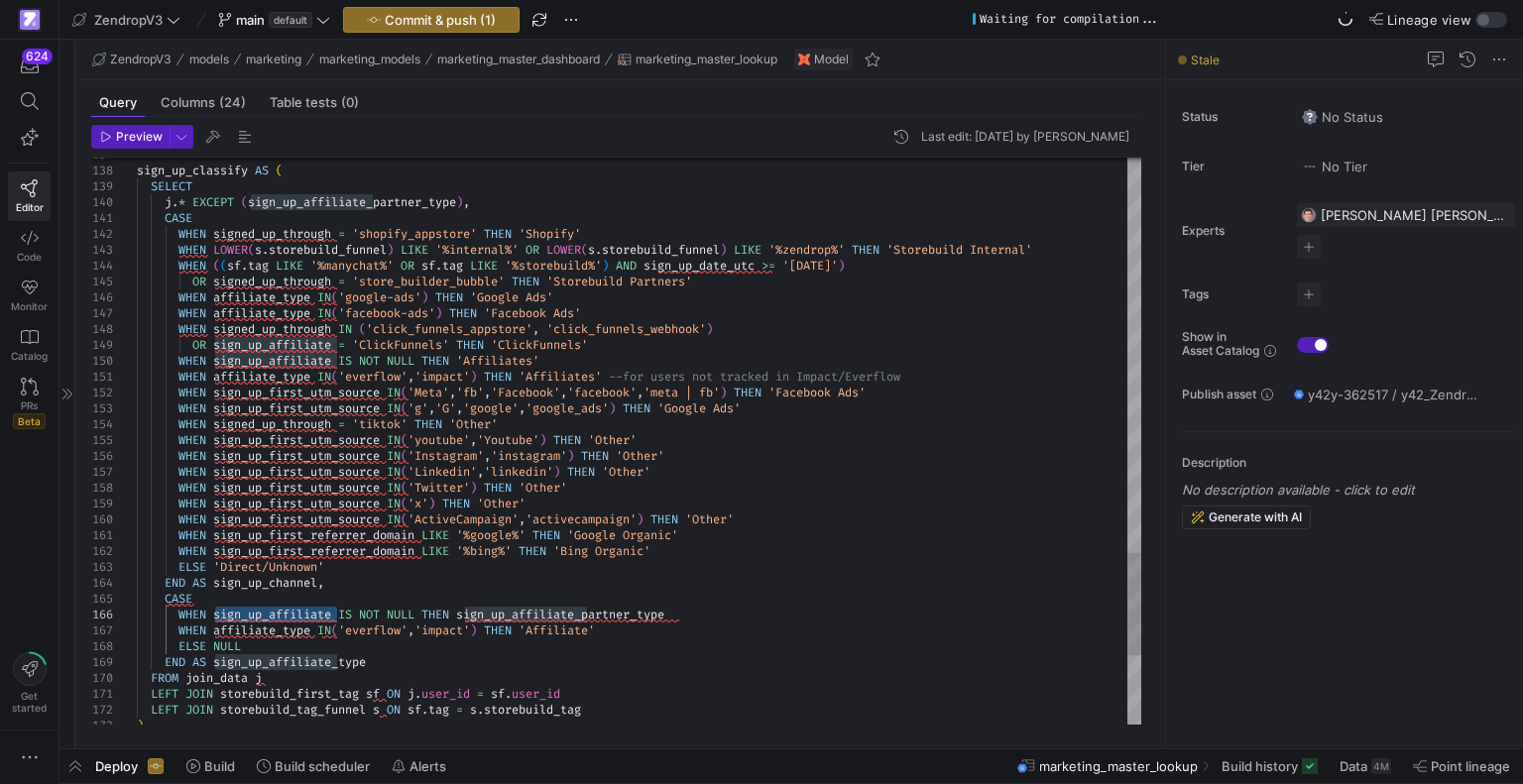 click on "sign_up_classify   AS   (    SELECT      j . *   EXCEPT   ( sign_up_affiliate_partner_type ) ,      CASE        WHEN   signed_up_through   =   'shopify_appstore'   THEN   'Shopify'        WHEN   LOWER ( s . storebuild_funnel )   LIKE   '%internal%'   OR   LOWER ( s . storebuild_funnel )   LIKE   '%zendrop%'   THEN   'Storebuild Internal'        WHEN   ( ( sf . tag   LIKE   '%manychat%'   OR   sf . tag   LIKE   '%storebuild%' )   AND   sign_up_date_utc   >=   '[DATE]' )            OR   signed_up_through   =   'store_builder_bubble'   THEN   'Storebuild Partners'        WHEN   affiliate_type   IN ( 'google-ads' )   THEN   'Google Ads'        WHEN   affiliate_type   IN ( 'facebook-ads' )   THEN   'Facebook Ads'        WHEN   signed_up_through   IN   ( 'click_funnels_appstore' ,   'click_funnels_webhook' )        WHEN   signed_up_through   =   'tiktok'   THEN   'Other'        WHEN     IN" at bounding box center (639, -456) 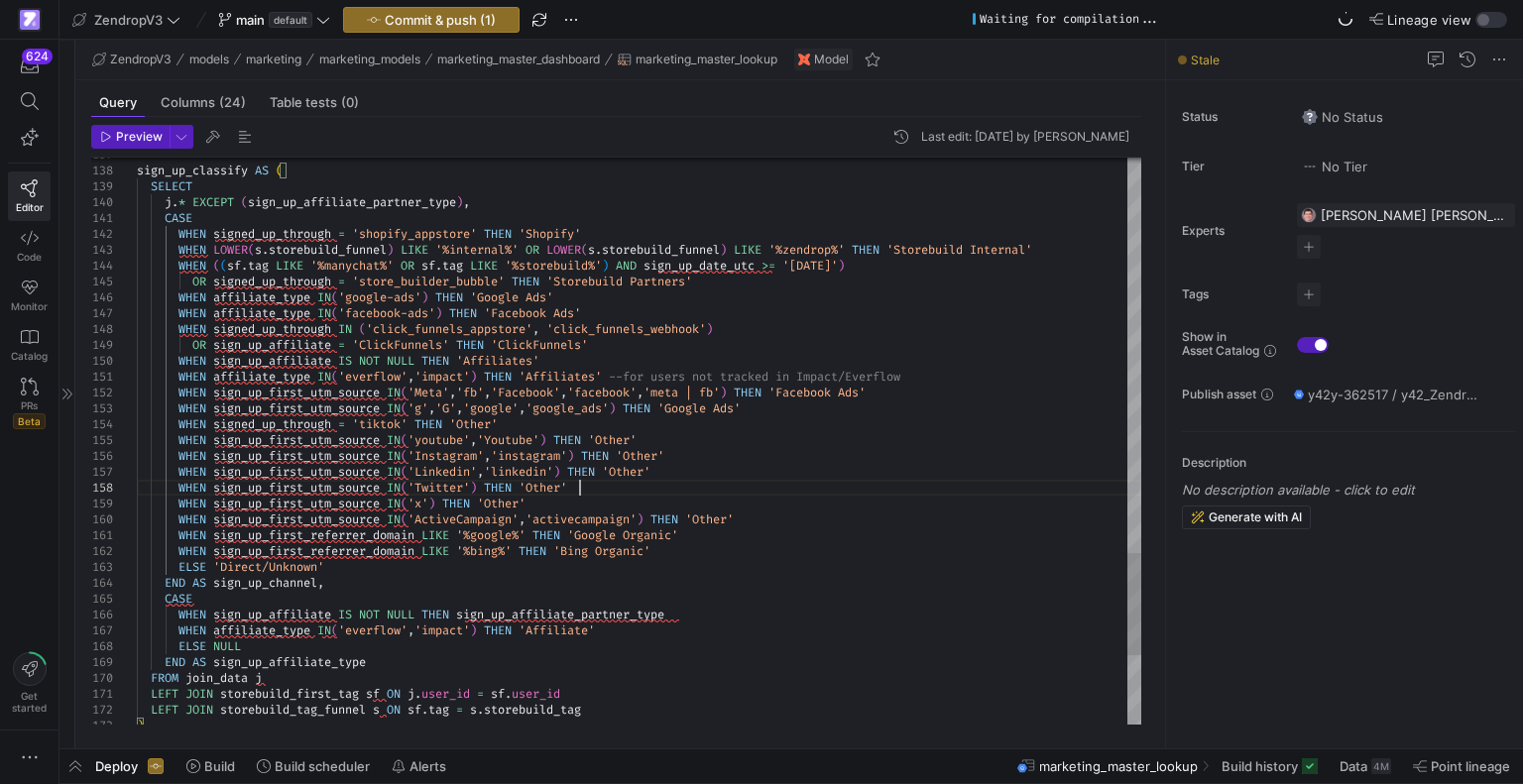 click on "sign_up_classify   AS   (    SELECT      j . *   EXCEPT   ( sign_up_affiliate_partner_type ) ,      CASE        WHEN   signed_up_through   =   'shopify_appstore'   THEN   'Shopify'        WHEN   LOWER ( s . storebuild_funnel )   LIKE   '%internal%'   OR   LOWER ( s . storebuild_funnel )   LIKE   '%zendrop%'   THEN   'Storebuild Internal'        WHEN   ( ( sf . tag   LIKE   '%manychat%'   OR   sf . tag   LIKE   '%storebuild%' )   AND   sign_up_date_utc   >=   '[DATE]' )            OR   signed_up_through   =   'store_builder_bubble'   THEN   'Storebuild Partners'        WHEN   affiliate_type   IN ( 'google-ads' )   THEN   'Google Ads'        WHEN   affiliate_type   IN ( 'facebook-ads' )   THEN   'Facebook Ads'        WHEN   signed_up_through   IN   ( 'click_funnels_appstore' ,   'click_funnels_webhook' )        WHEN   signed_up_through   =   'tiktok'   THEN   'Other'        WHEN     IN" at bounding box center (639, -456) 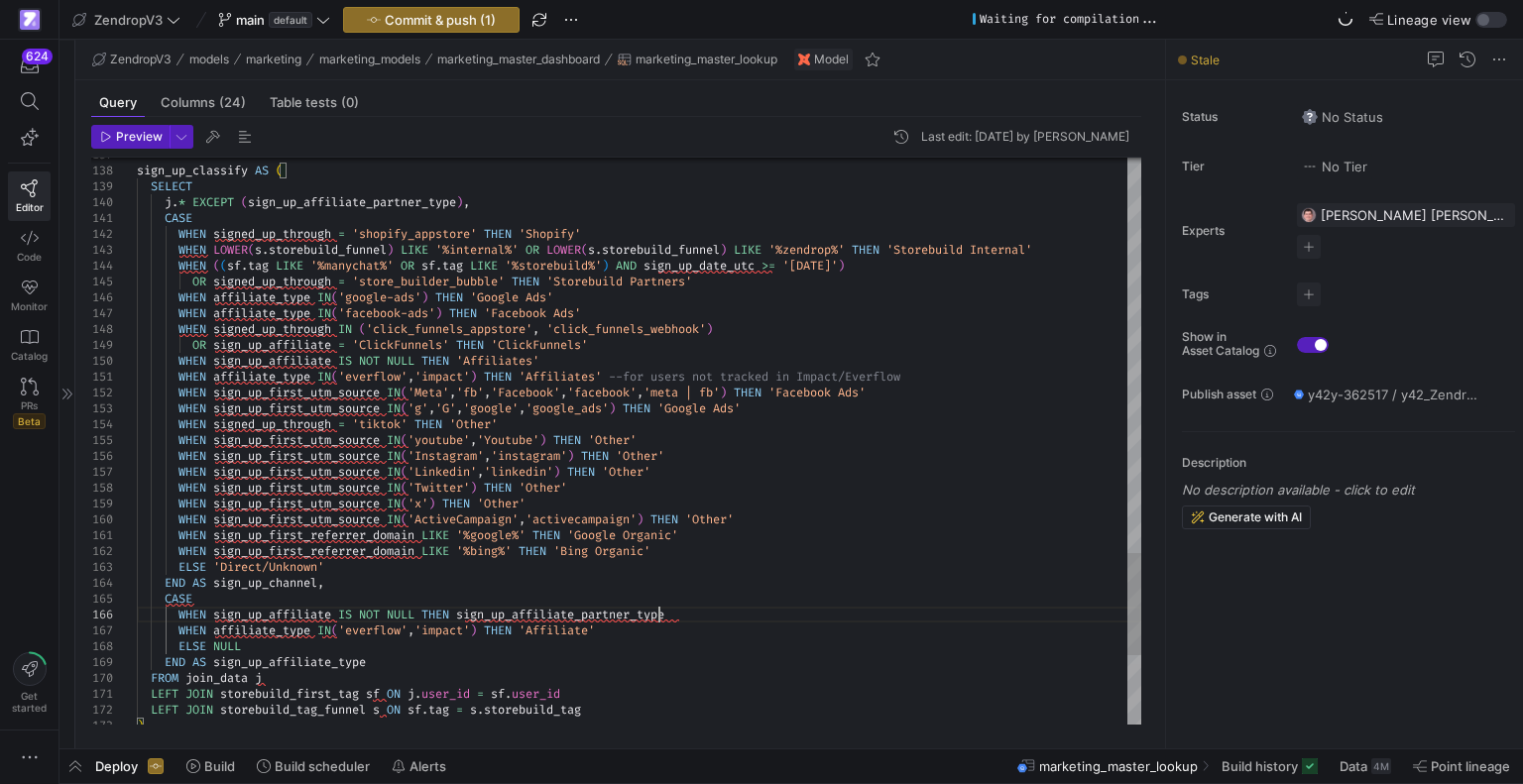 click on "sign_up_classify   AS   (    SELECT      j . *   EXCEPT   ( sign_up_affiliate_partner_type ) ,      CASE        WHEN   signed_up_through   =   'shopify_appstore'   THEN   'Shopify'        WHEN   LOWER ( s . storebuild_funnel )   LIKE   '%internal%'   OR   LOWER ( s . storebuild_funnel )   LIKE   '%zendrop%'   THEN   'Storebuild Internal'        WHEN   ( ( sf . tag   LIKE   '%manychat%'   OR   sf . tag   LIKE   '%storebuild%' )   AND   sign_up_date_utc   >=   '[DATE]' )            OR   signed_up_through   =   'store_builder_bubble'   THEN   'Storebuild Partners'        WHEN   affiliate_type   IN ( 'google-ads' )   THEN   'Google Ads'        WHEN   affiliate_type   IN ( 'facebook-ads' )   THEN   'Facebook Ads'        WHEN   signed_up_through   IN   ( 'click_funnels_appstore' ,   'click_funnels_webhook' )        WHEN   signed_up_through   =   'tiktok'   THEN   'Other'        WHEN     IN" at bounding box center [639, -456] 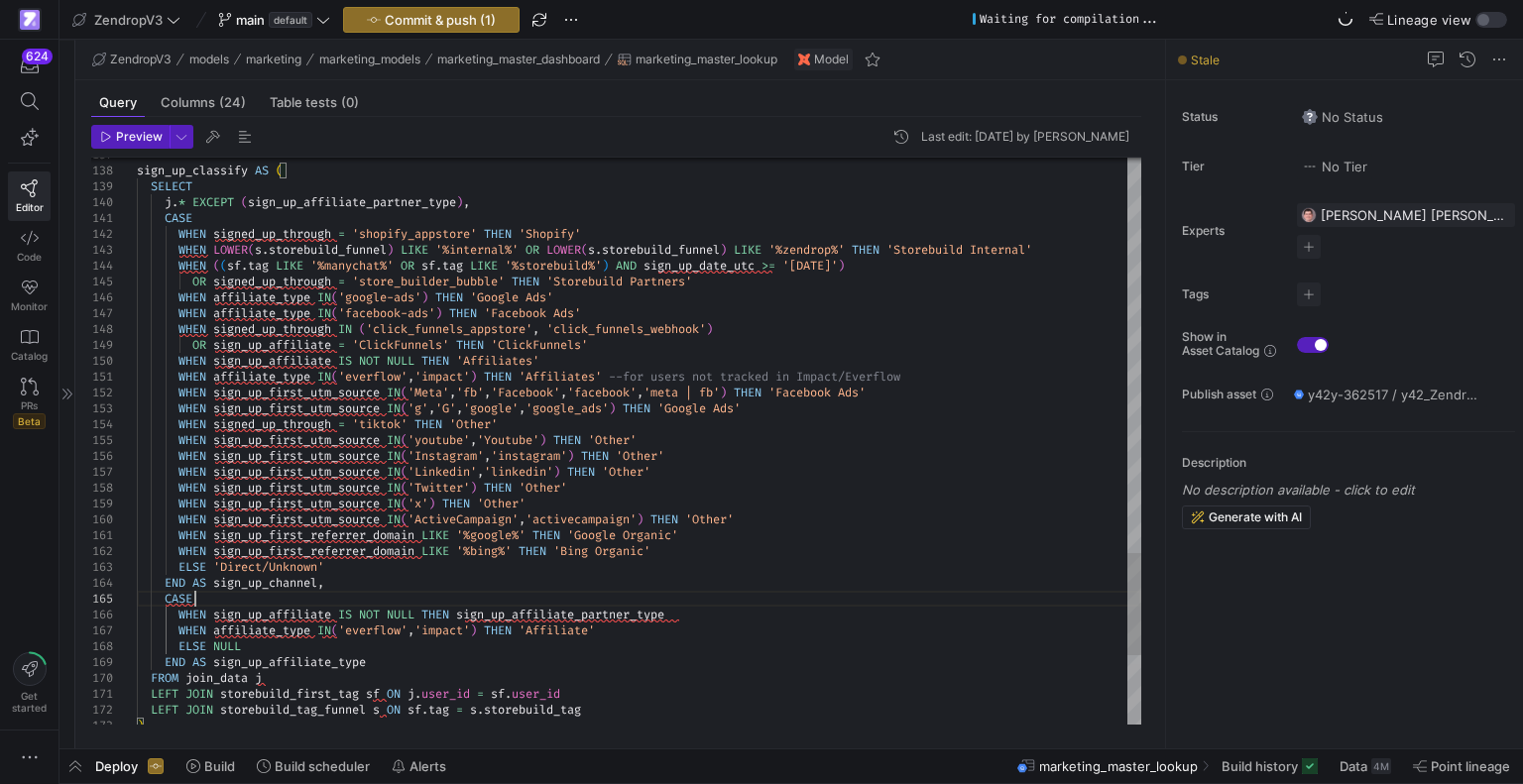 click on "sign_up_classify   AS   (    SELECT      j . *   EXCEPT   ( sign_up_affiliate_partner_type ) ,      CASE        WHEN   signed_up_through   =   'shopify_appstore'   THEN   'Shopify'        WHEN   LOWER ( s . storebuild_funnel )   LIKE   '%internal%'   OR   LOWER ( s . storebuild_funnel )   LIKE   '%zendrop%'   THEN   'Storebuild Internal'        WHEN   ( ( sf . tag   LIKE   '%manychat%'   OR   sf . tag   LIKE   '%storebuild%' )   AND   sign_up_date_utc   >=   '[DATE]' )            OR   signed_up_through   =   'store_builder_bubble'   THEN   'Storebuild Partners'        WHEN   affiliate_type   IN ( 'google-ads' )   THEN   'Google Ads'        WHEN   affiliate_type   IN ( 'facebook-ads' )   THEN   'Facebook Ads'        WHEN   signed_up_through   IN   ( 'click_funnels_appstore' ,   'click_funnels_webhook' )        WHEN   signed_up_through   =   'tiktok'   THEN   'Other'        WHEN     IN" at bounding box center (639, -456) 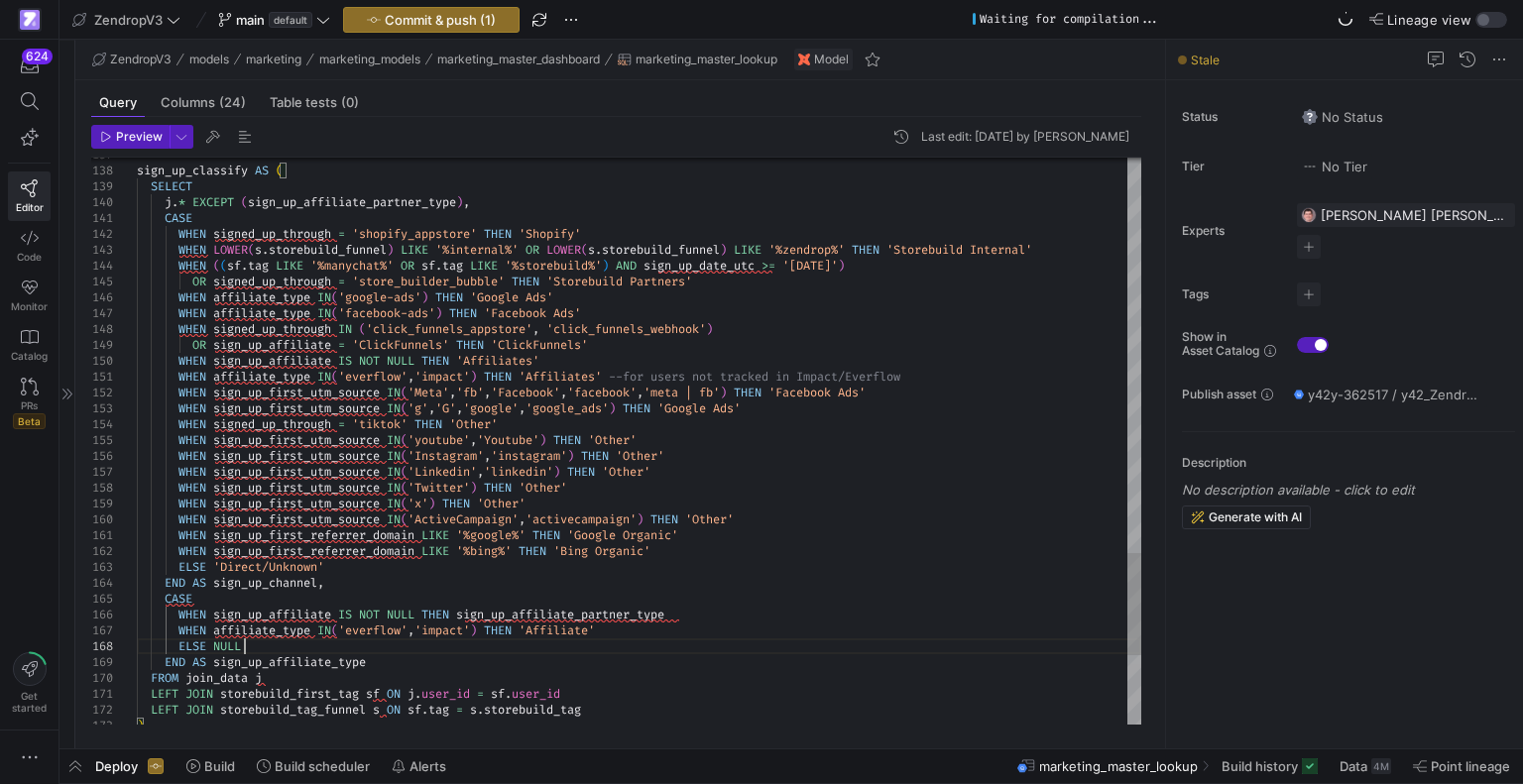 click on "sign_up_classify   AS   (    SELECT      j . *   EXCEPT   ( sign_up_affiliate_partner_type ) ,      CASE        WHEN   signed_up_through   =   'shopify_appstore'   THEN   'Shopify'        WHEN   LOWER ( s . storebuild_funnel )   LIKE   '%internal%'   OR   LOWER ( s . storebuild_funnel )   LIKE   '%zendrop%'   THEN   'Storebuild Internal'        WHEN   ( ( sf . tag   LIKE   '%manychat%'   OR   sf . tag   LIKE   '%storebuild%' )   AND   sign_up_date_utc   >=   '[DATE]' )            OR   signed_up_through   =   'store_builder_bubble'   THEN   'Storebuild Partners'        WHEN   affiliate_type   IN ( 'google-ads' )   THEN   'Google Ads'        WHEN   affiliate_type   IN ( 'facebook-ads' )   THEN   'Facebook Ads'        WHEN   signed_up_through   IN   ( 'click_funnels_appstore' ,   'click_funnels_webhook' )        WHEN   signed_up_through   =   'tiktok'   THEN   'Other'        WHEN     IN" at bounding box center [639, -456] 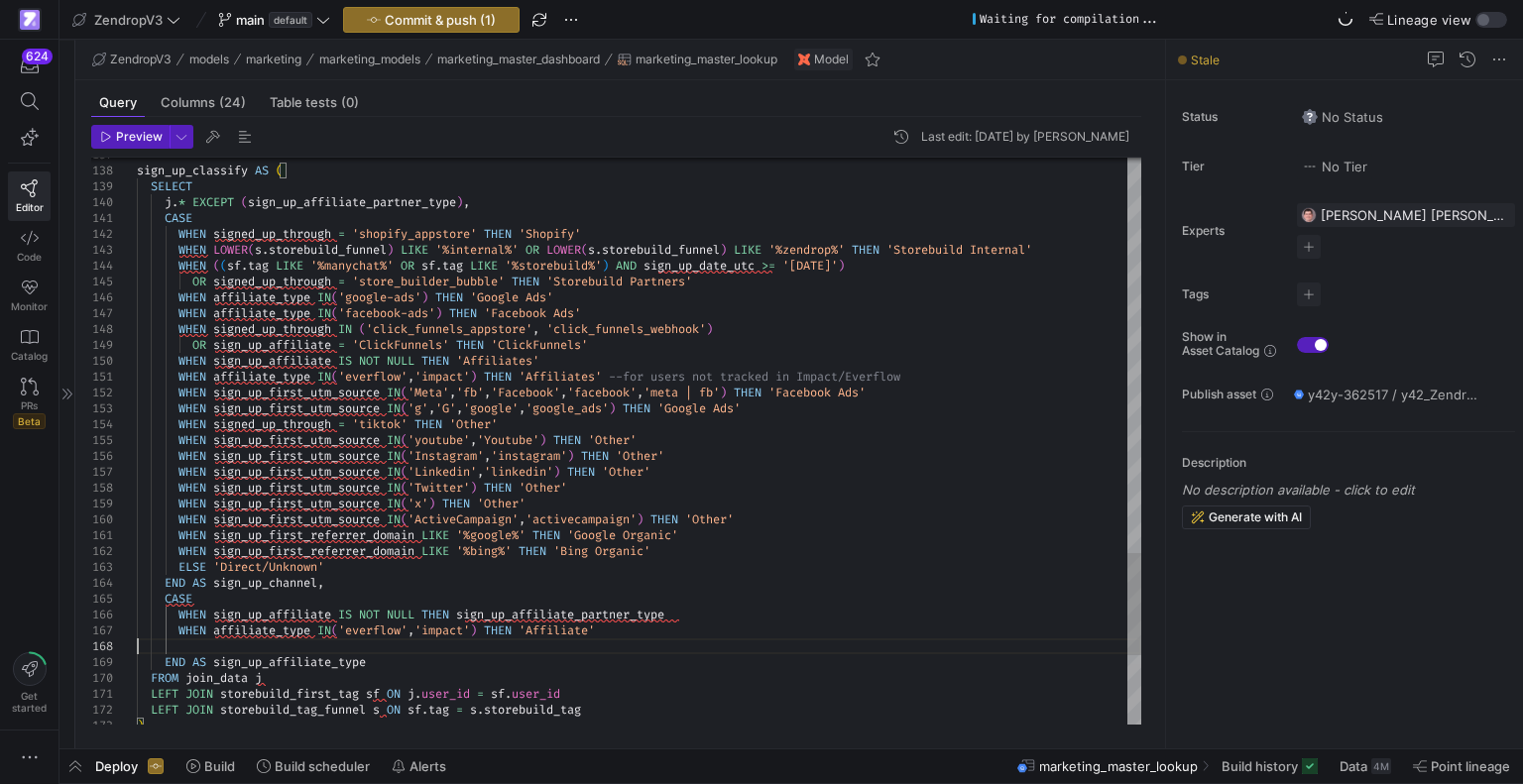 type on "WHEN sign_up_first_referrer_domain LIKE '%google%' THEN 'Google Organic'
WHEN sign_up_first_referrer_domain LIKE '%bing%' THEN 'Bing Organic'
ELSE 'Direct/Unknown'
END AS sign_up_channel,
CASE
WHEN sign_up_affiliate IS NOT NULL THEN sign_up_affiliate_partner_type
WHEN affiliate_type IN('everflow','impact') THEN 'Affiliate'
END AS sign_up_affiliate_type
FROM join_data j
LEFT JOIN storebuild_first_tag sf ON j.user_id = sf.user_id" 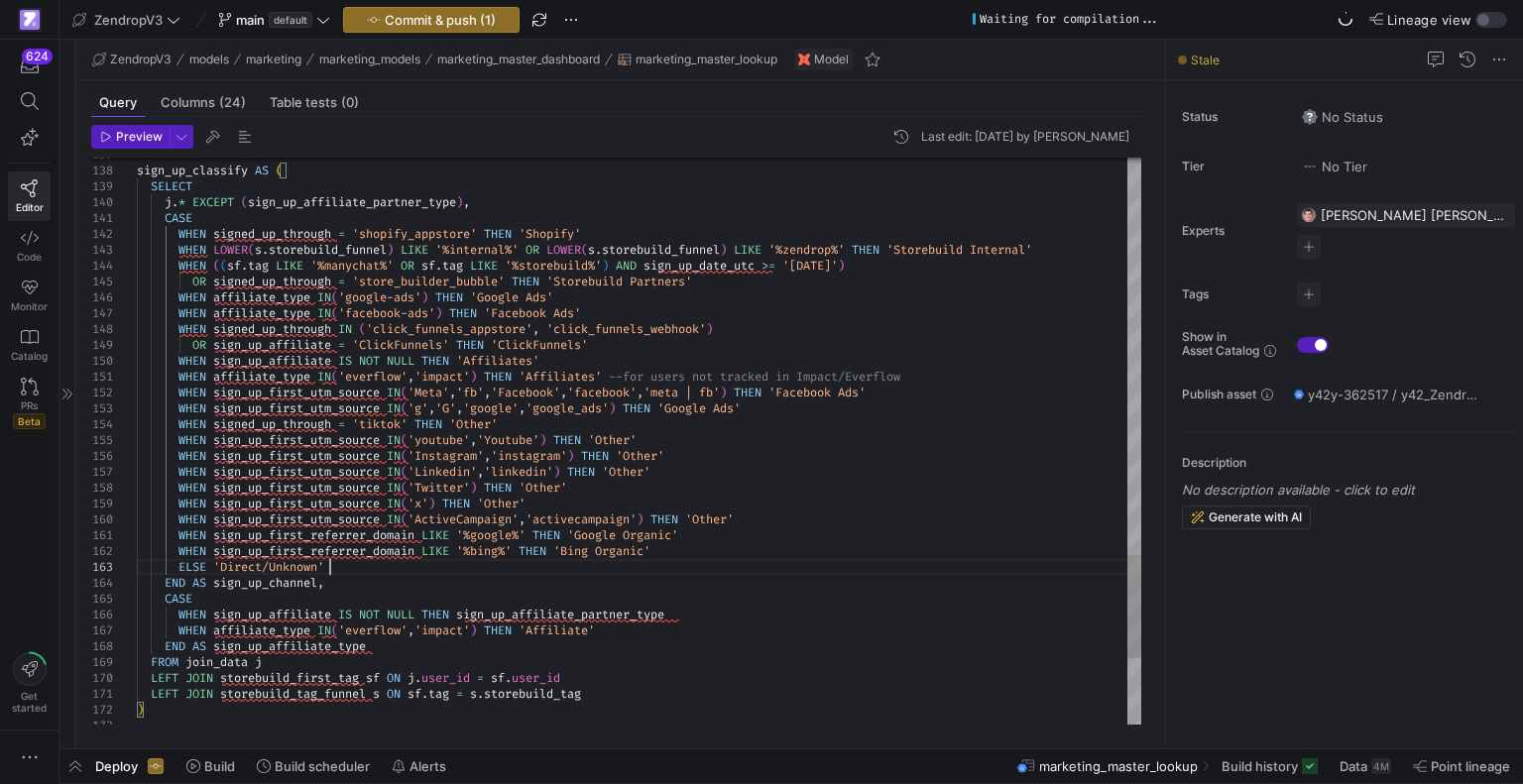 click on "sign_up_classify   AS   (    SELECT      j . *   EXCEPT   ( sign_up_affiliate_partner_type ) ,      CASE        WHEN   signed_up_through   =   'shopify_appstore'   THEN   'Shopify'        WHEN   LOWER ( s . storebuild_funnel )   LIKE   '%internal%'   OR   LOWER ( s . storebuild_funnel )   LIKE   '%zendrop%'   THEN   'Storebuild Internal'        WHEN   ( ( sf . tag   LIKE   '%manychat%'   OR   sf . tag   LIKE   '%storebuild%' )   AND   sign_up_date_utc   >=   '[DATE]' )            OR   signed_up_through   =   'store_builder_bubble'   THEN   'Storebuild Partners'        WHEN   affiliate_type   IN ( 'google-ads' )   THEN   'Google Ads'        WHEN   affiliate_type   IN ( 'facebook-ads' )   THEN   'Facebook Ads'        WHEN   signed_up_through   IN   ( 'click_funnels_appstore' ,   'click_funnels_webhook' )        WHEN   signed_up_through   =   'tiktok'   THEN   'Other'        WHEN     IN" at bounding box center [639, -464] 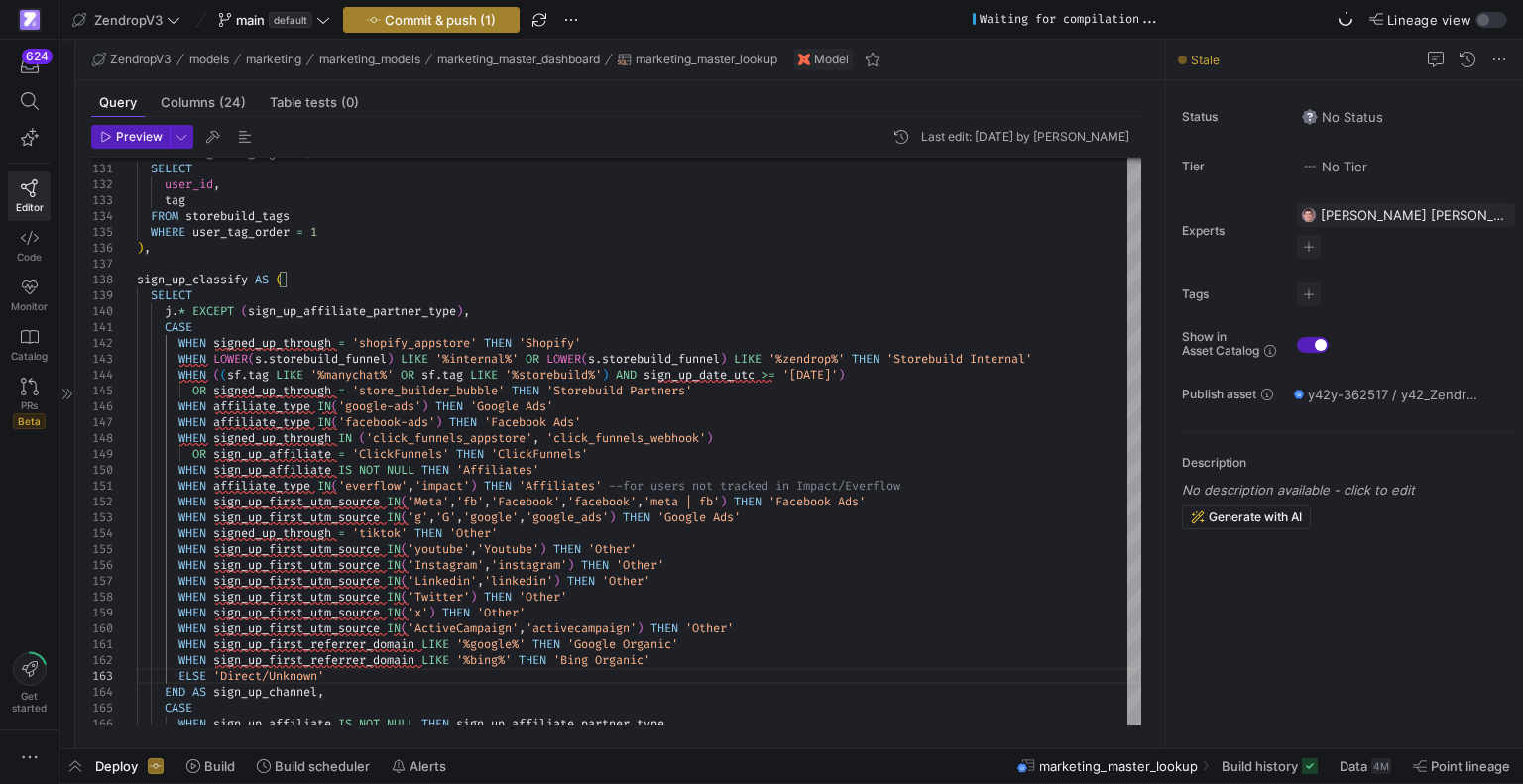 click on "Commit & push (1)" at bounding box center (440, 20) 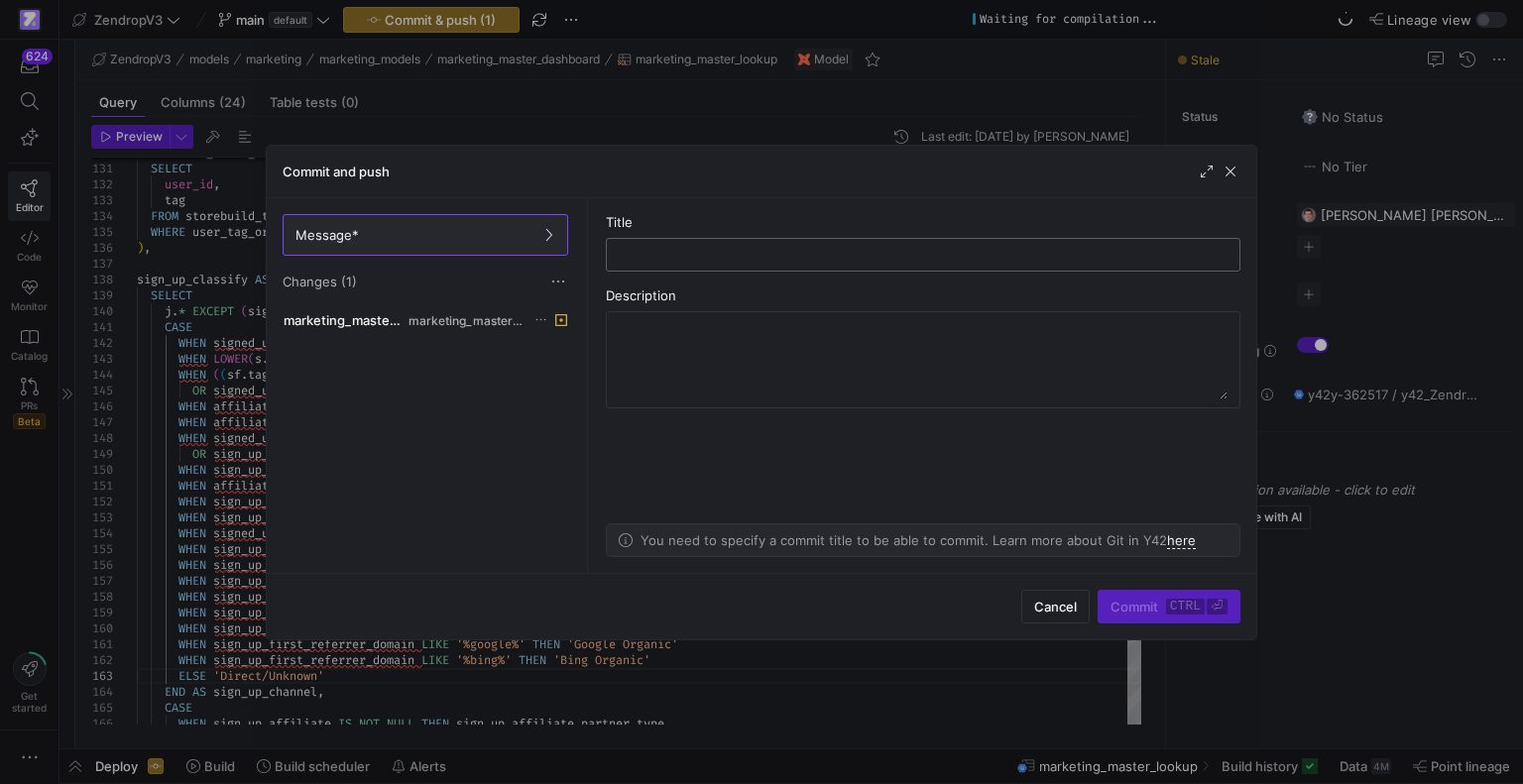 click at bounding box center (923, 255) 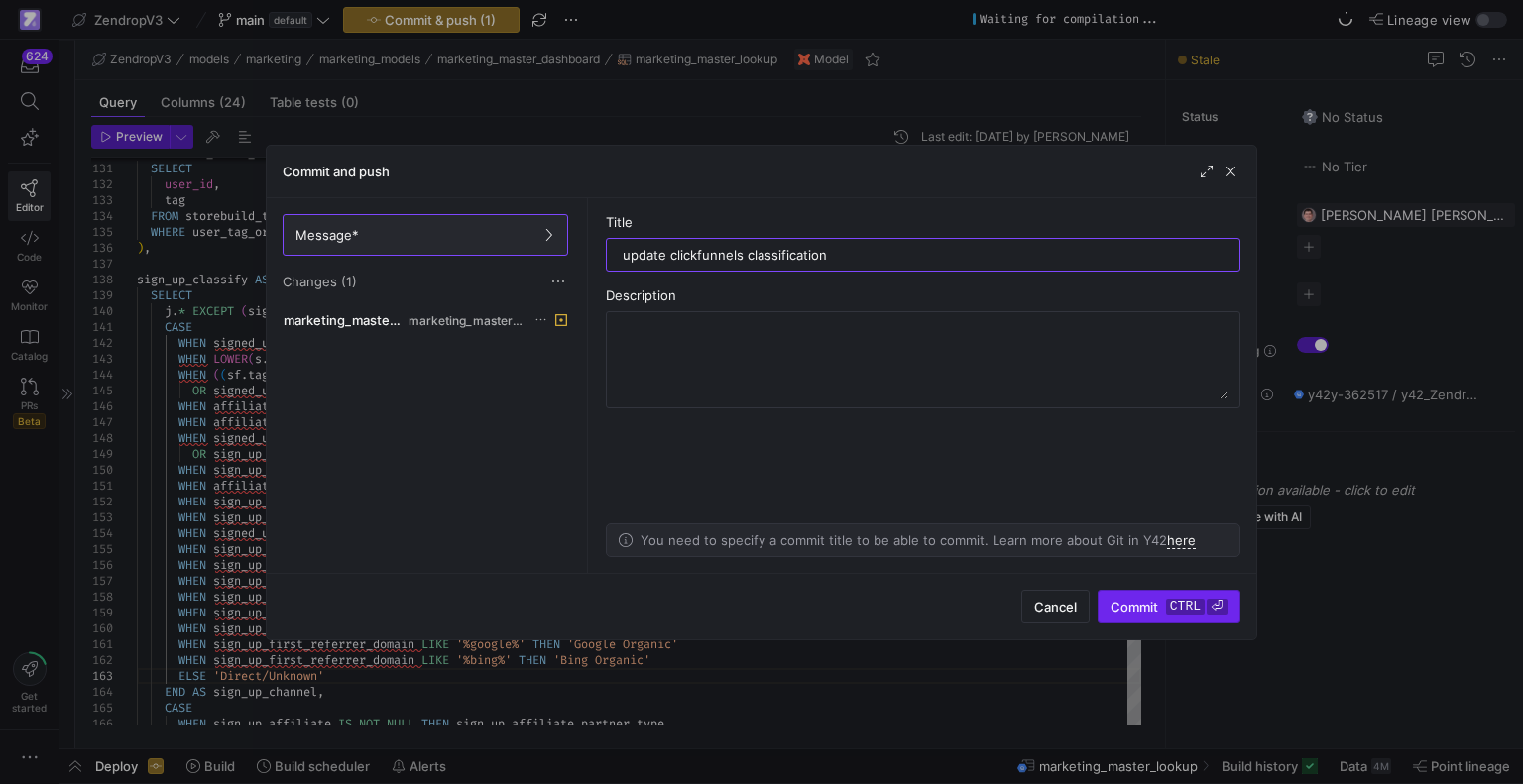 type on "update clickfunnels classification" 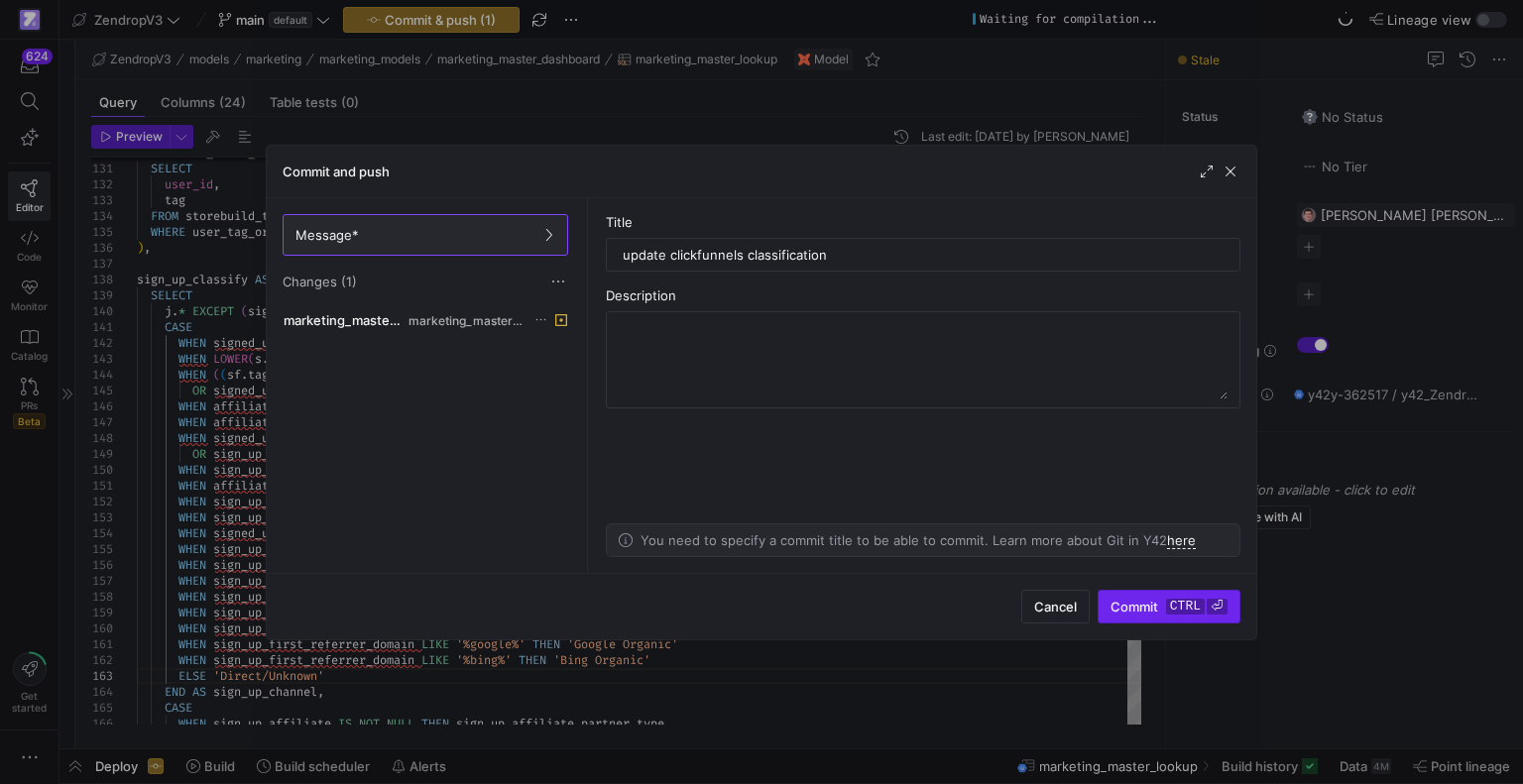 click at bounding box center (1169, 607) 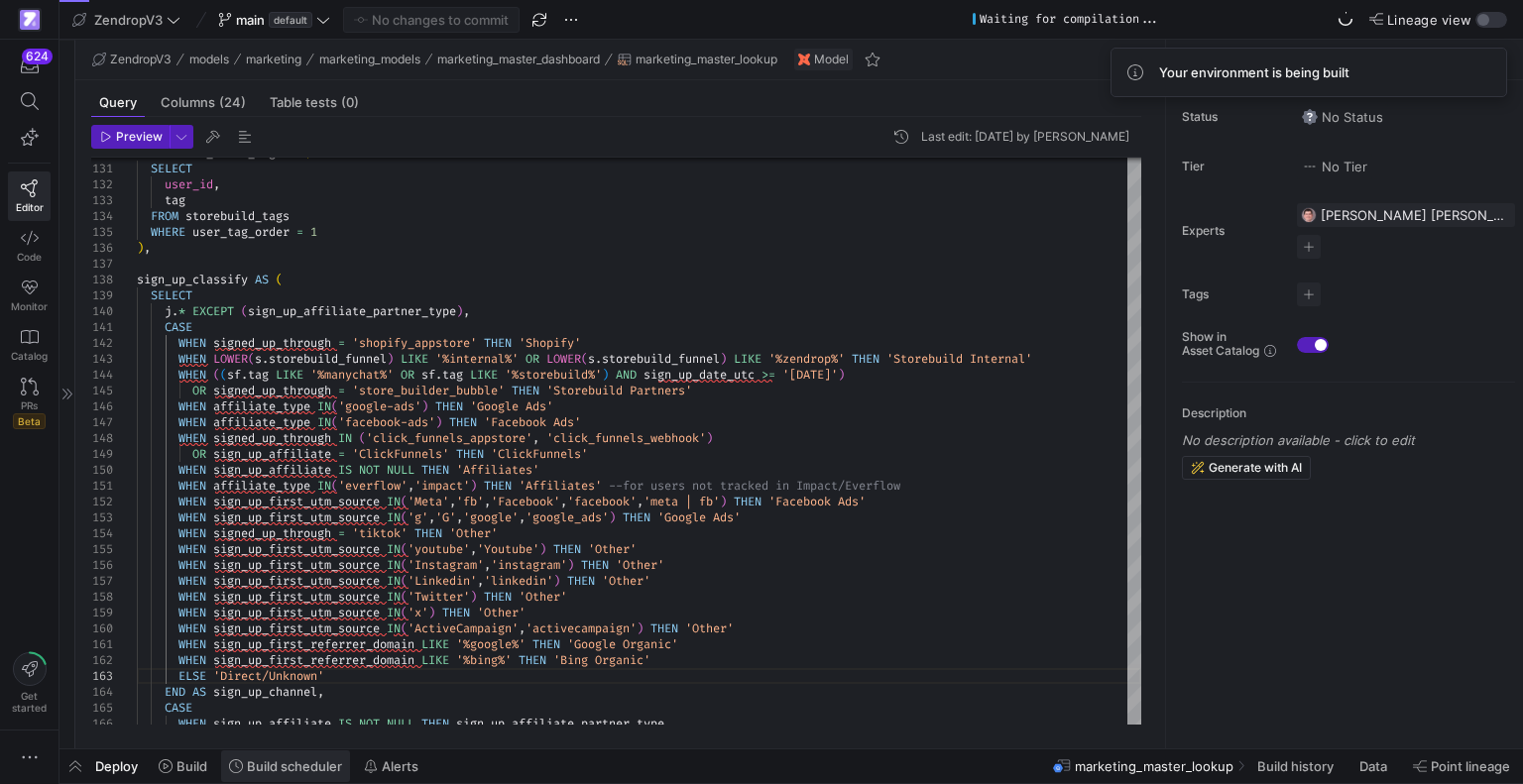 click on "Build scheduler" 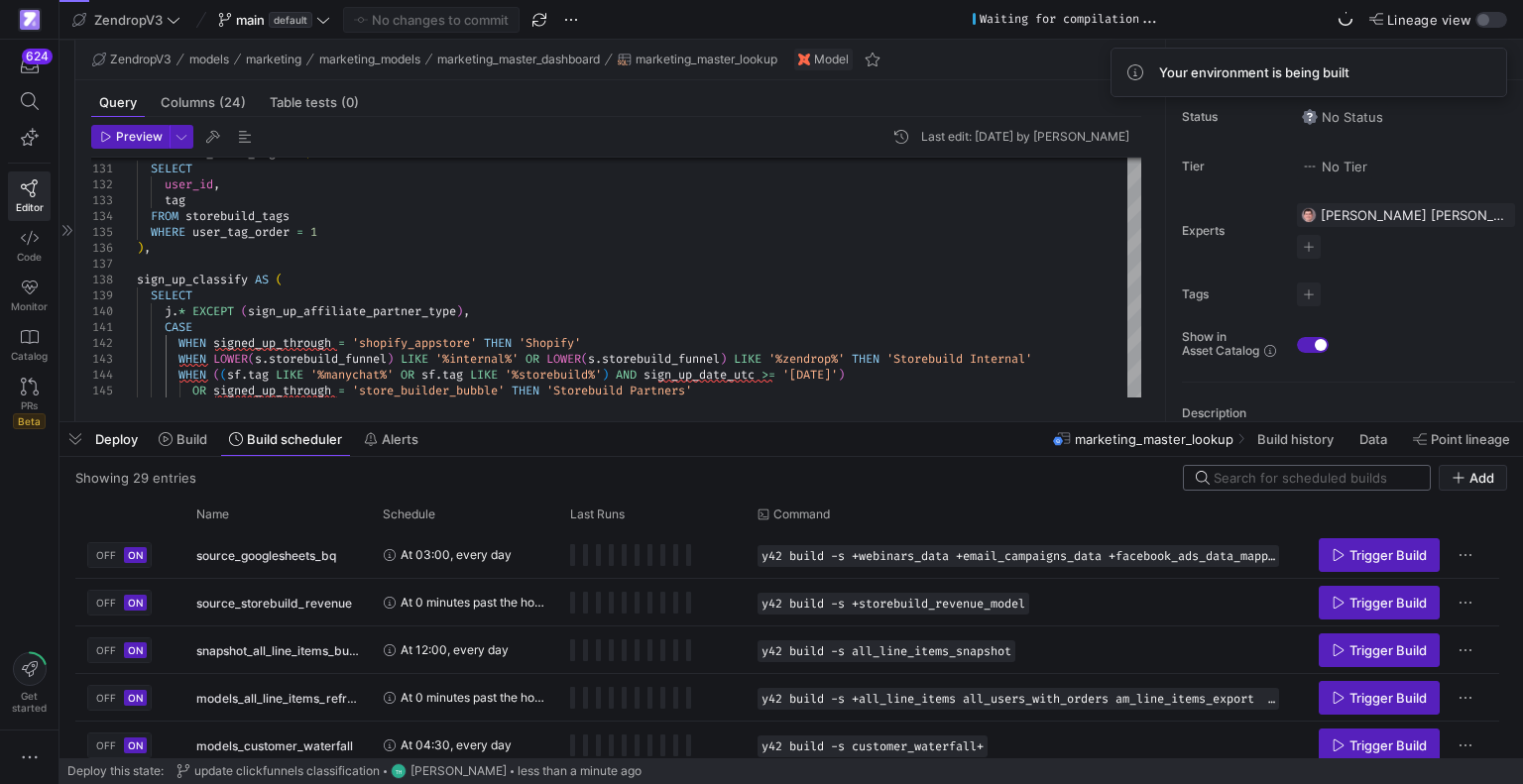 click at bounding box center [1316, 478] 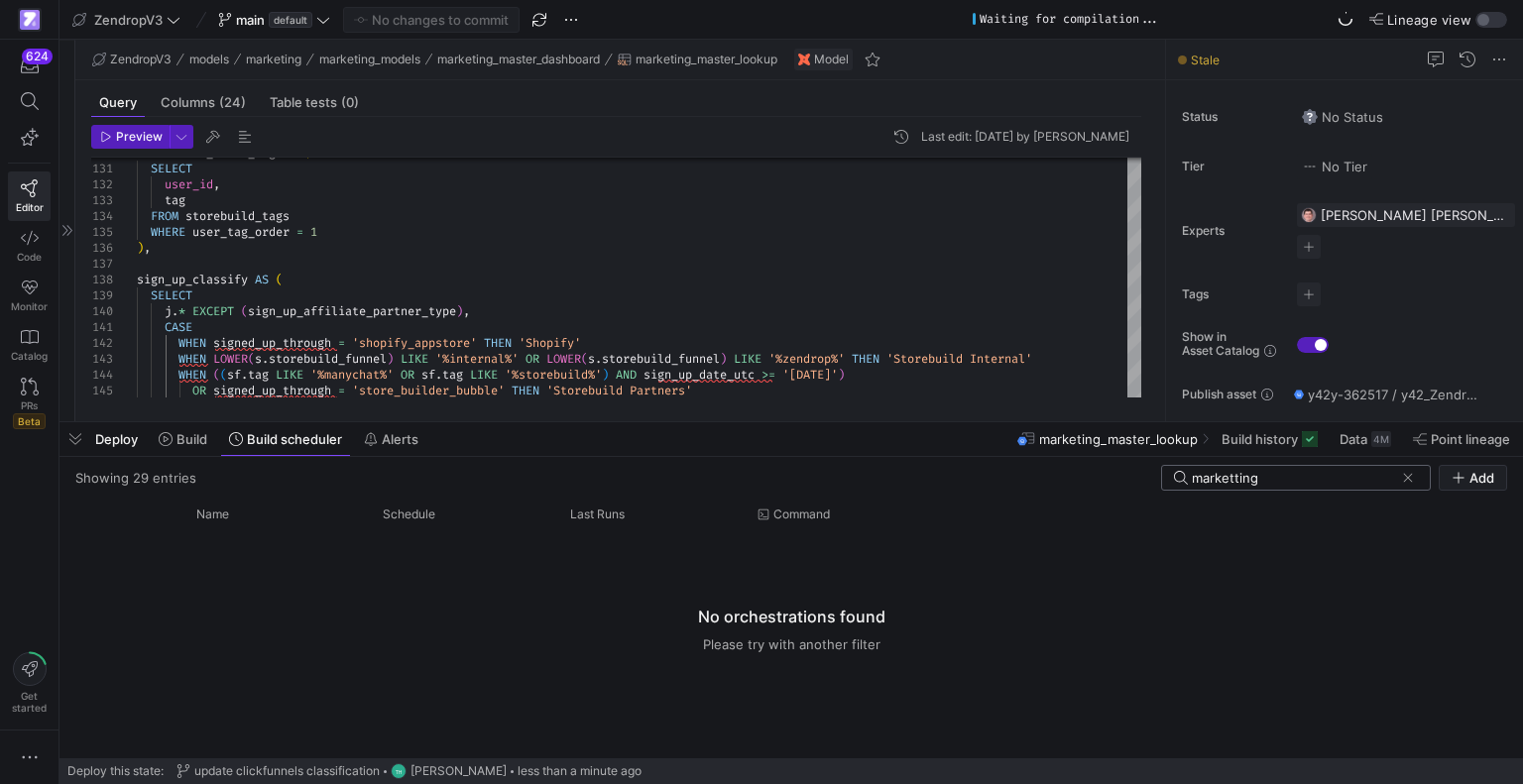 click on "marketting" at bounding box center (1293, 478) 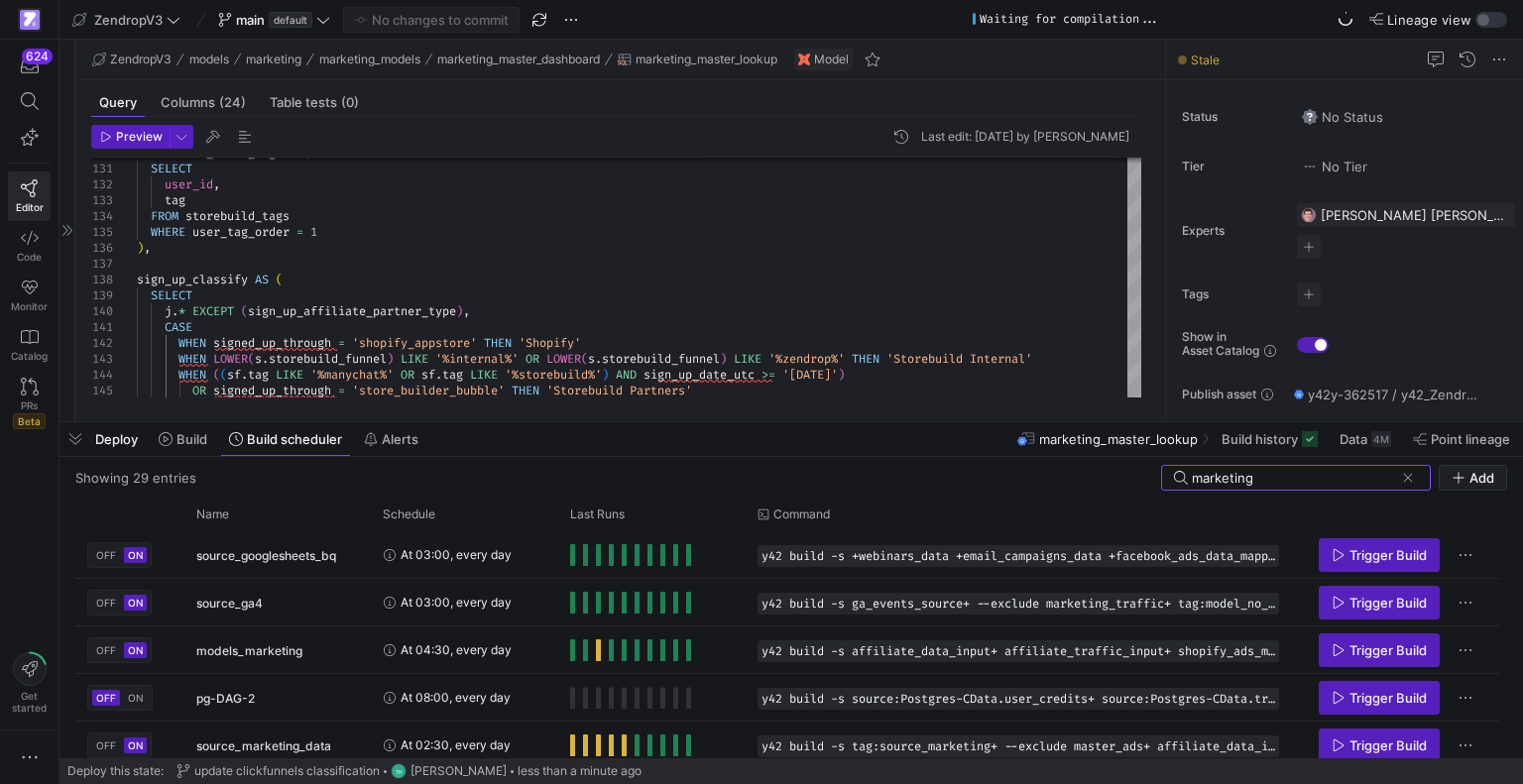 type on "marketing" 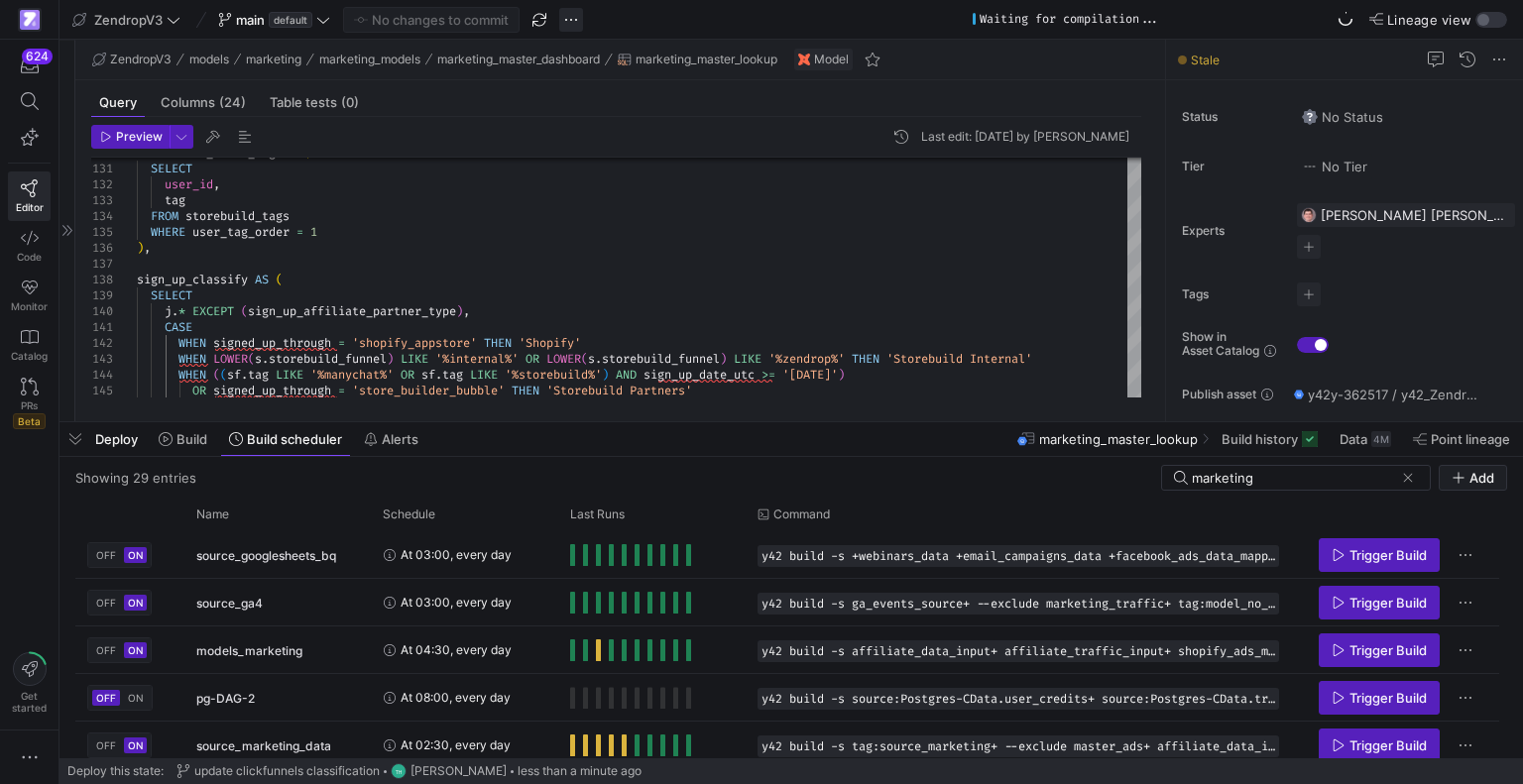click 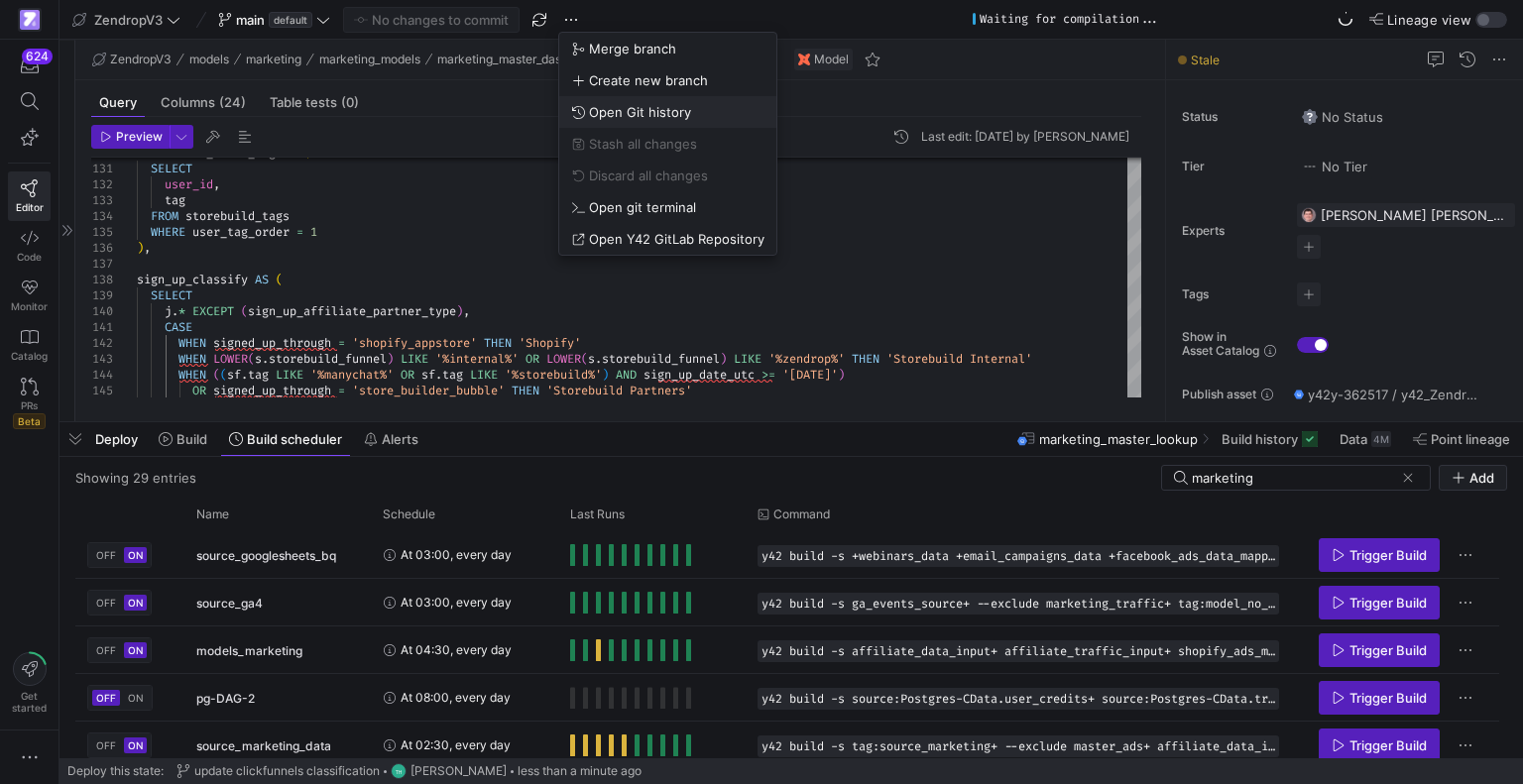 click on "Open Git history" at bounding box center [640, 112] 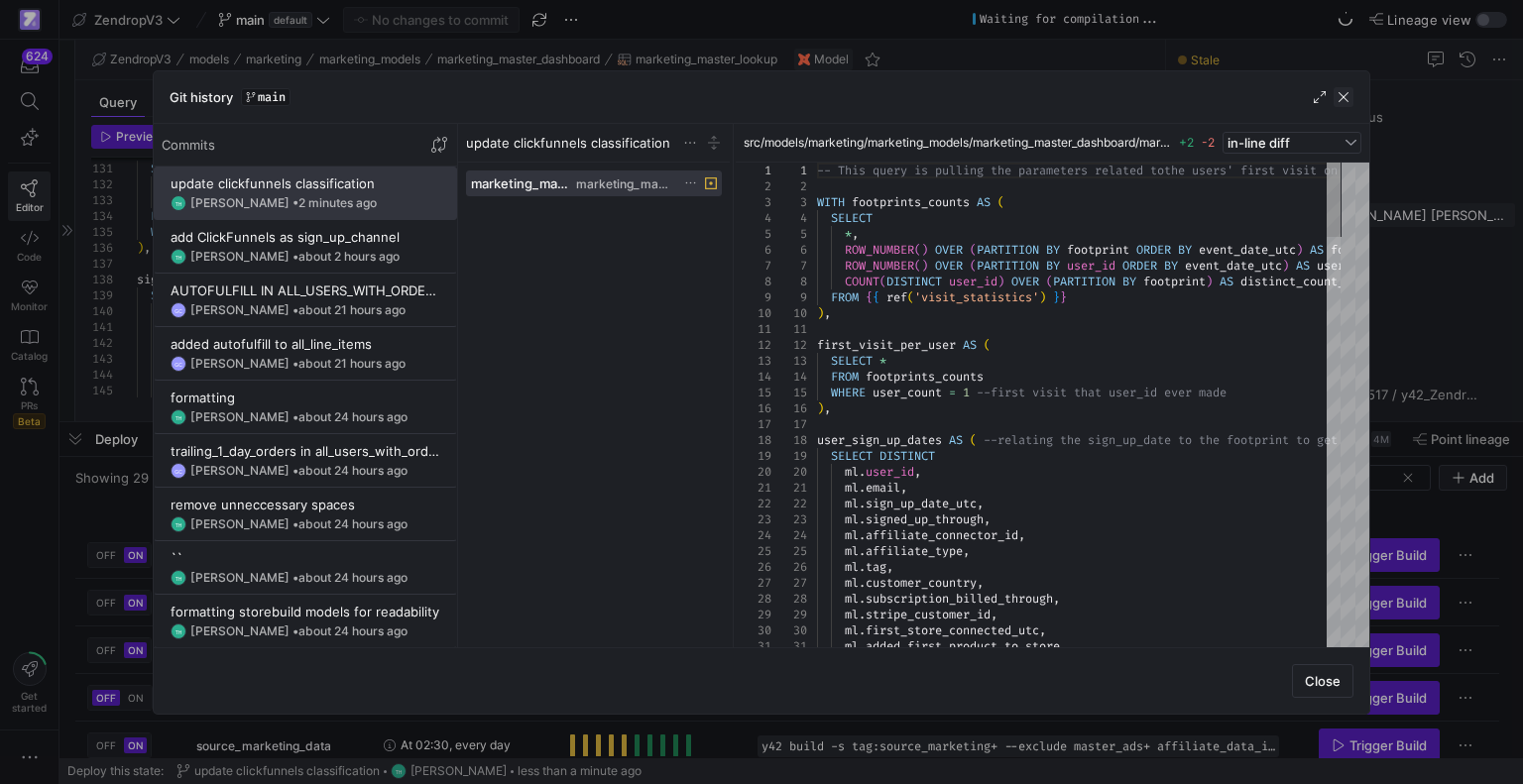 click 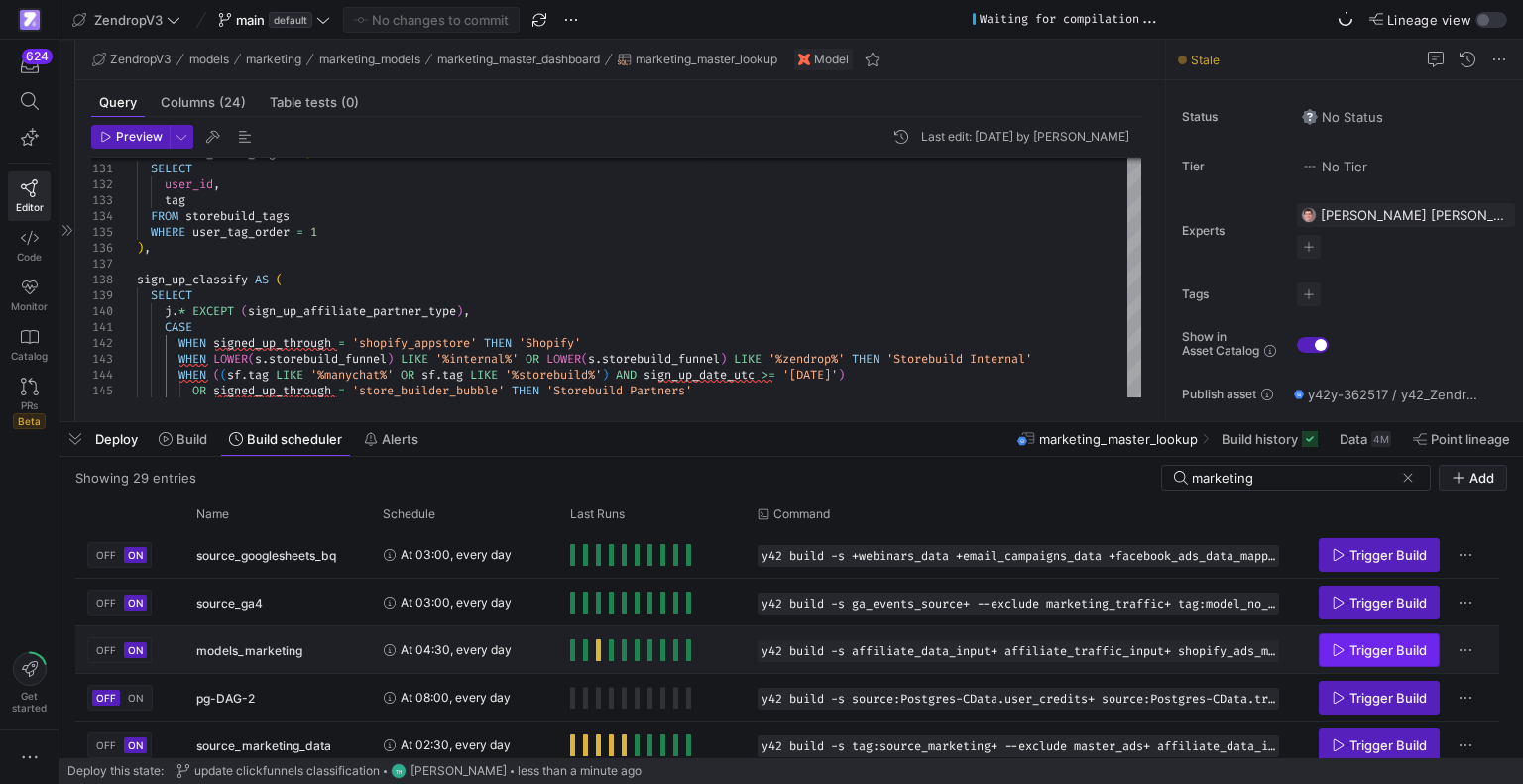 click 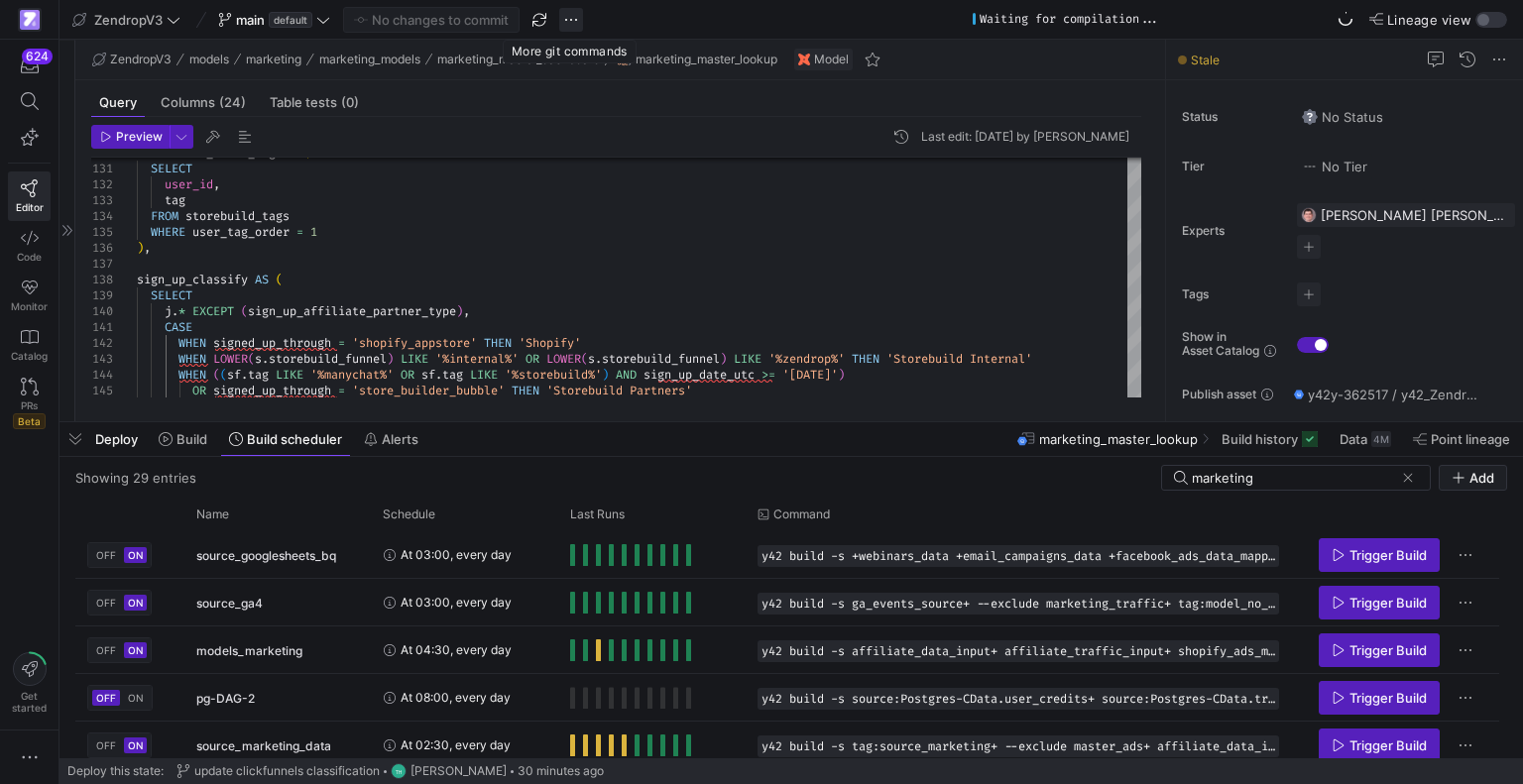 click 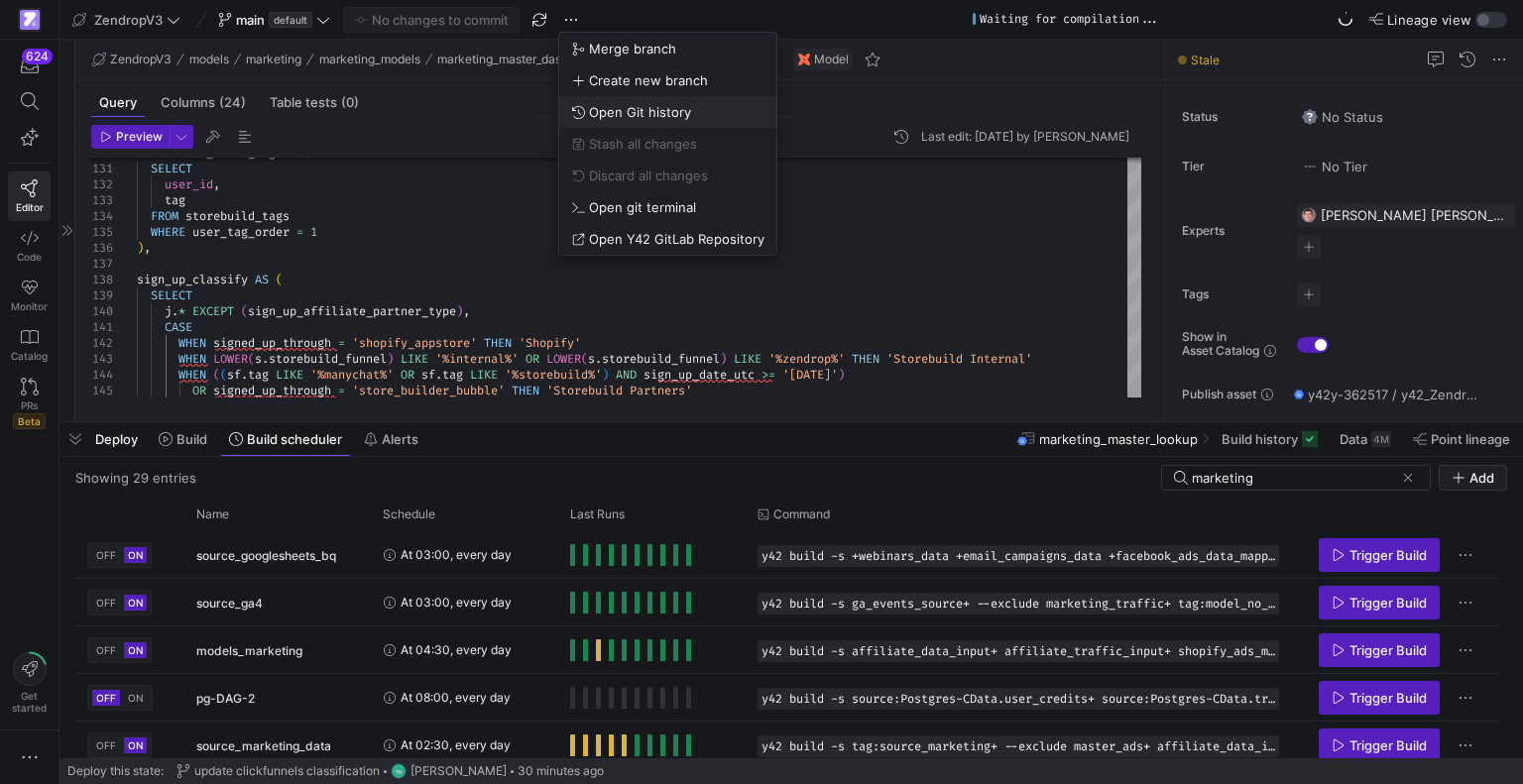 click on "Open Git history" at bounding box center [640, 112] 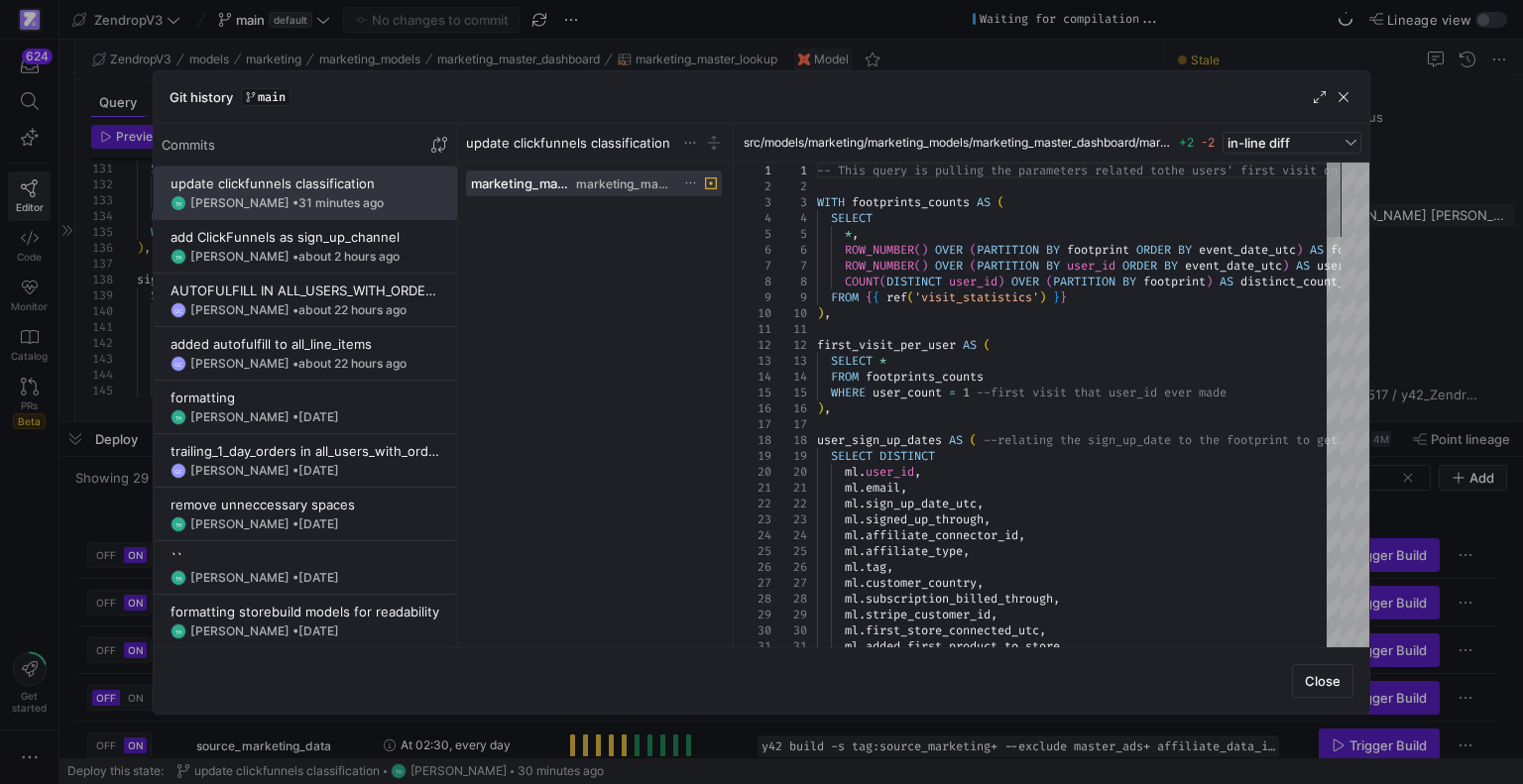 click at bounding box center (762, 392) 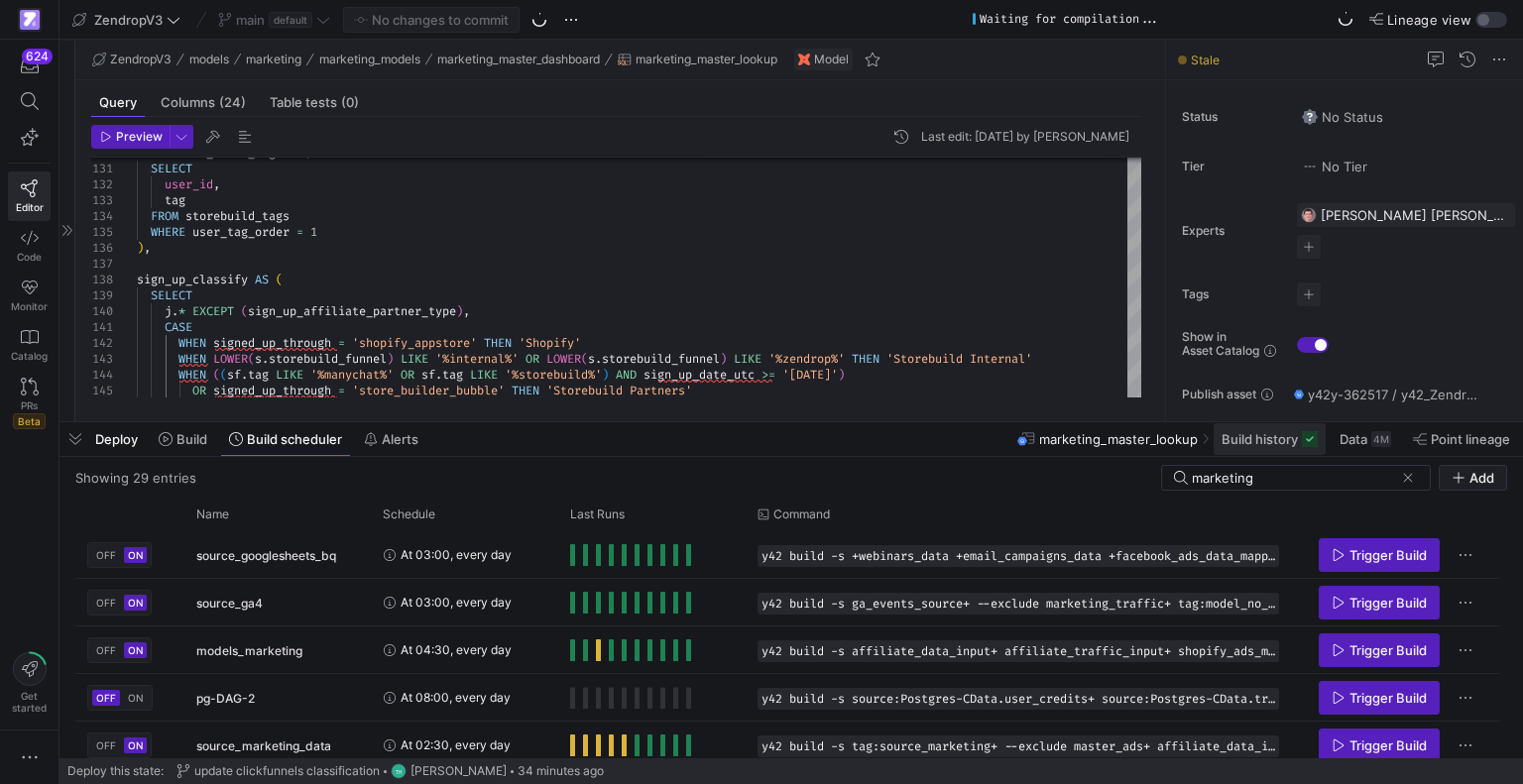 click on "Build history" 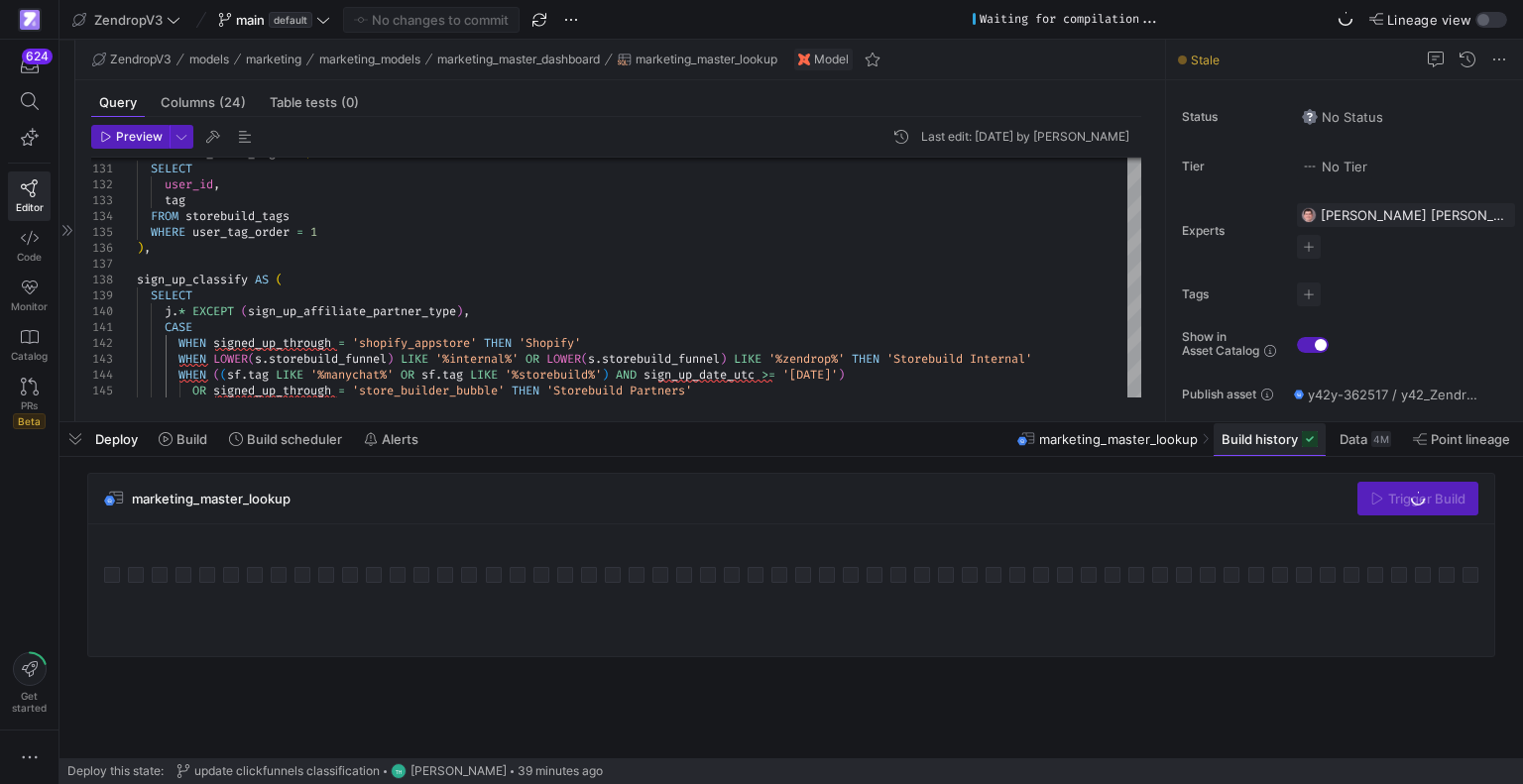 click on "Build history" 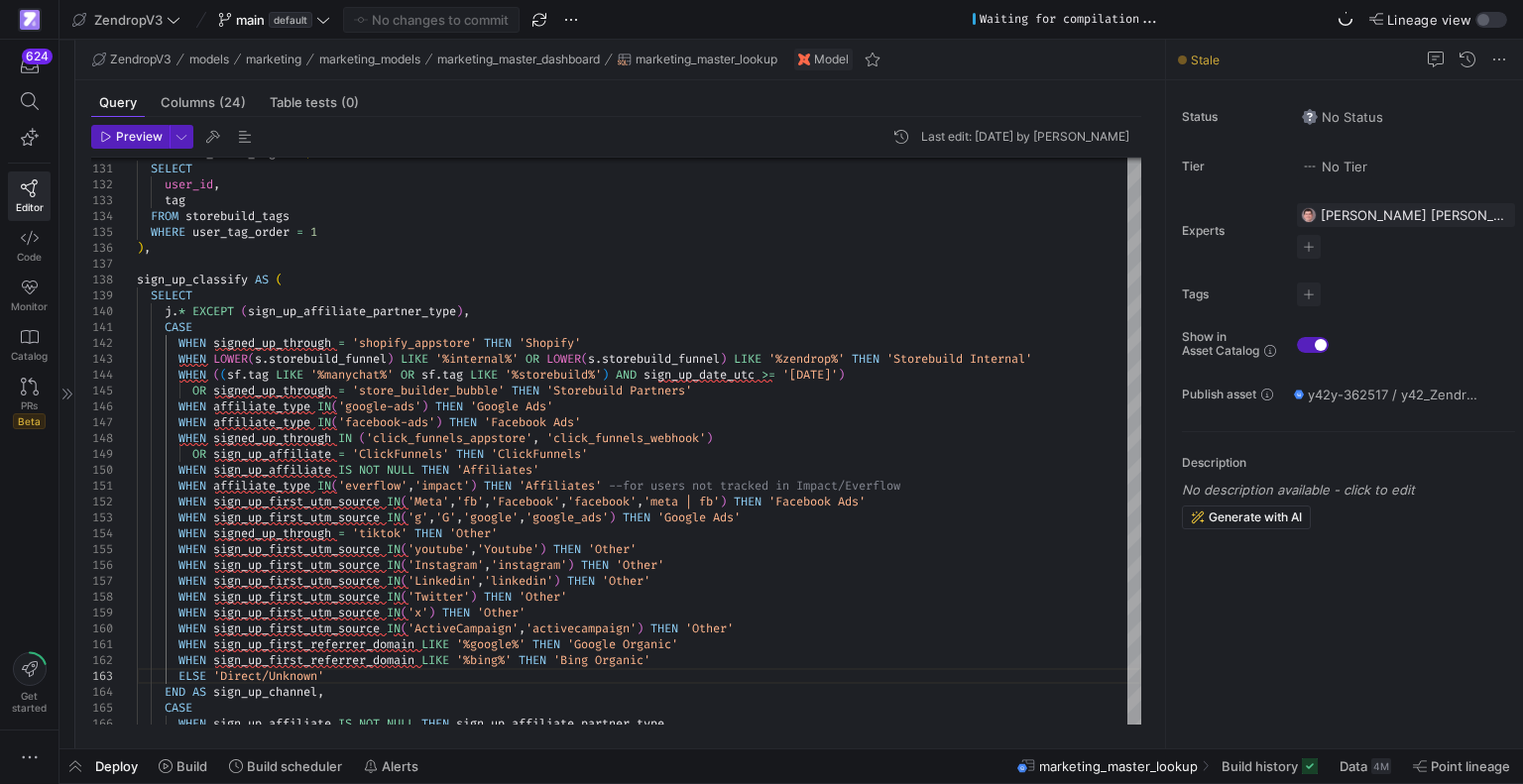 click 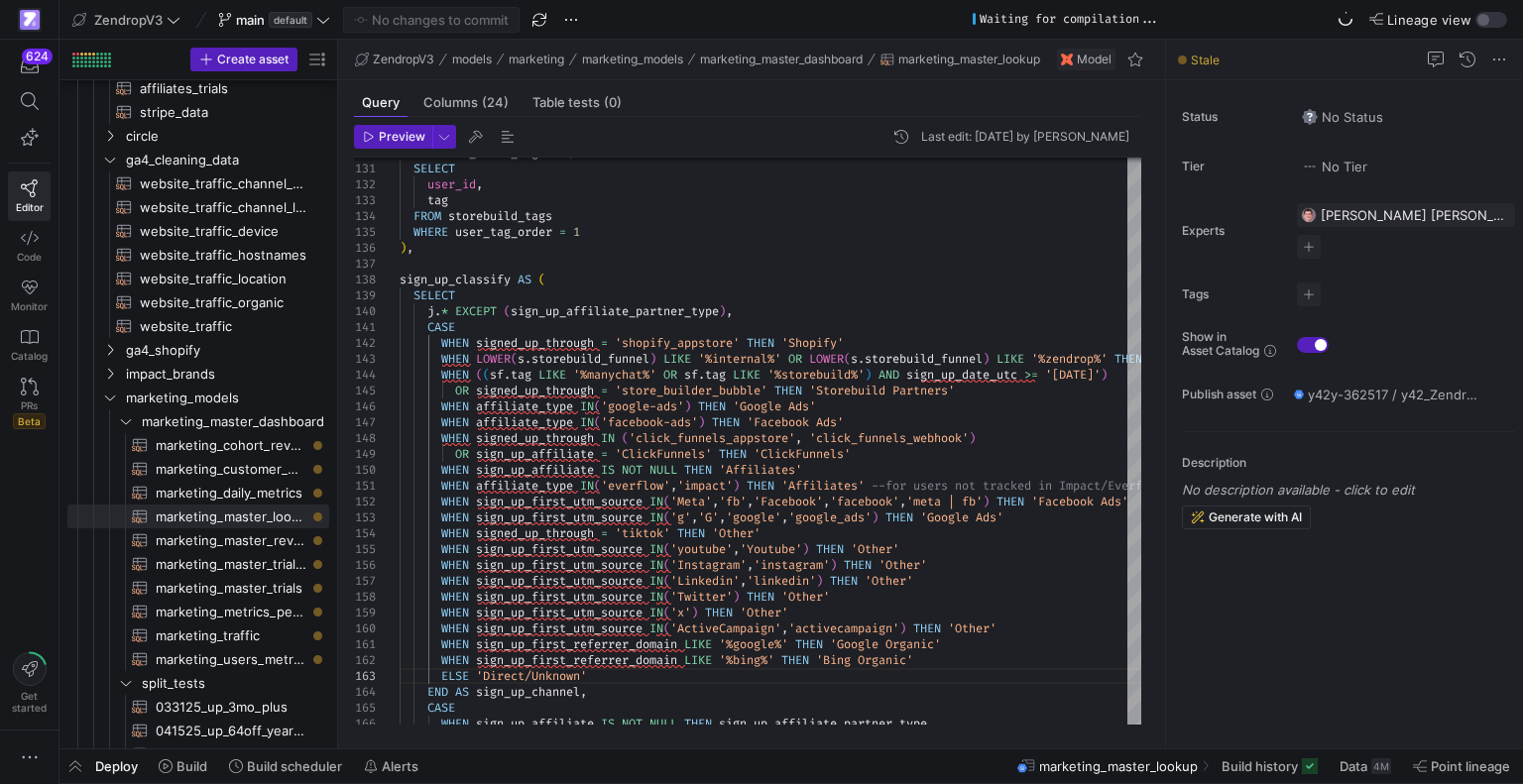 scroll, scrollTop: 432, scrollLeft: 0, axis: vertical 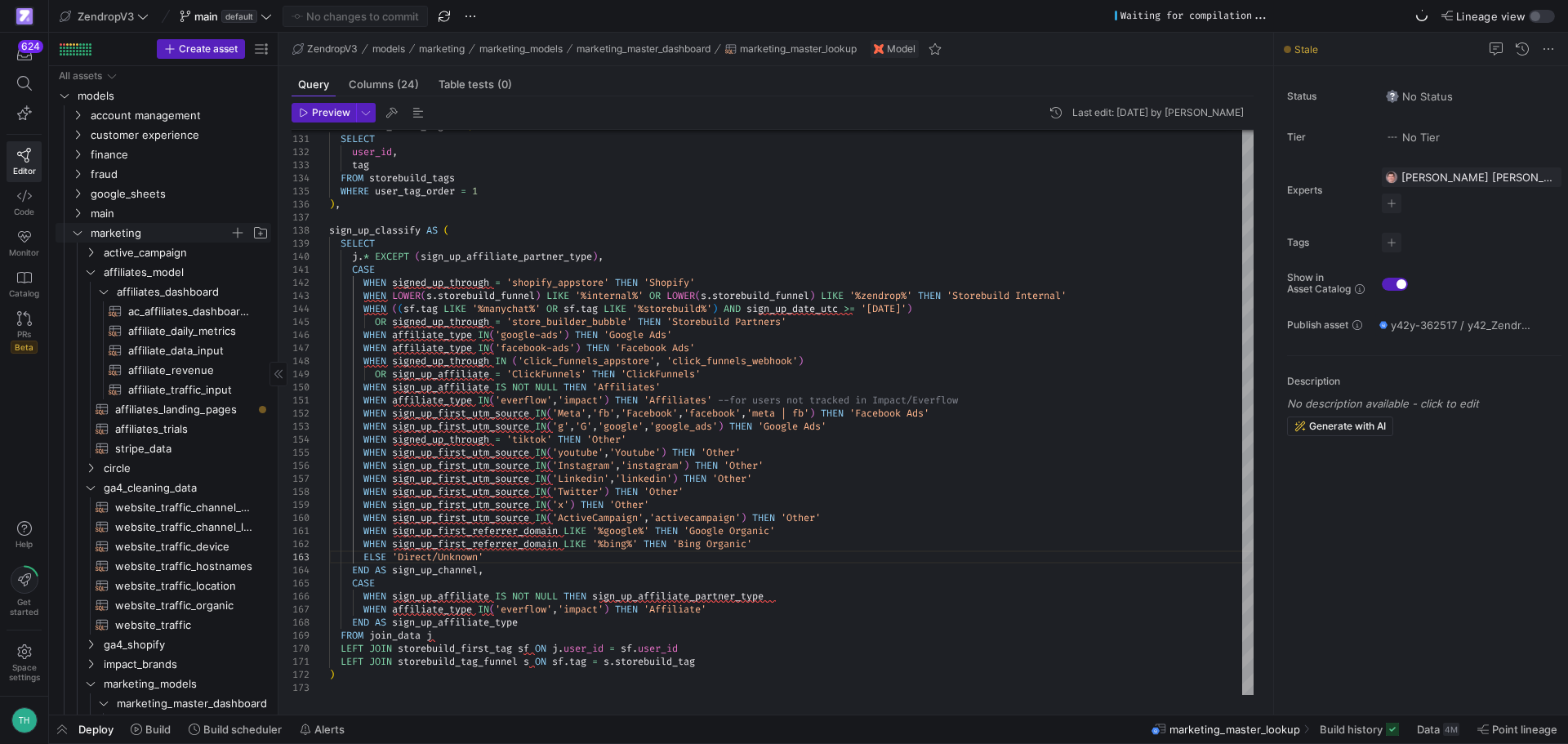 click on "marketing" 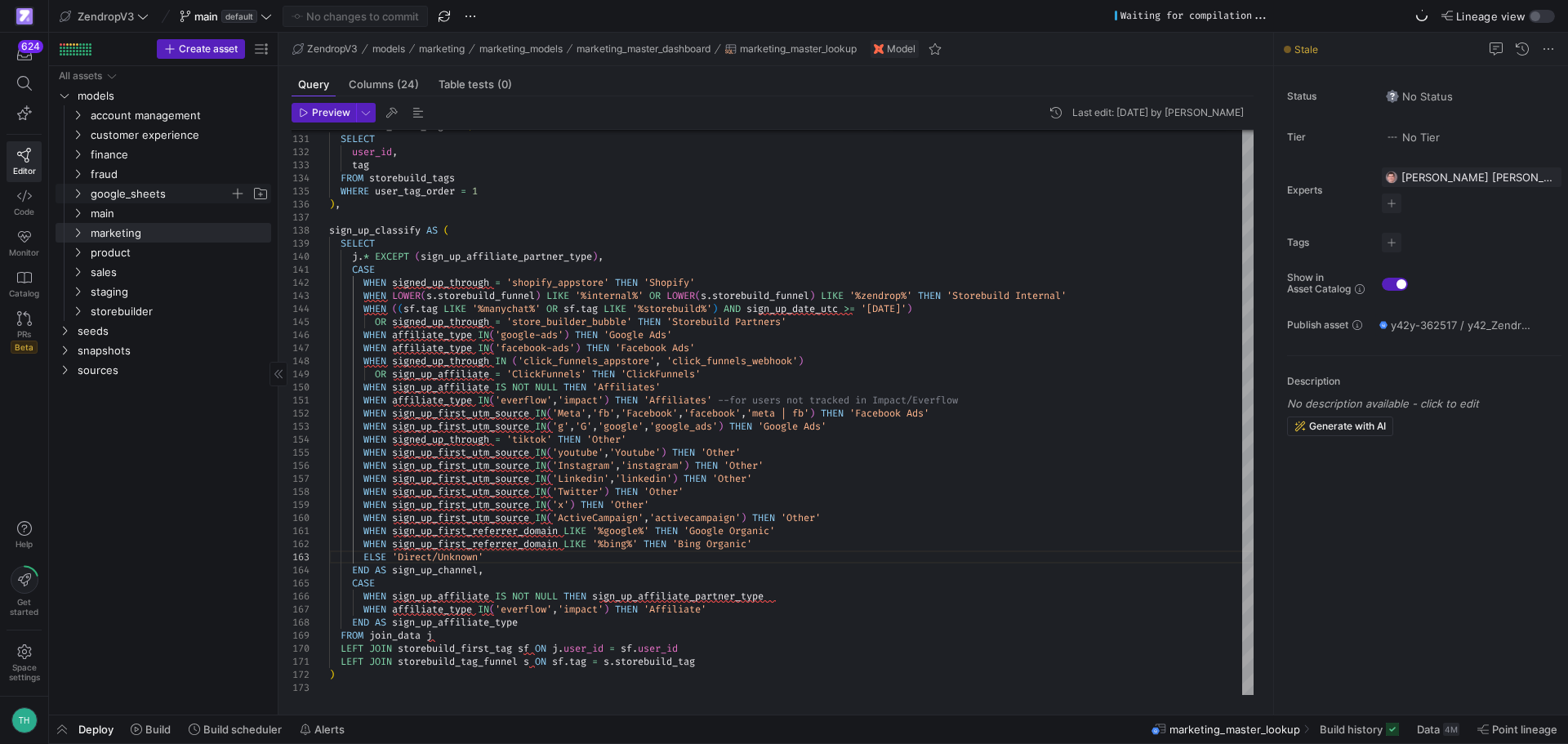 click on "google_sheets" 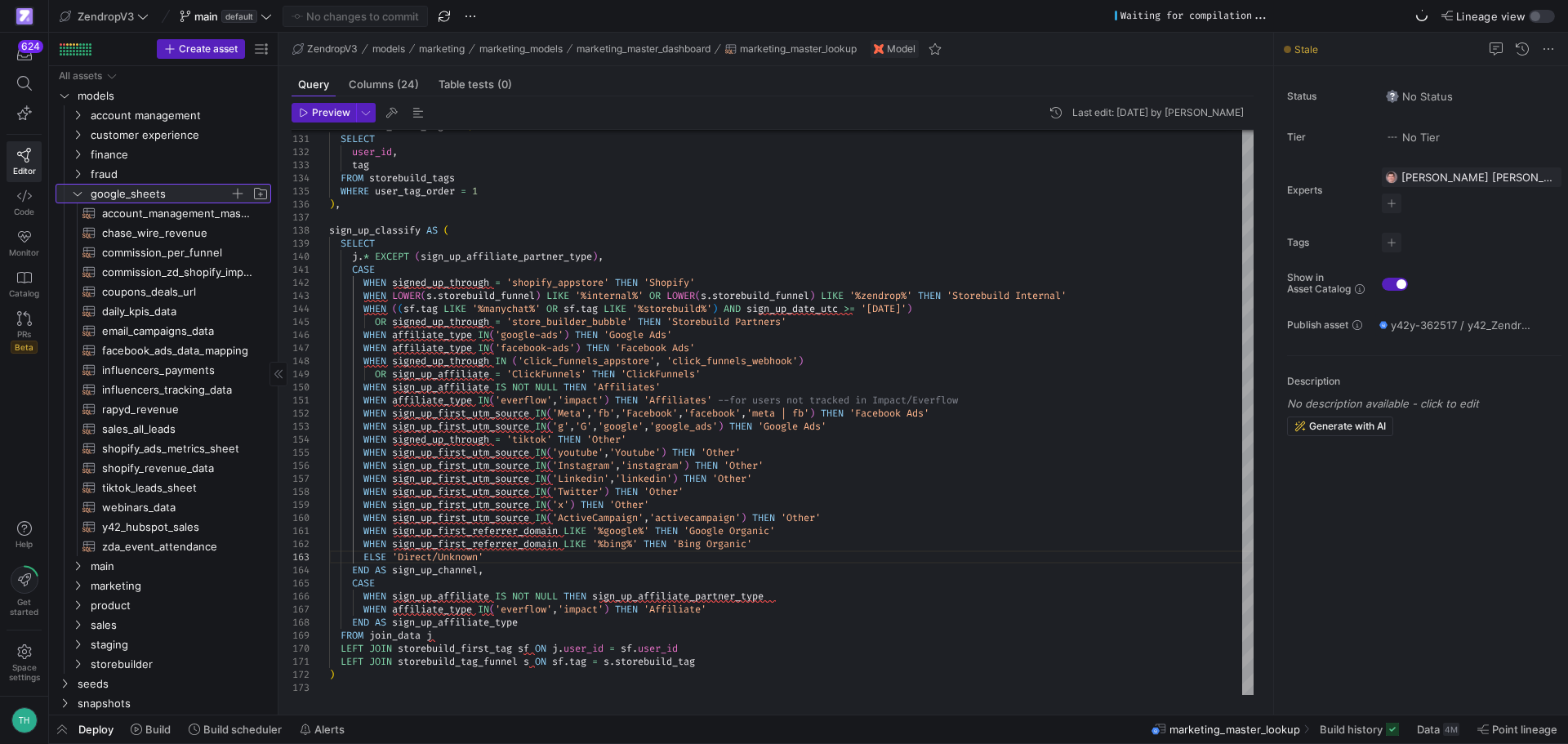 click on "google_sheets" 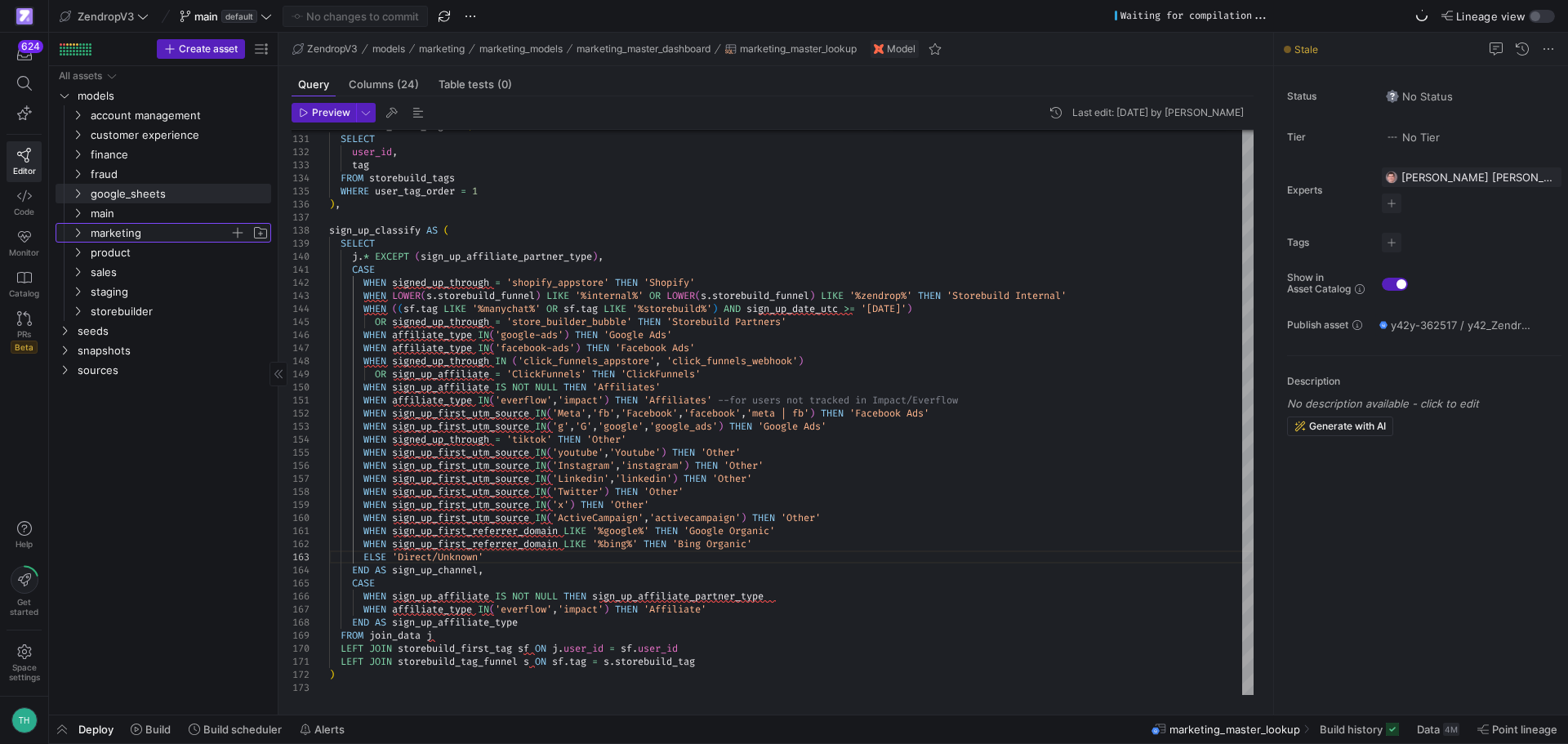 click on "marketing" 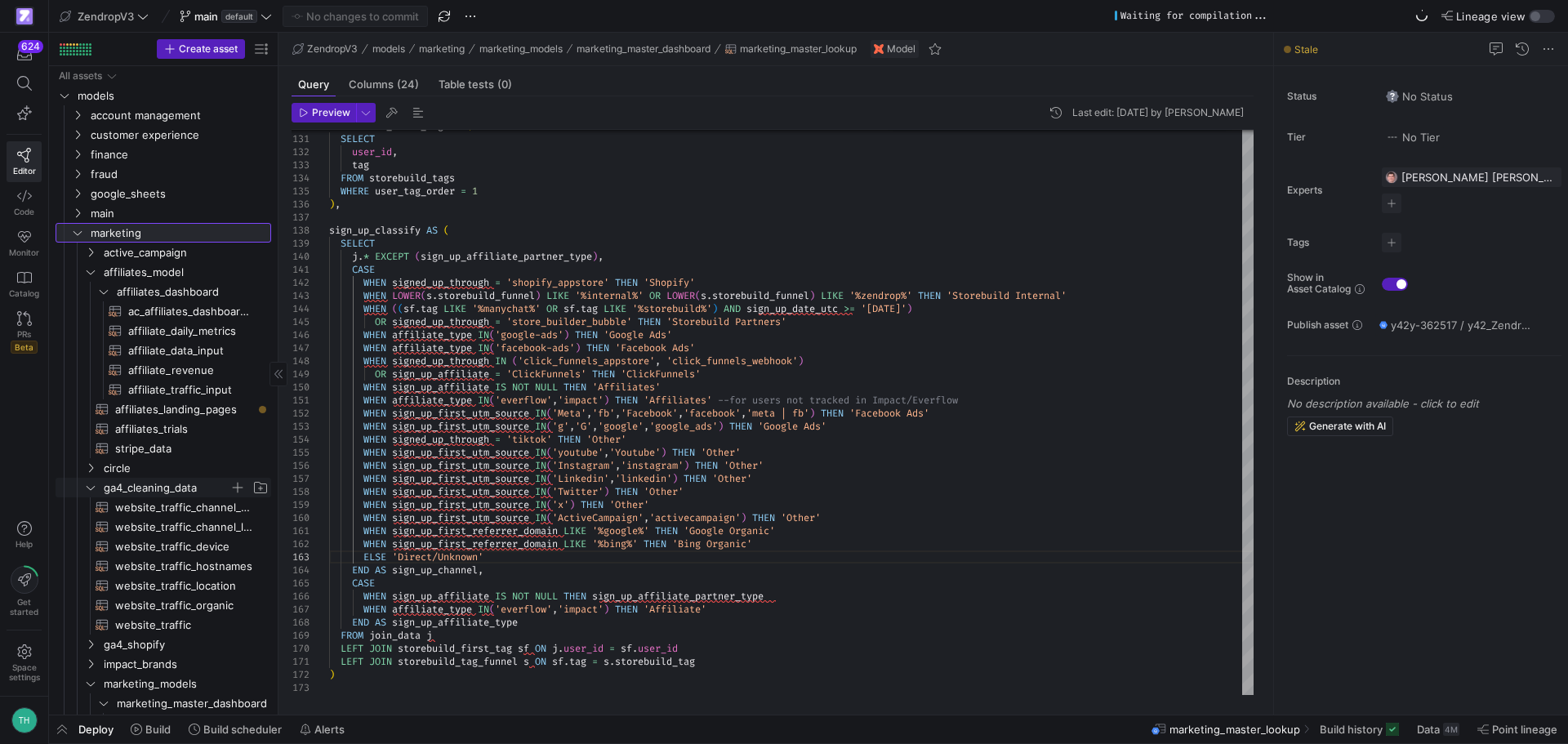 scroll, scrollTop: 59, scrollLeft: 0, axis: vertical 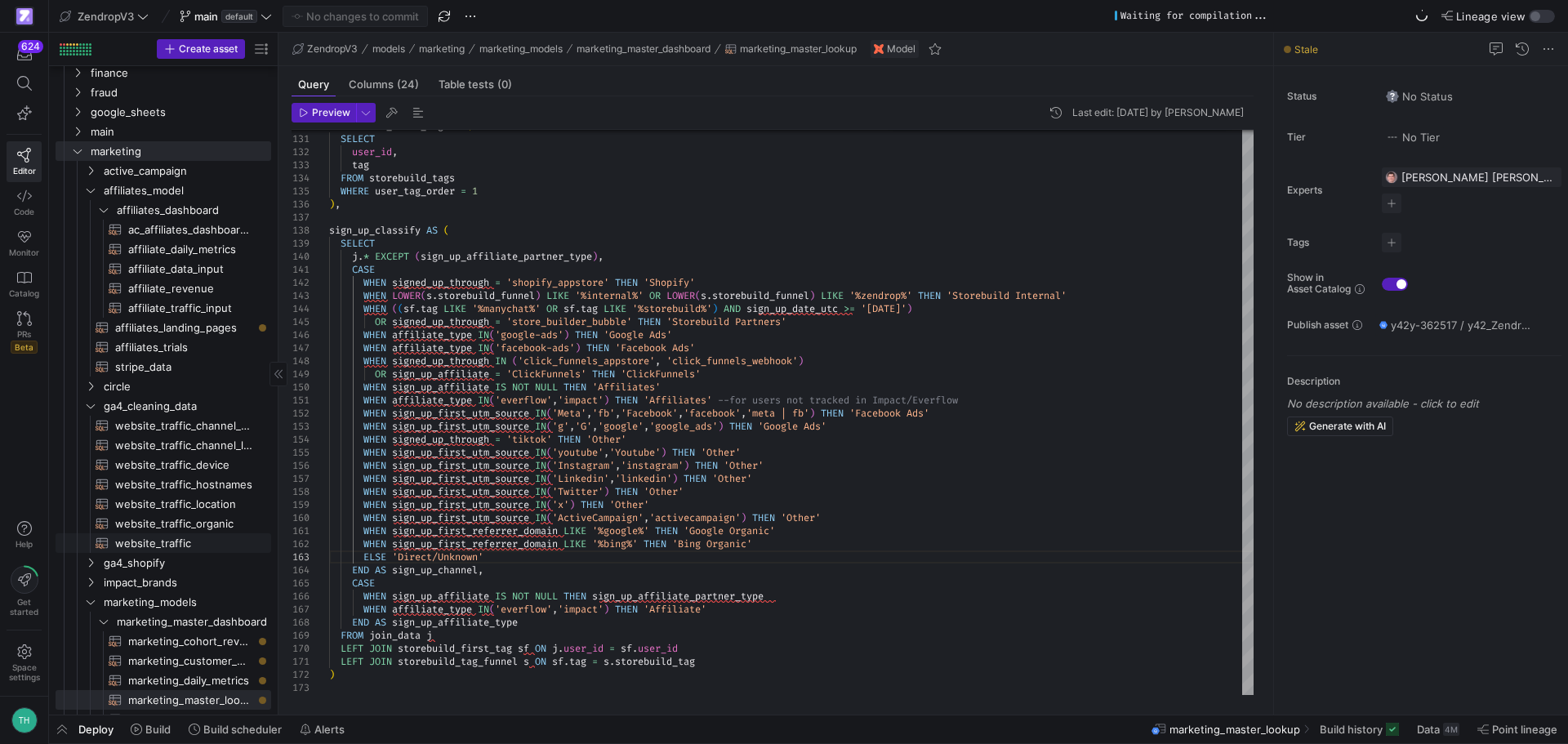 click on "website_traffic​​​​​​​​​​" 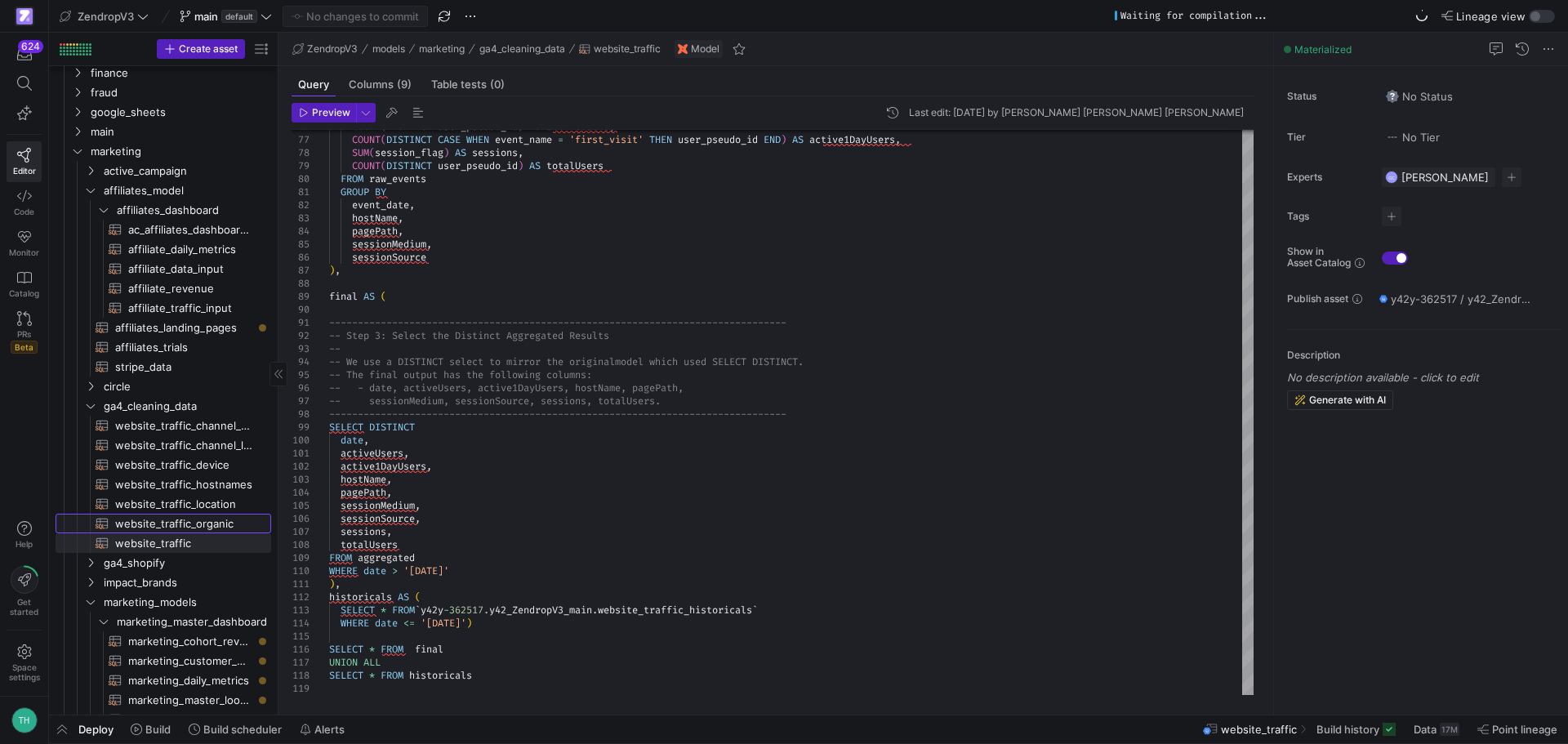 click on "website_traffic_organic​​​​​​​​​​" 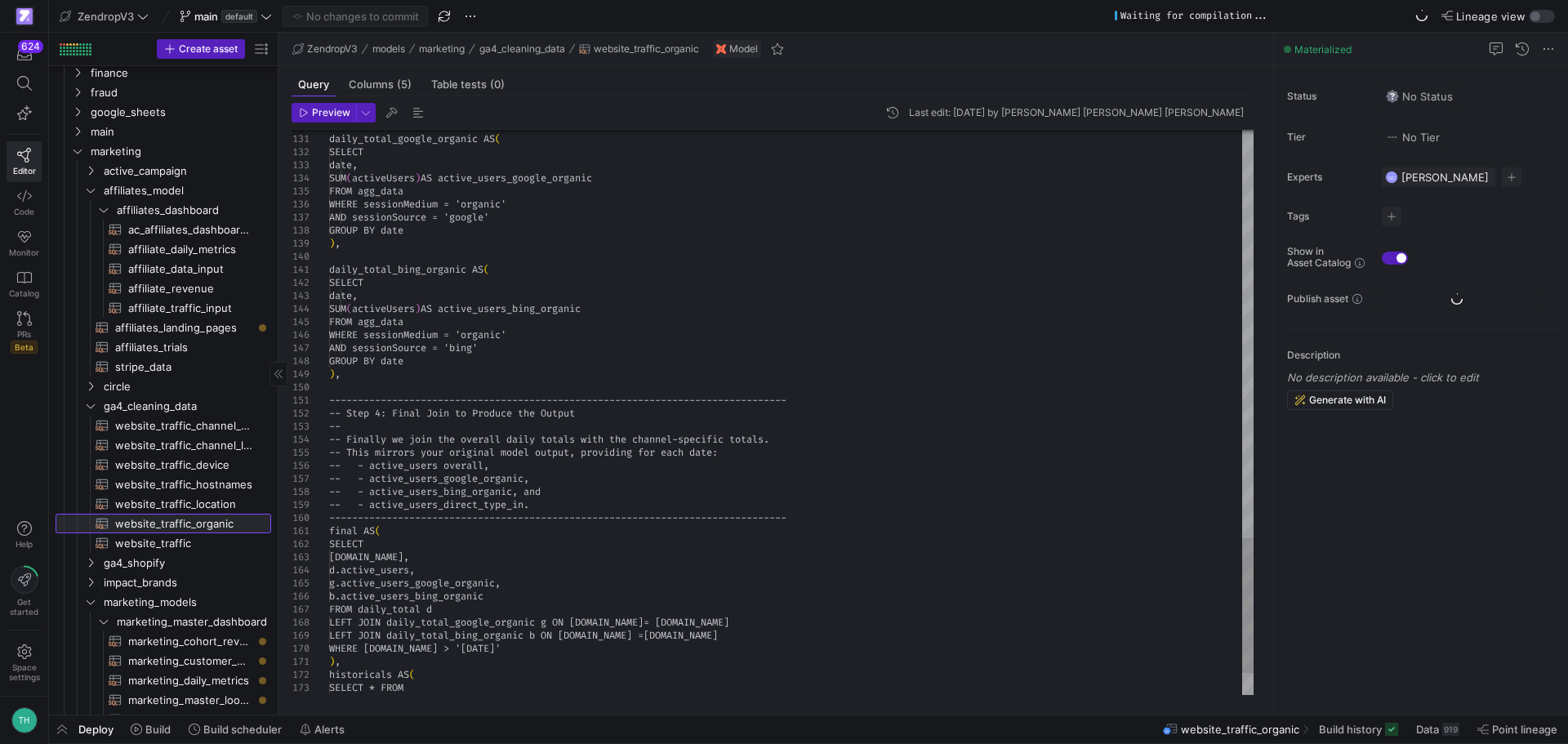 scroll, scrollTop: 78, scrollLeft: 299, axis: both 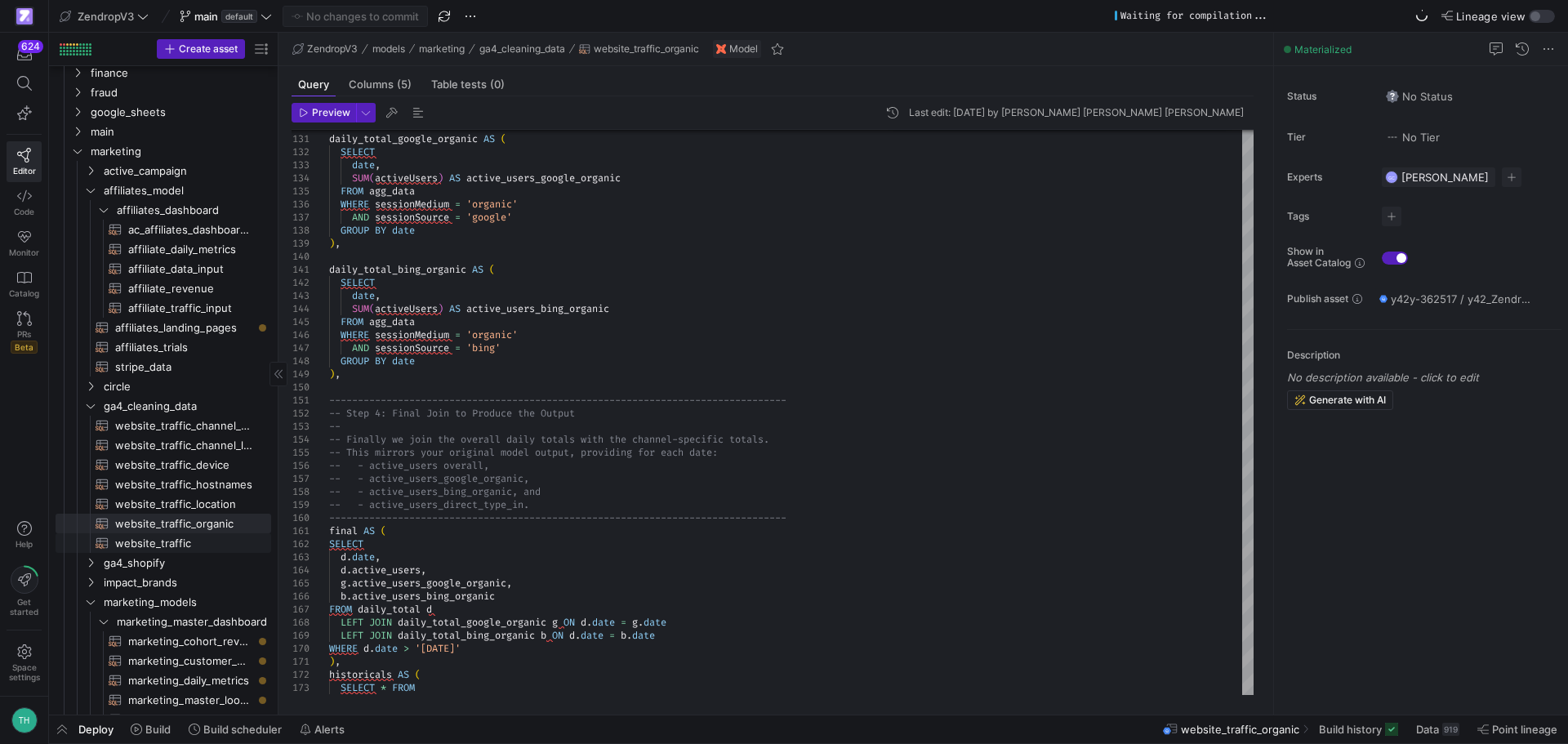 click on "website_traffic​​​​​​​​​​" 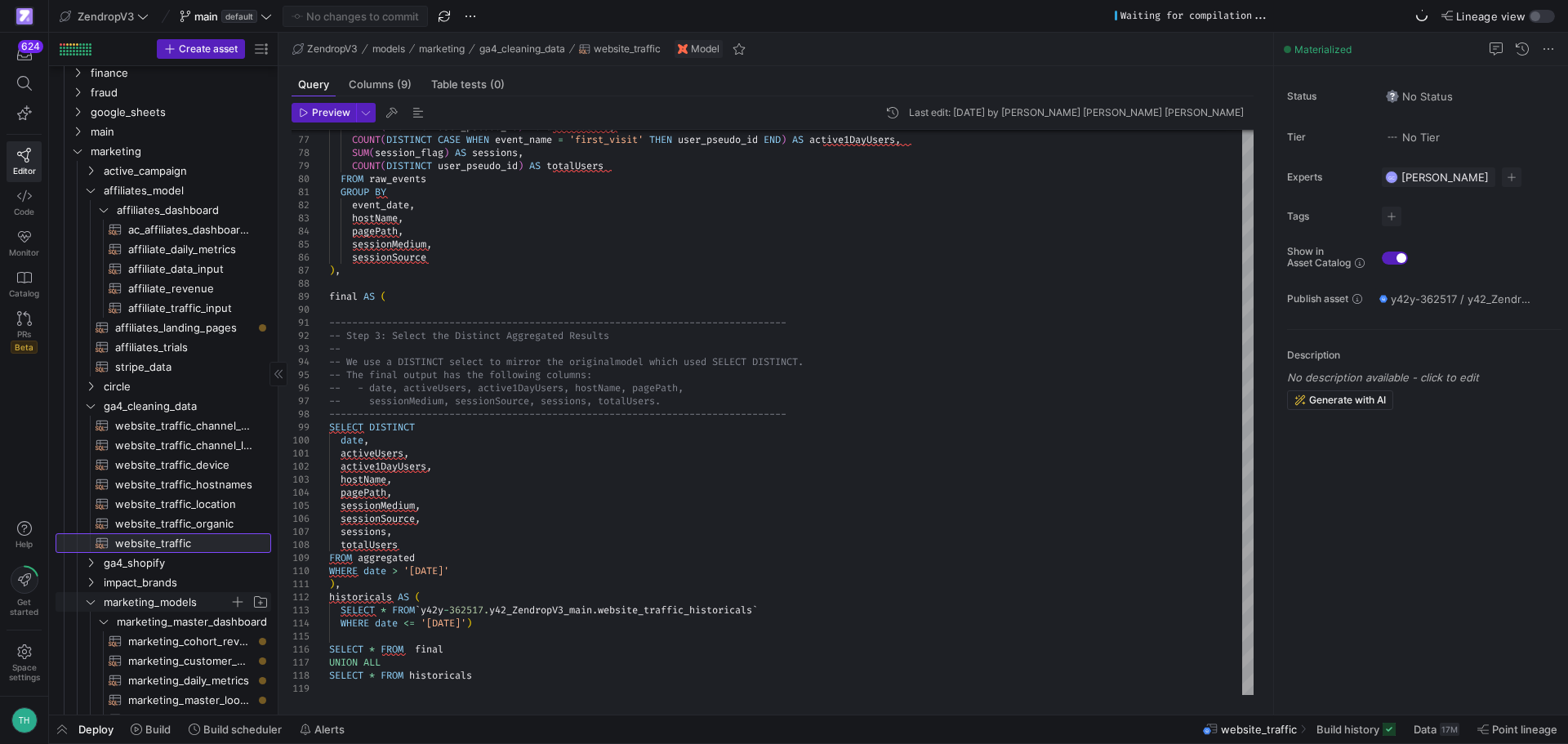 scroll, scrollTop: 165, scrollLeft: 0, axis: vertical 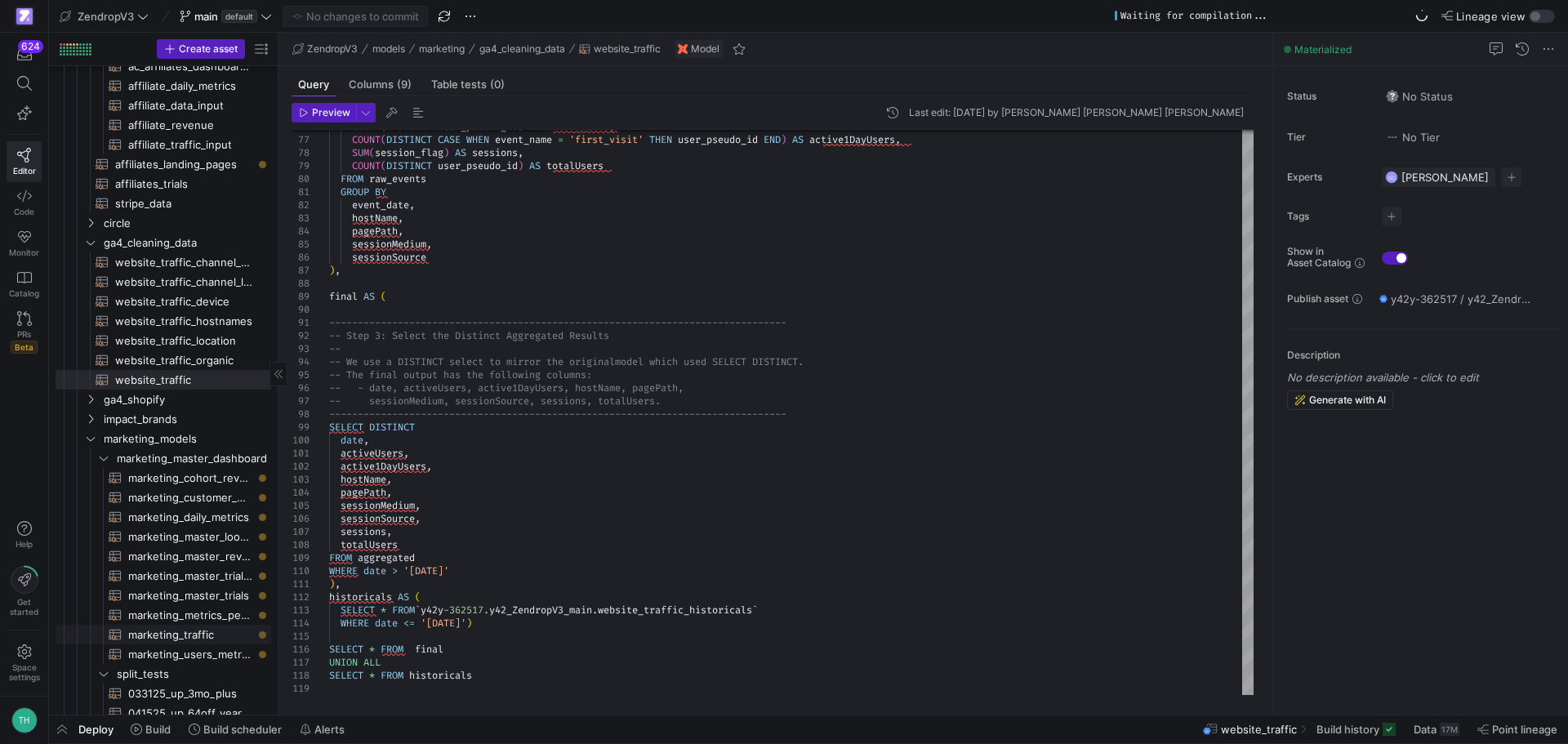 click on "marketing_traffic​​​​​​​​​​" 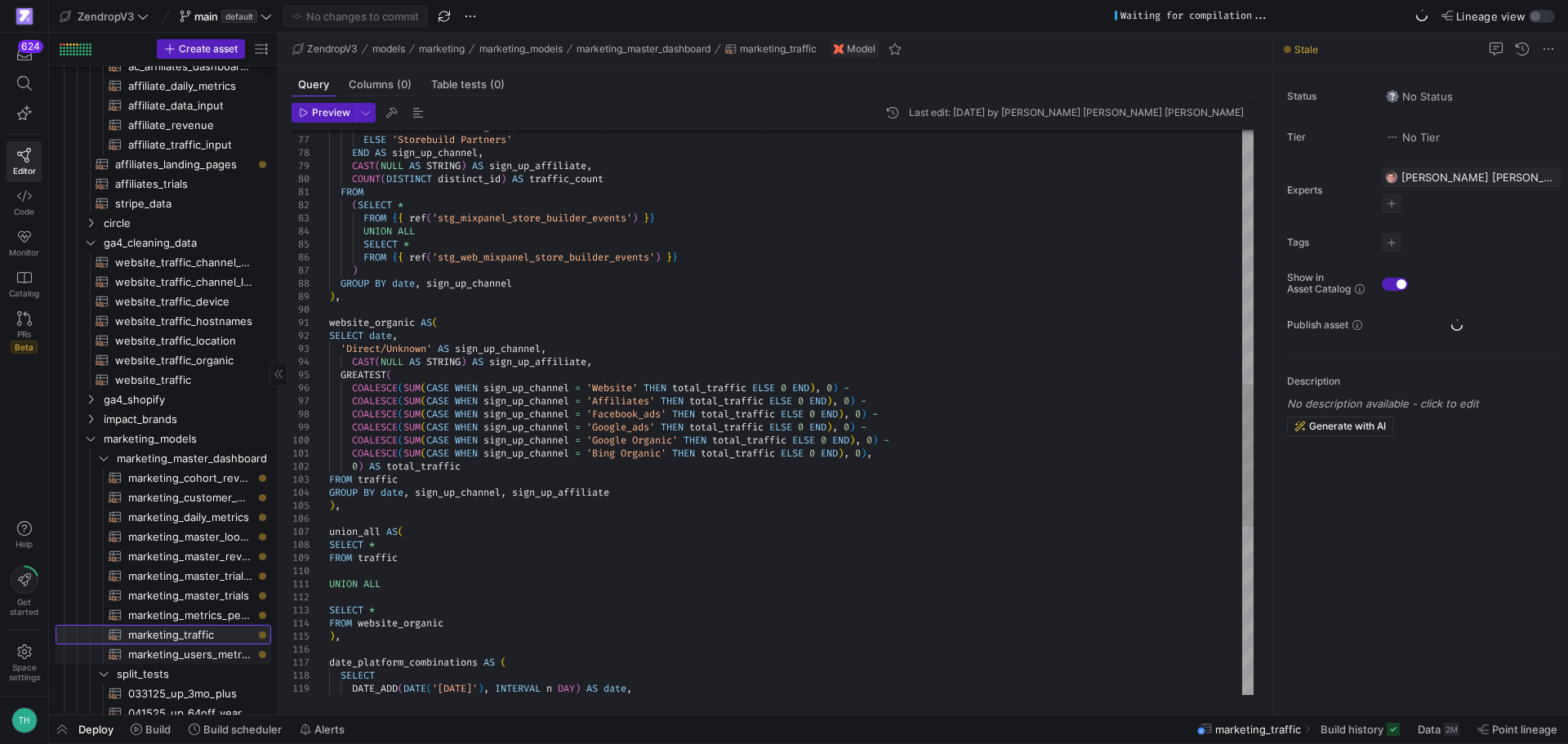 scroll, scrollTop: 78, scrollLeft: 205, axis: both 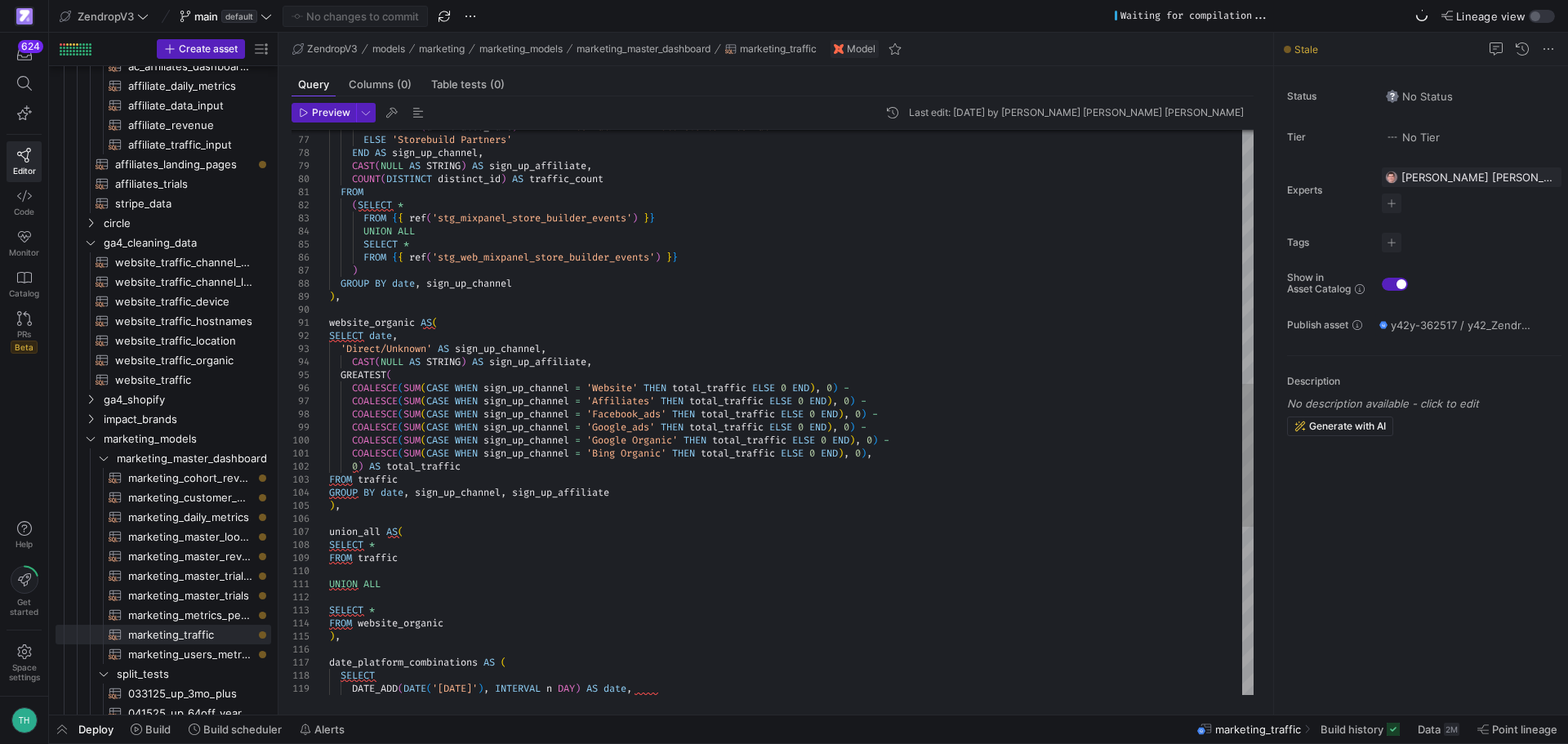 click on "WHEN   LOWER ( affiliated_name )   LIKE   '%internal%'   THEN   'Storebuild Internal'        ELSE   'Storebuild Partners'      END   AS   sign_up_channel ,      CAST ( NULL   AS   STRING )   AS   sign_up_affiliate ,      COUNT ( DISTINCT   distinct_id )   AS   traffic_count    FROM      ( SELECT   *          FROM   { {   ref ( 'stg_mixpanel_store_builder_events' )   } }        UNION   ALL        SELECT   *          FROM   { {   ref ( 'stg_web_mixpanel_store_builder_events' )   } }      )    GROUP   BY   date ,   sign_up_channel ) , website_organic   AS ( SELECT   date ,    'Direct/Unknown'   AS   sign_up_channel ,      CAST ( NULL   AS   STRING )   AS   sign_up_affiliate ,    GREATEST (      COALESCE ( SUM ( CASE   WHEN   sign_up_channel   =   'Website'   THEN   total_traffic   ELSE   0   END ) ,   0 )   -        COALESCE ( SUM ( CASE   WHEN   sign_up_channel   =     THEN" at bounding box center [791, 244] 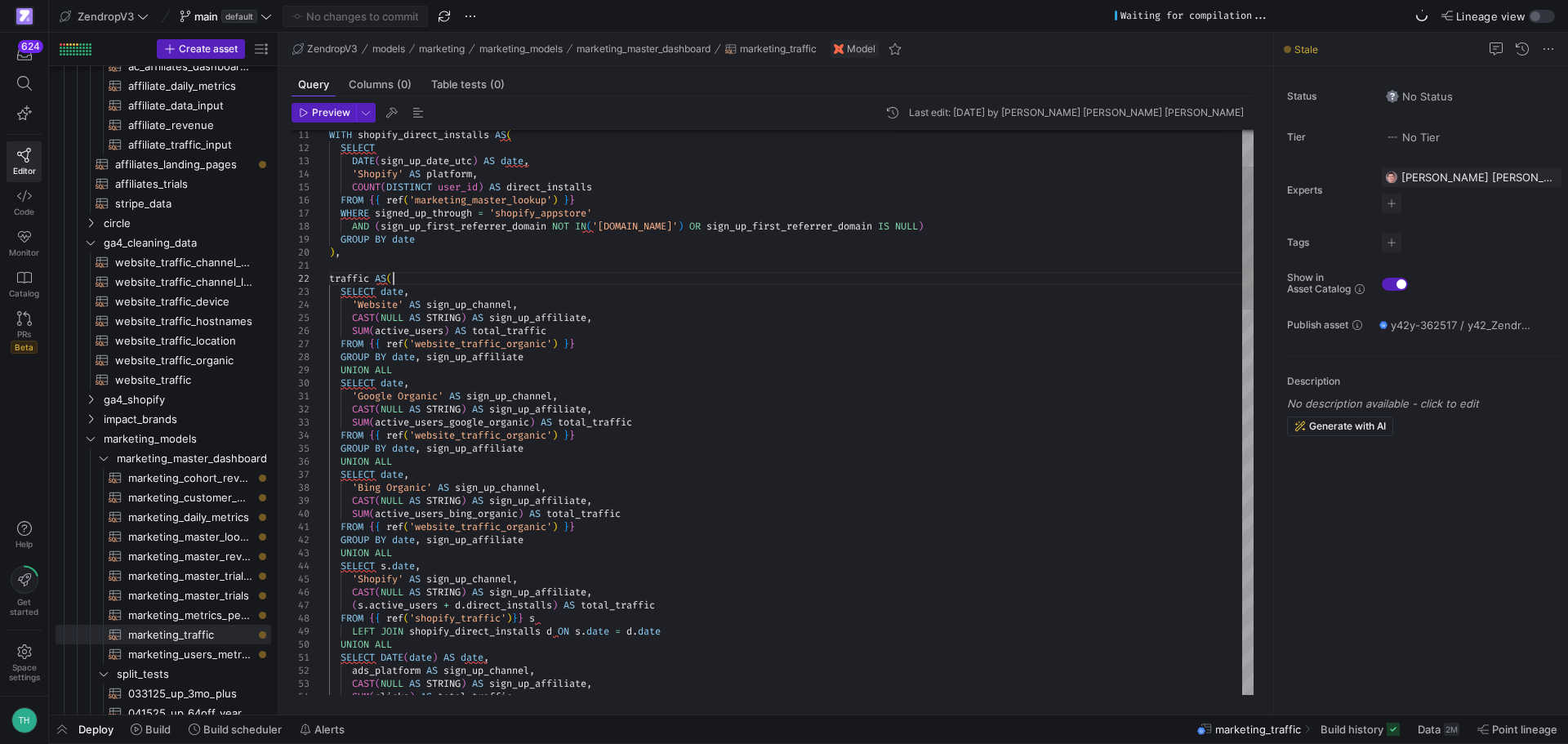 click on "SUM ( clicks )   AS   total_traffic    SELECT   DATE ( date )   AS   date ,      ads_platform   AS   sign_up_channel ,      CAST ( NULL   AS   STRING )   AS   sign_up_affiliate ,    FROM   { {   ref ( 'shopify_traffic' ) } }   s      LEFT   JOIN   shopify_direct_installs   d   ON   s . date   =   d . date    UNION   ALL      'Shopify'   AS   sign_up_channel ,      CAST ( NULL   AS   STRING )   AS   sign_up_affiliate ,      ( s . active_users   +   d . direct_installs )   AS   total_traffic    GROUP   BY   date ,   sign_up_affiliate    UNION   ALL    SELECT   s . date ,      CAST ( NULL   AS   STRING )   AS   sign_up_affiliate ,      SUM ( active_users_bing_organic )   AS   total_traffic    FROM   { {   ref ( 'website_traffic_organic' )   } }    UNION   ALL    SELECT   date ,      'Bing Organic'   AS   sign_up_channel ,      SUM ( active_users_google_organic )   AS   total_traffic    FROM {" at bounding box center (791, 1102) 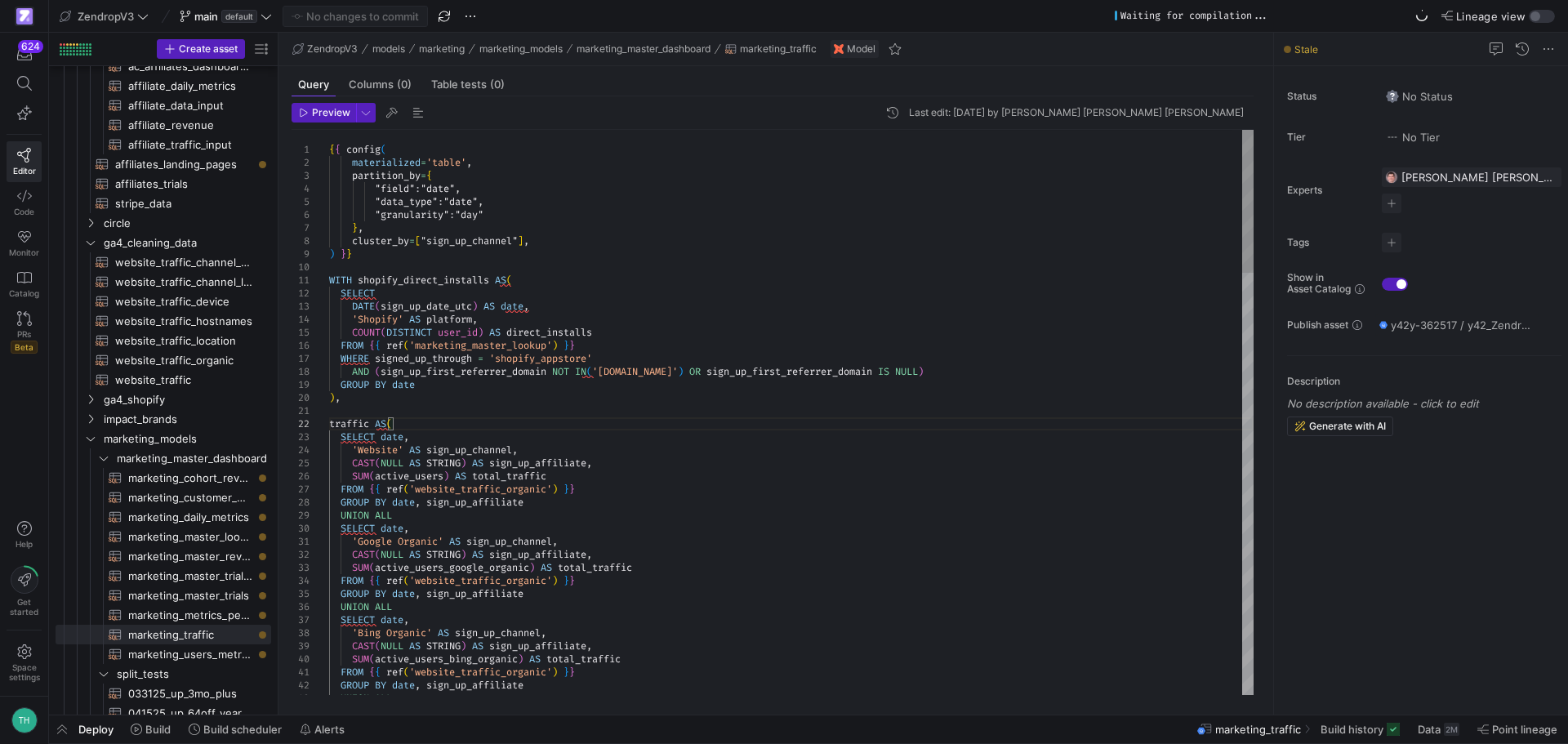click on "GROUP   BY   date ,   sign_up_affiliate    UNION   ALL      CAST ( NULL   AS   STRING )   AS   sign_up_affiliate ,      SUM ( active_users_bing_organic )   AS   total_traffic    FROM   { {   ref ( 'website_traffic_organic' )   } }    UNION   ALL    SELECT   date ,      'Bing Organic'   AS   sign_up_channel ,      SUM ( active_users_google_organic )   AS   total_traffic    FROM   { {   ref ( 'website_traffic_organic' )   } }    GROUP   BY   date ,   sign_up_affiliate    UNION   ALL    SELECT   date ,      'Google Organic'   AS   sign_up_channel ,      CAST ( NULL   AS   STRING )   AS   sign_up_affiliate ,      SUM ( active_users )   AS   total_traffic    FROM   { {   ref ( 'website_traffic_organic' )   } }    GROUP   BY   date ,   sign_up_affiliate    SELECT   date ,      'Website'   AS   sign_up_channel ,      CAST ( NULL   AS   STRING )   AS   sign_up_affiliate , ) , traffic   AS (    WHERE" at bounding box center (791, 1247) 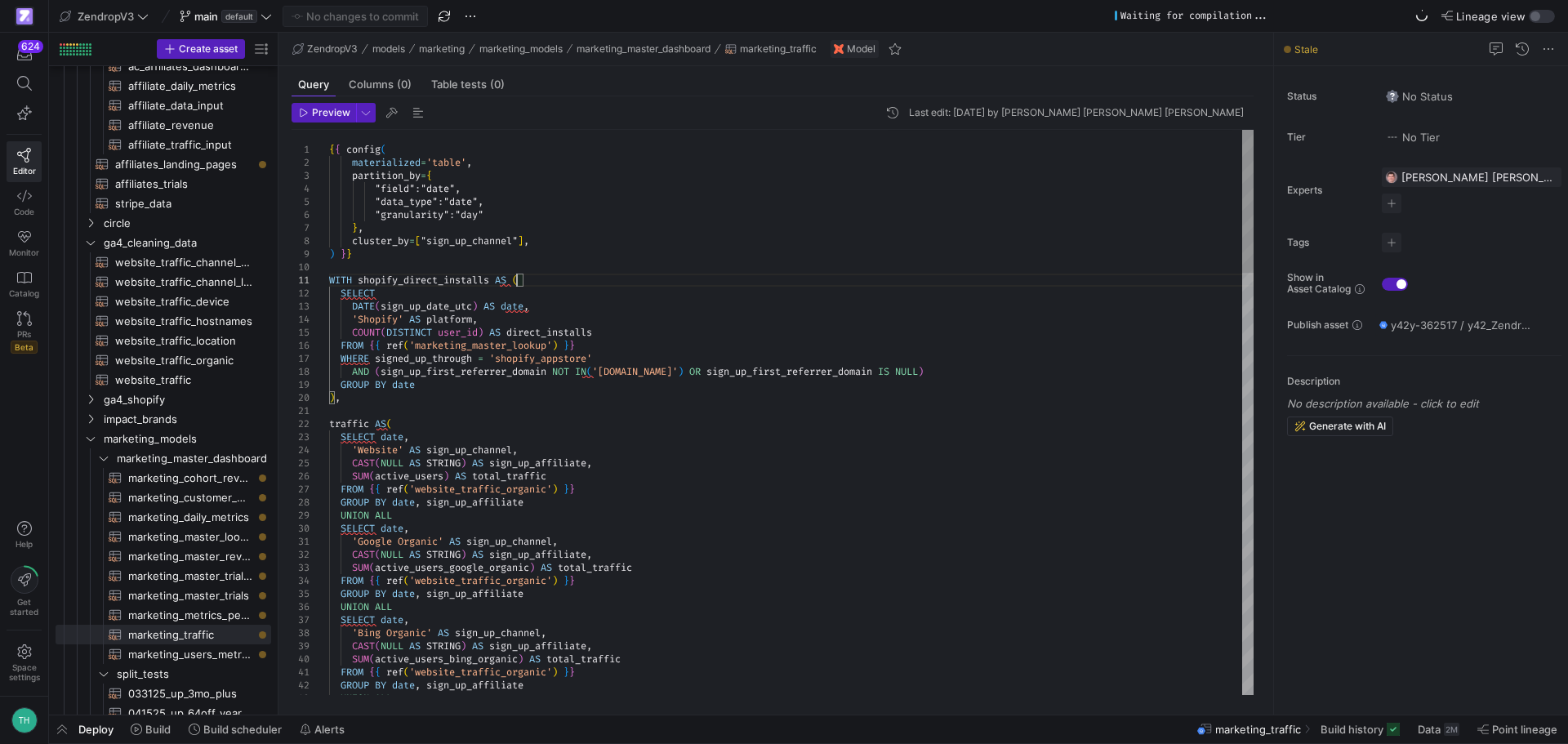 scroll, scrollTop: 12, scrollLeft: 188, axis: both 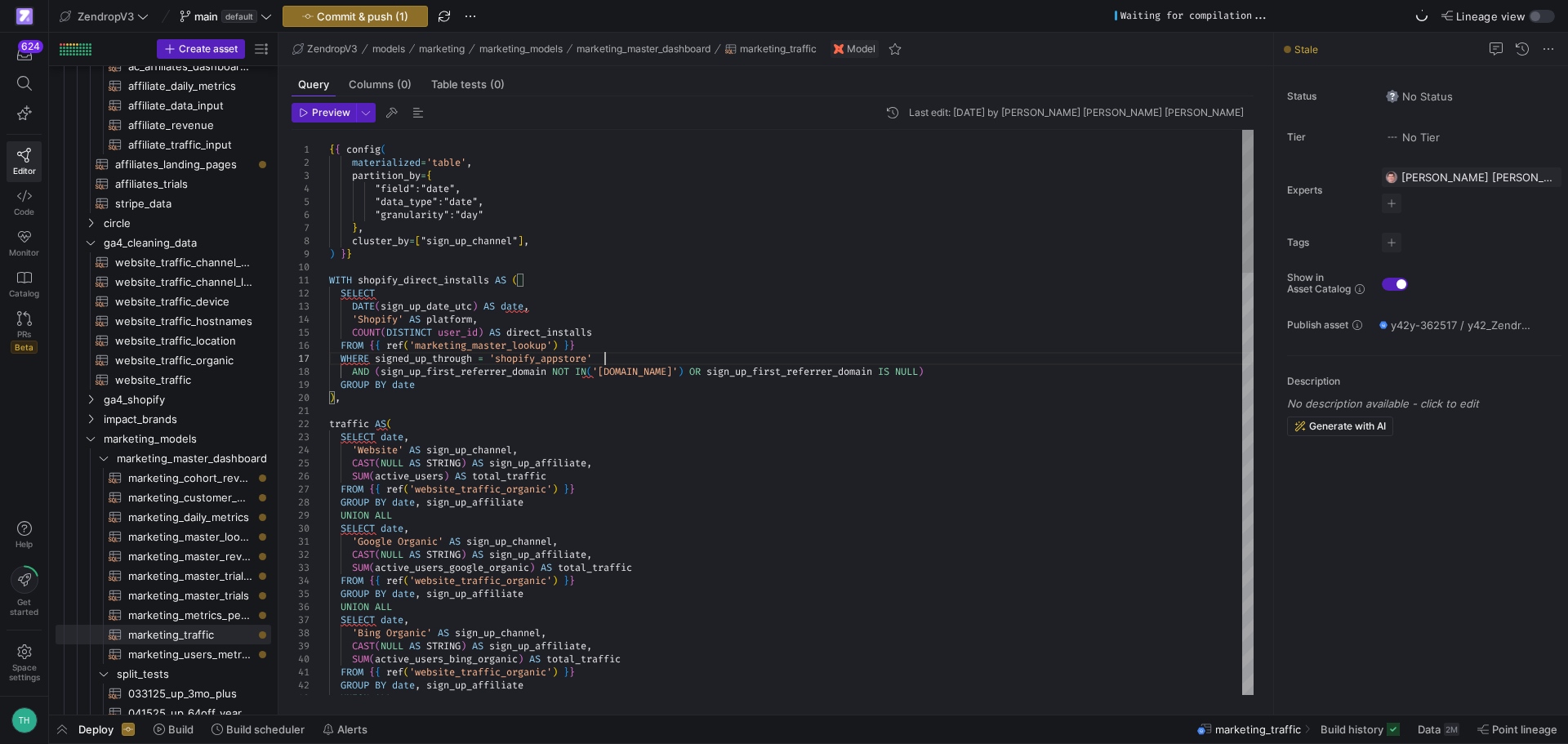 click on "GROUP   BY   date ,   sign_up_affiliate    UNION   ALL      CAST ( NULL   AS   STRING )   AS   sign_up_affiliate ,      SUM ( active_users_bing_organic )   AS   total_traffic    FROM   { {   ref ( 'website_traffic_organic' )   } }    UNION   ALL    SELECT   date ,      'Bing Organic'   AS   sign_up_channel ,      SUM ( active_users_google_organic )   AS   total_traffic    FROM   { {   ref ( 'website_traffic_organic' )   } }    GROUP   BY   date ,   sign_up_affiliate    UNION   ALL    SELECT   date ,      'Google Organic'   AS   sign_up_channel ,      CAST ( NULL   AS   STRING )   AS   sign_up_affiliate ,      SUM ( active_users )   AS   total_traffic    FROM   { {   ref ( 'website_traffic_organic' )   } }    GROUP   BY   date ,   sign_up_affiliate    SELECT   date ,      'Website'   AS   sign_up_channel ,      CAST ( NULL   AS   STRING )   AS   sign_up_affiliate , ) , traffic   AS (    WHERE" at bounding box center [791, 1247] 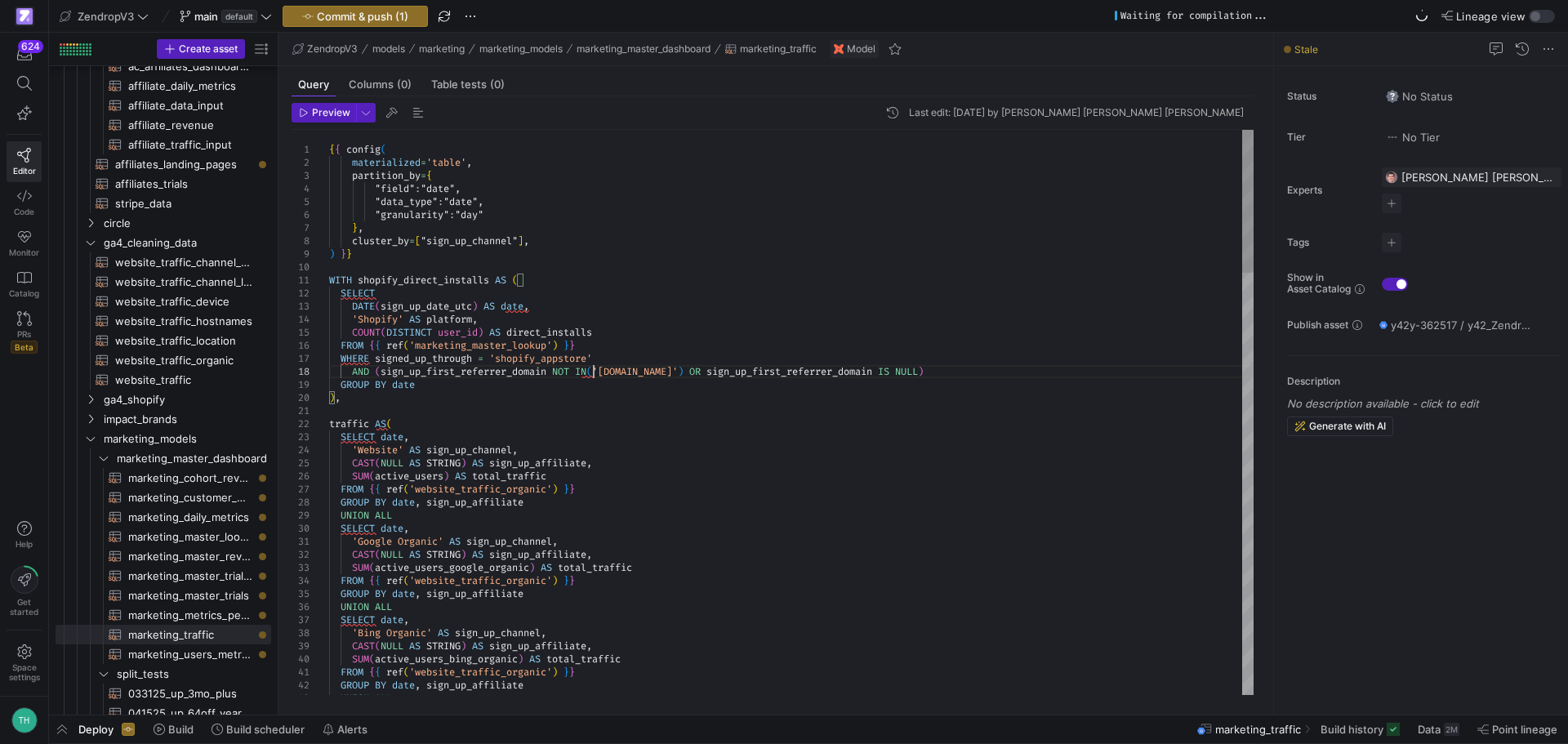 click on "GROUP   BY   date ,   sign_up_affiliate    UNION   ALL      CAST ( NULL   AS   STRING )   AS   sign_up_affiliate ,      SUM ( active_users_bing_organic )   AS   total_traffic    FROM   { {   ref ( 'website_traffic_organic' )   } }    UNION   ALL    SELECT   date ,      'Bing Organic'   AS   sign_up_channel ,      SUM ( active_users_google_organic )   AS   total_traffic    FROM   { {   ref ( 'website_traffic_organic' )   } }    GROUP   BY   date ,   sign_up_affiliate    UNION   ALL    SELECT   date ,      'Google Organic'   AS   sign_up_channel ,      CAST ( NULL   AS   STRING )   AS   sign_up_affiliate ,      SUM ( active_users )   AS   total_traffic    FROM   { {   ref ( 'website_traffic_organic' )   } }    GROUP   BY   date ,   sign_up_affiliate    SELECT   date ,      'Website'   AS   sign_up_channel ,      CAST ( NULL   AS   STRING )   AS   sign_up_affiliate , ) , traffic   AS (    WHERE" at bounding box center [791, 1247] 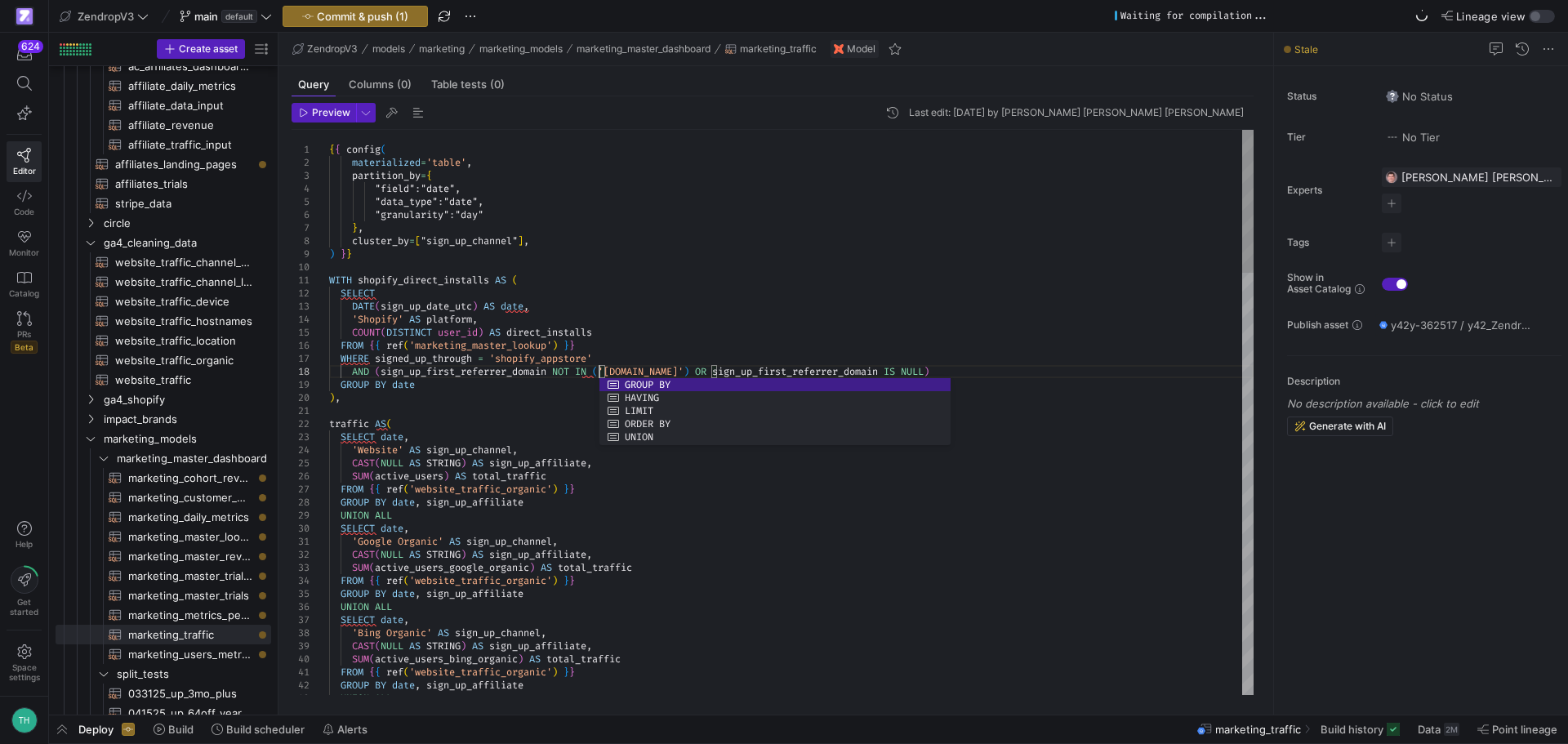scroll, scrollTop: 91, scrollLeft: 270, axis: both 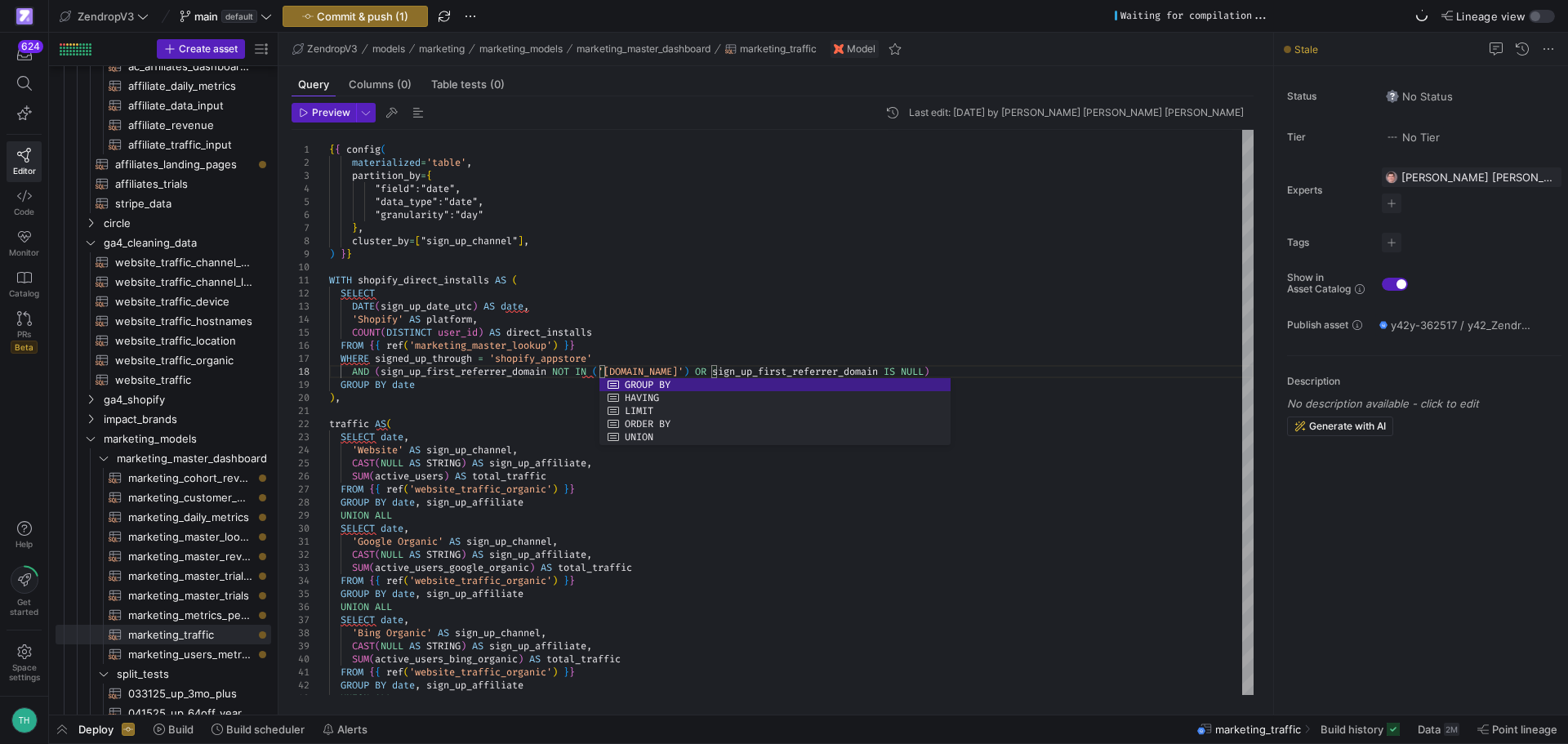 click on "GROUP   BY   date ,   sign_up_affiliate    UNION   ALL      CAST ( NULL   AS   STRING )   AS   sign_up_affiliate ,      SUM ( active_users_bing_organic )   AS   total_traffic    FROM   { {   ref ( 'website_traffic_organic' )   } }    UNION   ALL    SELECT   date ,      'Bing Organic'   AS   sign_up_channel ,      SUM ( active_users_google_organic )   AS   total_traffic    FROM   { {   ref ( 'website_traffic_organic' )   } }    GROUP   BY   date ,   sign_up_affiliate    UNION   ALL    SELECT   date ,      'Google Organic'   AS   sign_up_channel ,      CAST ( NULL   AS   STRING )   AS   sign_up_affiliate ,      SUM ( active_users )   AS   total_traffic    FROM   { {   ref ( 'website_traffic_organic' )   } }    GROUP   BY   date ,   sign_up_affiliate    SELECT   date ,      'Website'   AS   sign_up_channel ,      CAST ( NULL   AS   STRING )   AS   sign_up_affiliate , ) , traffic   AS (    WHERE" at bounding box center (791, 1247) 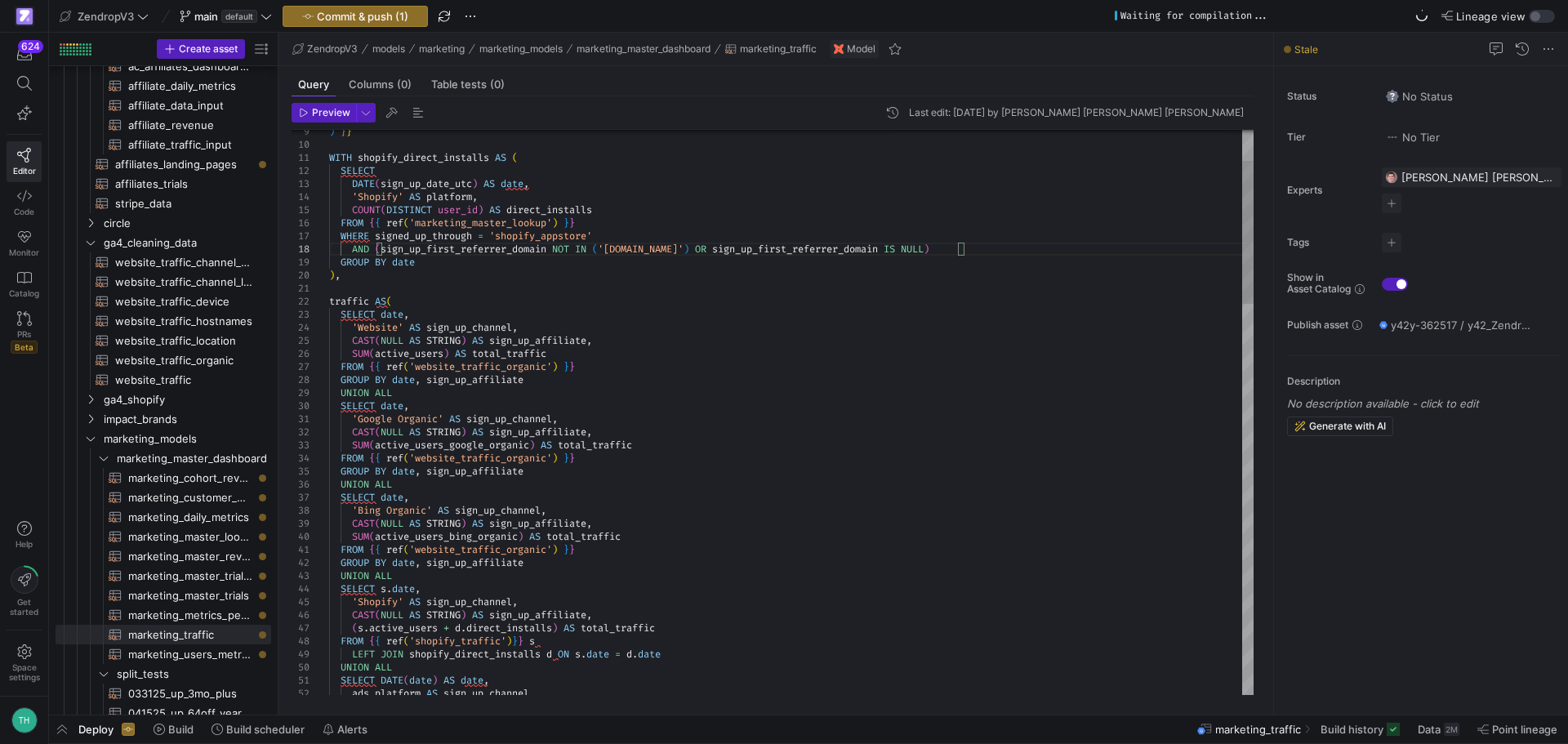 click on "GROUP   BY   date ,   sign_up_affiliate    UNION   ALL      CAST ( NULL   AS   STRING )   AS   sign_up_affiliate ,      SUM ( active_users_bing_organic )   AS   total_traffic    FROM   { {   ref ( 'website_traffic_organic' )   } }    UNION   ALL    SELECT   date ,      'Bing Organic'   AS   sign_up_channel ,      SUM ( active_users_google_organic )   AS   total_traffic    FROM   { {   ref ( 'website_traffic_organic' )   } }    GROUP   BY   date ,   sign_up_affiliate    UNION   ALL    SELECT   date ,      'Google Organic'   AS   sign_up_channel ,      CAST ( NULL   AS   STRING )   AS   sign_up_affiliate ,      SUM ( active_users )   AS   total_traffic    FROM   { {   ref ( 'website_traffic_organic' )   } }    GROUP   BY   date ,   sign_up_affiliate    SELECT   date ,      'Website'   AS   sign_up_channel ,      CAST ( NULL   AS   STRING )   AS   sign_up_affiliate , ) , traffic   AS (    WHERE" at bounding box center [791, 1125] 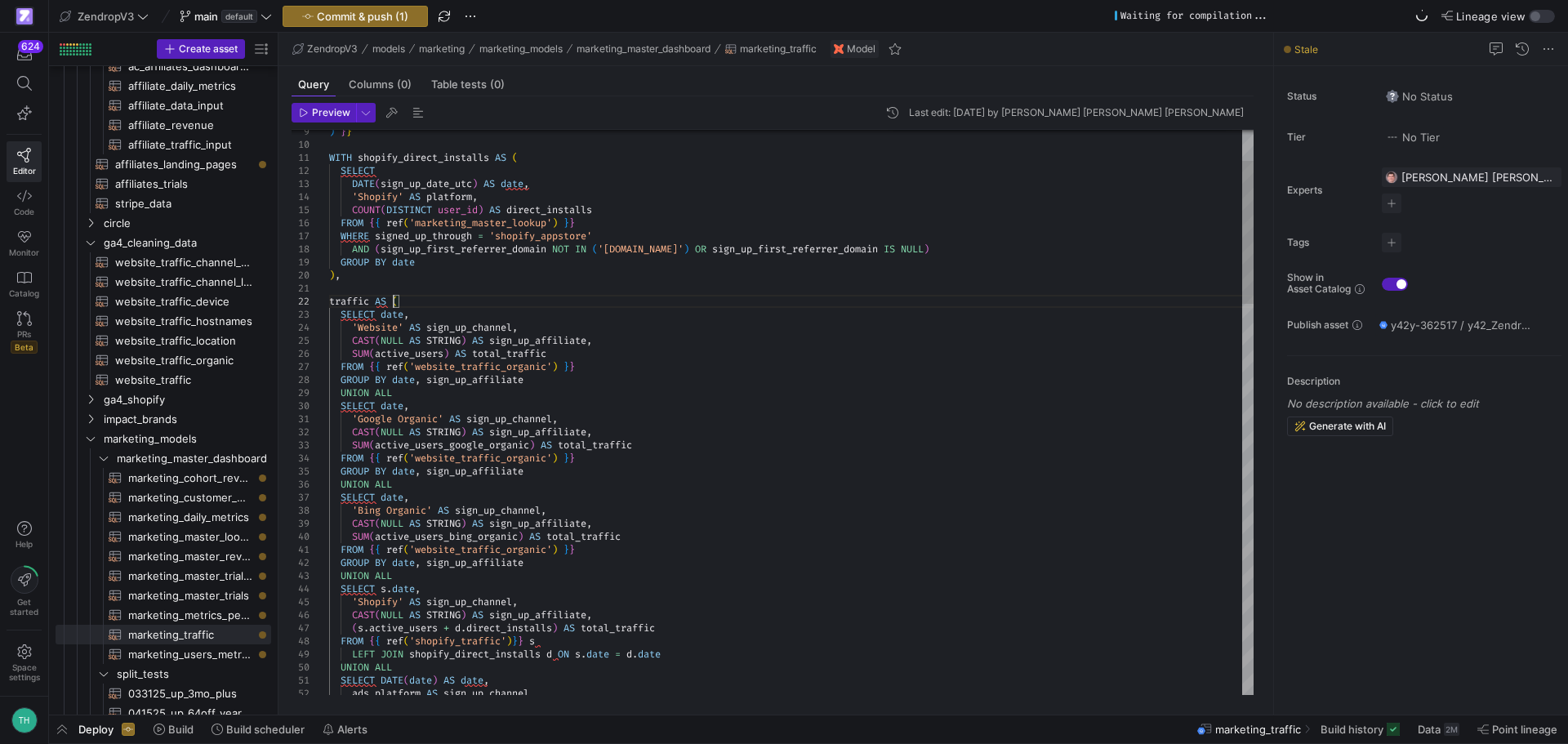 scroll, scrollTop: 25, scrollLeft: 65, axis: both 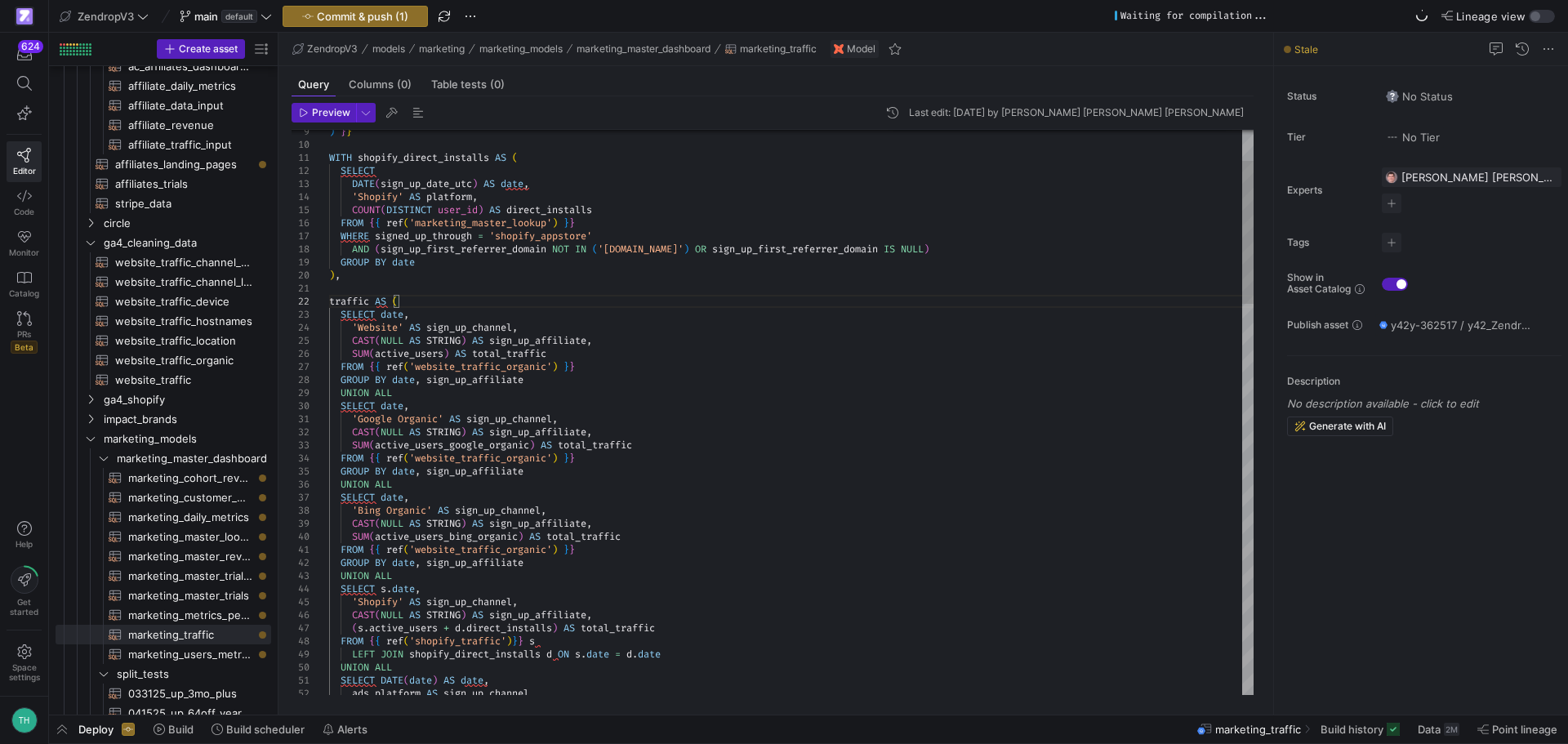 click on "GROUP   BY   date ,   sign_up_affiliate    UNION   ALL      CAST ( NULL   AS   STRING )   AS   sign_up_affiliate ,      SUM ( active_users_bing_organic )   AS   total_traffic    FROM   { {   ref ( 'website_traffic_organic' )   } }    UNION   ALL    SELECT   date ,      'Bing Organic'   AS   sign_up_channel ,      SUM ( active_users_google_organic )   AS   total_traffic    FROM   { {   ref ( 'website_traffic_organic' )   } }    GROUP   BY   date ,   sign_up_affiliate    UNION   ALL    SELECT   date ,      'Google Organic'   AS   sign_up_channel ,      CAST ( NULL   AS   STRING )   AS   sign_up_affiliate ,      SUM ( active_users )   AS   total_traffic    FROM   { {   ref ( 'website_traffic_organic' )   } }    GROUP   BY   date ,   sign_up_affiliate    SELECT   date ,      'Website'   AS   sign_up_channel ,      CAST ( NULL   AS   STRING )   AS   sign_up_affiliate , ) , traffic   AS   (    WHERE" at bounding box center (791, 1125) 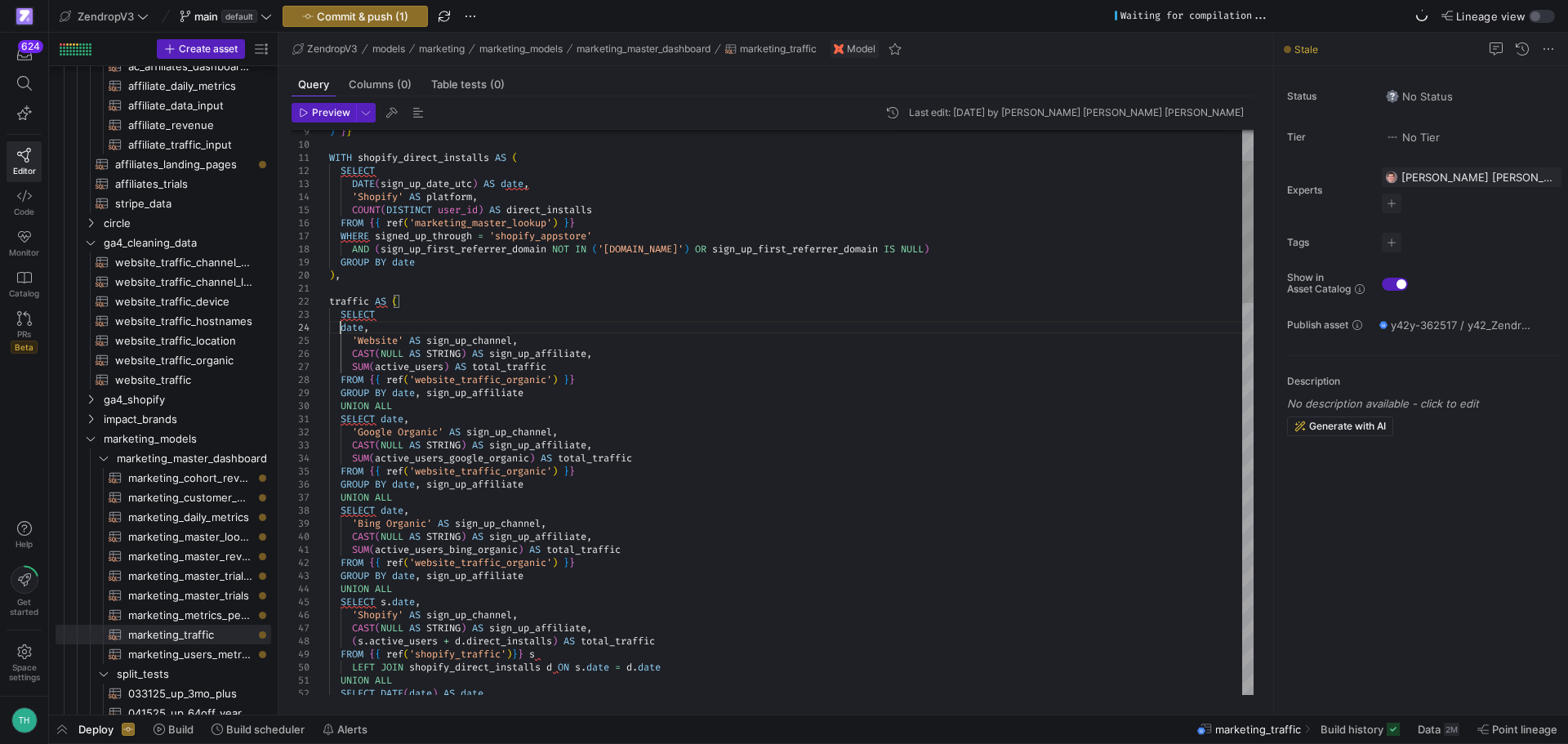 scroll, scrollTop: 39, scrollLeft: 11, axis: both 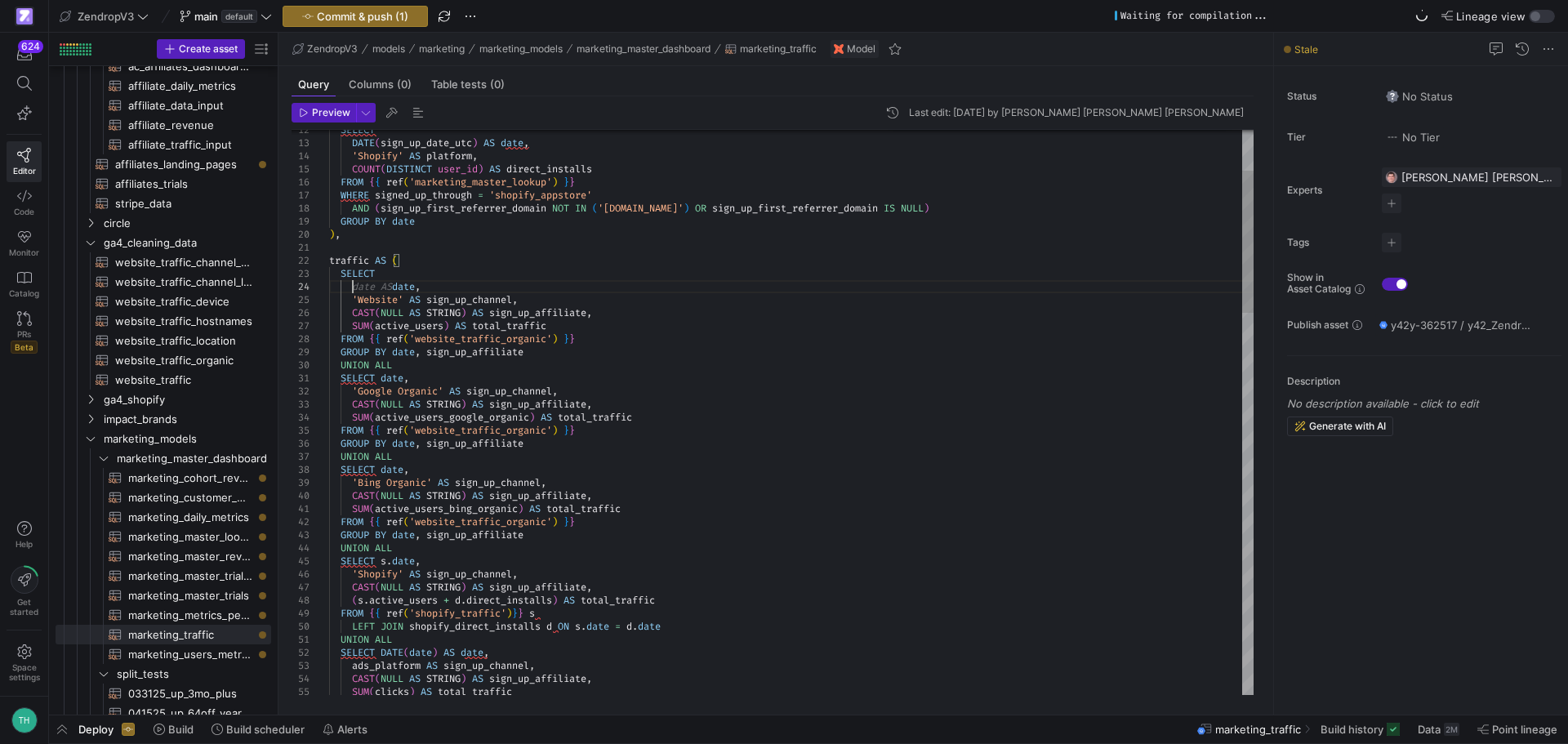 click on "GROUP   BY   date ,   sign_up_affiliate    UNION   ALL      CAST ( NULL   AS   STRING )   AS   sign_up_affiliate ,      SUM ( active_users_bing_organic )   AS   total_traffic    FROM   { {   ref ( 'website_traffic_organic' )   } }    UNION   ALL    SELECT   date ,      'Bing Organic'   AS   sign_up_channel ,      SUM ( active_users_google_organic )   AS   total_traffic    FROM   { {   ref ( 'website_traffic_organic' )   } }    GROUP   BY   date ,   sign_up_affiliate    UNION   ALL    SELECT   date ,      'Google Organic'   AS   sign_up_channel ,      CAST ( NULL   AS   STRING )   AS   sign_up_affiliate ,      SUM ( active_users )   AS   total_traffic    FROM   { {   ref ( 'website_traffic_organic' )   } }    GROUP   BY   date ,   sign_up_affiliate    SELECT      'Website'   AS   sign_up_channel ,      CAST ( NULL   AS   STRING )   AS   sign_up_affiliate , ) , traffic   AS   (    WHERE     =" at bounding box center [791, 1090] 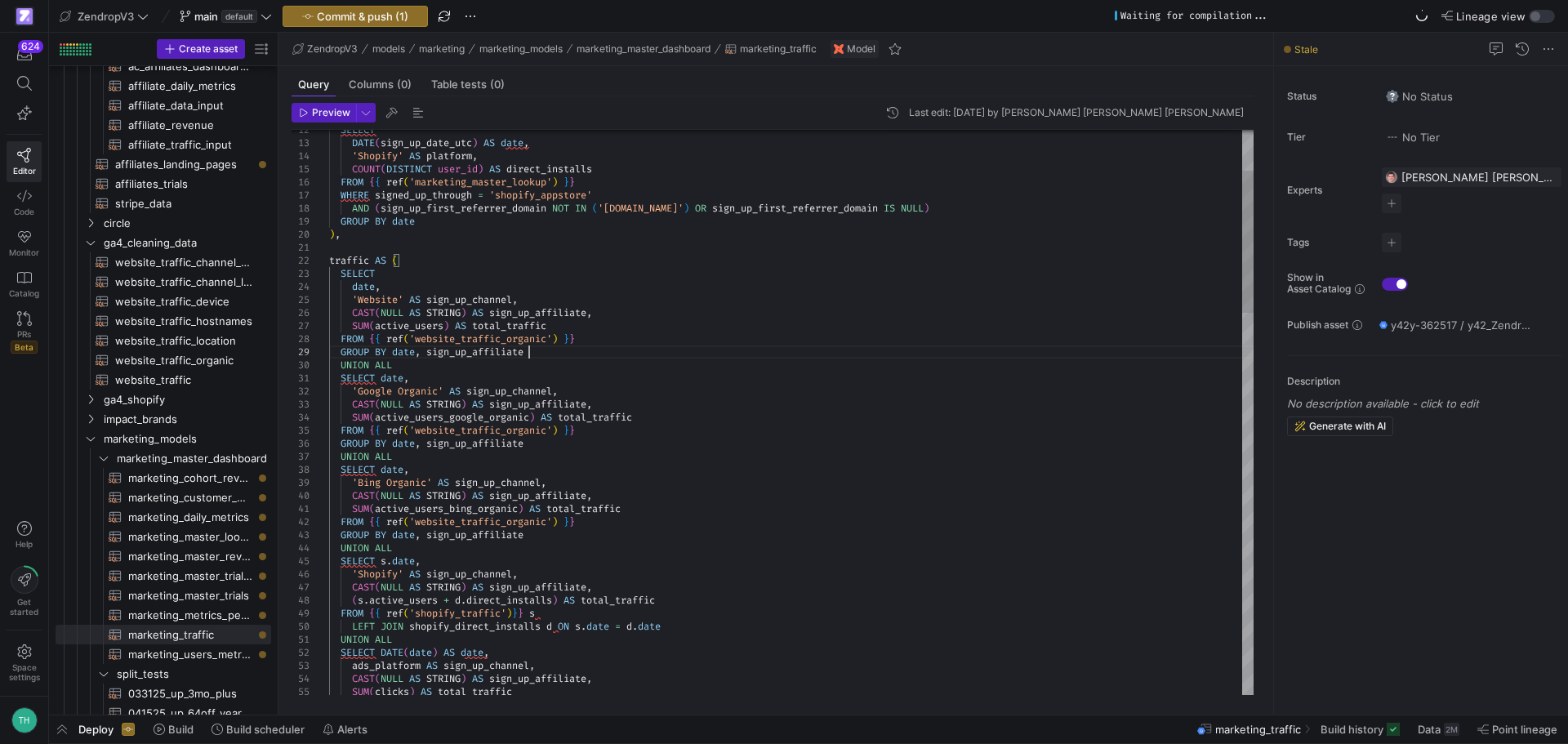 click on "GROUP   BY   date ,   sign_up_affiliate    UNION   ALL      CAST ( NULL   AS   STRING )   AS   sign_up_affiliate ,      SUM ( active_users_bing_organic )   AS   total_traffic    FROM   { {   ref ( 'website_traffic_organic' )   } }    UNION   ALL    SELECT   date ,      'Bing Organic'   AS   sign_up_channel ,      SUM ( active_users_google_organic )   AS   total_traffic    FROM   { {   ref ( 'website_traffic_organic' )   } }    GROUP   BY   date ,   sign_up_affiliate    UNION   ALL    SELECT   date ,      'Google Organic'   AS   sign_up_channel ,      CAST ( NULL   AS   STRING )   AS   sign_up_affiliate ,      SUM ( active_users )   AS   total_traffic    FROM   { {   ref ( 'website_traffic_organic' )   } }    GROUP   BY   date ,   sign_up_affiliate    SELECT      'Website'   AS   sign_up_channel ,      CAST ( NULL   AS   STRING )   AS   sign_up_affiliate , ) , traffic   AS   (    WHERE     =" at bounding box center (791, 1090) 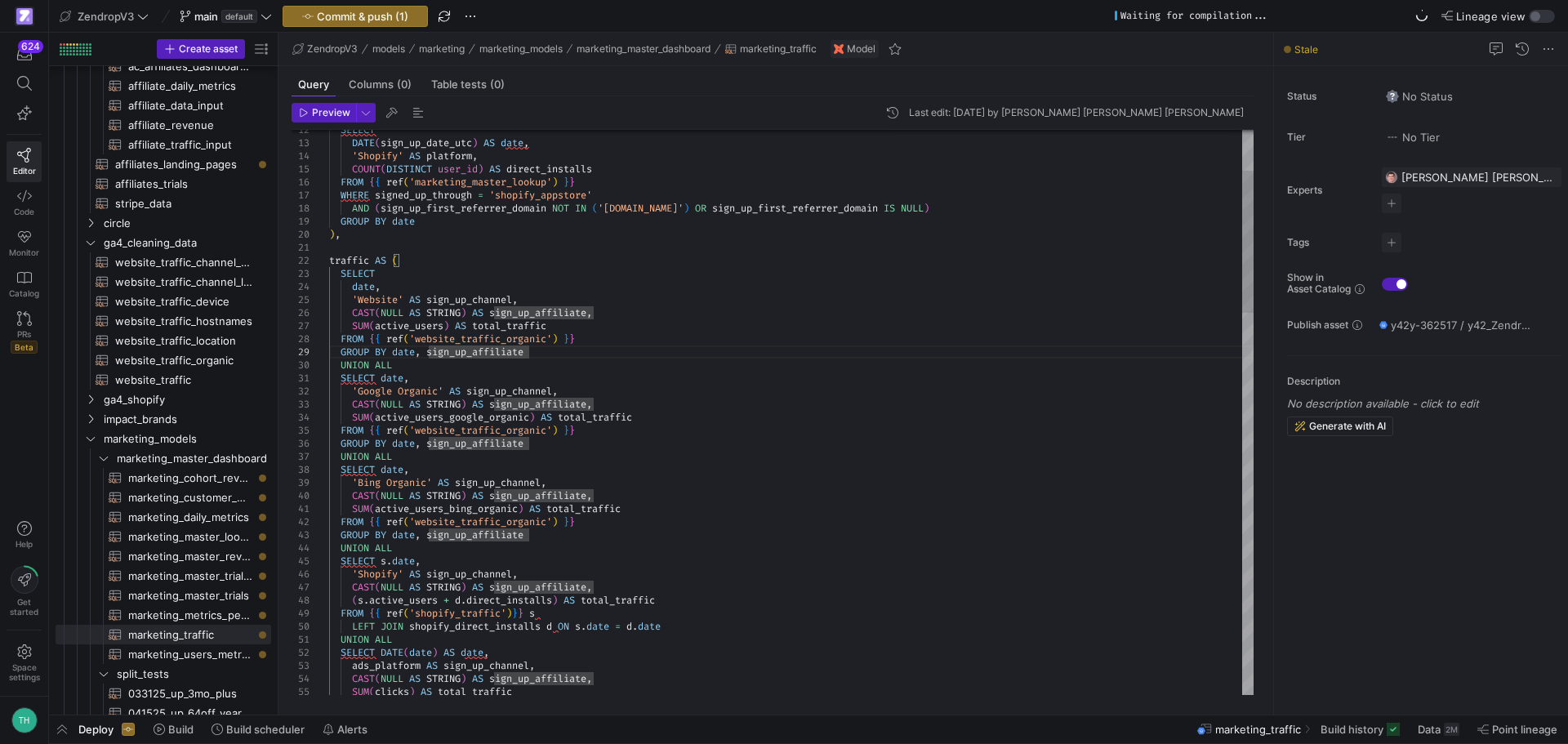 click on "GROUP   BY   date ,   sign_up_affiliate    UNION   ALL      CAST ( NULL   AS   STRING )   AS   sign_up_affiliate ,      SUM ( active_users_bing_organic )   AS   total_traffic    FROM   { {   ref ( 'website_traffic_organic' )   } }    UNION   ALL    SELECT   date ,      'Bing Organic'   AS   sign_up_channel ,      SUM ( active_users_google_organic )   AS   total_traffic    FROM   { {   ref ( 'website_traffic_organic' )   } }    GROUP   BY   date ,   sign_up_affiliate    UNION   ALL    SELECT   date ,      'Google Organic'   AS   sign_up_channel ,      CAST ( NULL   AS   STRING )   AS   sign_up_affiliate ,      SUM ( active_users )   AS   total_traffic    FROM   { {   ref ( 'website_traffic_organic' )   } }    GROUP   BY   date ,   sign_up_affiliate    SELECT      'Website'   AS   sign_up_channel ,      CAST ( NULL   AS   STRING )   AS   sign_up_affiliate , ) , traffic   AS   (    WHERE     =" at bounding box center (791, 1090) 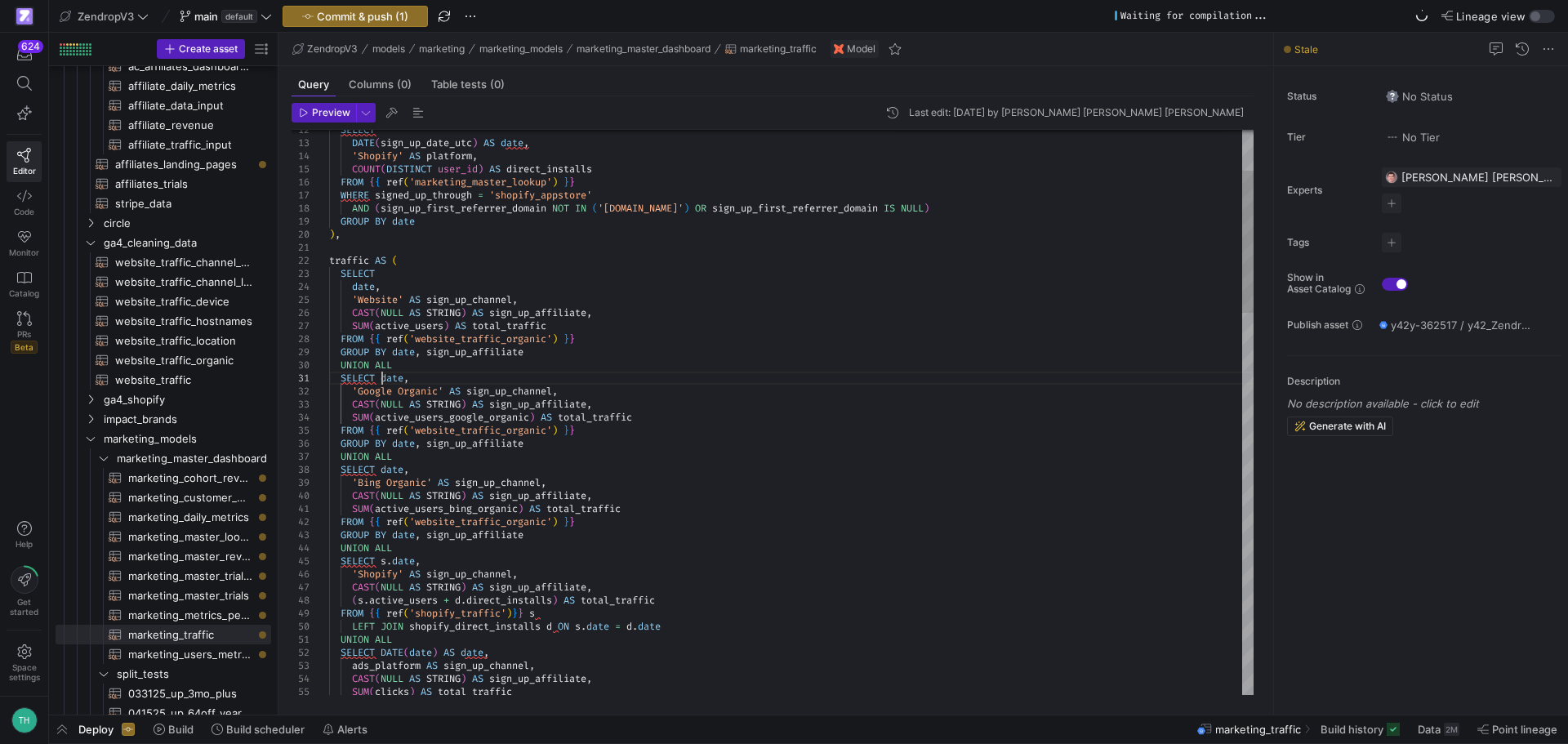 click on "GROUP   BY   date ,   sign_up_affiliate    UNION   ALL      CAST ( NULL   AS   STRING )   AS   sign_up_affiliate ,      SUM ( active_users_bing_organic )   AS   total_traffic    FROM   { {   ref ( 'website_traffic_organic' )   } }    UNION   ALL    SELECT   date ,      'Bing Organic'   AS   sign_up_channel ,      SUM ( active_users_google_organic )   AS   total_traffic    FROM   { {   ref ( 'website_traffic_organic' )   } }    GROUP   BY   date ,   sign_up_affiliate    UNION   ALL    SELECT   date ,      'Google Organic'   AS   sign_up_channel ,      CAST ( NULL   AS   STRING )   AS   sign_up_affiliate ,      SUM ( active_users )   AS   total_traffic    FROM   { {   ref ( 'website_traffic_organic' )   } }    GROUP   BY   date ,   sign_up_affiliate    SELECT      'Website'   AS   sign_up_channel ,      CAST ( NULL   AS   STRING )   AS   sign_up_affiliate , ) , traffic   AS   (    WHERE     =" at bounding box center [791, 1090] 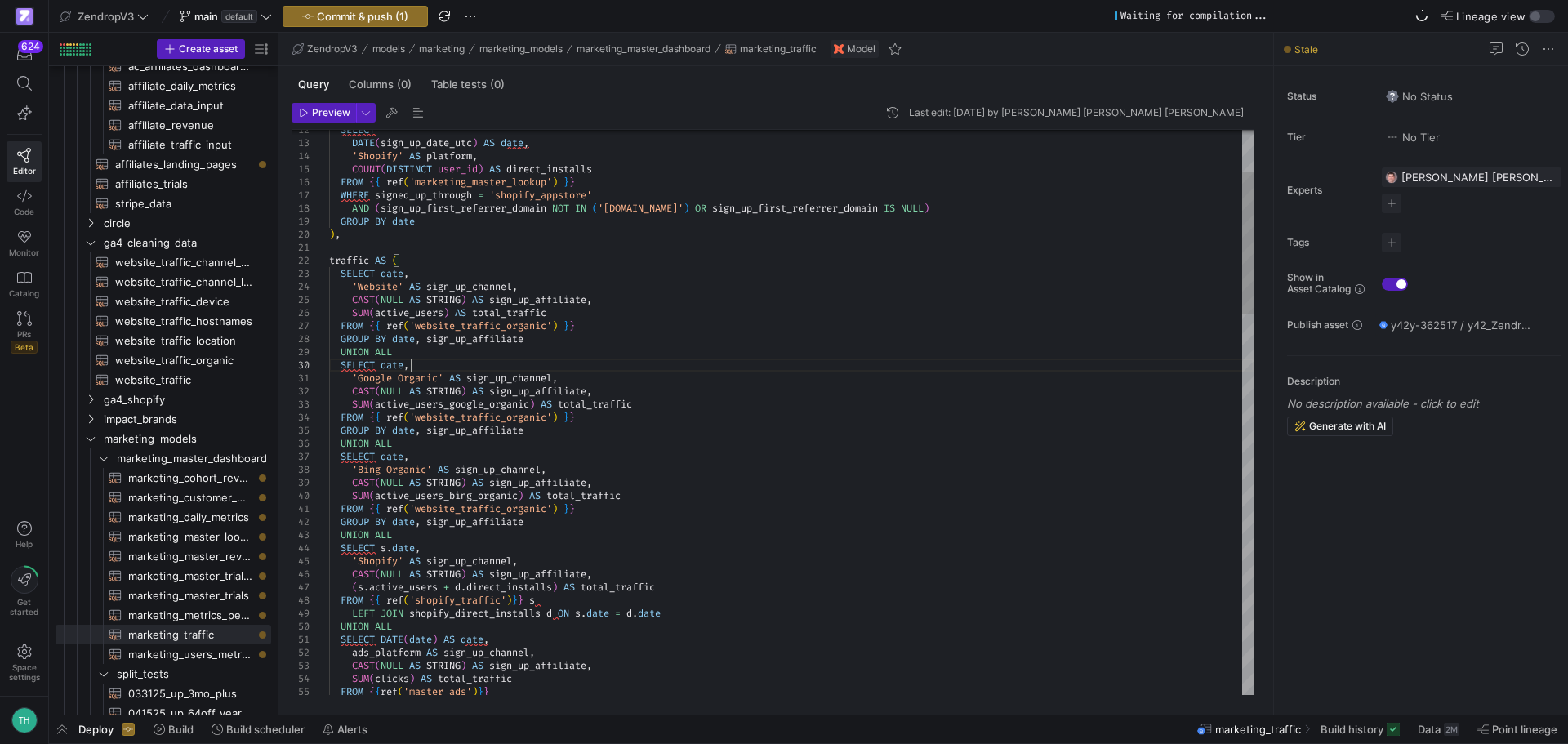 click on "GROUP   BY   date ,   sign_up_affiliate    UNION   ALL      CAST ( NULL   AS   STRING )   AS   sign_up_affiliate ,      SUM ( active_users_bing_organic )   AS   total_traffic    FROM   { {   ref ( 'website_traffic_organic' )   } }    UNION   ALL    SELECT   date ,      'Bing Organic'   AS   sign_up_channel ,      SUM ( active_users_google_organic )   AS   total_traffic    FROM   { {   ref ( 'website_traffic_organic' )   } }    GROUP   BY   date ,   sign_up_affiliate    UNION   ALL    SELECT   date ,      'Google Organic'   AS   sign_up_channel ,      CAST ( NULL   AS   STRING )   AS   sign_up_affiliate ,      SUM ( active_users )   AS   total_traffic    FROM   { {   ref ( 'website_traffic_organic' )   } }    GROUP   BY   date ,   sign_up_affiliate    SELECT   date ,      'Website'   AS   sign_up_channel ,      CAST ( NULL   AS   STRING )   AS   sign_up_affiliate , ) , traffic   AS   (    WHERE" at bounding box center [791, 1084] 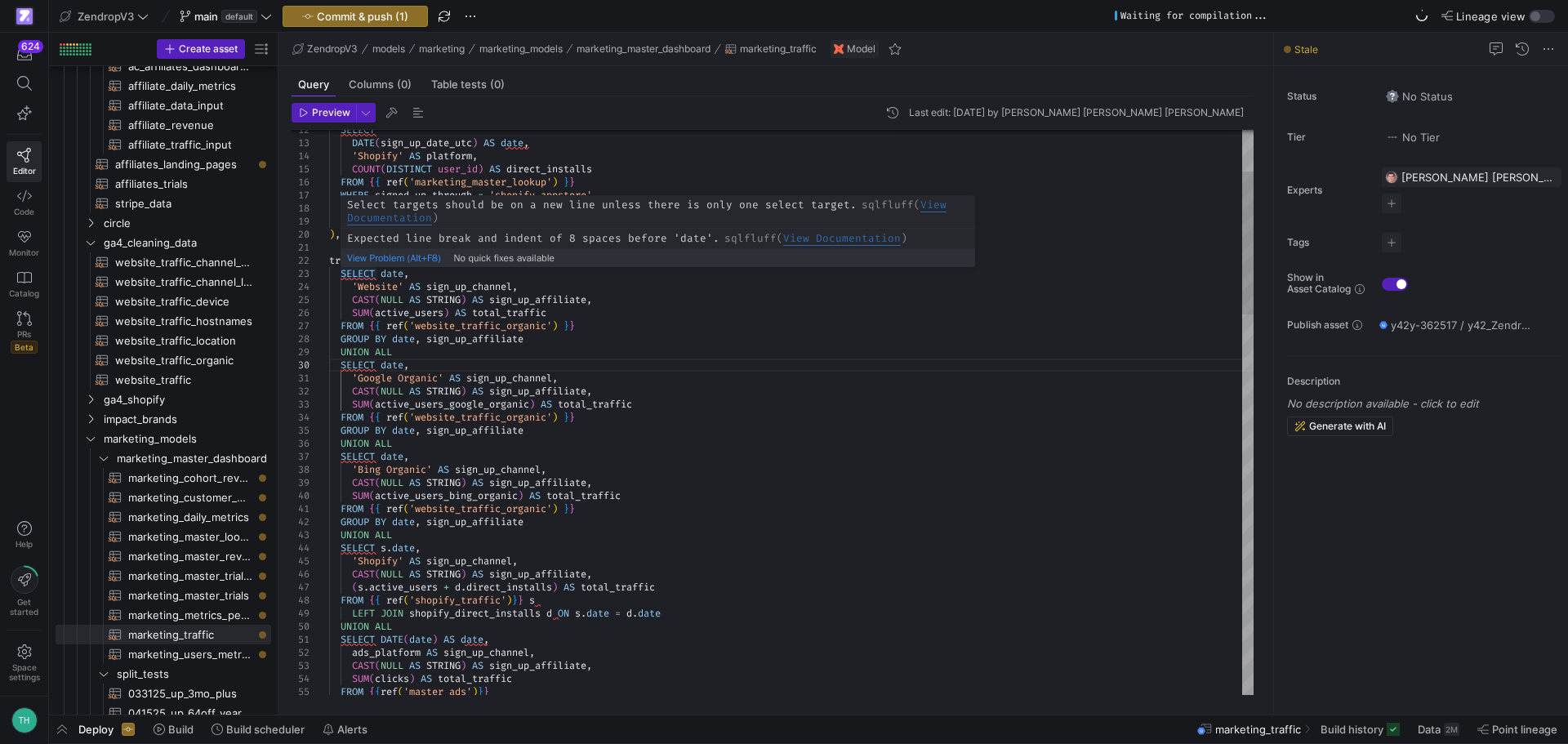 click on "GROUP   BY   date ,   sign_up_affiliate    UNION   ALL      CAST ( NULL   AS   STRING )   AS   sign_up_affiliate ,      SUM ( active_users_bing_organic )   AS   total_traffic    FROM   { {   ref ( 'website_traffic_organic' )   } }    UNION   ALL    SELECT   date ,      'Bing Organic'   AS   sign_up_channel ,      SUM ( active_users_google_organic )   AS   total_traffic    FROM   { {   ref ( 'website_traffic_organic' )   } }    GROUP   BY   date ,   sign_up_affiliate    UNION   ALL    SELECT   date ,      'Google Organic'   AS   sign_up_channel ,      CAST ( NULL   AS   STRING )   AS   sign_up_affiliate ,      SUM ( active_users )   AS   total_traffic    FROM   { {   ref ( 'website_traffic_organic' )   } }    GROUP   BY   date ,   sign_up_affiliate    SELECT   date ,      'Website'   AS   sign_up_channel ,      CAST ( NULL   AS   STRING )   AS   sign_up_affiliate , ) , traffic   AS   (    WHERE" at bounding box center (791, 1084) 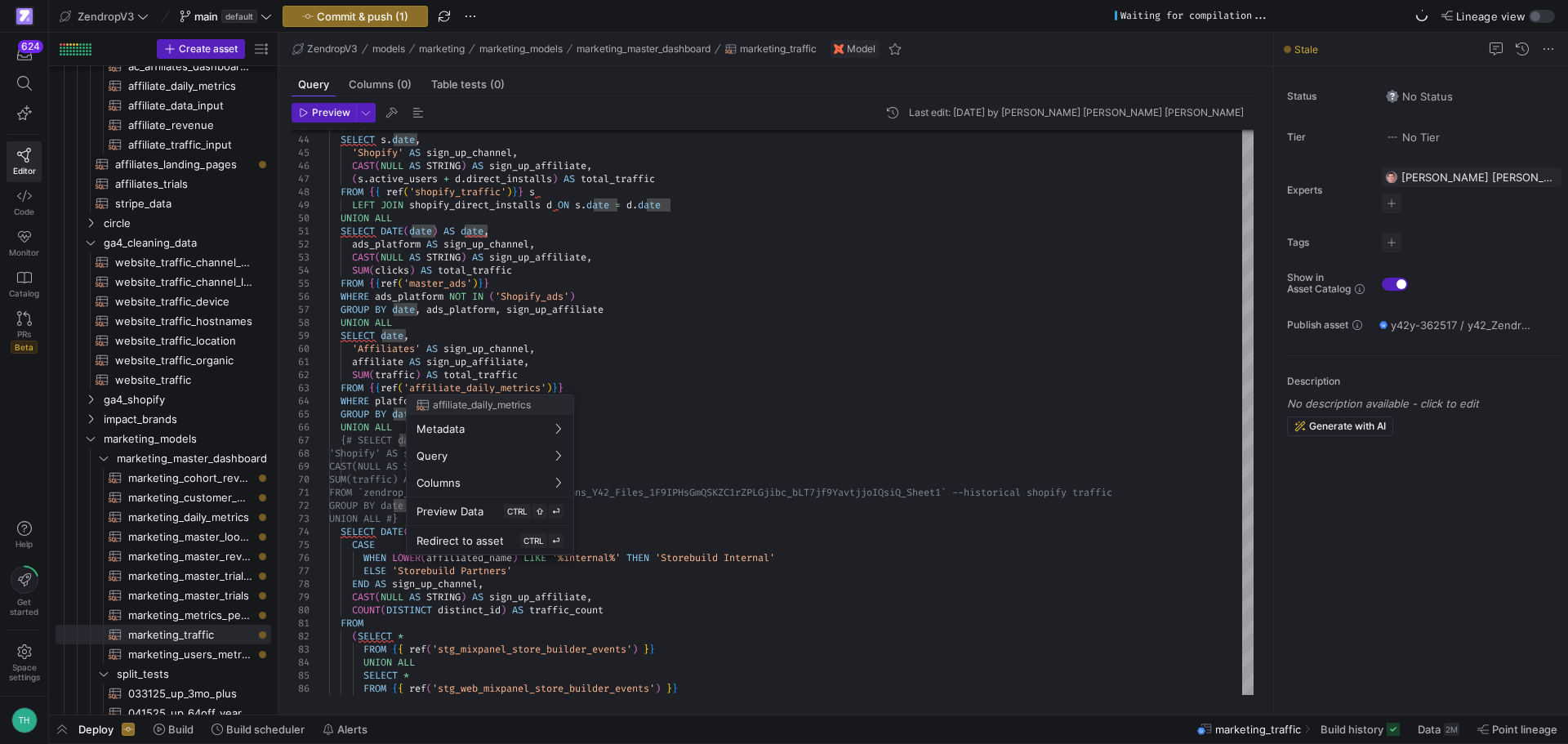 click at bounding box center [784, 372] 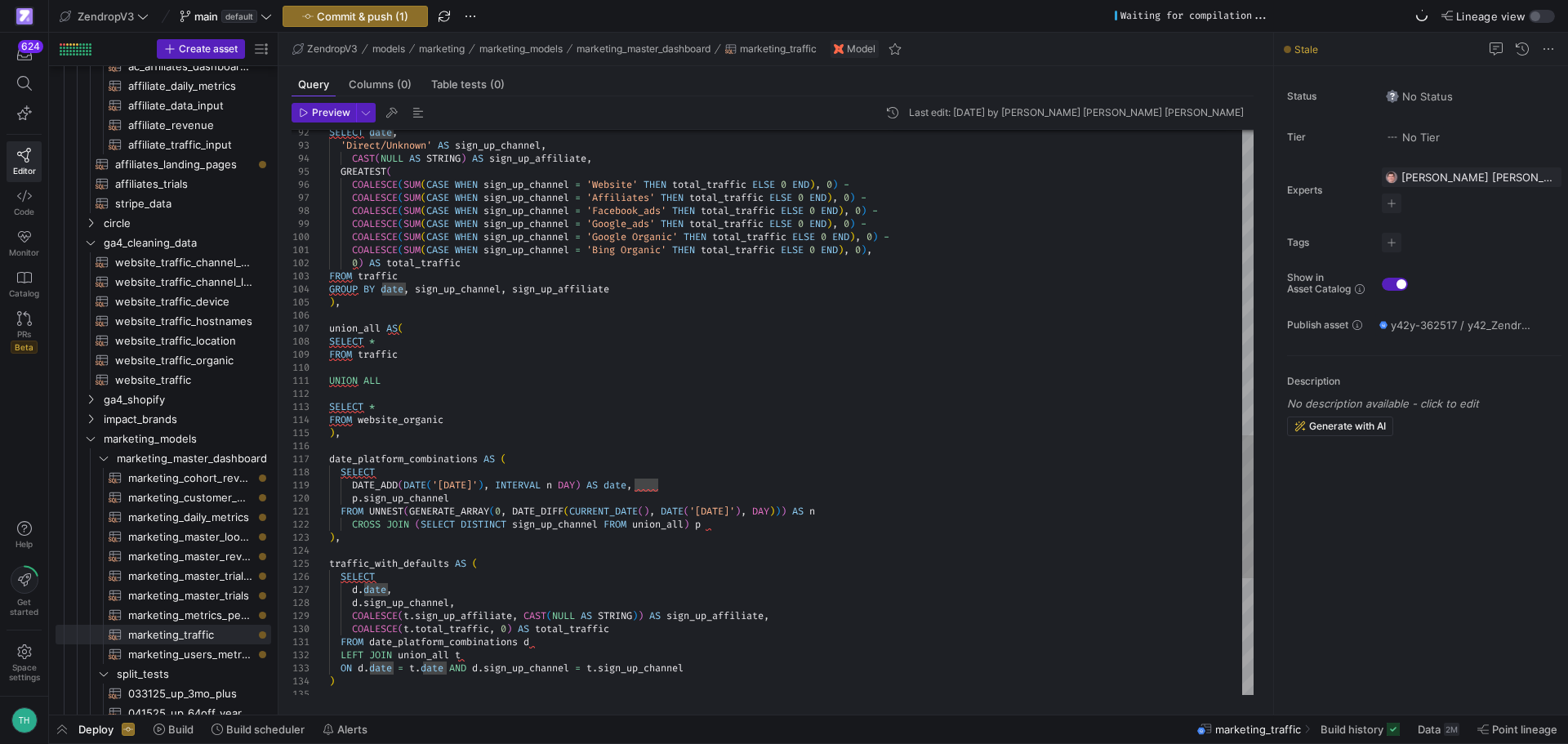 scroll, scrollTop: 39, scrollLeft: 52, axis: both 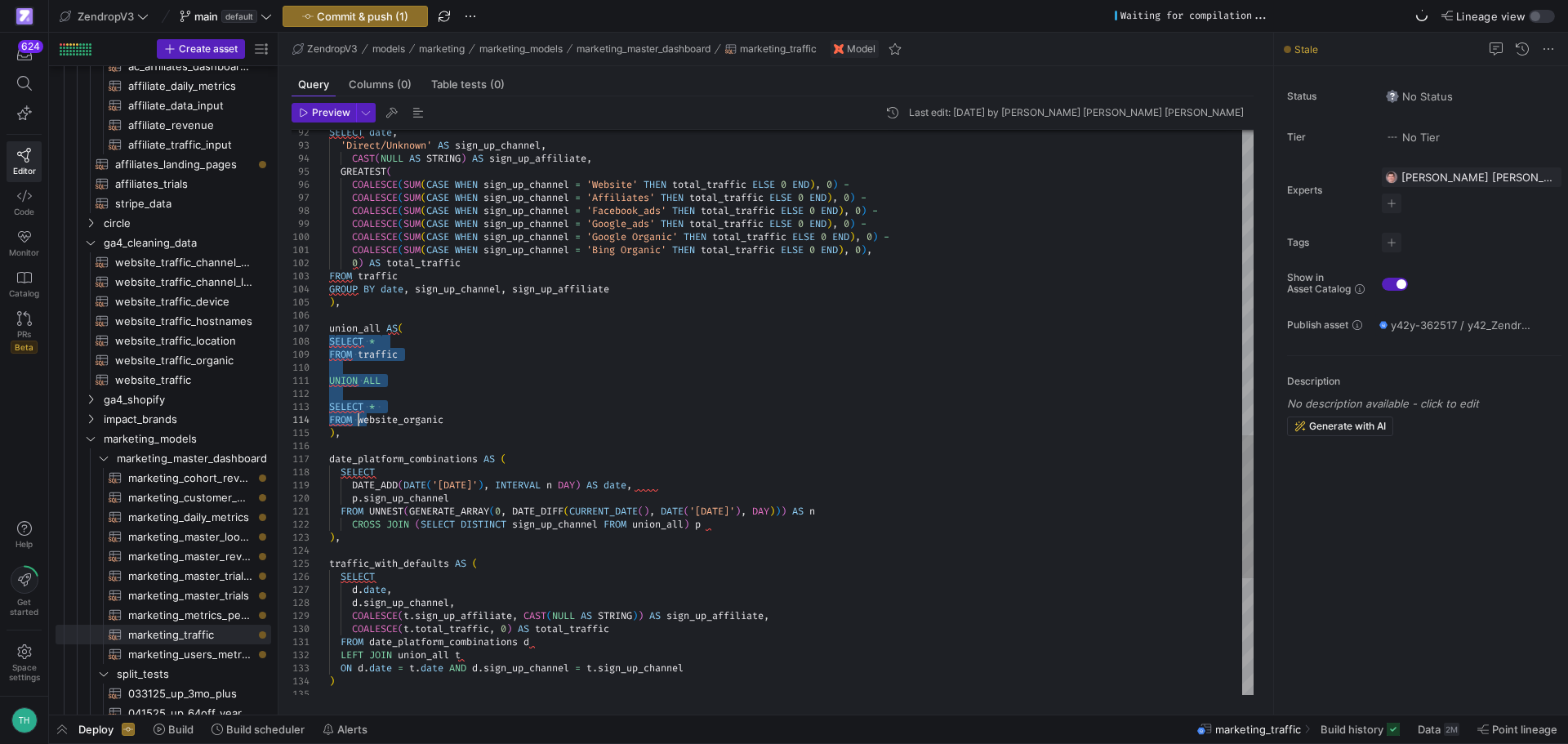 drag, startPoint x: 333, startPoint y: 341, endPoint x: 359, endPoint y: 418, distance: 81.27115 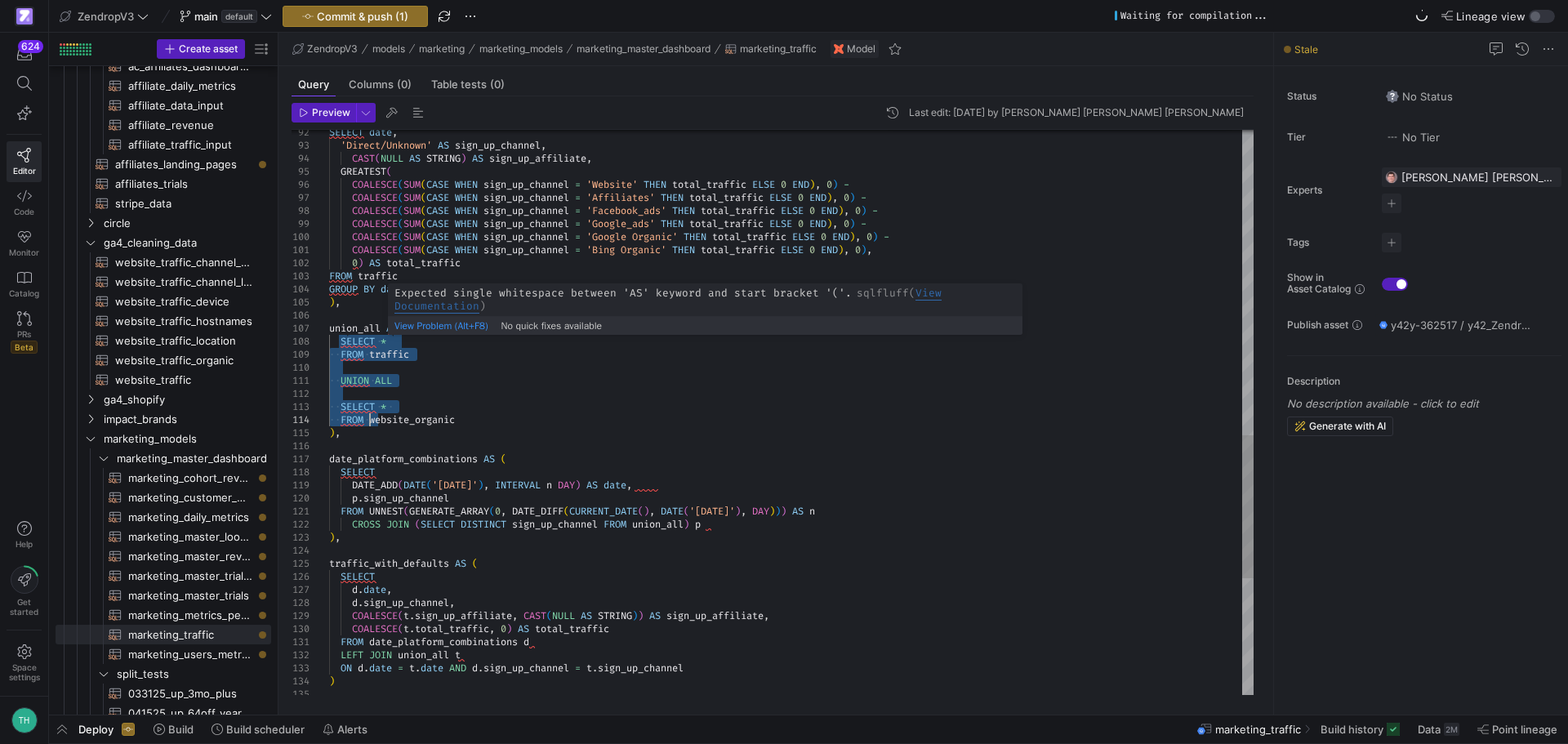 click on "SELECT   date ,    'Direct/Unknown'   AS   sign_up_channel ,      CAST ( NULL   AS   STRING )   AS   sign_up_affiliate ,    GREATEST (      COALESCE ( SUM ( CASE   WHEN   sign_up_channel   =   'Website'   THEN   total_traffic   ELSE   0   END ) ,   0 )   -        COALESCE ( SUM ( CASE   WHEN   sign_up_channel   =   'Affiliates'   THEN   total_traffic   ELSE   0   END ) ,   0 )   -        COALESCE ( SUM ( CASE   WHEN   sign_up_channel   =   'Facebook_ads'   THEN   total_traffic   ELSE   0   END ) ,   0 )   -        COALESCE ( SUM ( CASE   WHEN   sign_up_channel   =   'Google_ads'   THEN   total_traffic   ELSE   0   END ) ,   0 )   -        COALESCE ( SUM ( CASE   WHEN   sign_up_channel   =   'Google Organic'   THEN   total_traffic   ELSE   0   END ) ,   0 )   -        COALESCE ( SUM ( CASE   WHEN   sign_up_channel   =   'Bing Organic'   THEN   total_traffic   ELSE   0   END ) ,   0 ) ,      0 )" at bounding box center (791, 41) 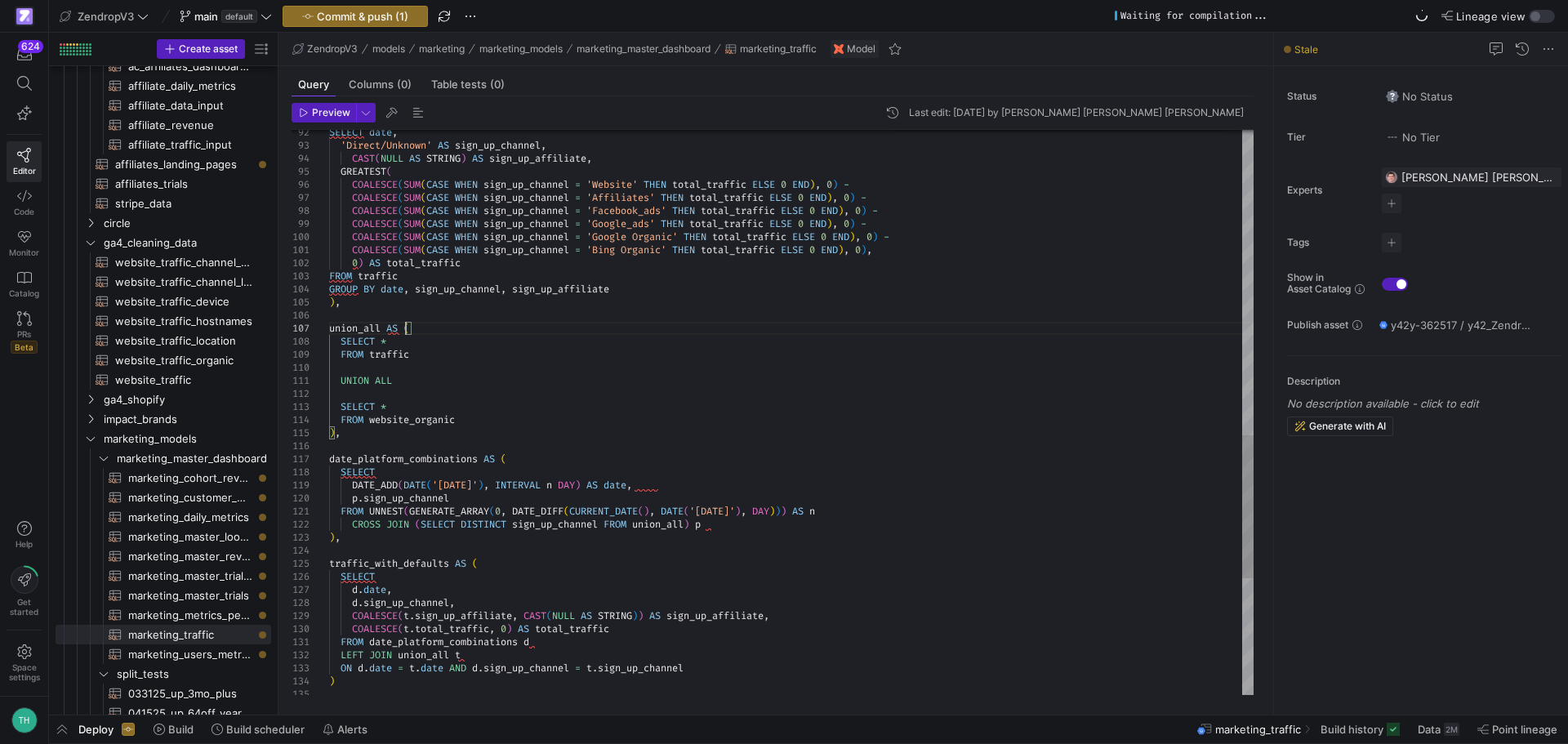 scroll, scrollTop: 78, scrollLeft: 76, axis: both 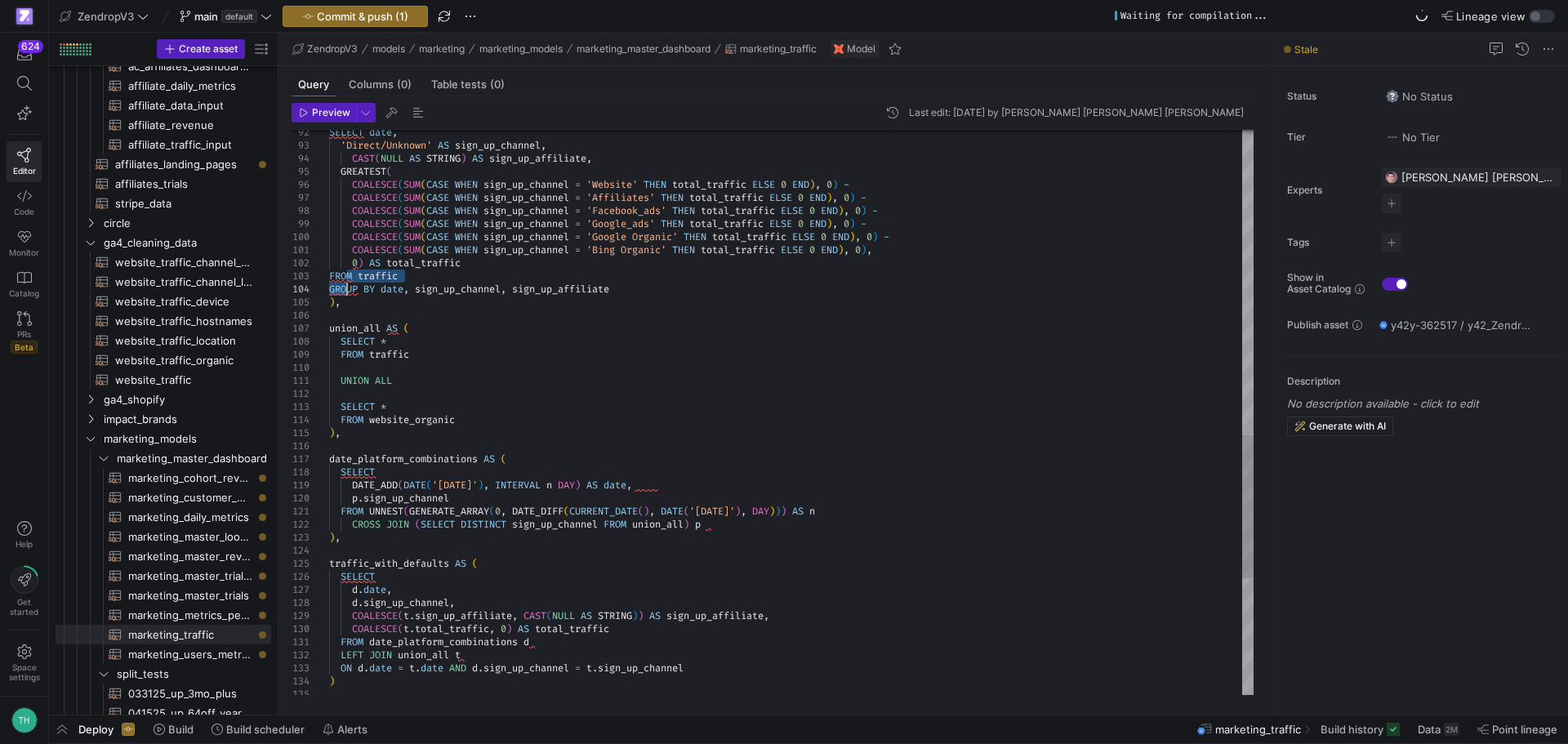 drag, startPoint x: 347, startPoint y: 277, endPoint x: 349, endPoint y: 287, distance: 10.198039 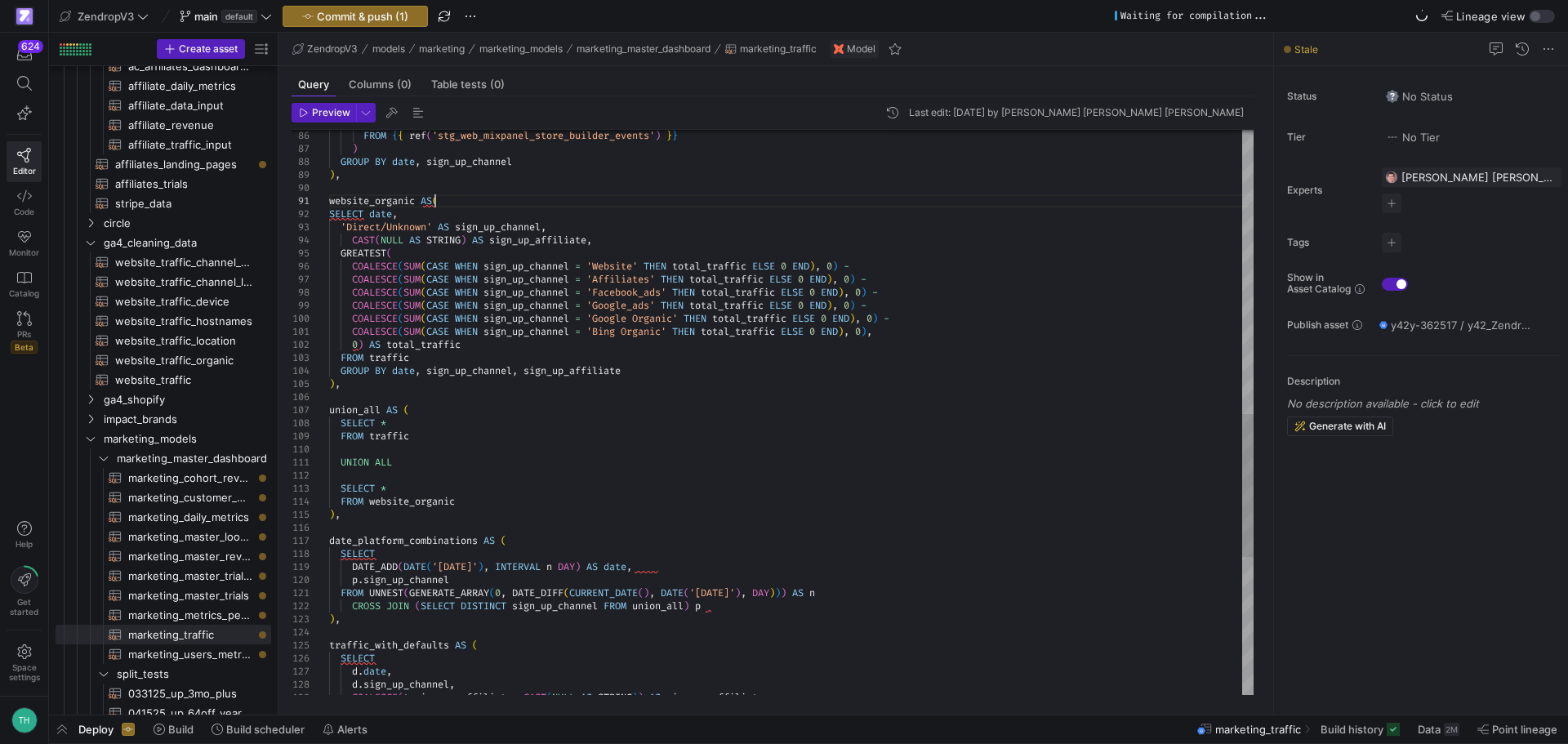 click on "SELECT   date ,    'Direct/Unknown'   AS   sign_up_channel ,      CAST ( NULL   AS   STRING )   AS   sign_up_affiliate ,    GREATEST (      COALESCE ( SUM ( CASE   WHEN   sign_up_channel   =   'Website'   THEN   total_traffic   ELSE   0   END ) ,   0 )   -        COALESCE ( SUM ( CASE   WHEN   sign_up_channel   =   'Affiliates'   THEN   total_traffic   ELSE   0   END ) ,   0 )   -        COALESCE ( SUM ( CASE   WHEN   sign_up_channel   =   'Facebook_ads'   THEN   total_traffic   ELSE   0   END ) ,   0 )   -        COALESCE ( SUM ( CASE   WHEN   sign_up_channel   =   'Google_ads'   THEN   total_traffic   ELSE   0   END ) ,   0 )   -        COALESCE ( SUM ( CASE   WHEN   sign_up_channel   =   'Google Organic'   THEN   total_traffic   ELSE   0   END ) ,   0 )   -        COALESCE ( SUM ( CASE   WHEN   sign_up_channel   =   'Bing Organic'   THEN   total_traffic   ELSE   0   END ) ,   0 ) ,      0 )" at bounding box center [791, 123] 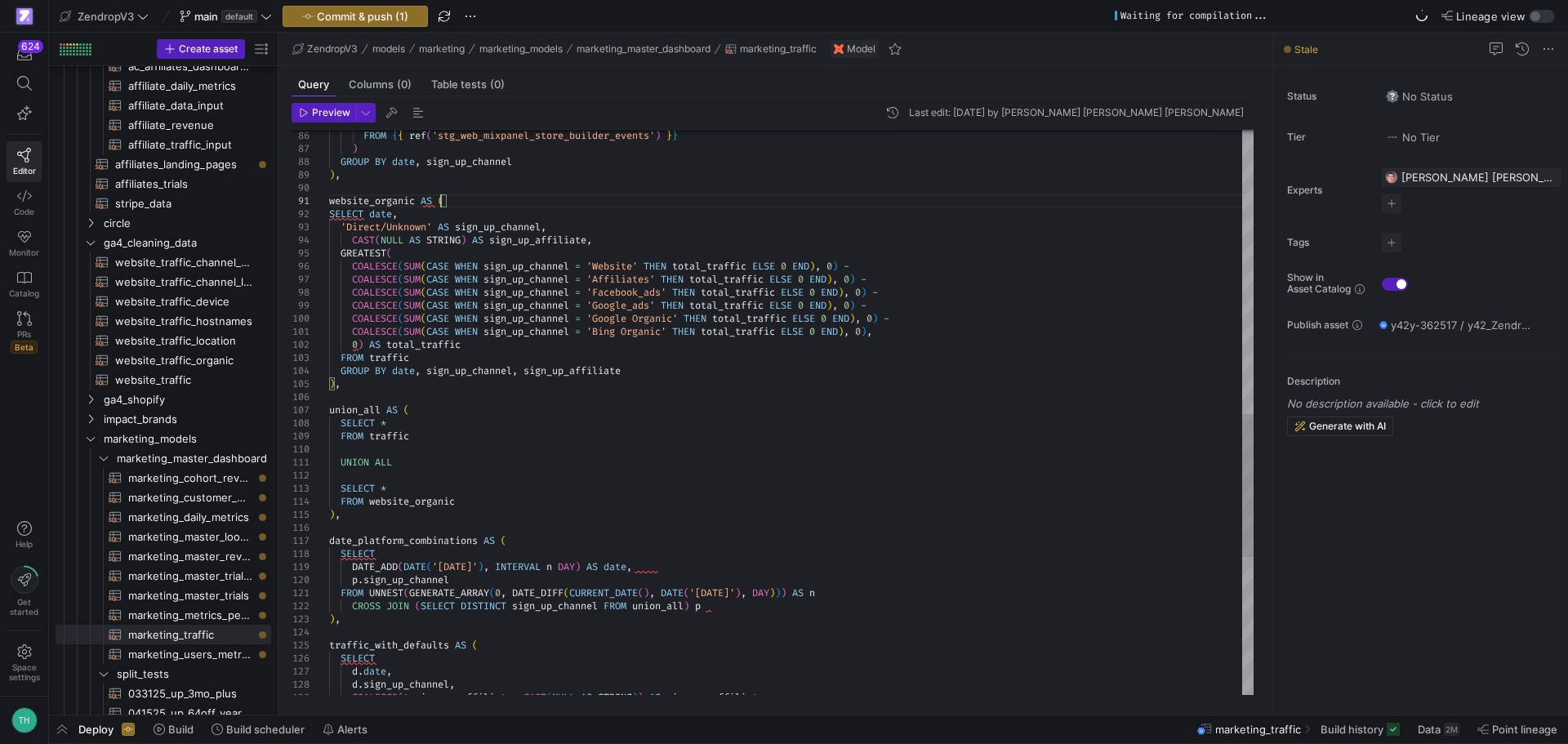 scroll, scrollTop: 12, scrollLeft: 111, axis: both 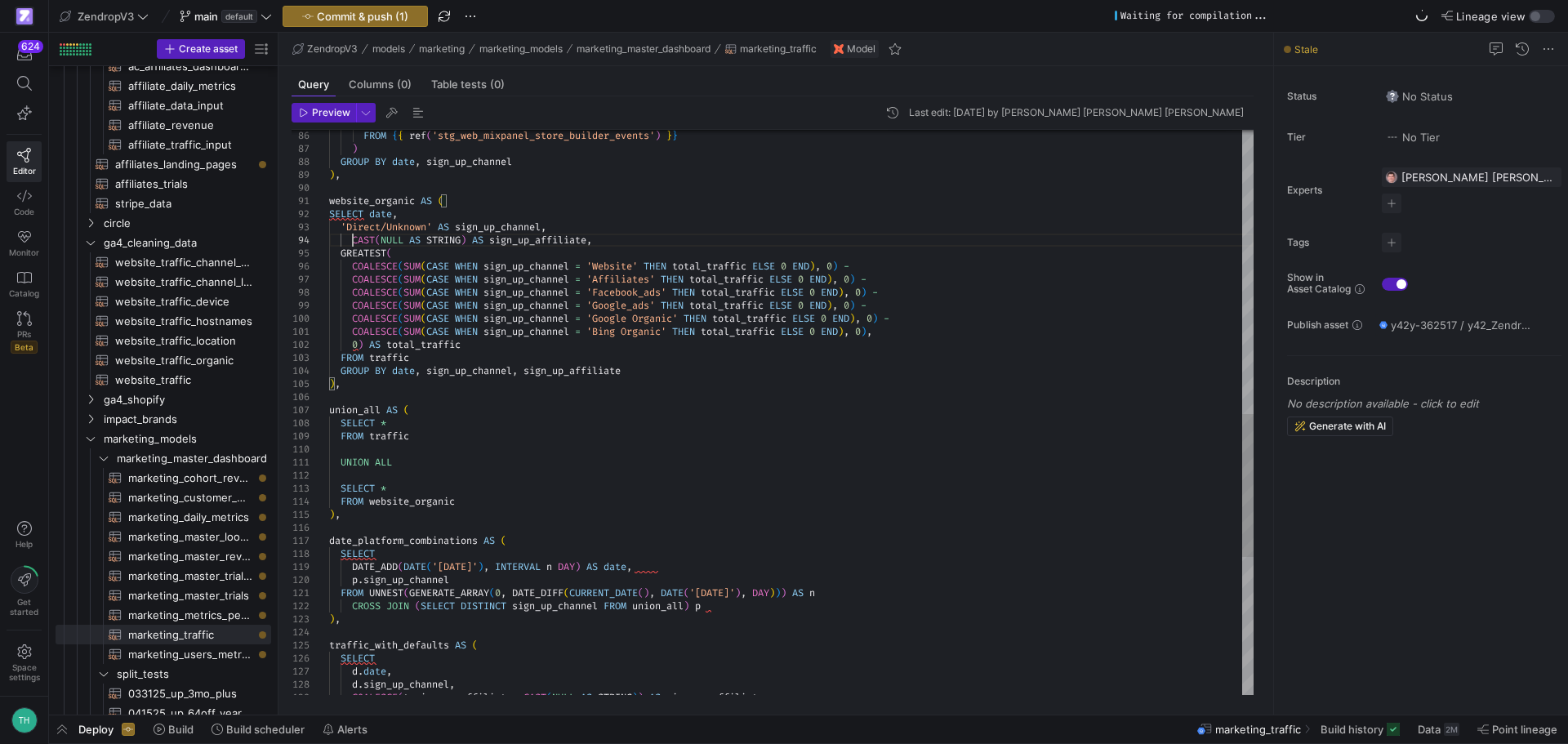 click on "SELECT   date ,    'Direct/Unknown'   AS   sign_up_channel ,      CAST ( NULL   AS   STRING )   AS   sign_up_affiliate ,    GREATEST (      COALESCE ( SUM ( CASE   WHEN   sign_up_channel   =   'Website'   THEN   total_traffic   ELSE   0   END ) ,   0 )   -        COALESCE ( SUM ( CASE   WHEN   sign_up_channel   =   'Affiliates'   THEN   total_traffic   ELSE   0   END ) ,   0 )   -        COALESCE ( SUM ( CASE   WHEN   sign_up_channel   =   'Facebook_ads'   THEN   total_traffic   ELSE   0   END ) ,   0 )   -        COALESCE ( SUM ( CASE   WHEN   sign_up_channel   =   'Google_ads'   THEN   total_traffic   ELSE   0   END ) ,   0 )   -        COALESCE ( SUM ( CASE   WHEN   sign_up_channel   =   'Google Organic'   THEN   total_traffic   ELSE   0   END ) ,   0 )   -        COALESCE ( SUM ( CASE   WHEN   sign_up_channel   =   'Bing Organic'   THEN   total_traffic   ELSE   0   END ) ,   0 ) ,      0 )" at bounding box center (791, 123) 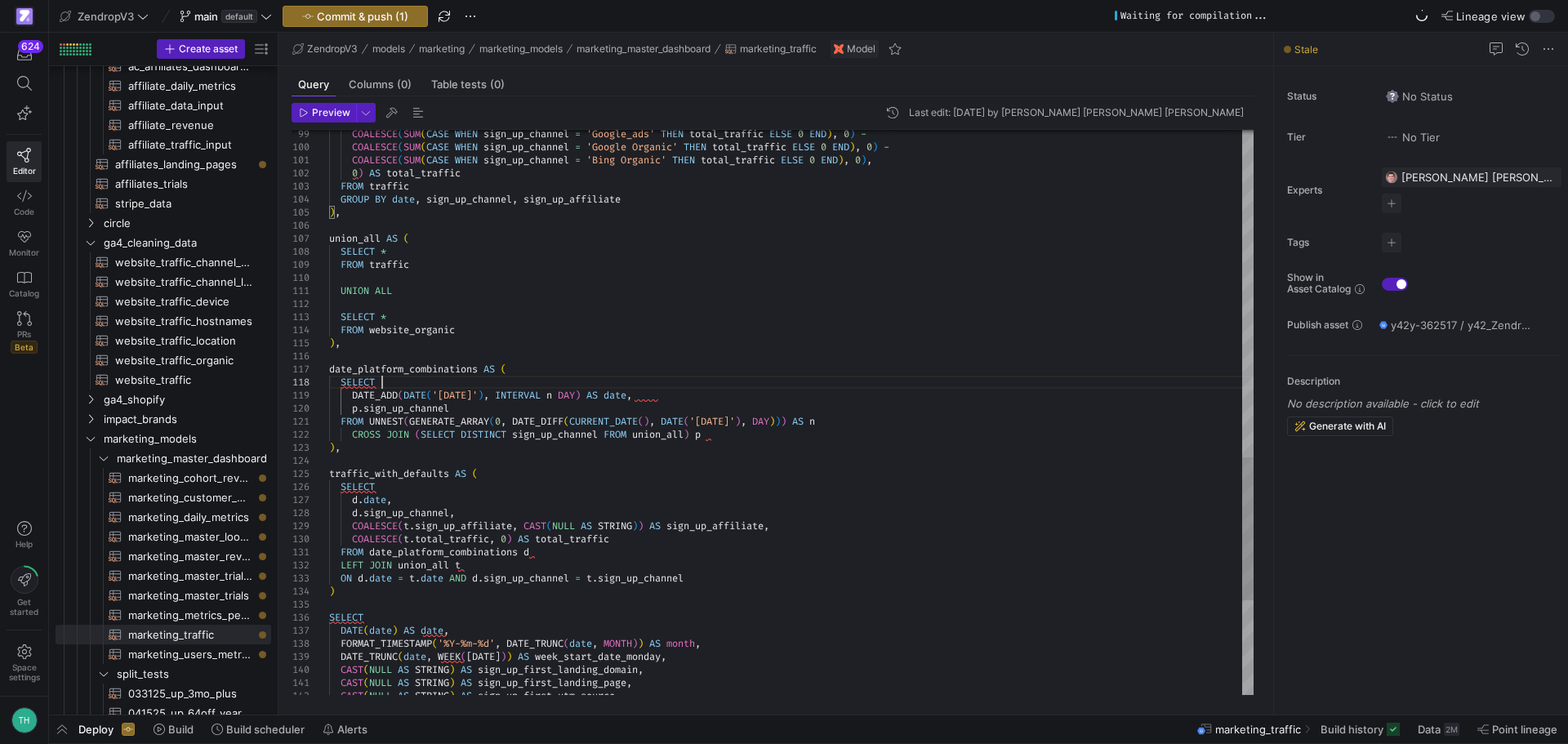 click on "COALESCE ( SUM ( CASE   WHEN   sign_up_channel   =   'Google_ads'   THEN   total_traffic   ELSE   0   END ) ,   0 )   -        COALESCE ( SUM ( CASE   WHEN   sign_up_channel   =   'Google Organic'   THEN   total_traffic   ELSE   0   END ) ,   0 )   -        COALESCE ( SUM ( CASE   WHEN   sign_up_channel   =   'Bing Organic'   THEN   total_traffic   ELSE   0   END ) ,   0 ) ,      0 )   AS   total_traffic    FROM   traffic    GROUP   BY   date ,   sign_up_channel ,   sign_up_affiliate ) , union_all   AS   (    SELECT   *    FROM   traffic    UNION   ALL    SELECT   *      FROM   website_organic ) , date_platform_combinations   AS   (    SELECT        DATE_ADD ( DATE ( '[DATE]' ) ,   INTERVAL   n   DAY )   AS   date ,      p . sign_up_channel    FROM   UNNEST ( GENERATE_ARRAY ( 0 ,   DATE_DIFF ( CURRENT_DATE ( ) ,   DATE ( '[DATE]' ) ,   DAY ) ) )   AS   n      CROSS   JOIN   ( SELECT" at bounding box center [791, -49] 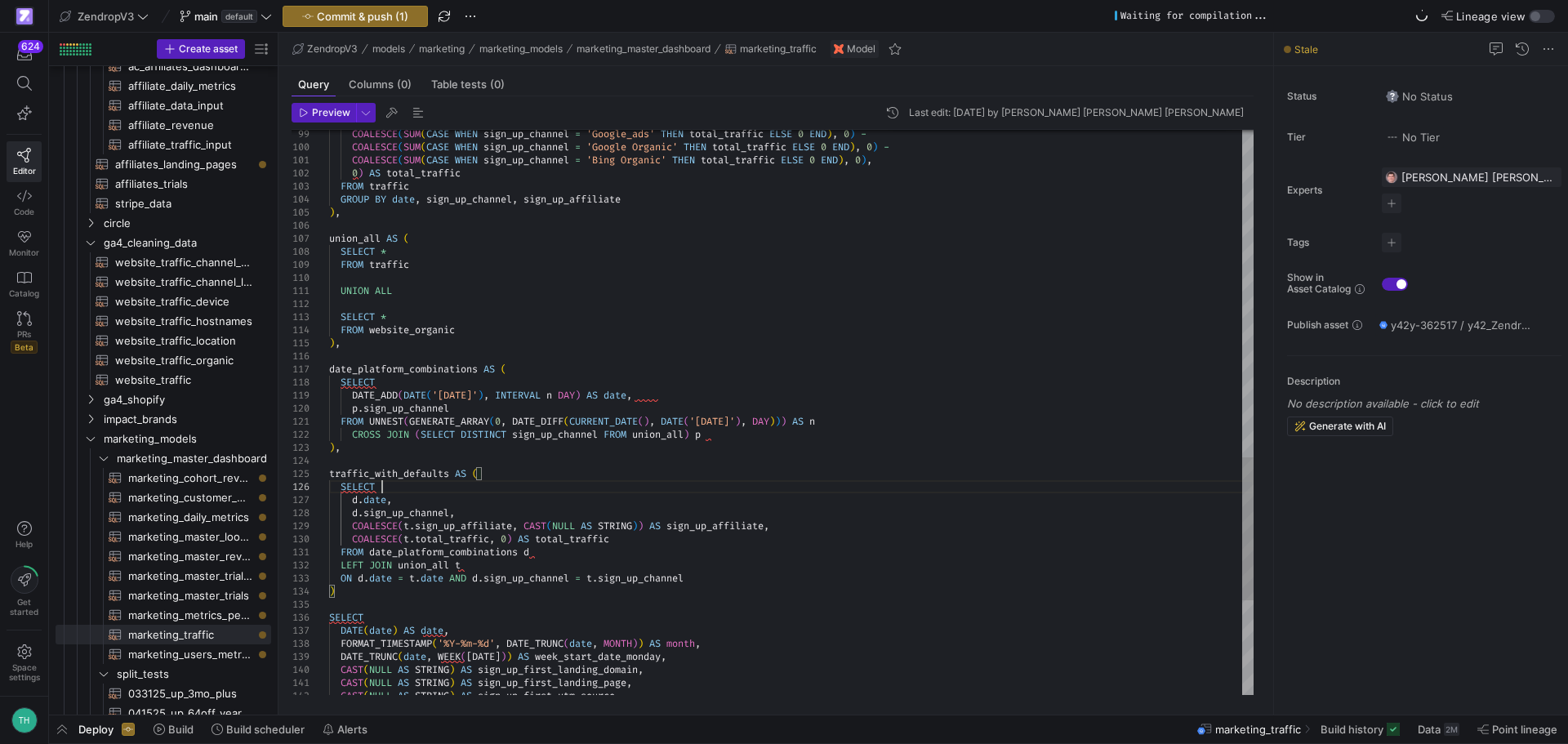 click on "COALESCE ( SUM ( CASE   WHEN   sign_up_channel   =   'Google_ads'   THEN   total_traffic   ELSE   0   END ) ,   0 )   -        COALESCE ( SUM ( CASE   WHEN   sign_up_channel   =   'Google Organic'   THEN   total_traffic   ELSE   0   END ) ,   0 )   -        COALESCE ( SUM ( CASE   WHEN   sign_up_channel   =   'Bing Organic'   THEN   total_traffic   ELSE   0   END ) ,   0 ) ,      0 )   AS   total_traffic    FROM   traffic    GROUP   BY   date ,   sign_up_channel ,   sign_up_affiliate ) , union_all   AS   (    SELECT   *    FROM   traffic    UNION   ALL    SELECT   *      FROM   website_organic ) , date_platform_combinations   AS   (    SELECT      DATE_ADD ( DATE ( '[DATE]' ) ,   INTERVAL   n   DAY )   AS   date ,      p . sign_up_channel    FROM   UNNEST ( GENERATE_ARRAY ( 0 ,   DATE_DIFF ( CURRENT_DATE ( ) ,   DATE ( '[DATE]' ) ,   DAY ) ) )   AS   n      CROSS   JOIN   ( SELECT" at bounding box center (791, -49) 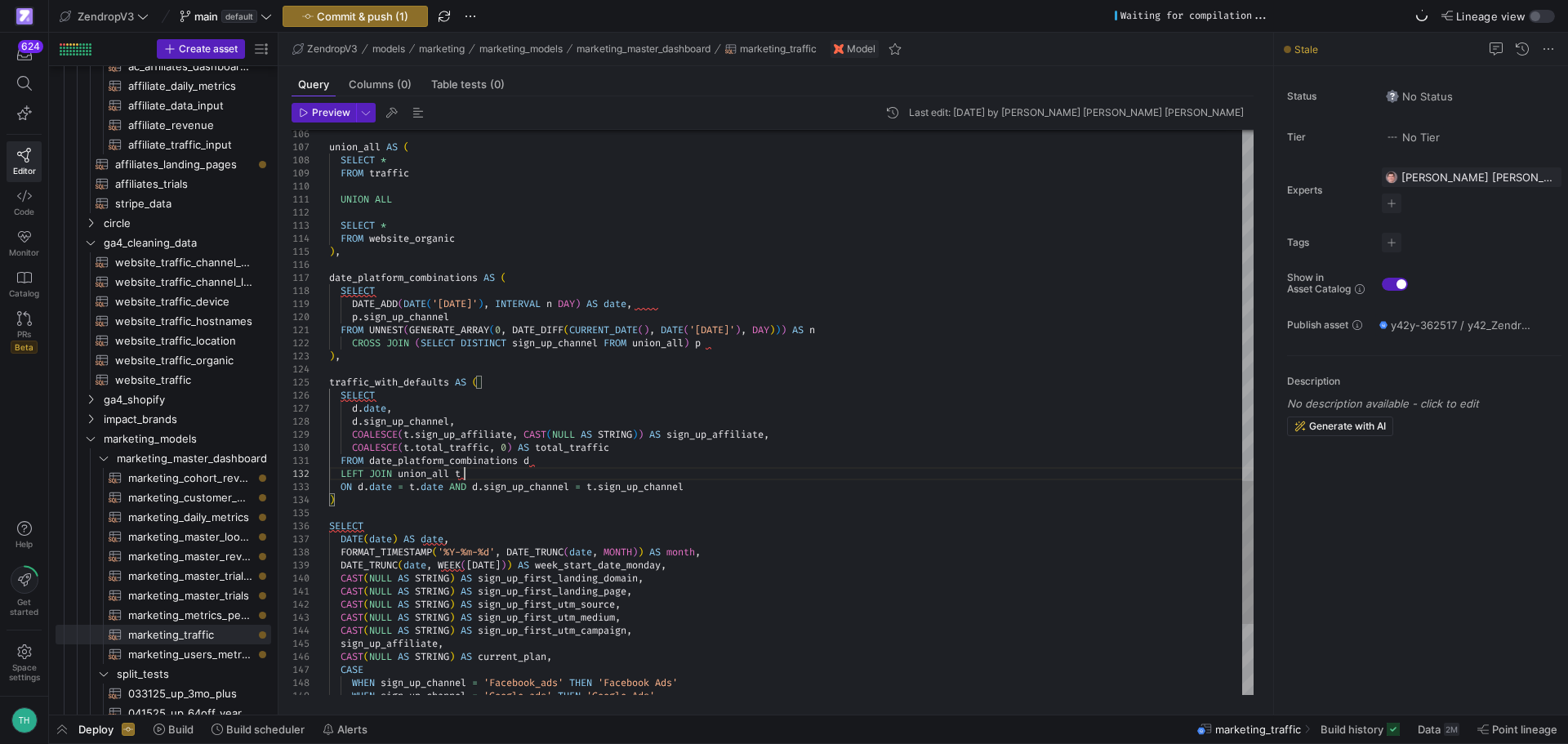 click on "union_all   AS   (    SELECT   *    FROM   traffic    UNION   ALL    SELECT   *      FROM   website_organic ) , date_platform_combinations   AS   (    SELECT      DATE_ADD ( DATE ( '[DATE]' ) ,   INTERVAL   n   DAY )   AS   date ,      p . sign_up_channel    FROM   UNNEST ( GENERATE_ARRAY ( 0 ,   DATE_DIFF ( CURRENT_DATE ( ) ,   DATE ( '[DATE]' ) ,   DAY ) ) )   AS   n      CROSS   JOIN   ( SELECT   DISTINCT   sign_up_channel   FROM   union_all )   p ) , traffic_with_defaults   AS   (    SELECT      d . date ,      d . sign_up_channel ,      COALESCE ( t . sign_up_affiliate ,   CAST ( NULL   AS   STRING ) )   AS   sign_up_affiliate ,      COALESCE ( t . total_traffic ,   0 )   AS   total_traffic    FROM   date_platform_combinations   d    LEFT   JOIN   union_all   t    ON   d . date   =   t . date   AND   [PERSON_NAME] sign_up_channel   =   t . sign_up_channel ) SELECT       DATE ( date )   AS   date ," at bounding box center (791, -140) 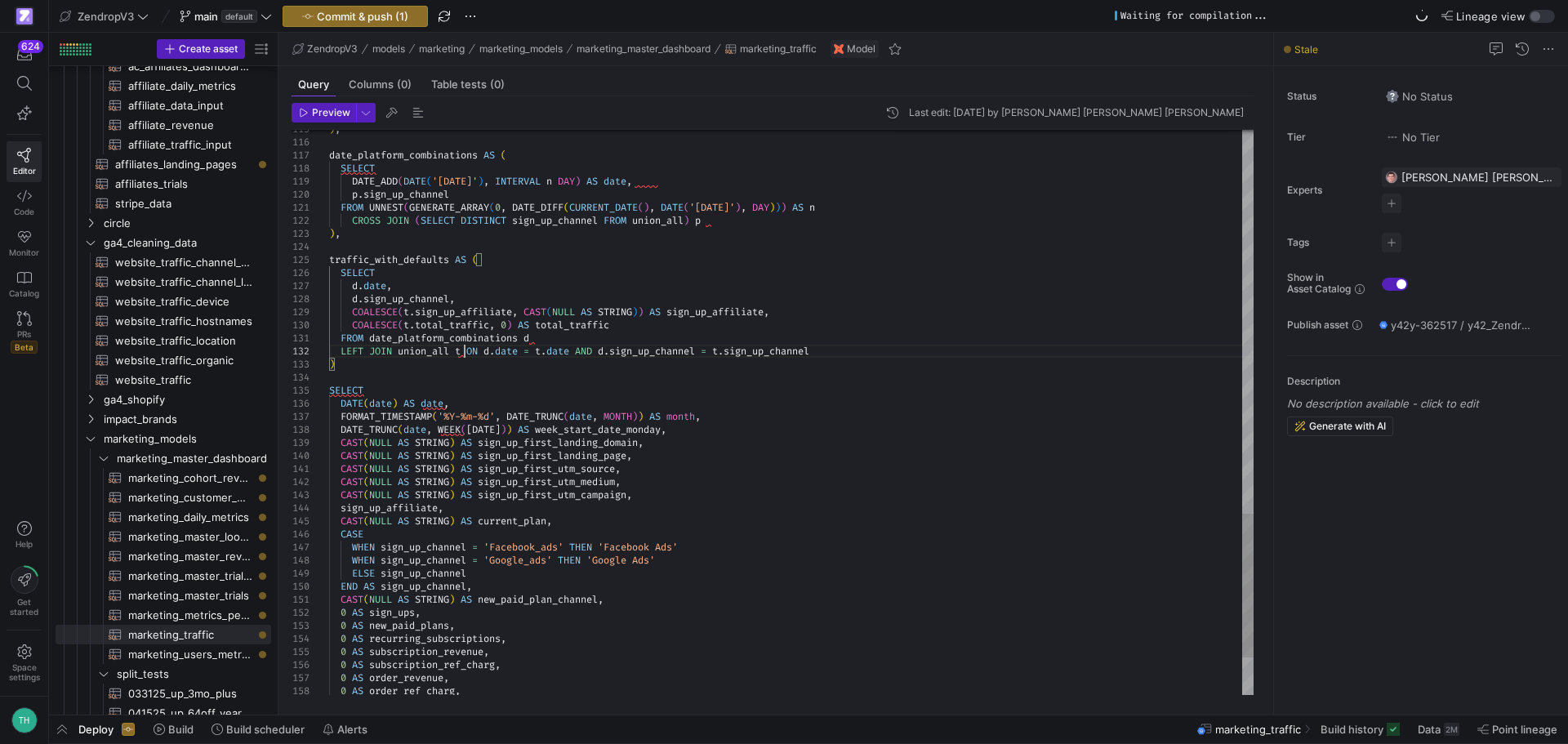 click on ") , date_platform_combinations   AS   (    SELECT      DATE_ADD ( DATE ( '[DATE]' ) ,   INTERVAL   n   DAY )   AS   date ,      p . sign_up_channel    FROM   UNNEST ( GENERATE_ARRAY ( 0 ,   DATE_DIFF ( CURRENT_DATE ( ) ,   DATE ( '[DATE]' ) ,   DAY ) ) )   AS   n      CROSS   JOIN   ( SELECT   DISTINCT   sign_up_channel   FROM   union_all )   p ) , traffic_with_defaults   AS   (    SELECT      d . date ,      d . sign_up_channel ,      COALESCE ( t . sign_up_affiliate ,   CAST ( NULL   AS   STRING ) )   AS   sign_up_affiliate ,      COALESCE ( t . total_traffic ,   0 )   AS   total_traffic    FROM   date_platform_combinations   d    LEFT   JOIN   union_all   t   ON   d . date   =   t . date   AND   [PERSON_NAME] sign_up_channel   =   t . sign_up_channel ) SELECT       DATE ( date )   AS   date ,    FORMAT_TIMESTAMP ( '%Y-%m-%d' ,   DATE_TRUNC ( date ,   MONTH ) )   AS   month ,    DATE_TRUNC ( date ,   WEEK ( [DATE]" at bounding box center [791, -270] 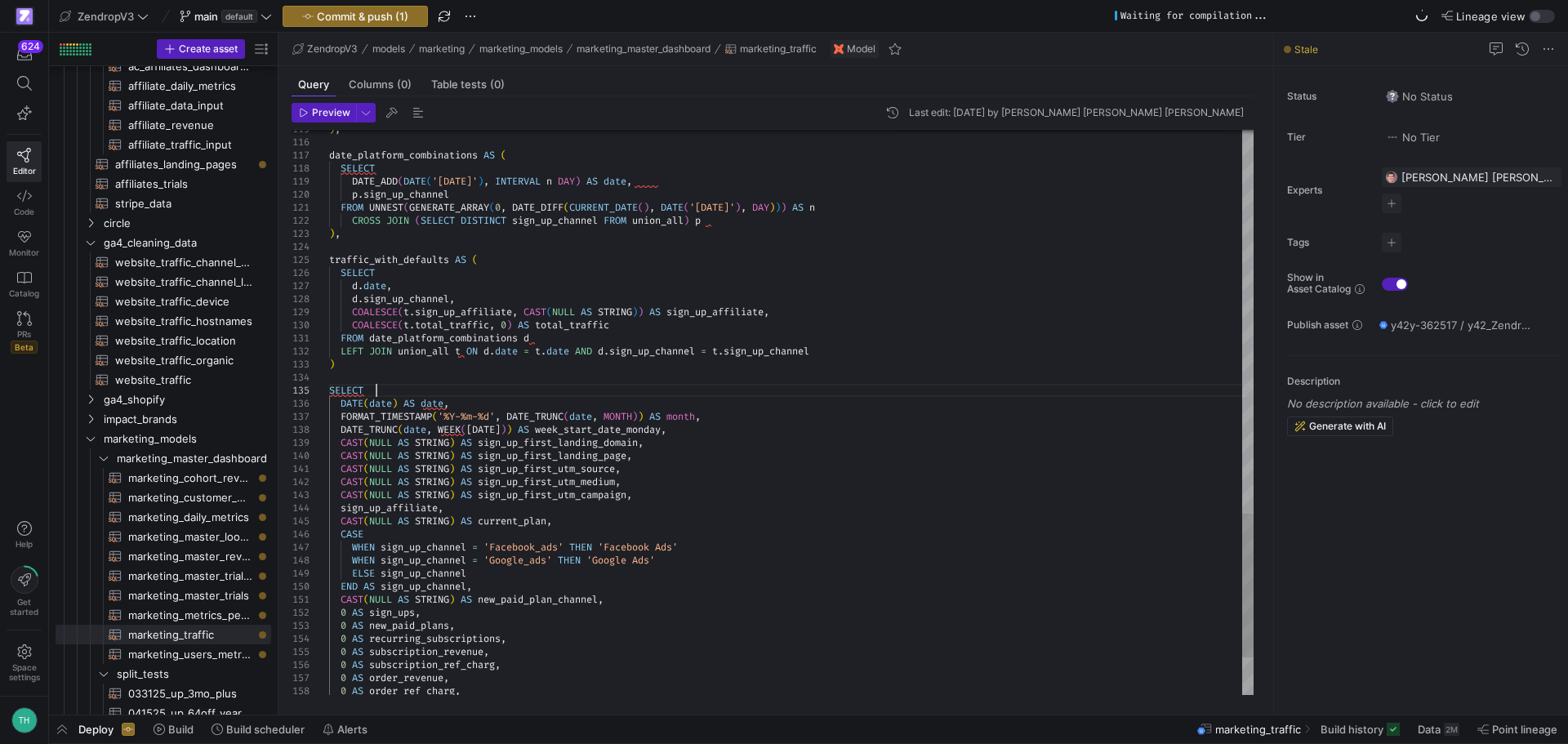 click on ") , date_platform_combinations   AS   (    SELECT      DATE_ADD ( DATE ( '[DATE]' ) ,   INTERVAL   n   DAY )   AS   date ,      p . sign_up_channel    FROM   UNNEST ( GENERATE_ARRAY ( 0 ,   DATE_DIFF ( CURRENT_DATE ( ) ,   DATE ( '[DATE]' ) ,   DAY ) ) )   AS   n      CROSS   JOIN   ( SELECT   DISTINCT   sign_up_channel   FROM   union_all )   p ) , traffic_with_defaults   AS   (    SELECT      d . date ,      d . sign_up_channel ,      COALESCE ( t . sign_up_affiliate ,   CAST ( NULL   AS   STRING ) )   AS   sign_up_affiliate ,      COALESCE ( t . total_traffic ,   0 )   AS   total_traffic    FROM   date_platform_combinations   d    LEFT   JOIN   union_all   t   ON   d . date   =   t . date   AND   [PERSON_NAME] sign_up_channel   =   t . sign_up_channel ) SELECT       DATE ( date )   AS   date ,    FORMAT_TIMESTAMP ( '%Y-%m-%d' ,   DATE_TRUNC ( date ,   MONTH ) )   AS   month ,    DATE_TRUNC ( date ,   WEEK ( [DATE]" at bounding box center [791, -270] 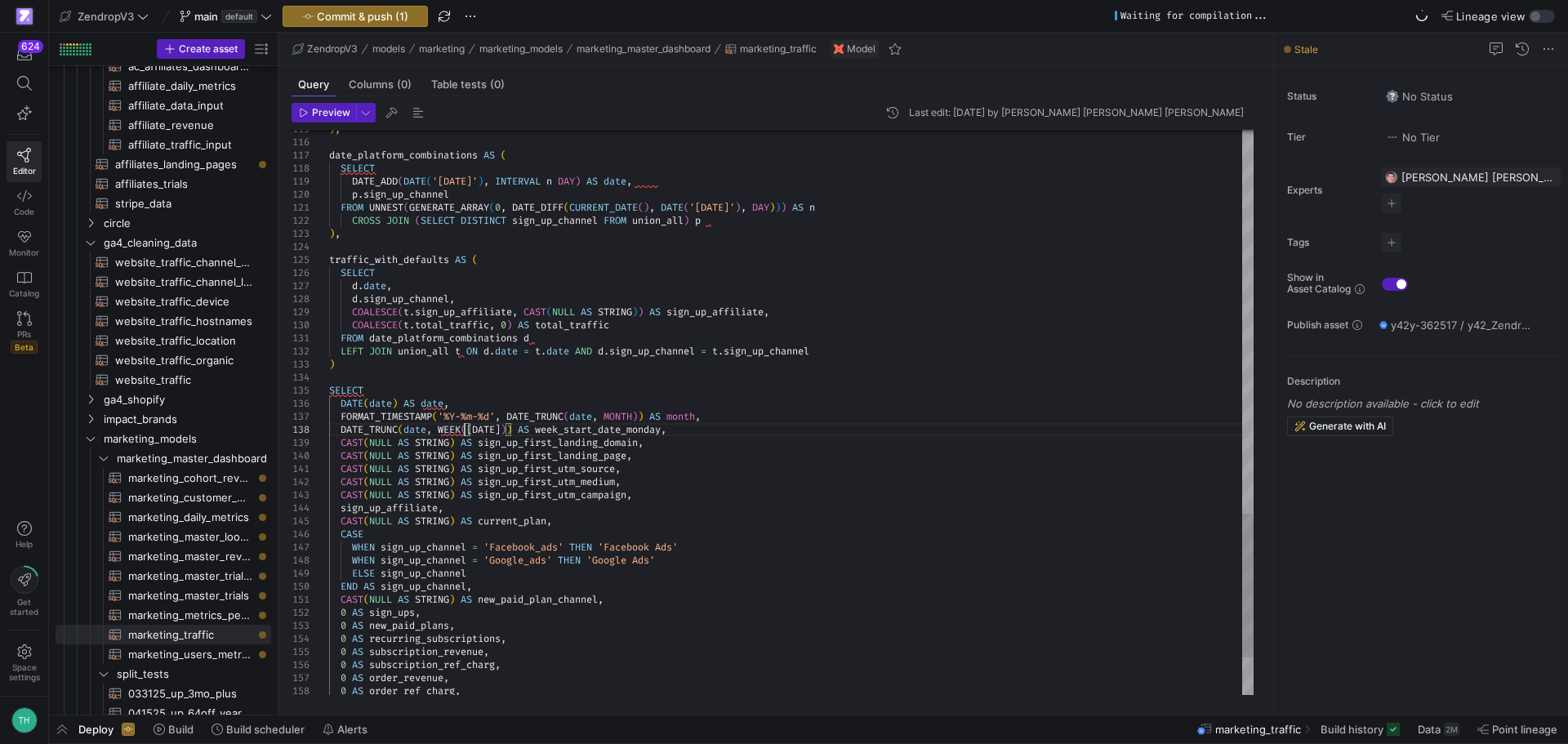 click on ") , date_platform_combinations   AS   (    SELECT      DATE_ADD ( DATE ( '[DATE]' ) ,   INTERVAL   n   DAY )   AS   date ,      p . sign_up_channel    FROM   UNNEST ( GENERATE_ARRAY ( 0 ,   DATE_DIFF ( CURRENT_DATE ( ) ,   DATE ( '[DATE]' ) ,   DAY ) ) )   AS   n      CROSS   JOIN   ( SELECT   DISTINCT   sign_up_channel   FROM   union_all )   p ) , traffic_with_defaults   AS   (    SELECT      d . date ,      d . sign_up_channel ,      COALESCE ( t . sign_up_affiliate ,   CAST ( NULL   AS   STRING ) )   AS   sign_up_affiliate ,      COALESCE ( t . total_traffic ,   0 )   AS   total_traffic    FROM   date_platform_combinations   d    LEFT   JOIN   union_all   t   ON   d . date   =   t . date   AND   [PERSON_NAME] sign_up_channel   =   t . sign_up_channel ) SELECT    DATE ( date )   AS   date ,    FORMAT_TIMESTAMP ( '%Y-%m-%d' ,   DATE_TRUNC ( date ,   MONTH ) )   AS   month ,    DATE_TRUNC ( date ,   WEEK ( [DATE] ) ) ," at bounding box center [791, -270] 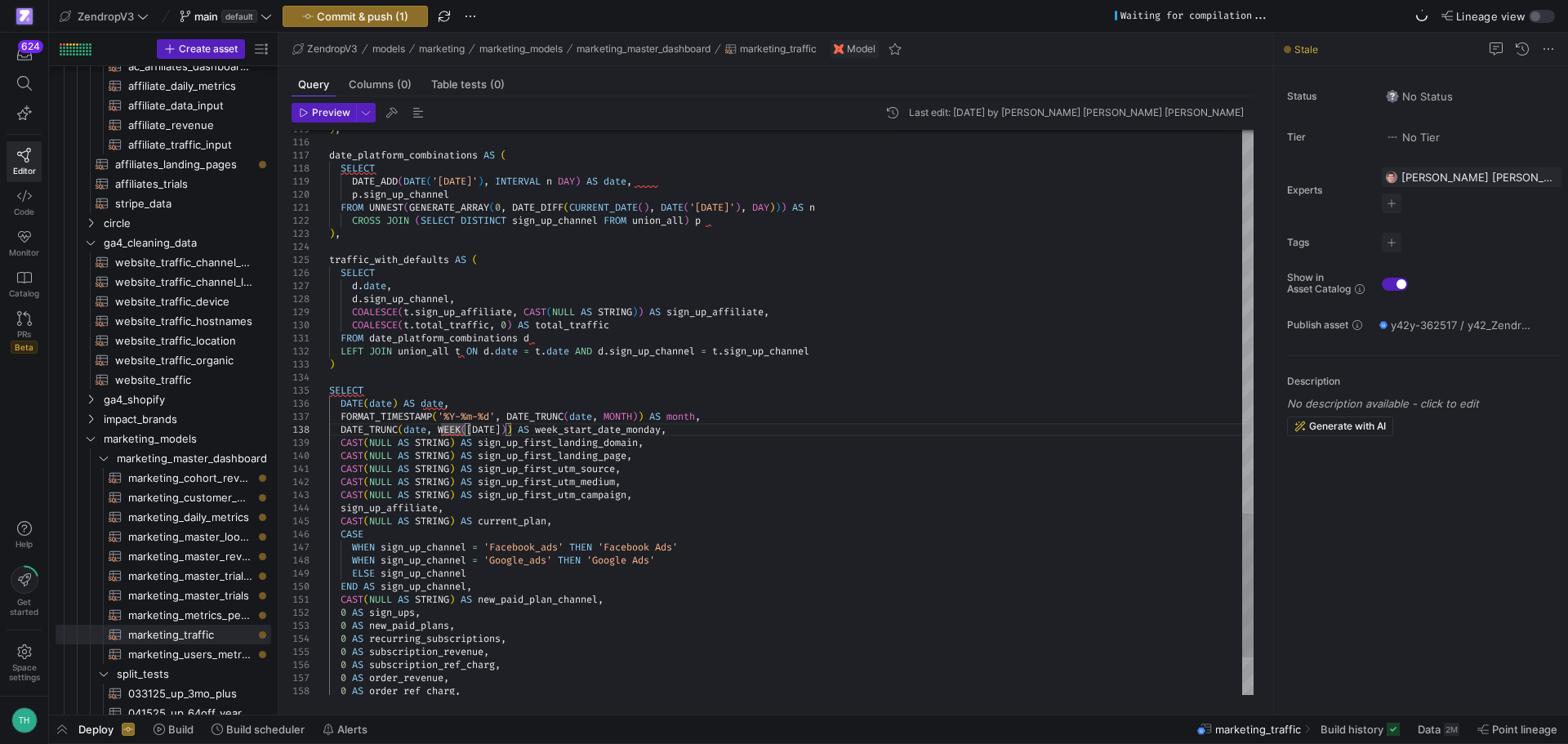 scroll, scrollTop: 91, scrollLeft: 140, axis: both 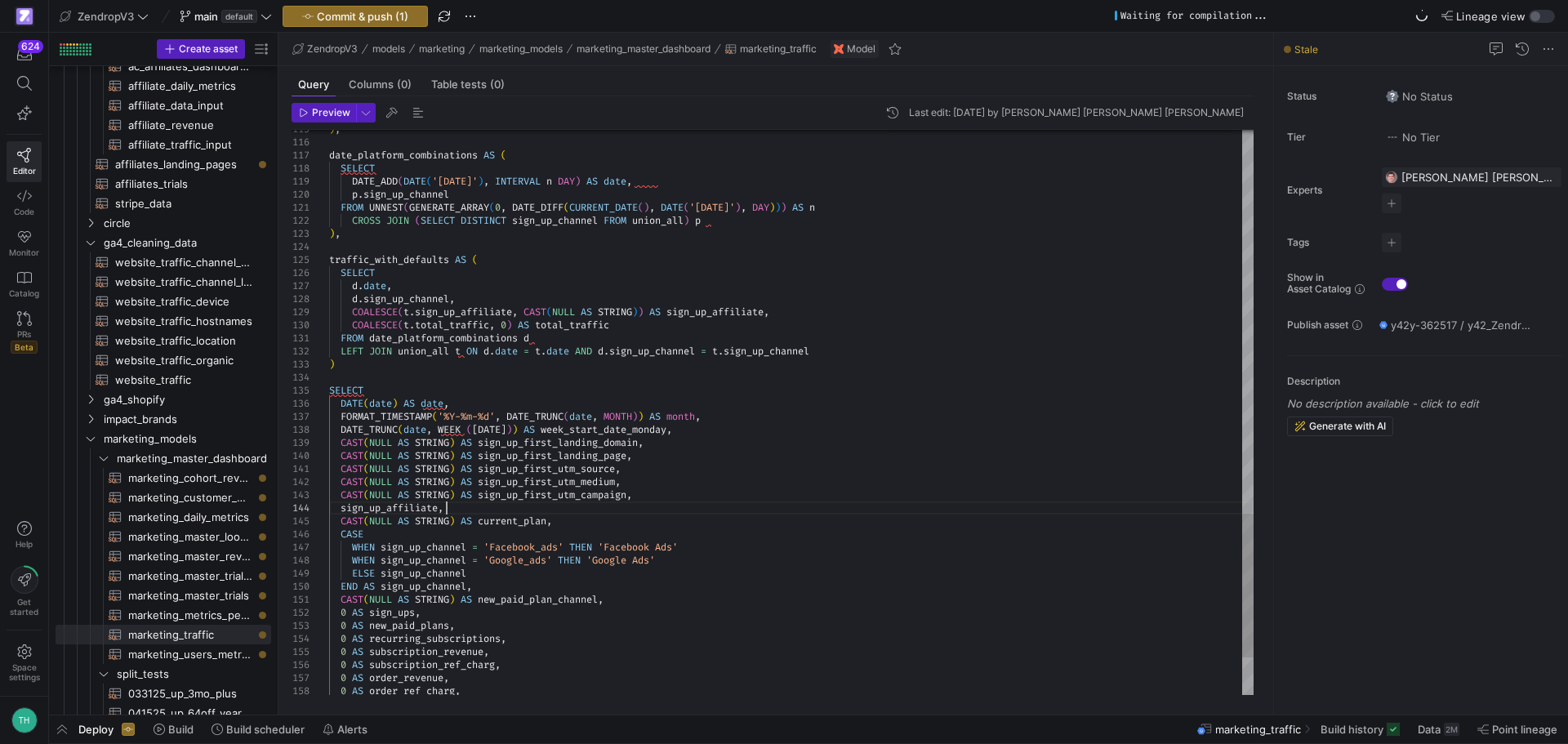 click on ") , date_platform_combinations   AS   (    SELECT      DATE_ADD ( DATE ( '[DATE]' ) ,   INTERVAL   n   DAY )   AS   date ,      p . sign_up_channel    FROM   UNNEST ( GENERATE_ARRAY ( 0 ,   DATE_DIFF ( CURRENT_DATE ( ) ,   DATE ( '[DATE]' ) ,   DAY ) ) )   AS   n      CROSS   JOIN   ( SELECT   DISTINCT   sign_up_channel   FROM   union_all )   p ) , traffic_with_defaults   AS   (    SELECT      d . date ,      d . sign_up_channel ,      COALESCE ( t . sign_up_affiliate ,   CAST ( NULL   AS   STRING ) )   AS   sign_up_affiliate ,      COALESCE ( t . total_traffic ,   0 )   AS   total_traffic    FROM   date_platform_combinations   d    LEFT   JOIN   union_all   t   ON   d . date   =   t . date   AND   [PERSON_NAME] sign_up_channel   =   t . sign_up_channel ) SELECT    DATE ( date )   AS   date ,    FORMAT_TIMESTAMP ( '%Y-%m-%d' ,   DATE_TRUNC ( date ,   MONTH ) )   AS   month ,    DATE_TRUNC ( date ,   WEEK   ( [DATE] )" at bounding box center [791, -270] 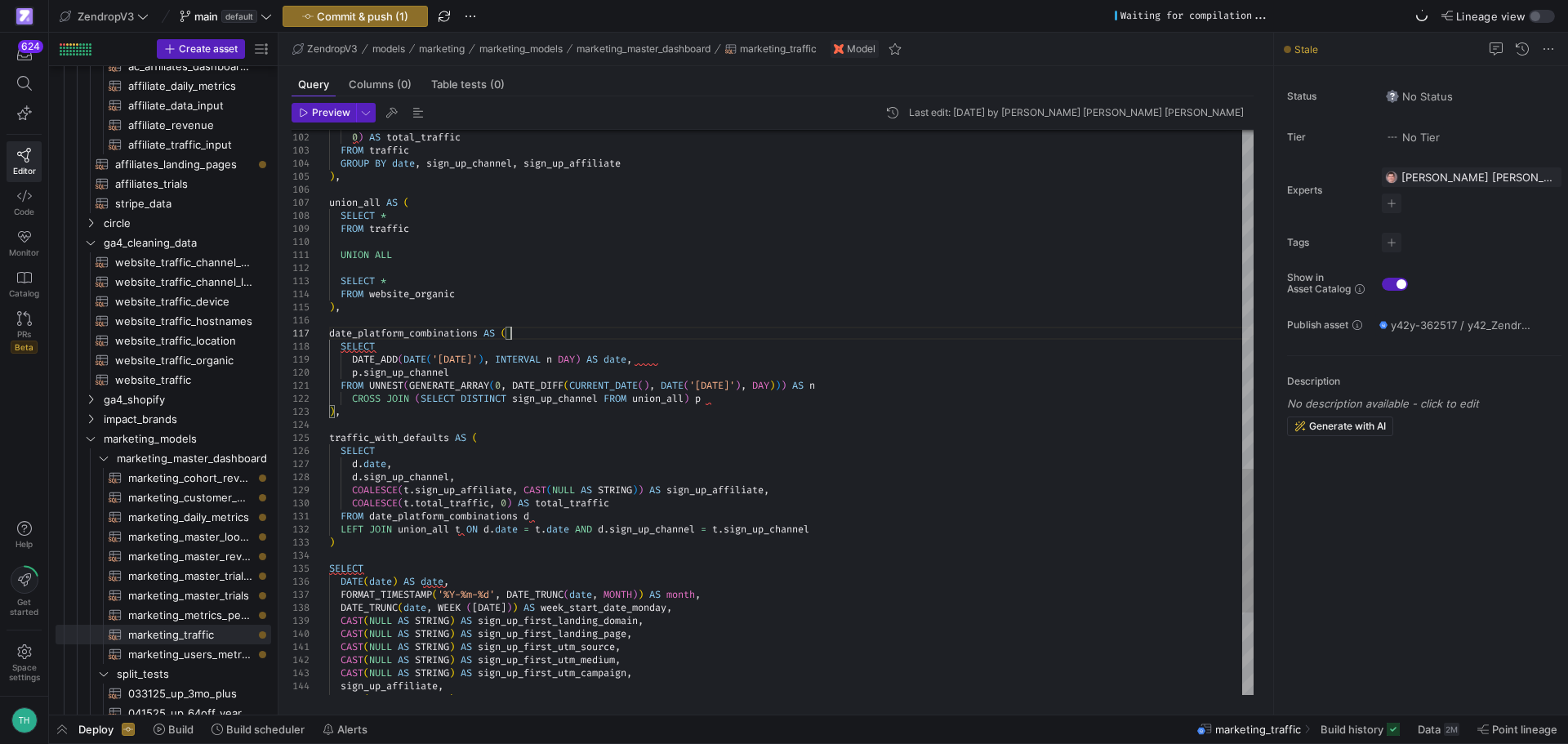 click on "SELECT      d . date ,      d . sign_up_channel ,      COALESCE ( t . sign_up_affiliate ,   CAST ( NULL   AS   STRING ) )   AS   sign_up_affiliate ,      COALESCE ( t . total_traffic ,   0 )   AS   total_traffic    FROM   date_platform_combinations   d    LEFT   JOIN   union_all   t   ON   d . date   =   t . date   AND   [PERSON_NAME] sign_up_channel   =   t . sign_up_channel ) SELECT    DATE ( date )   AS   date ,    FORMAT_TIMESTAMP ( '%Y-%m-%d' ,   DATE_TRUNC ( date ,   MONTH ) )   AS   month ,    DATE_TRUNC ( date ,   WEEK   ( [DATE] ) )   AS   week_start_date_monday ,    CAST ( NULL   AS   STRING )   AS   sign_up_first_landing_domain ,    CAST ( NULL   AS   STRING )   AS   sign_up_first_landing_page ,    CAST ( NULL   AS   STRING )   AS   sign_up_first_utm_source ,    CAST ( NULL   AS   STRING )   AS   sign_up_first_utm_medium ,    CAST ( NULL   AS   STRING )   AS   sign_up_first_utm_campaign ,    sign_up_affiliate ," at bounding box center (791, -91) 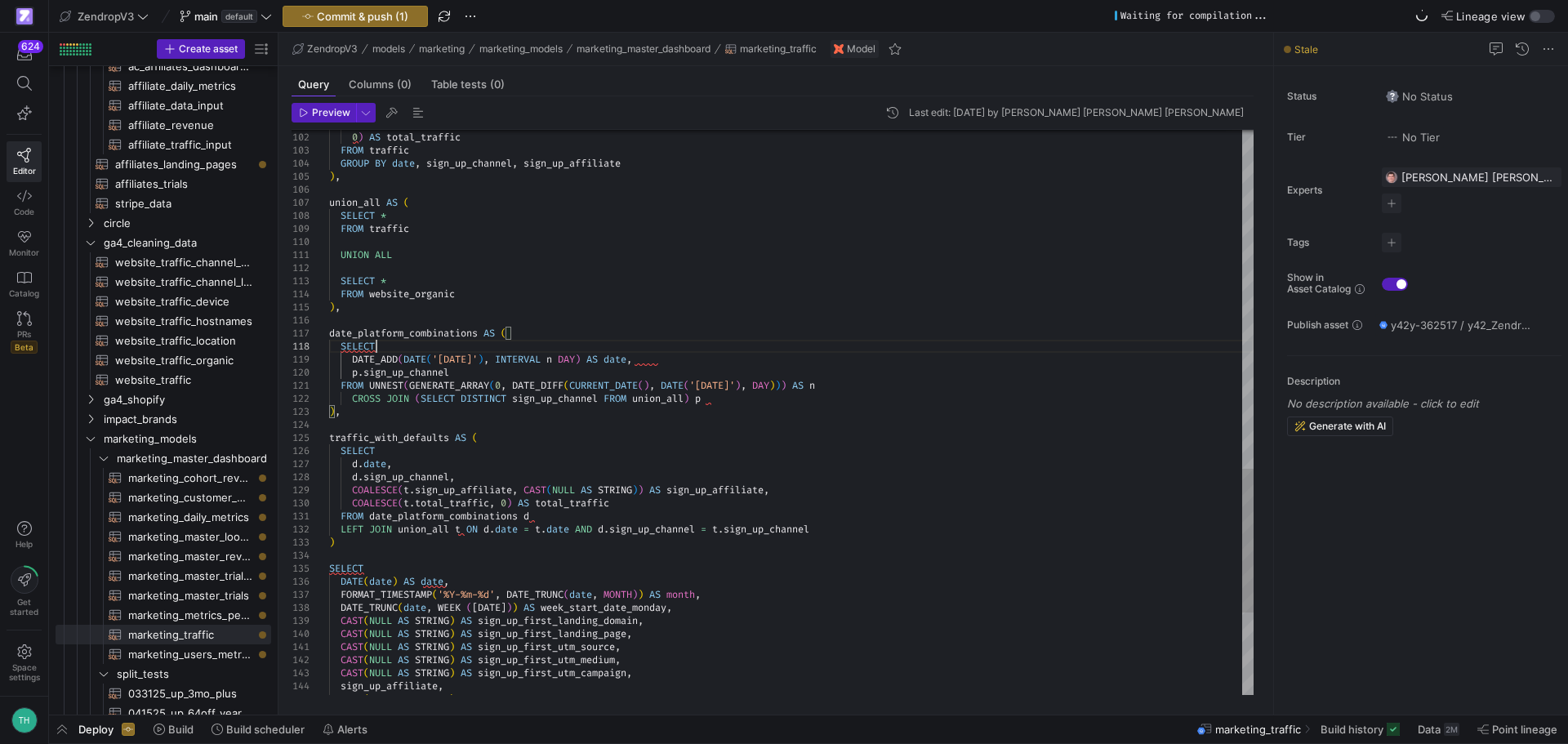 click on "SELECT      d . date ,      d . sign_up_channel ,      COALESCE ( t . sign_up_affiliate ,   CAST ( NULL   AS   STRING ) )   AS   sign_up_affiliate ,      COALESCE ( t . total_traffic ,   0 )   AS   total_traffic    FROM   date_platform_combinations   d    LEFT   JOIN   union_all   t   ON   d . date   =   t . date   AND   [PERSON_NAME] sign_up_channel   =   t . sign_up_channel ) SELECT    DATE ( date )   AS   date ,    FORMAT_TIMESTAMP ( '%Y-%m-%d' ,   DATE_TRUNC ( date ,   MONTH ) )   AS   month ,    DATE_TRUNC ( date ,   WEEK   ( [DATE] ) )   AS   week_start_date_monday ,    CAST ( NULL   AS   STRING )   AS   sign_up_first_landing_domain ,    CAST ( NULL   AS   STRING )   AS   sign_up_first_landing_page ,    CAST ( NULL   AS   STRING )   AS   sign_up_first_utm_source ,    CAST ( NULL   AS   STRING )   AS   sign_up_first_utm_medium ,    CAST ( NULL   AS   STRING )   AS   sign_up_first_utm_campaign ,    sign_up_affiliate ," at bounding box center (791, -91) 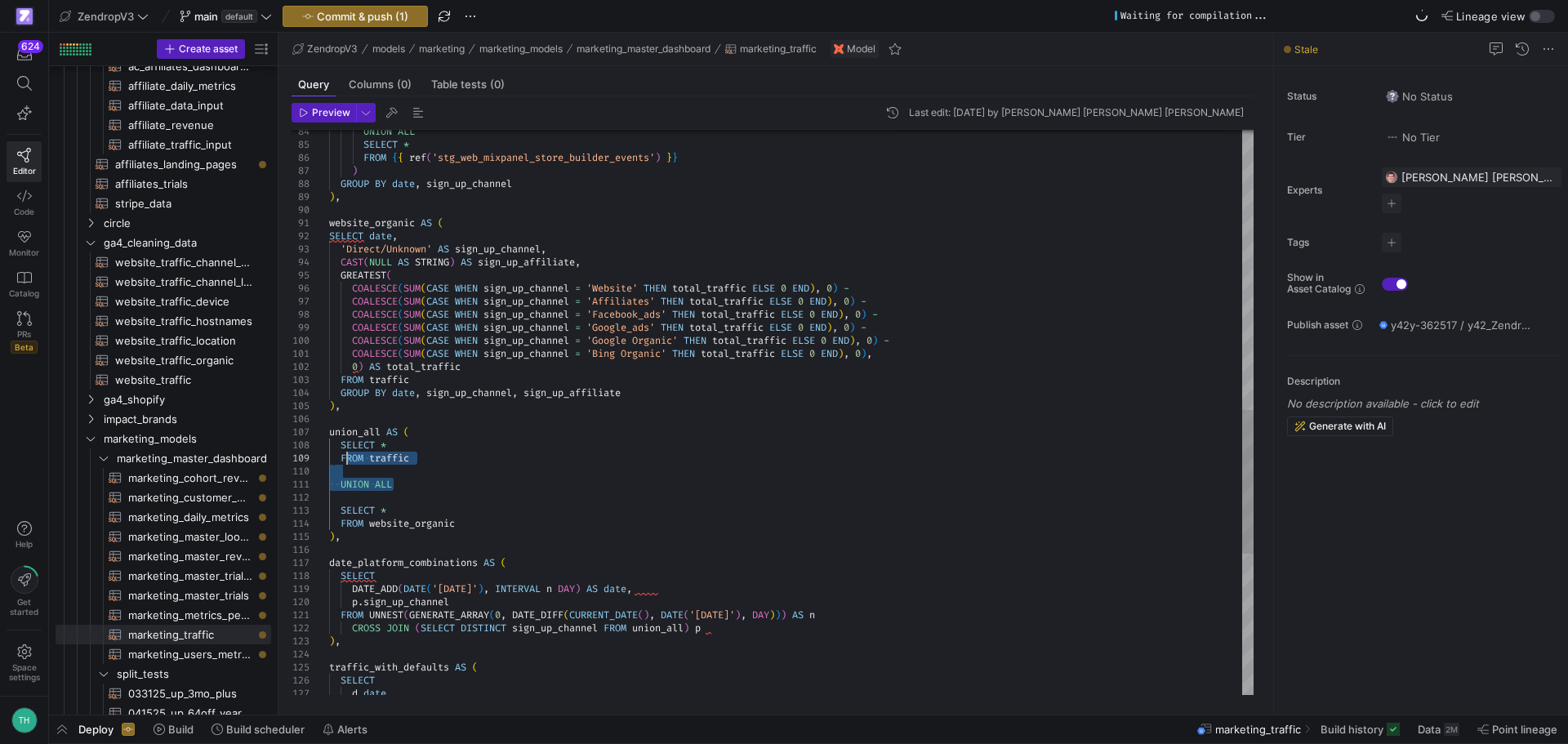 drag, startPoint x: 416, startPoint y: 479, endPoint x: 343, endPoint y: 457, distance: 76.24303 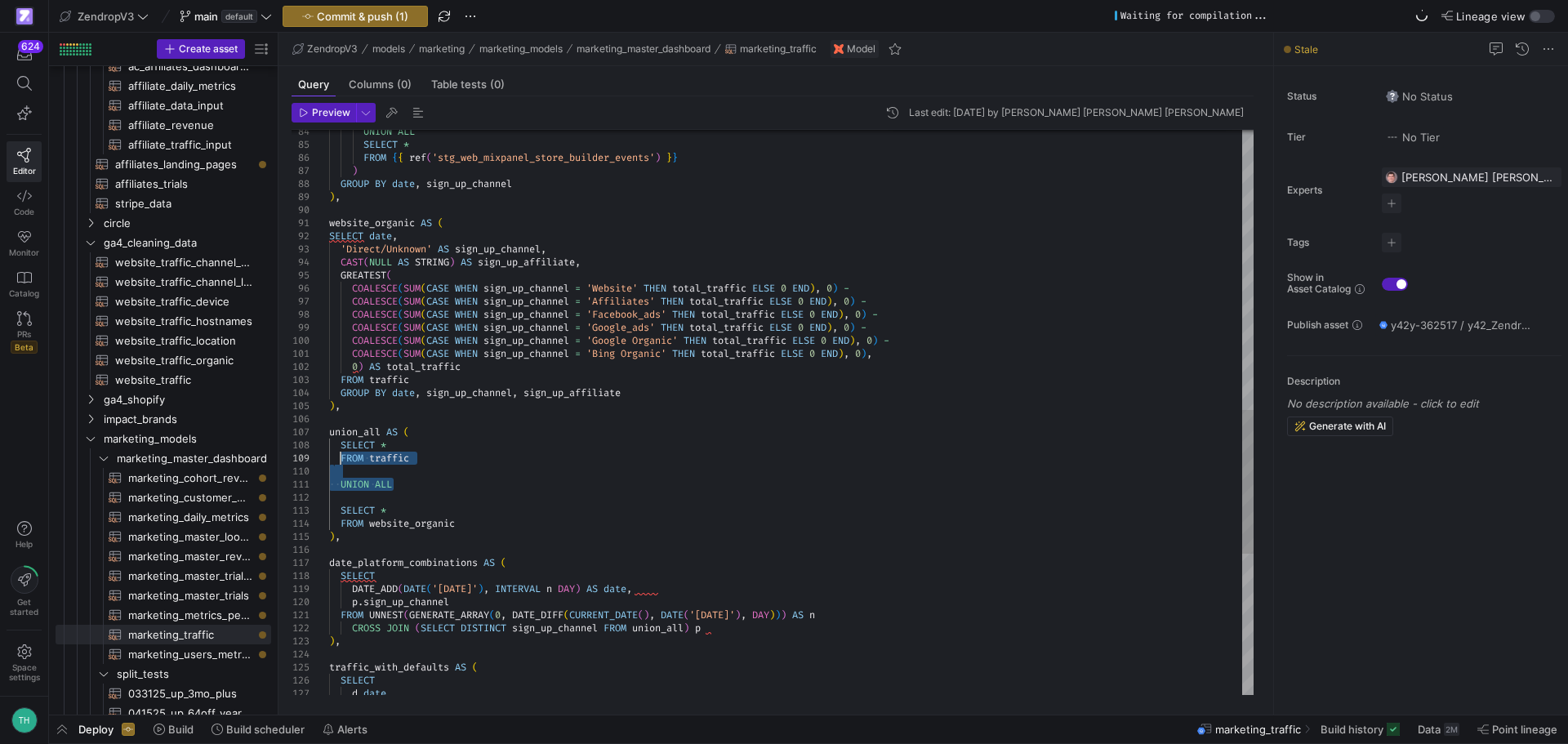click on "SELECT      d . date , traffic_with_defaults   AS   ( ) ,      CROSS   JOIN   ( SELECT   DISTINCT   sign_up_channel   FROM   union_all )   p    FROM   UNNEST ( GENERATE_ARRAY ( 0 ,   DATE_DIFF ( CURRENT_DATE ( ) ,   DATE ( '[DATE]' ) ,   DAY ) ) )   AS   n      p . sign_up_channel      DATE_ADD ( DATE ( '[DATE]' ) ,   INTERVAL   n   DAY )   AS   date ,    SELECT date_platform_combinations   AS   ( ) ,    FROM   website_organic    SELECT   *      UNION   ALL    FROM   traffic    SELECT   * union_all   AS   (    GROUP   BY   date ,   sign_up_channel ,   sign_up_affiliate ) ,    FROM   traffic      0 )   AS   total_traffic      COALESCE ( SUM ( CASE   WHEN   sign_up_channel   =   'Bing Organic'   THEN   total_traffic   ELSE   0   END ) ,   0 ) ,      COALESCE ( SUM ( CASE   WHEN   sign_up_channel   =   'Google Organic'   THEN   total_traffic   ELSE   0   END ) ,   0 )   -        COALESCE (" at bounding box center [791, 138] 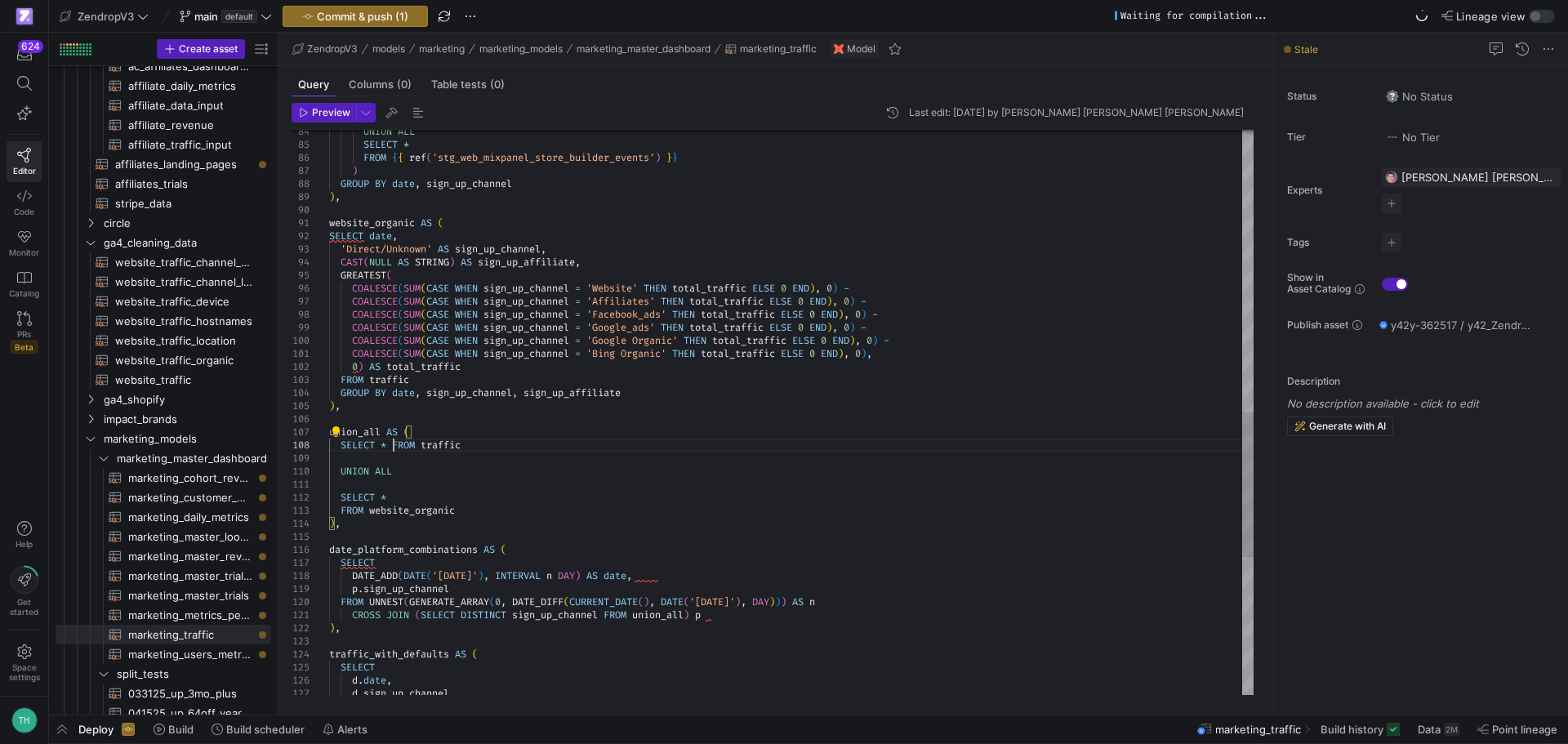 scroll, scrollTop: 91, scrollLeft: 65, axis: both 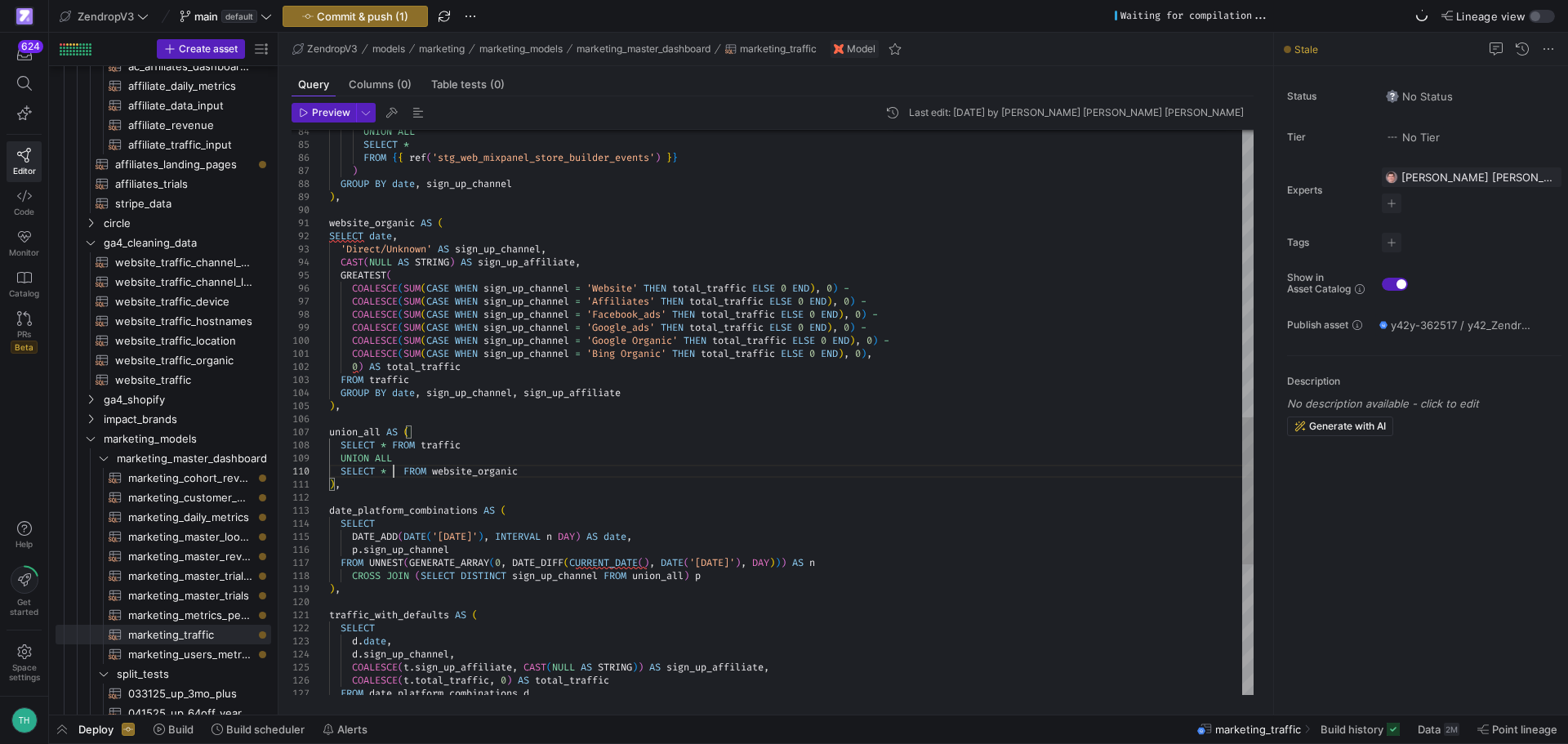 type on "COALESCE(SUM(CASE WHEN sign_up_channel = 'Bing Organic' THEN total_traffic ELSE 0 END), 0),
0) AS total_traffic
FROM traffic
GROUP BY date, sign_up_channel, sign_up_affiliate
),
union_all AS (
SELECT * FROM traffic
UNION ALL
SELECT * FROM website_organic" 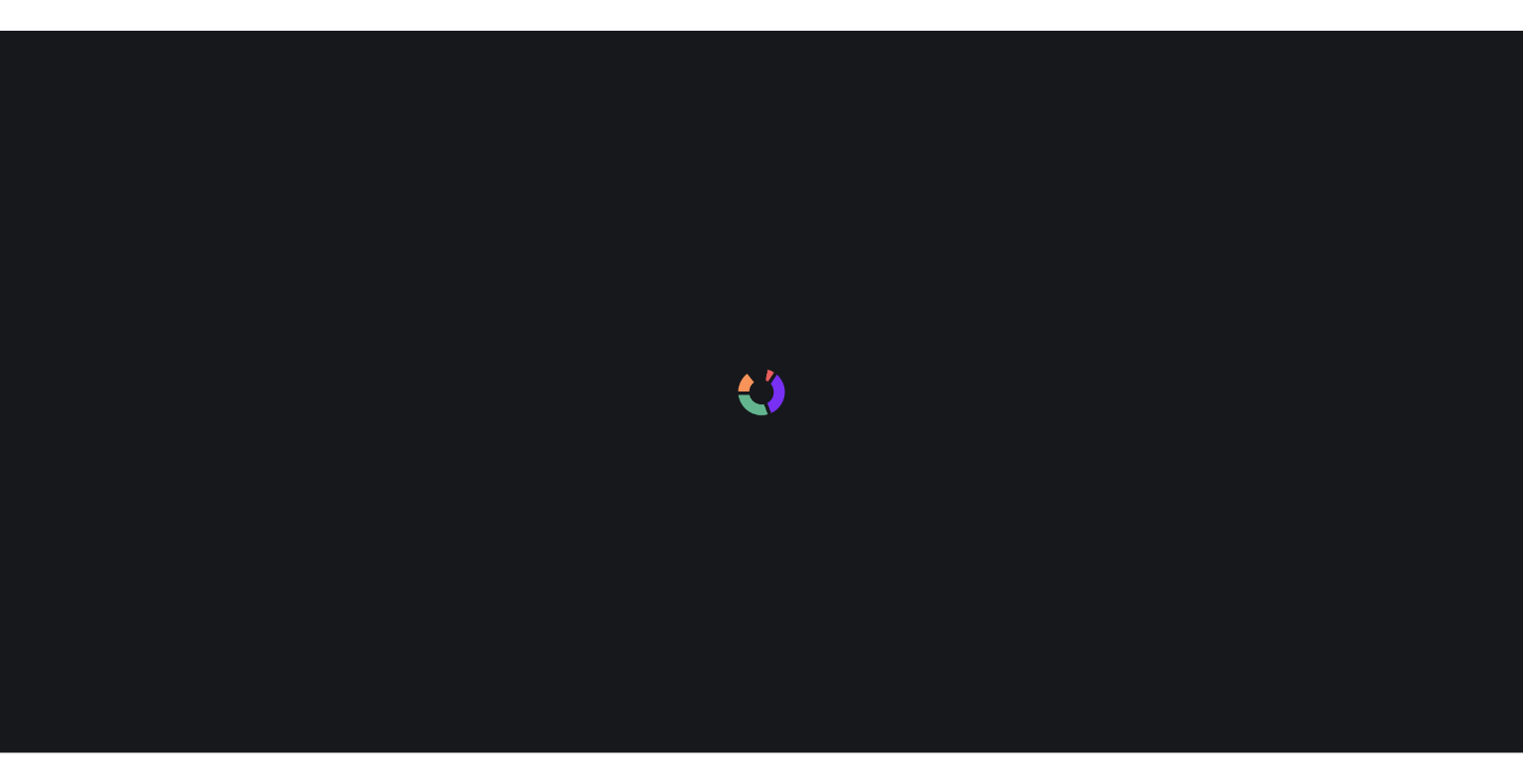 scroll, scrollTop: 0, scrollLeft: 0, axis: both 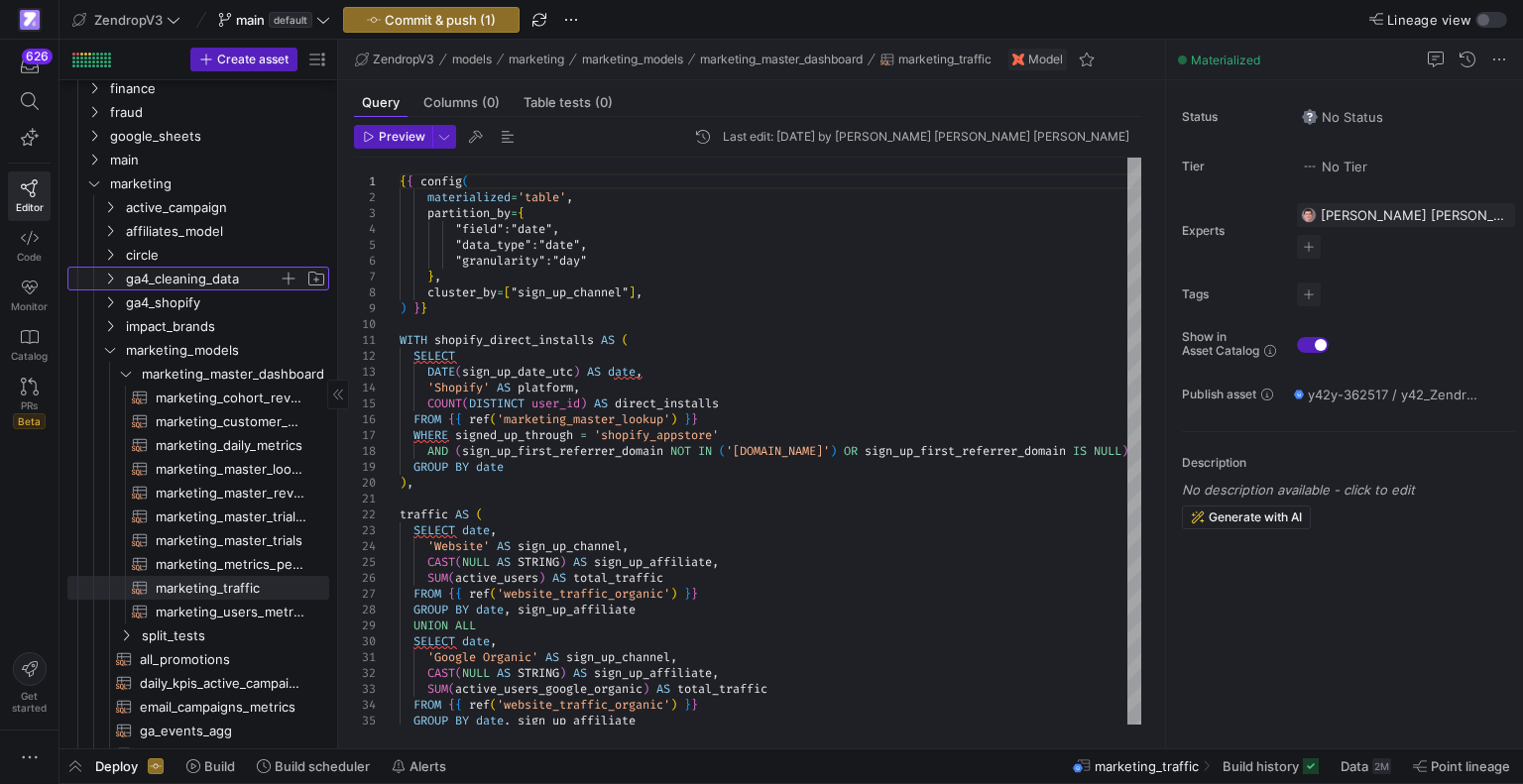click on "ga4_cleaning_data" 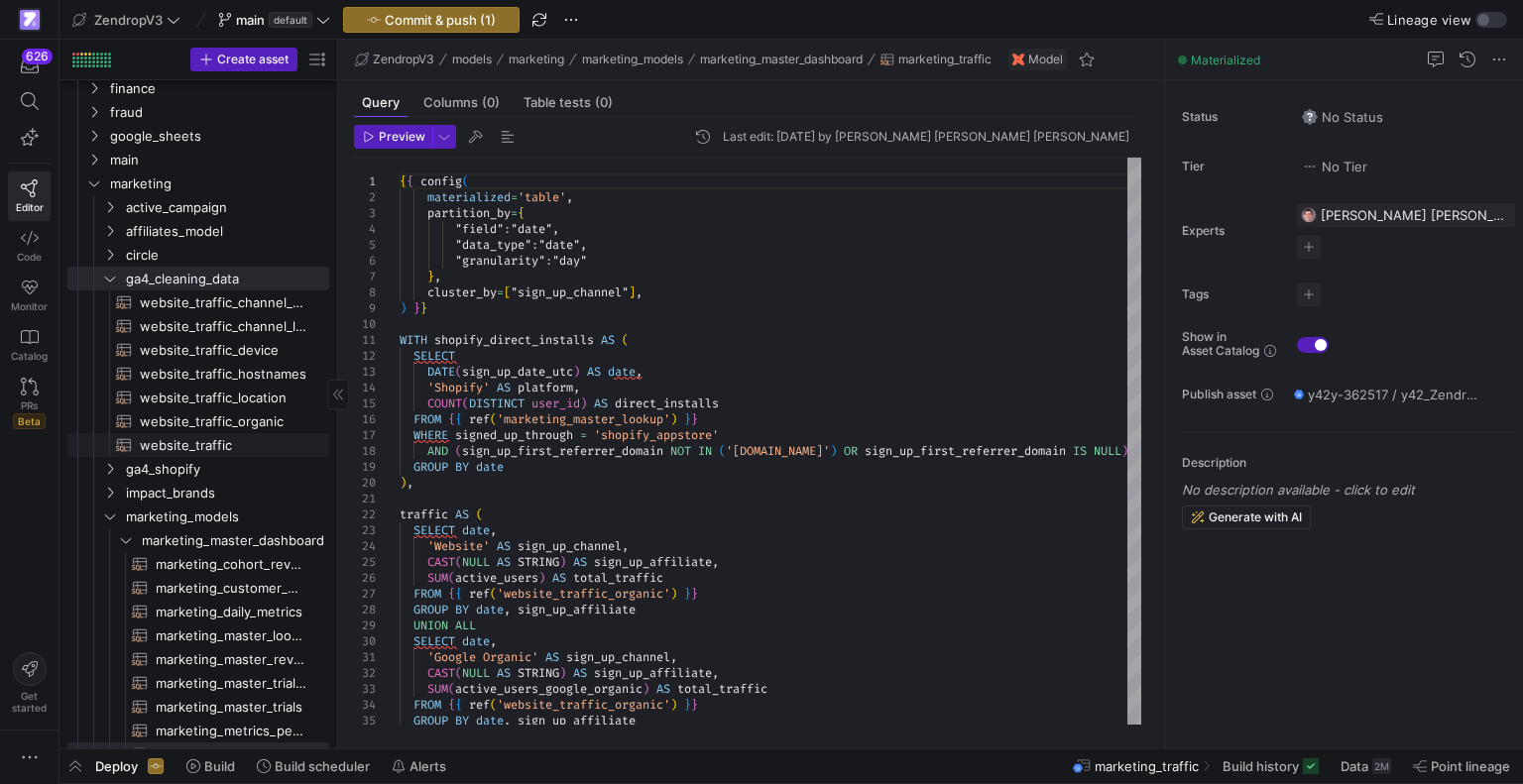 click on "website_traffic​​​​​​​​​​" 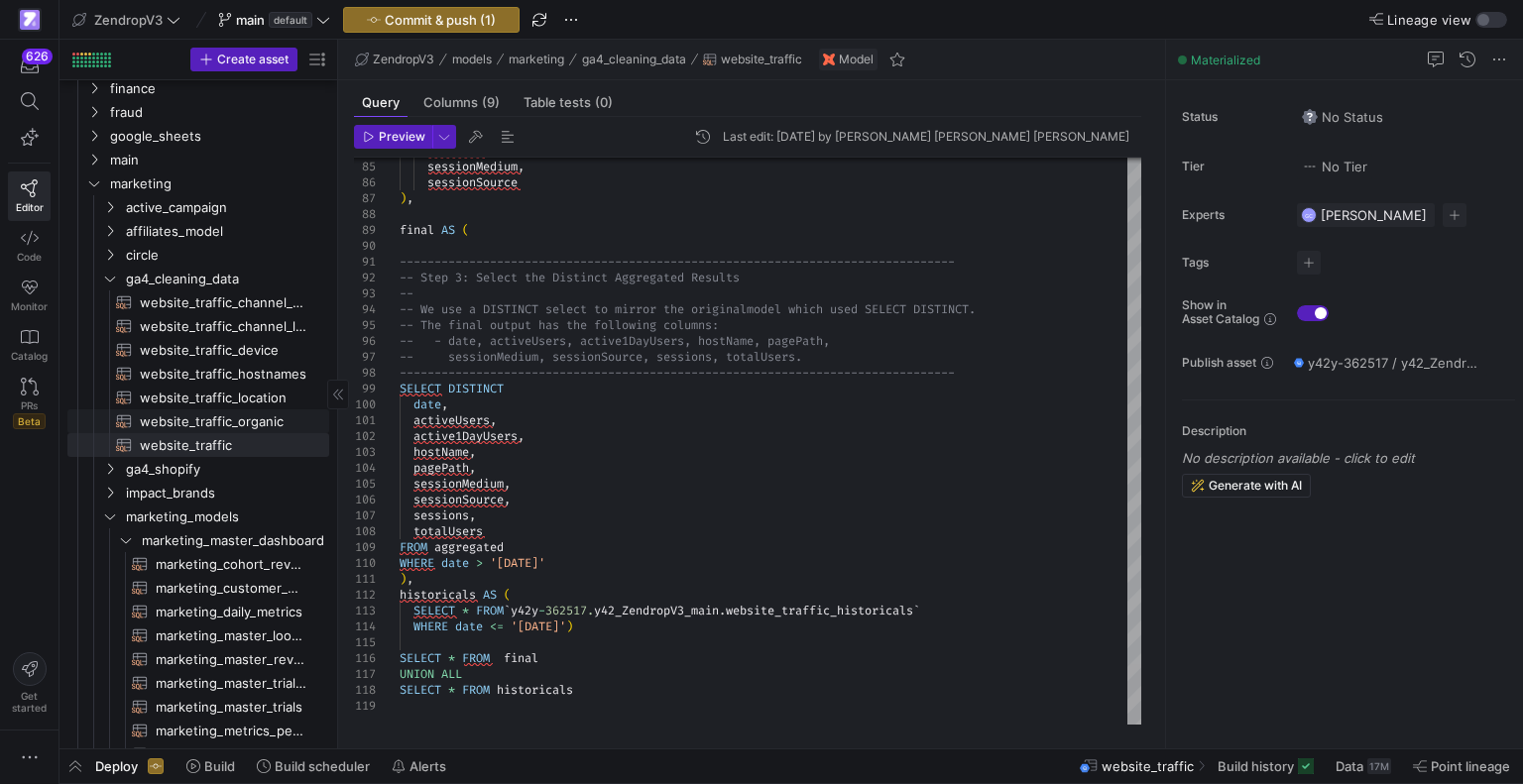 click on "website_traffic_organic​​​​​​​​​​" 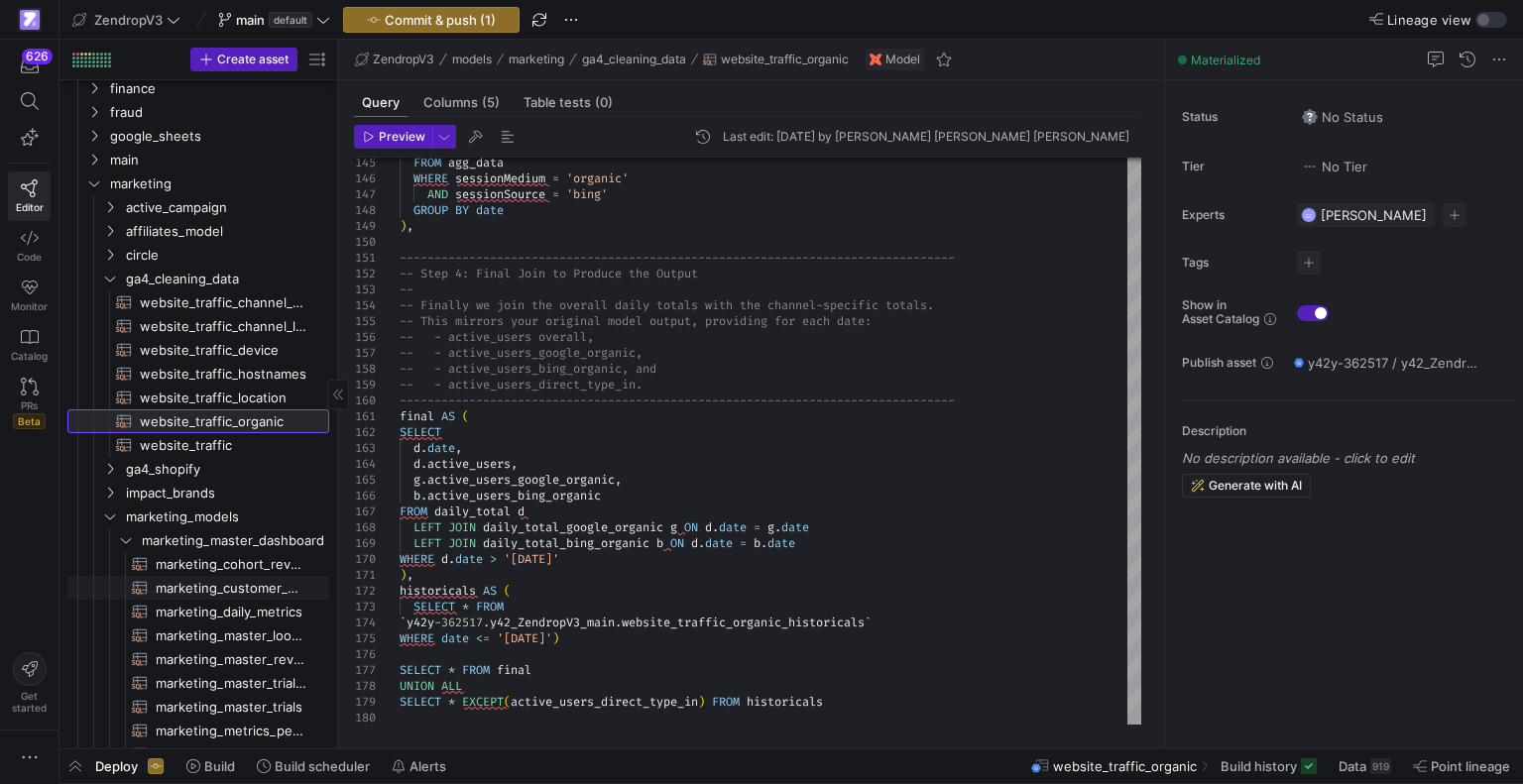 scroll, scrollTop: 581, scrollLeft: 0, axis: vertical 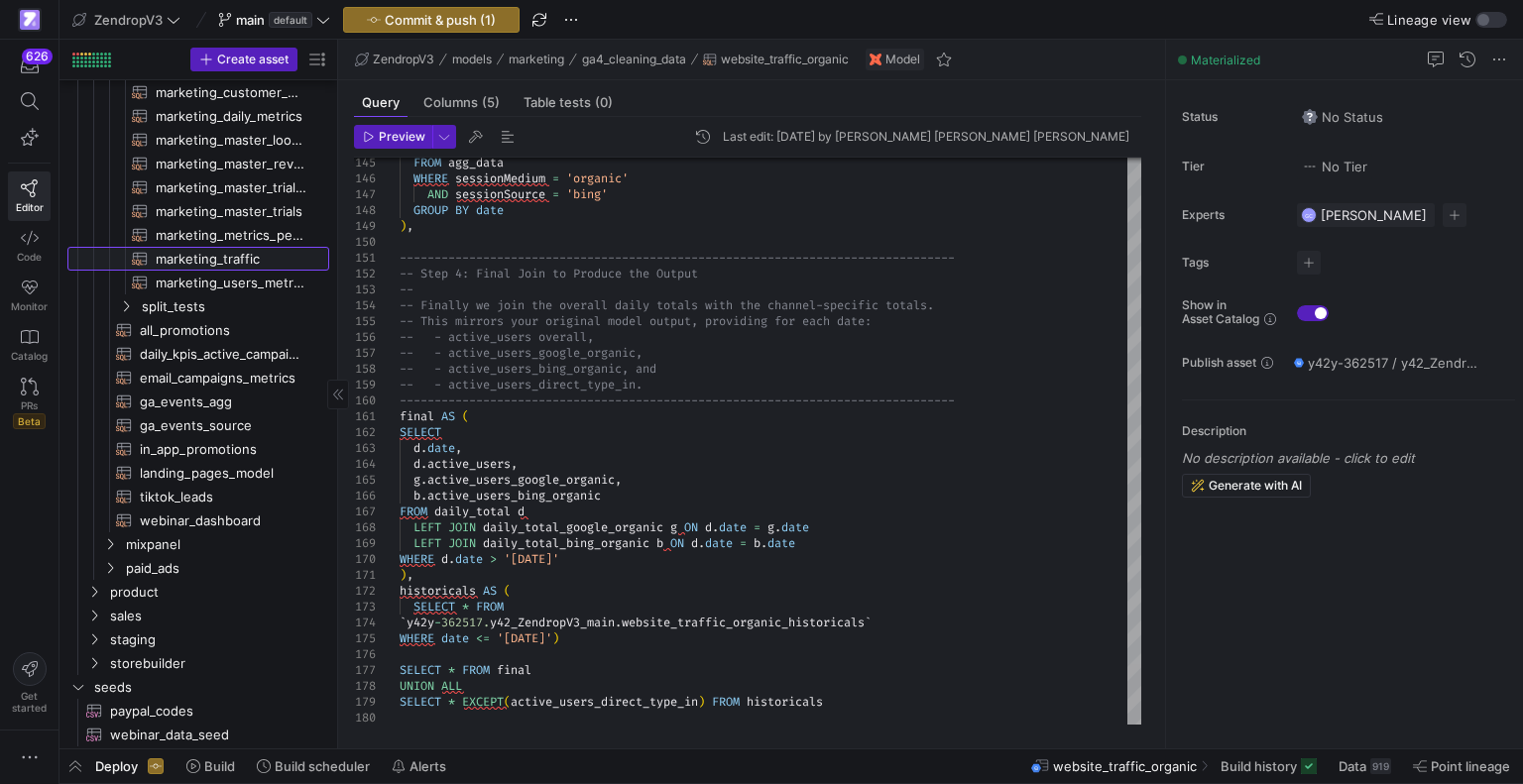 click on "marketing_traffic​​​​​​​​​​" 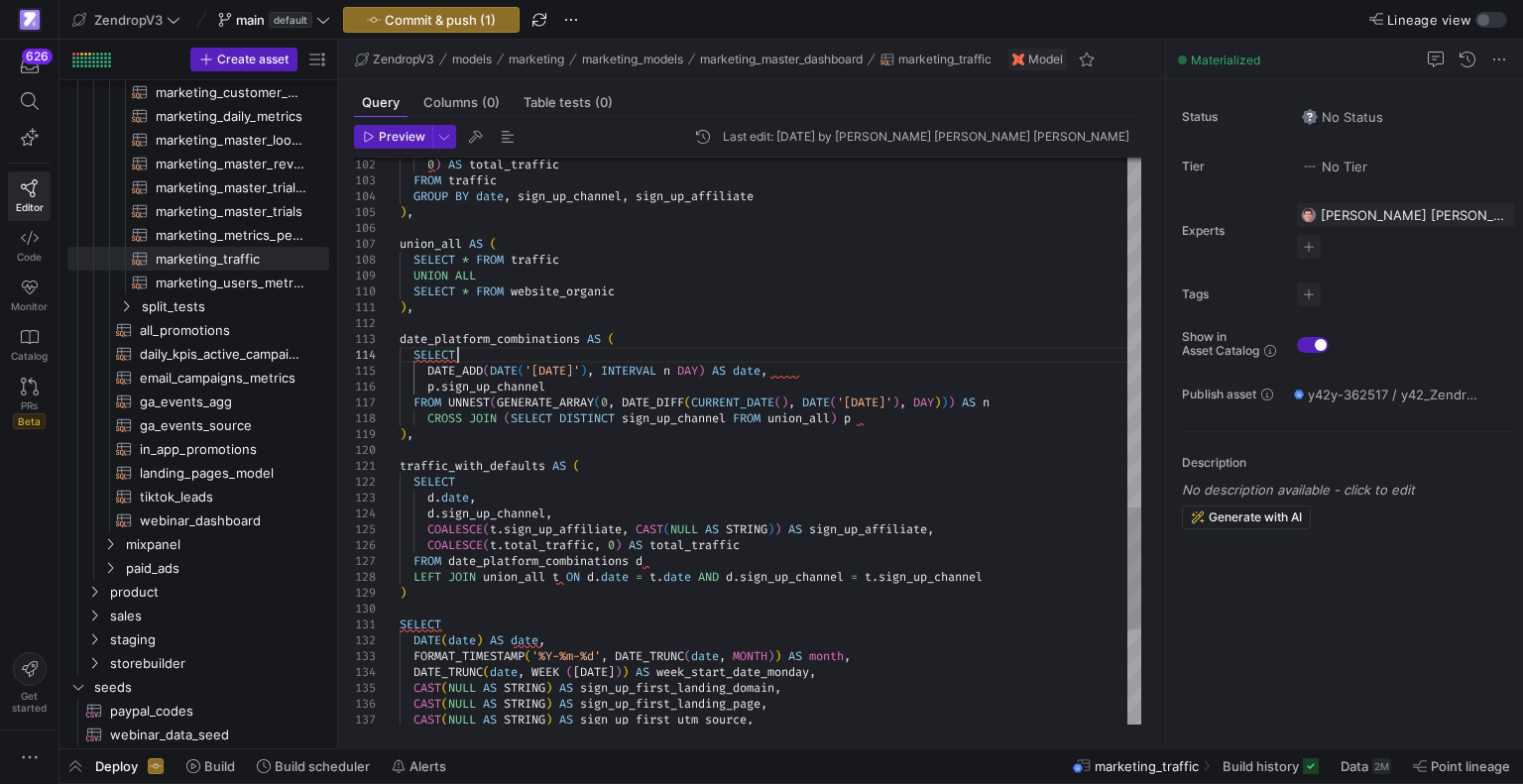 click on "SELECT    DATE ( date )   AS   date ,    FORMAT_TIMESTAMP ( '%Y-%m-%d' ,   DATE_TRUNC ( date ,   MONTH ) )   AS   month ,    DATE_TRUNC ( date ,   WEEK   ( MONDAY ) )   AS   week_start_date_monday ,    CAST ( NULL   AS   STRING )   AS   sign_up_first_landing_domain ,    CAST ( NULL   AS   STRING )   AS   sign_up_first_landing_page ,    CAST ( NULL   AS   STRING )   AS   sign_up_first_utm_source ,    FROM   date_platform_combinations   d    LEFT   JOIN   union_all   t   ON   d . date   =   t . date   AND   d . sign_up_channel   =   t . sign_up_channel )      d . date ,      d . sign_up_channel ,      COALESCE ( t . sign_up_affiliate ,   CAST ( NULL   AS   STRING ) )   AS   sign_up_affiliate ,      COALESCE ( t . total_traffic ,   0 )   AS   total_traffic traffic_with_defaults   AS   (    SELECT    FROM   UNNEST ( GENERATE_ARRAY ( 0 ,   DATE_DIFF ( CURRENT_DATE ( ) ,   DATE ( '2023-01-01' ) ,   DAY ) ) )   AS   n" at bounding box center (770, -145) 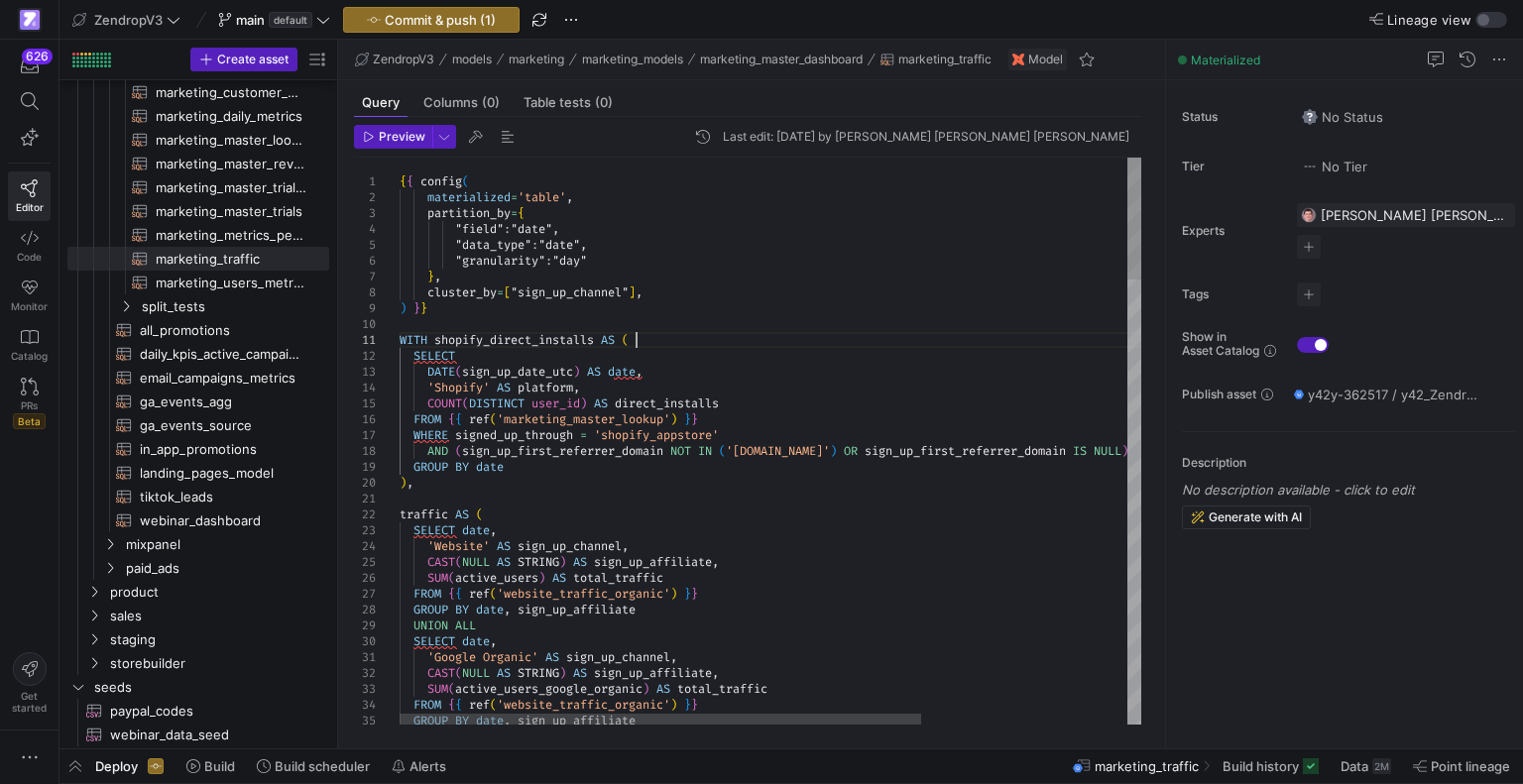 click on "SUM ( active_users_google_organic )   AS   total_traffic    FROM   { {   ref ( 'website_traffic_organic' )   } }    GROUP   BY   date ,   sign_up_affiliate    SELECT   date ,      'Google Organic'   AS   sign_up_channel ,      CAST ( NULL   AS   STRING )   AS   sign_up_affiliate ,    FROM   { {   ref ( 'website_traffic_organic' )   } }    GROUP   BY   date ,   sign_up_affiliate    UNION   ALL    SELECT   date ,      'Website'   AS   sign_up_channel ,      CAST ( NULL   AS   STRING )   AS   sign_up_affiliate ,      SUM ( active_users )   AS   total_traffic ) , traffic   AS   (    WHERE   signed_up_through   =   'shopify_appstore'        AND   ( sign_up_first_referrer_domain   NOT   IN   ( 'apps.shopify.com' )   OR   sign_up_first_referrer_domain   IS   NULL )    GROUP   BY   date      'Shopify'   AS   platform ,      COUNT ( DISTINCT   user_id )   AS   direct_installs    FROM   { {   ref ( )   }" at bounding box center [916, 1480] 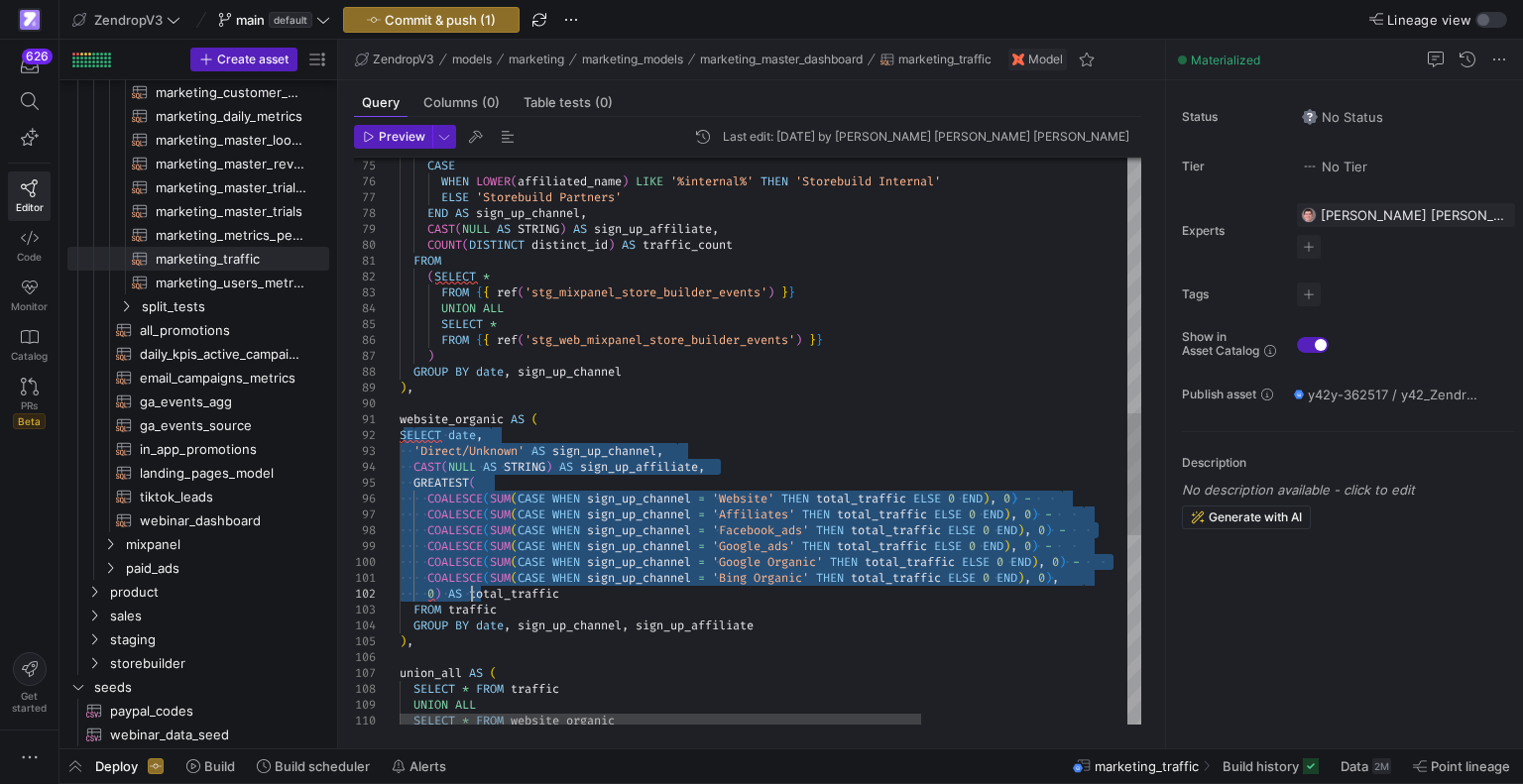 drag, startPoint x: 414, startPoint y: 435, endPoint x: 469, endPoint y: 592, distance: 166.35504 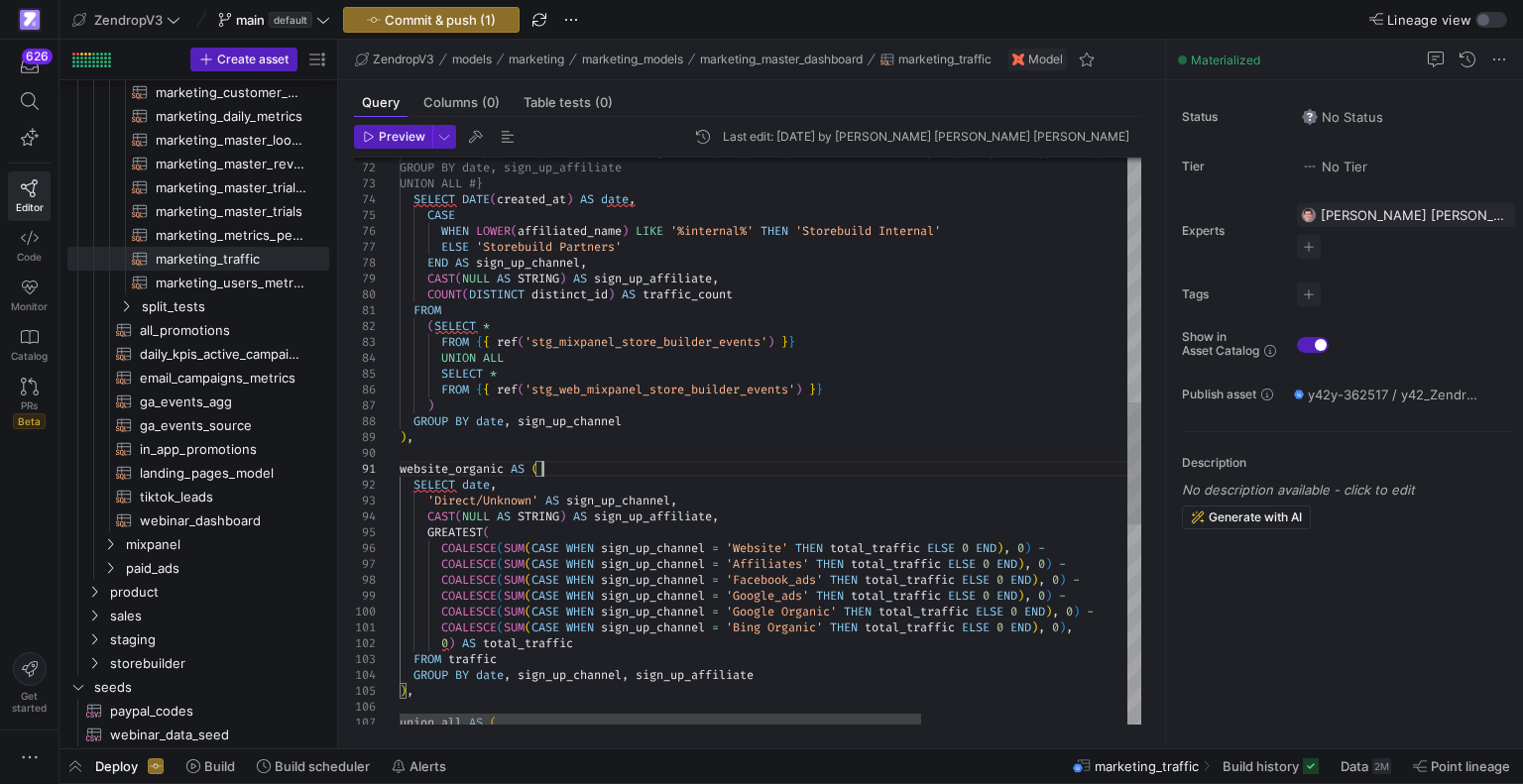 click on "CASE        WHEN   LOWER ( affiliated_name )   LIKE   '%internal%'   THEN   'Storebuild Internal'        ELSE   'Storebuild Partners'      END   AS   sign_up_channel ,      CAST ( NULL   AS   STRING )   AS   sign_up_affiliate ,      COUNT ( DISTINCT   distinct_id )   AS   traffic_count    FROM      ( SELECT   *          FROM   { {   ref ( 'stg_mixpanel_store_builder_events' )   } }        UNION   ALL        SELECT   *          FROM   { {   ref ( 'stg_web_mixpanel_store_builder_events' )   } }      )    GROUP   BY   date ,   sign_up_channel ) , website_organic   AS   (    SELECT   date ,      'Direct/Unknown'   AS   sign_up_channel ,      CAST ( NULL   AS   STRING )   AS   sign_up_affiliate ,      GREATEST (        COALESCE ( SUM ( CASE   WHEN   sign_up_channel   =   'Website'   THEN   total_traffic   ELSE   0   END ) ,   0 )   -          COALESCE ( SUM ( CASE" at bounding box center (916, 340) 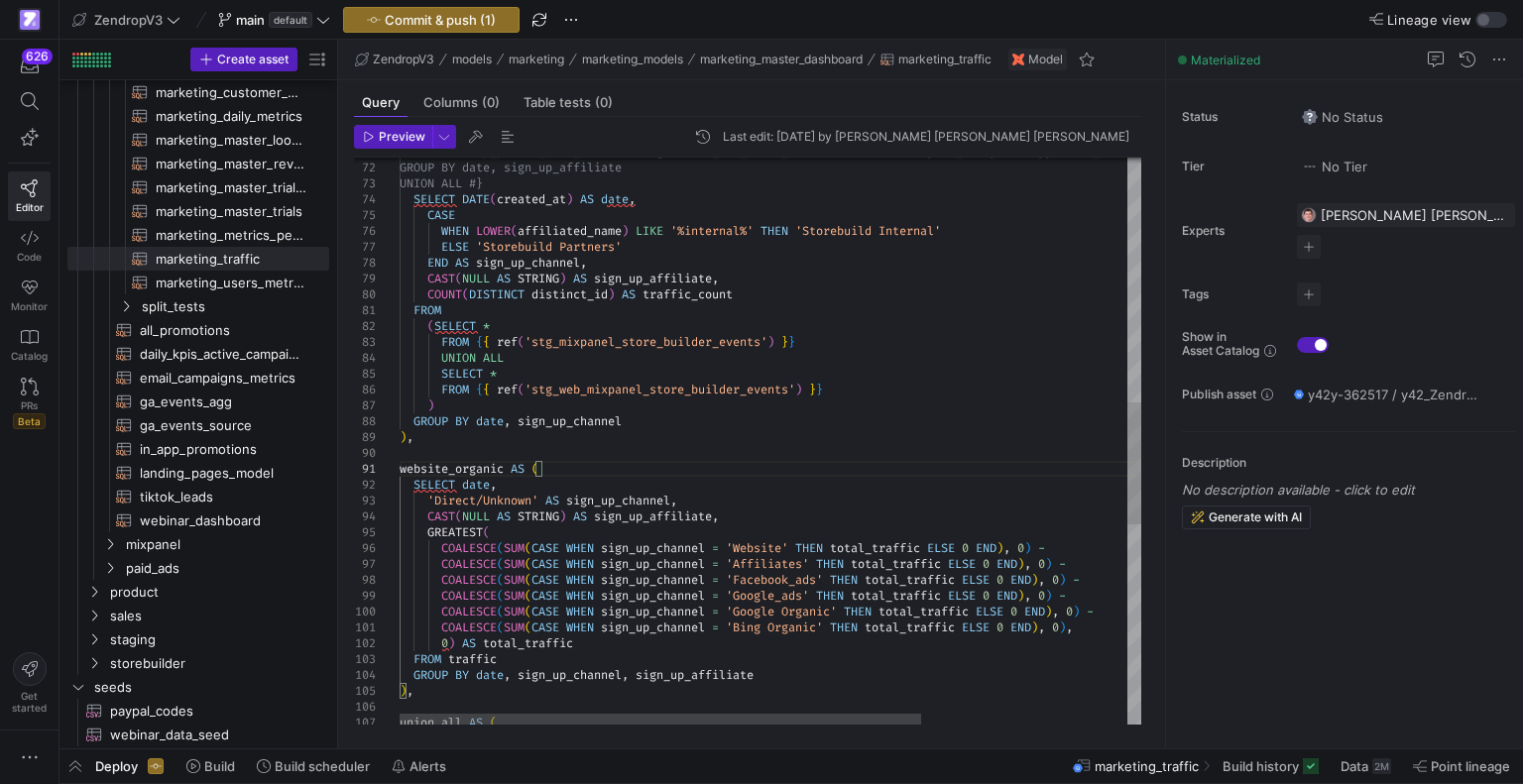 click on "CASE        WHEN   LOWER ( affiliated_name )   LIKE   '%internal%'   THEN   'Storebuild Internal'        ELSE   'Storebuild Partners'      END   AS   sign_up_channel ,      CAST ( NULL   AS   STRING )   AS   sign_up_affiliate ,      COUNT ( DISTINCT   distinct_id )   AS   traffic_count    FROM      ( SELECT   *          FROM   { {   ref ( 'stg_mixpanel_store_builder_events' )   } }        UNION   ALL        SELECT   *          FROM   { {   ref ( 'stg_web_mixpanel_store_builder_events' )   } }      )    GROUP   BY   date ,   sign_up_channel ) , website_organic   AS   (    SELECT   date ,      'Direct/Unknown'   AS   sign_up_channel ,      CAST ( NULL   AS   STRING )   AS   sign_up_affiliate ,      GREATEST (        COALESCE ( SUM ( CASE   WHEN   sign_up_channel   =   'Website'   THEN   total_traffic   ELSE   0   END ) ,   0 )   -          COALESCE ( SUM ( CASE" at bounding box center (916, 340) 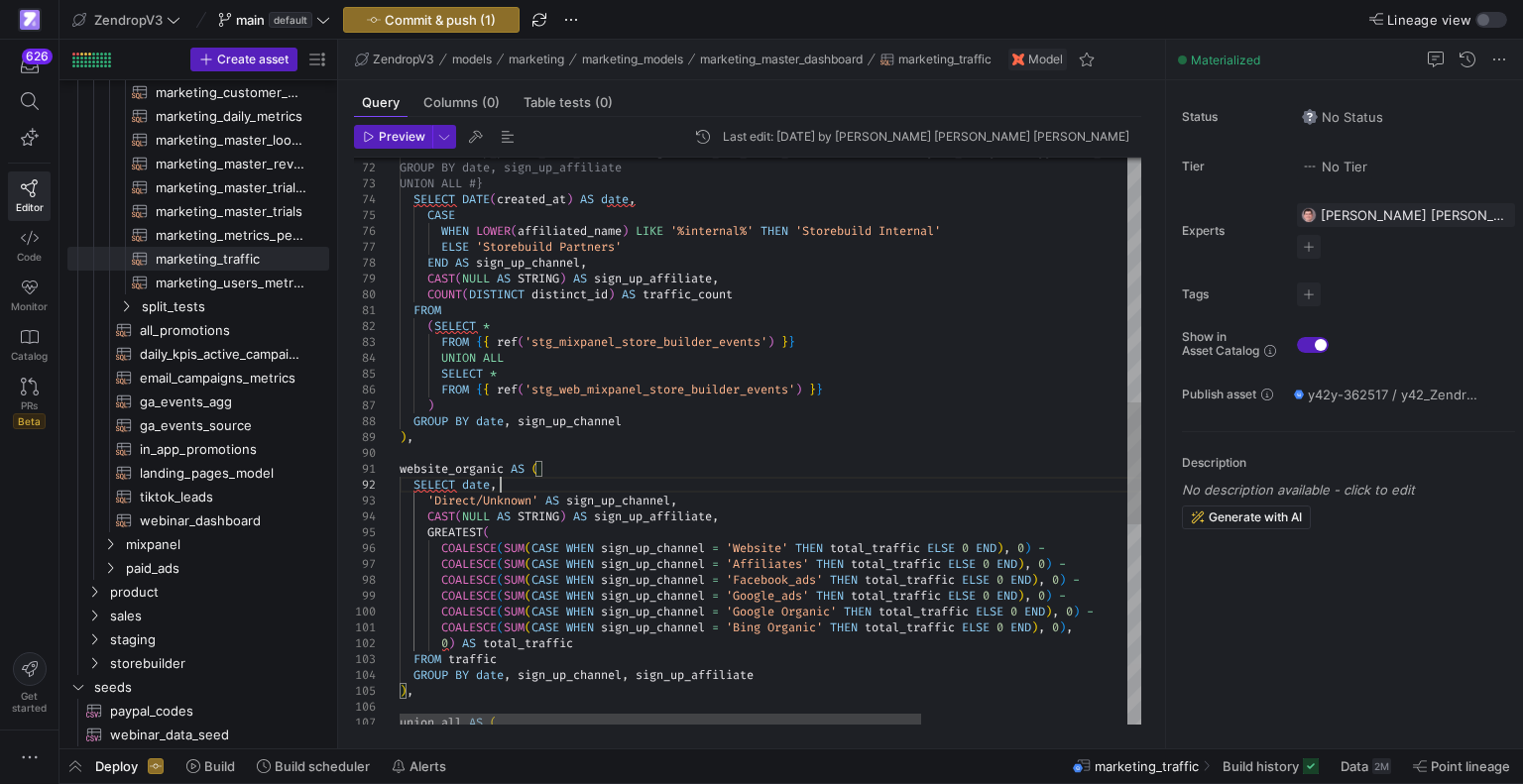 click on "CASE        WHEN   LOWER ( affiliated_name )   LIKE   '%internal%'   THEN   'Storebuild Internal'        ELSE   'Storebuild Partners'      END   AS   sign_up_channel ,      CAST ( NULL   AS   STRING )   AS   sign_up_affiliate ,      COUNT ( DISTINCT   distinct_id )   AS   traffic_count    FROM      ( SELECT   *          FROM   { {   ref ( 'stg_mixpanel_store_builder_events' )   } }        UNION   ALL        SELECT   *          FROM   { {   ref ( 'stg_web_mixpanel_store_builder_events' )   } }      )    GROUP   BY   date ,   sign_up_channel ) , website_organic   AS   (    SELECT   date ,      'Direct/Unknown'   AS   sign_up_channel ,      CAST ( NULL   AS   STRING )   AS   sign_up_affiliate ,      GREATEST (        COALESCE ( SUM ( CASE   WHEN   sign_up_channel   =   'Website'   THEN   total_traffic   ELSE   0   END ) ,   0 )   -          COALESCE ( SUM ( CASE" at bounding box center (916, 340) 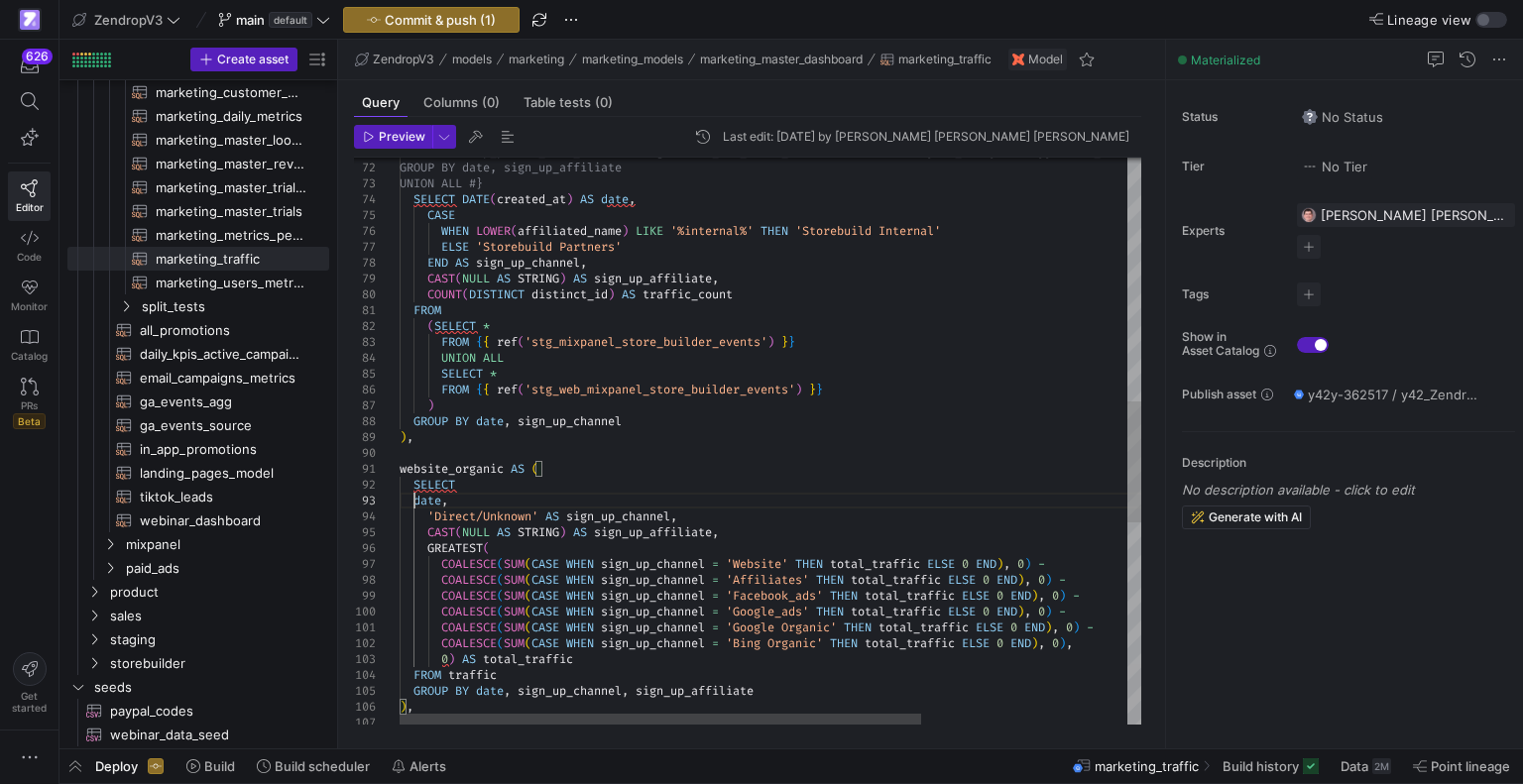 scroll, scrollTop: 31, scrollLeft: 13, axis: both 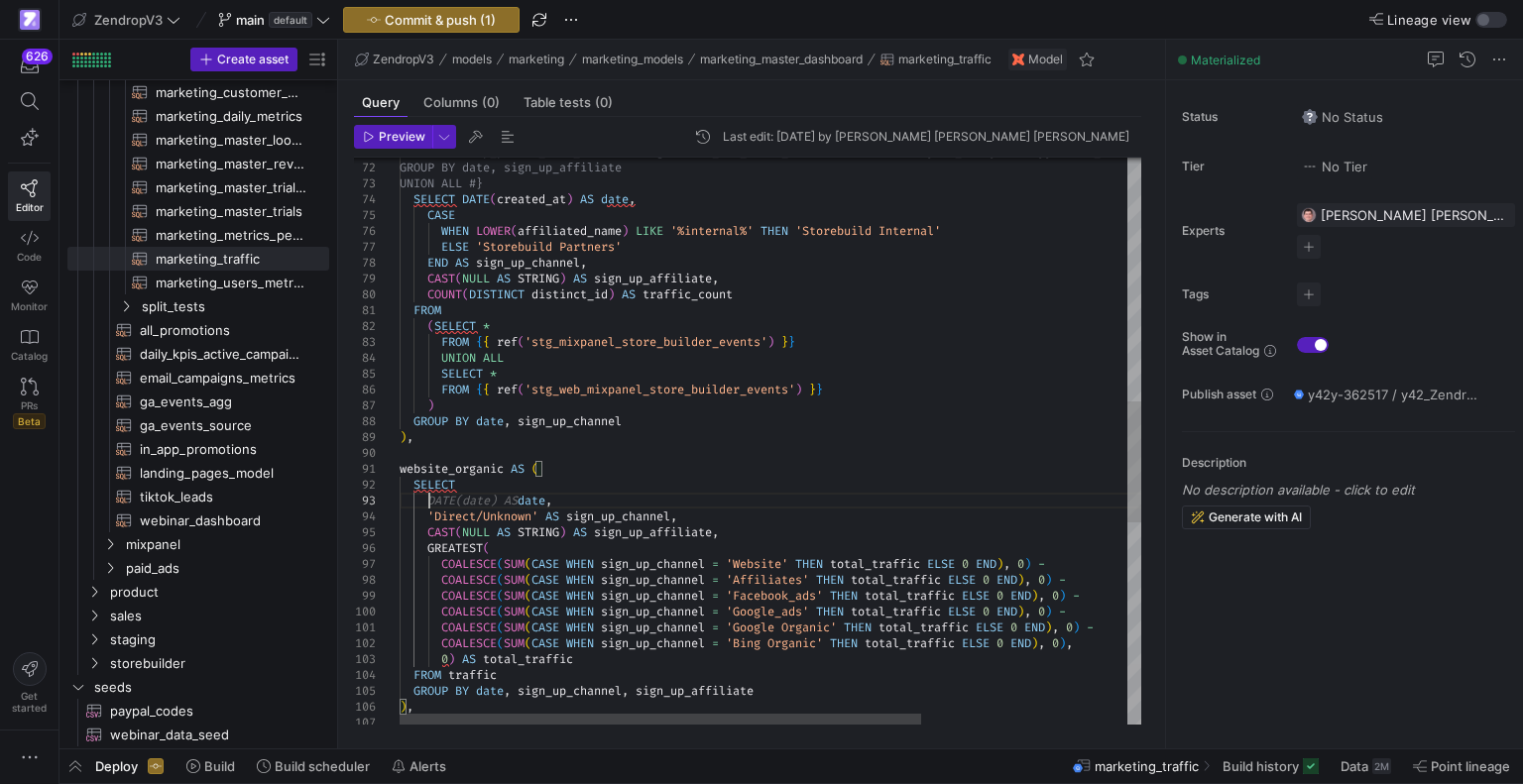 click on "CASE        WHEN   LOWER ( affiliated_name )   LIKE   '%internal%'   THEN   'Storebuild Internal'        ELSE   'Storebuild Partners'      END   AS   sign_up_channel ,      CAST ( NULL   AS   STRING )   AS   sign_up_affiliate ,      COUNT ( DISTINCT   distinct_id )   AS   traffic_count    FROM      ( SELECT   *          FROM   { {   ref ( 'stg_mixpanel_store_builder_events' )   } }        UNION   ALL        SELECT   *          FROM   { {   ref ( 'stg_web_mixpanel_store_builder_events' )   } }      )    GROUP   BY   date ,   sign_up_channel ) , website_organic   AS   (    SELECT      'Direct/Unknown'   AS   sign_up_channel ,      CAST ( NULL   AS   STRING )   AS   sign_up_affiliate ,      GREATEST (        COALESCE ( SUM ( CASE   WHEN   sign_up_channel   =   'Website'   THEN   total_traffic   ELSE   0   END ) ,   0 )   -          COALESCE ( SUM ( CASE   WHEN     =" at bounding box center (916, 348) 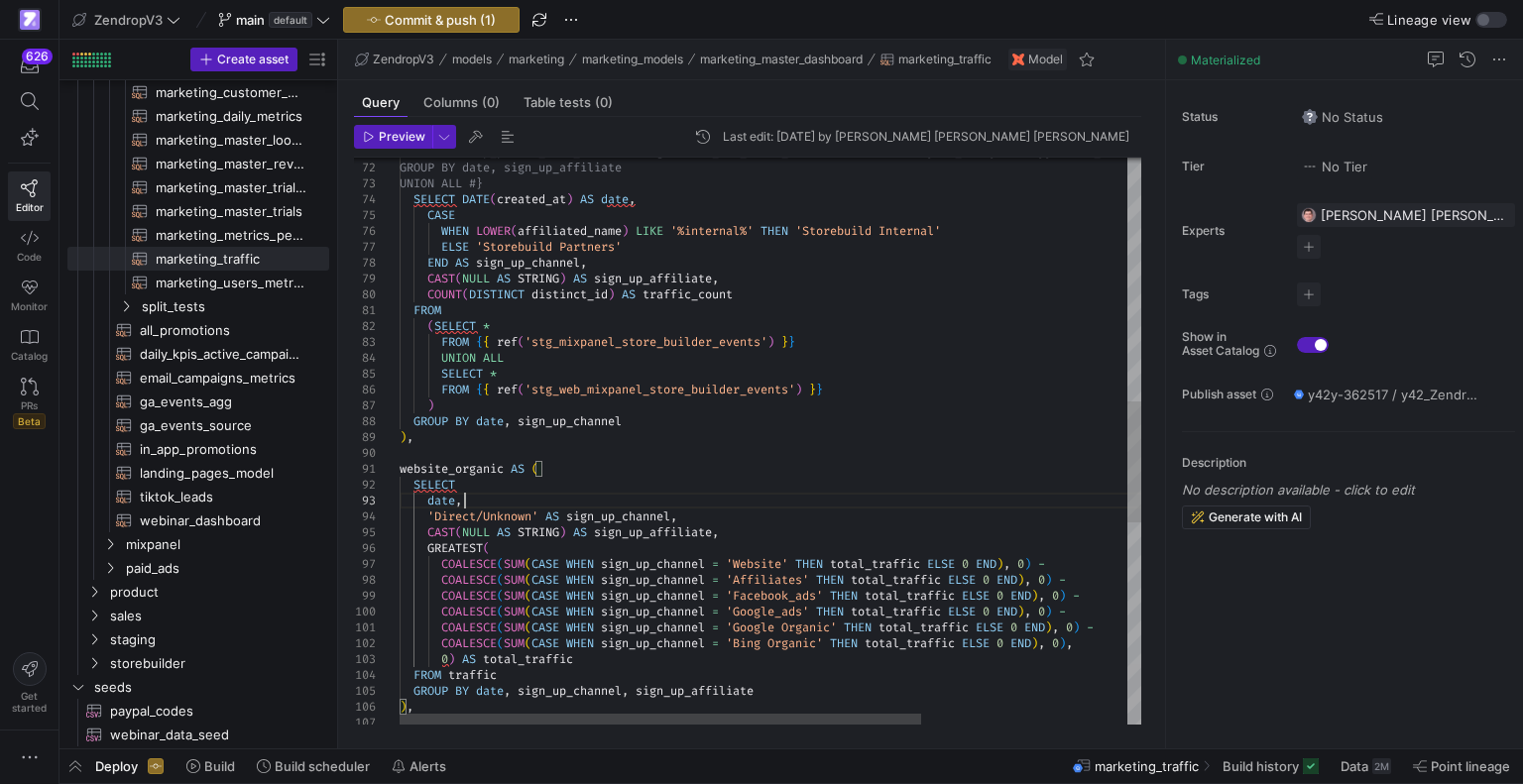 click on "CASE        WHEN   LOWER ( affiliated_name )   LIKE   '%internal%'   THEN   'Storebuild Internal'        ELSE   'Storebuild Partners'      END   AS   sign_up_channel ,      CAST ( NULL   AS   STRING )   AS   sign_up_affiliate ,      COUNT ( DISTINCT   distinct_id )   AS   traffic_count    FROM      ( SELECT   *          FROM   { {   ref ( 'stg_mixpanel_store_builder_events' )   } }        UNION   ALL        SELECT   *          FROM   { {   ref ( 'stg_web_mixpanel_store_builder_events' )   } }      )    GROUP   BY   date ,   sign_up_channel ) , website_organic   AS   (    SELECT      'Direct/Unknown'   AS   sign_up_channel ,      CAST ( NULL   AS   STRING )   AS   sign_up_affiliate ,      GREATEST (        COALESCE ( SUM ( CASE   WHEN   sign_up_channel   =   'Website'   THEN   total_traffic   ELSE   0   END ) ,   0 )   -          COALESCE ( SUM ( CASE   WHEN     =" at bounding box center (916, 348) 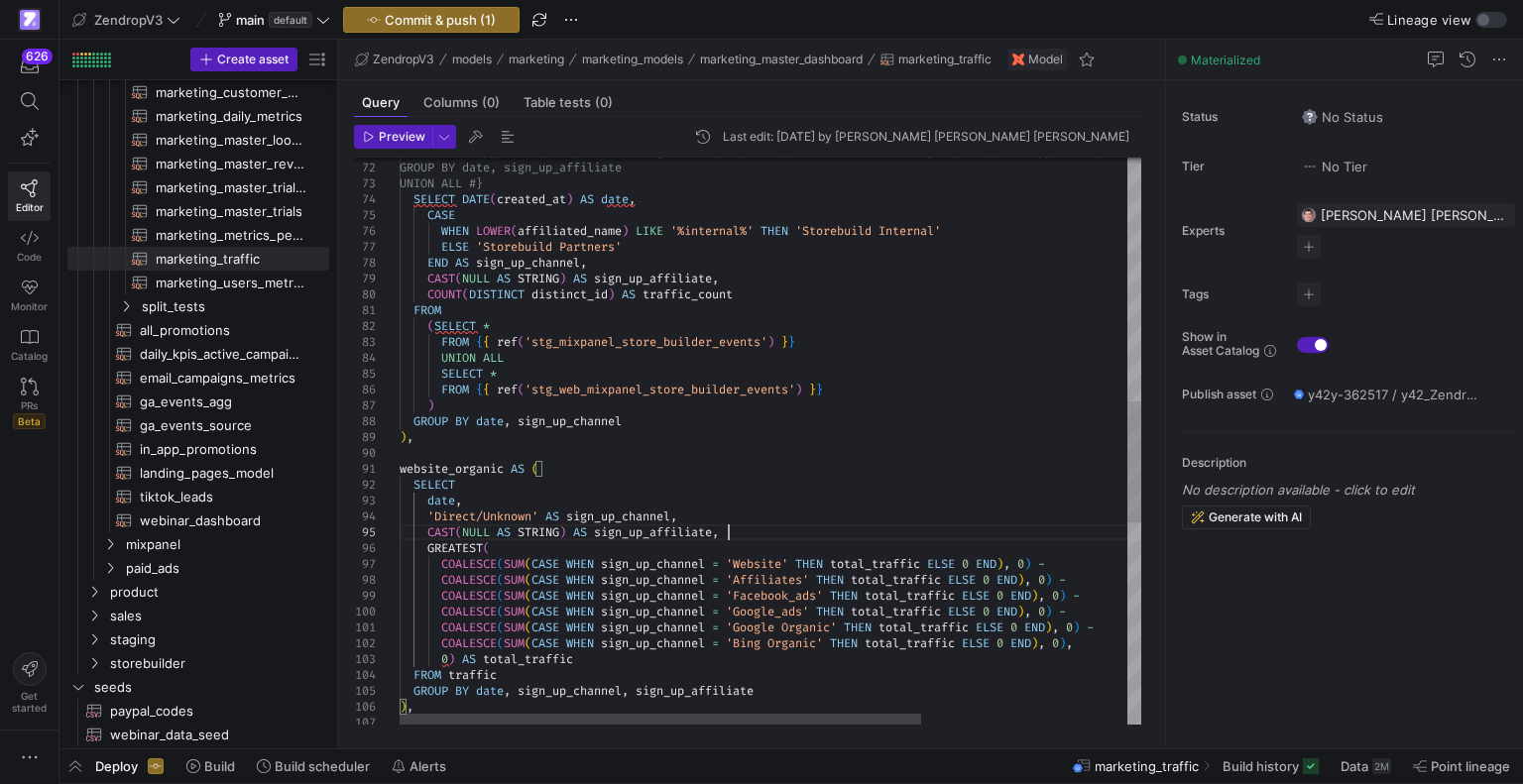 click on "CASE        WHEN   LOWER ( affiliated_name )   LIKE   '%internal%'   THEN   'Storebuild Internal'        ELSE   'Storebuild Partners'      END   AS   sign_up_channel ,      CAST ( NULL   AS   STRING )   AS   sign_up_affiliate ,      COUNT ( DISTINCT   distinct_id )   AS   traffic_count    FROM      ( SELECT   *          FROM   { {   ref ( 'stg_mixpanel_store_builder_events' )   } }        UNION   ALL        SELECT   *          FROM   { {   ref ( 'stg_web_mixpanel_store_builder_events' )   } }      )    GROUP   BY   date ,   sign_up_channel ) , website_organic   AS   (    SELECT      'Direct/Unknown'   AS   sign_up_channel ,      CAST ( NULL   AS   STRING )   AS   sign_up_affiliate ,      GREATEST (        COALESCE ( SUM ( CASE   WHEN   sign_up_channel   =   'Website'   THEN   total_traffic   ELSE   0   END ) ,   0 )   -          COALESCE ( SUM ( CASE   WHEN     =" at bounding box center (916, 348) 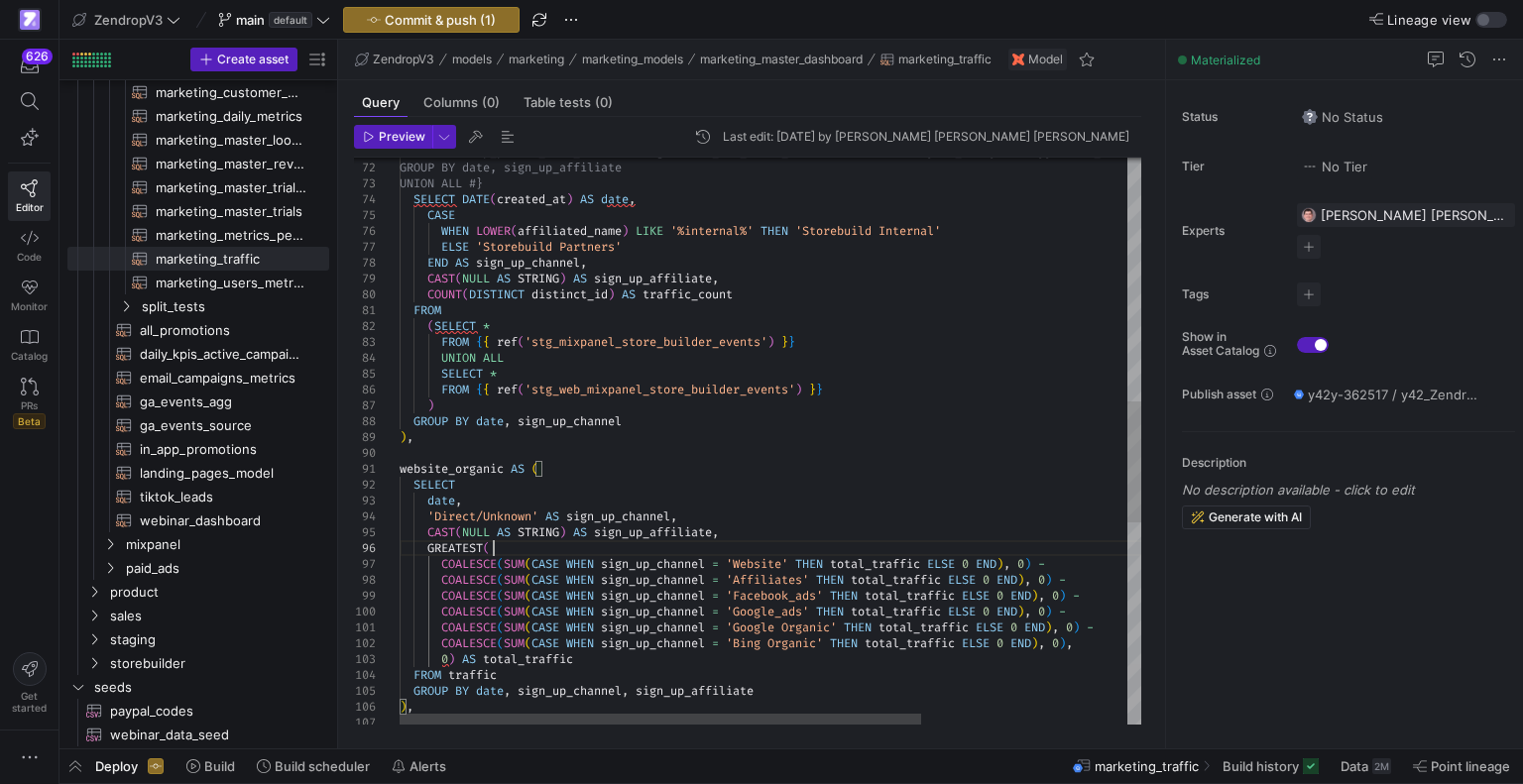 click on "CASE        WHEN   LOWER ( affiliated_name )   LIKE   '%internal%'   THEN   'Storebuild Internal'        ELSE   'Storebuild Partners'      END   AS   sign_up_channel ,      CAST ( NULL   AS   STRING )   AS   sign_up_affiliate ,      COUNT ( DISTINCT   distinct_id )   AS   traffic_count    FROM      ( SELECT   *          FROM   { {   ref ( 'stg_mixpanel_store_builder_events' )   } }        UNION   ALL        SELECT   *          FROM   { {   ref ( 'stg_web_mixpanel_store_builder_events' )   } }      )    GROUP   BY   date ,   sign_up_channel ) , website_organic   AS   (    SELECT      'Direct/Unknown'   AS   sign_up_channel ,      CAST ( NULL   AS   STRING )   AS   sign_up_affiliate ,      GREATEST (        COALESCE ( SUM ( CASE   WHEN   sign_up_channel   =   'Website'   THEN   total_traffic   ELSE   0   END ) ,   0 )   -          COALESCE ( SUM ( CASE   WHEN     =" at bounding box center [916, 348] 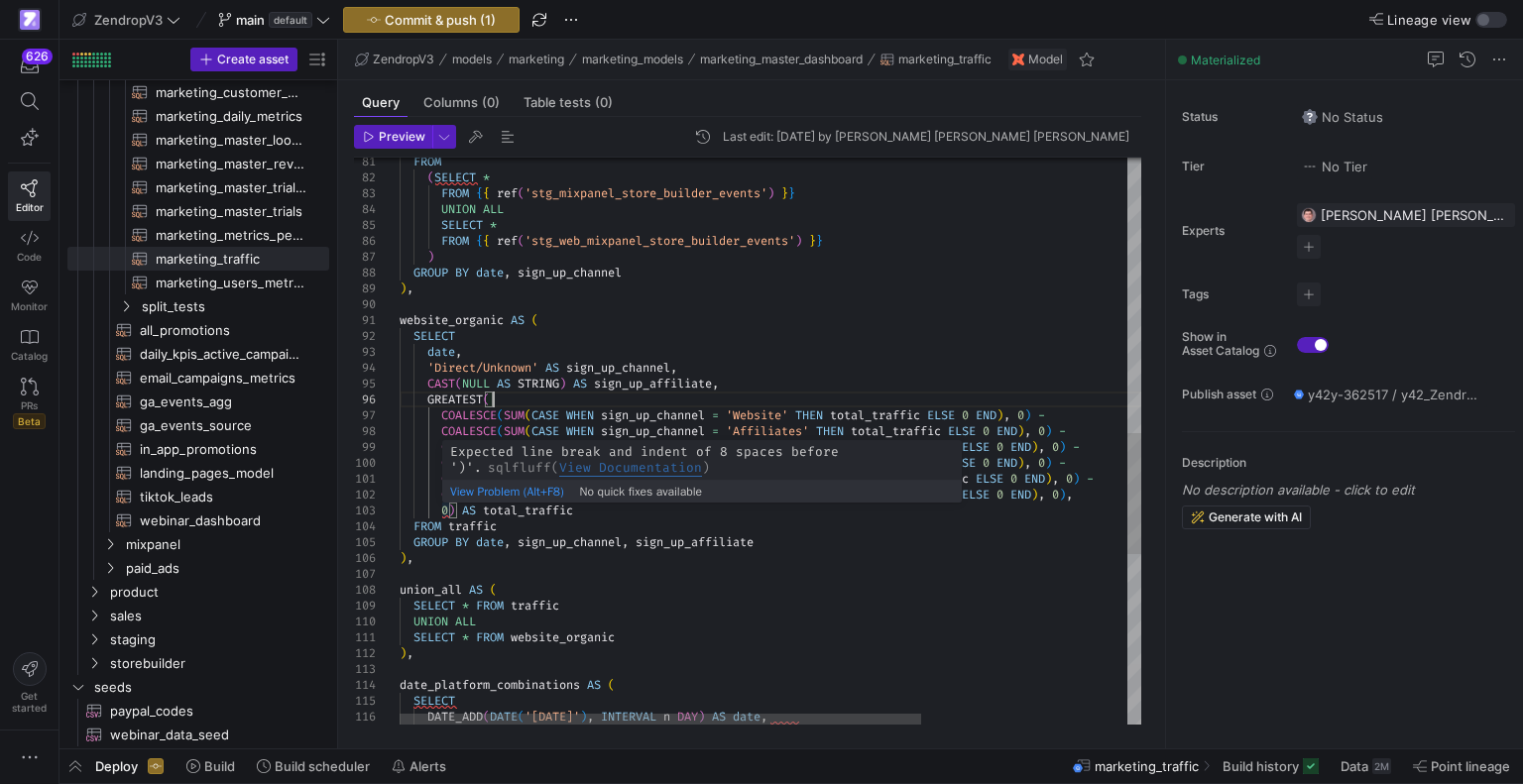 click on "FROM      ( SELECT   *          FROM   { {   ref ( 'stg_mixpanel_store_builder_events' )   } }        UNION   ALL        SELECT   *          FROM   { {   ref ( 'stg_web_mixpanel_store_builder_events' )   } }      )    GROUP   BY   date ,   sign_up_channel ) , website_organic   AS   (    SELECT      'Direct/Unknown'   AS   sign_up_channel ,      CAST ( NULL   AS   STRING )   AS   sign_up_affiliate ,      GREATEST (        COALESCE ( SUM ( CASE   WHEN   sign_up_channel   =   'Website'   THEN   total_traffic   ELSE   0   END ) ,   0 )   -          COALESCE ( SUM ( CASE   WHEN   sign_up_channel   =   'Affiliates'   THEN   total_traffic   ELSE   0   END ) ,   0 )   -          COALESCE ( SUM ( CASE   WHEN   sign_up_channel   =   'Facebook_ads'   THEN   total_traffic   ELSE   0   END ) ,   0 )   -          COALESCE ( SUM ( CASE   WHEN   sign_up_channel   =   'Google_ads'   THEN" at bounding box center (916, 199) 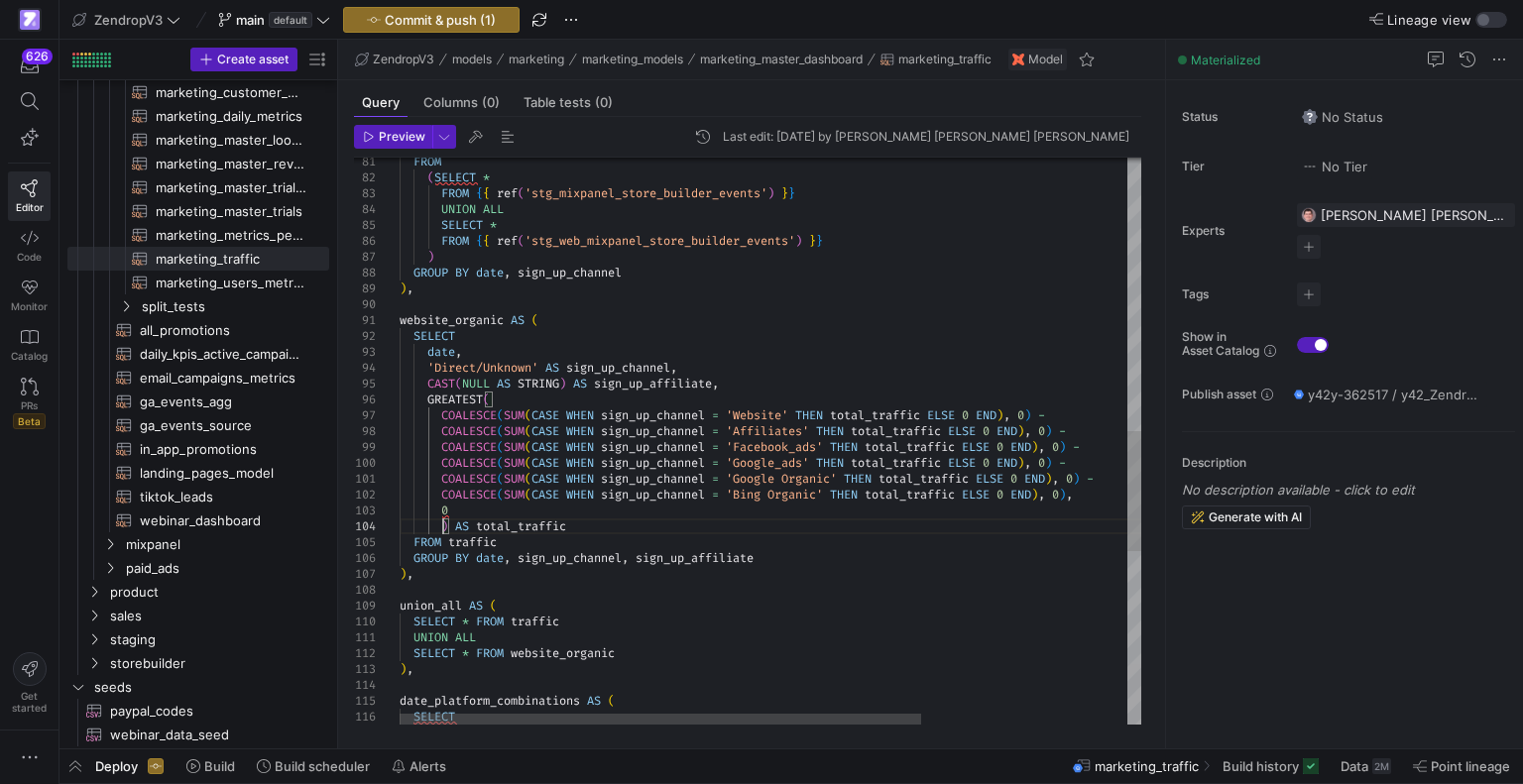 scroll, scrollTop: 48, scrollLeft: 42, axis: both 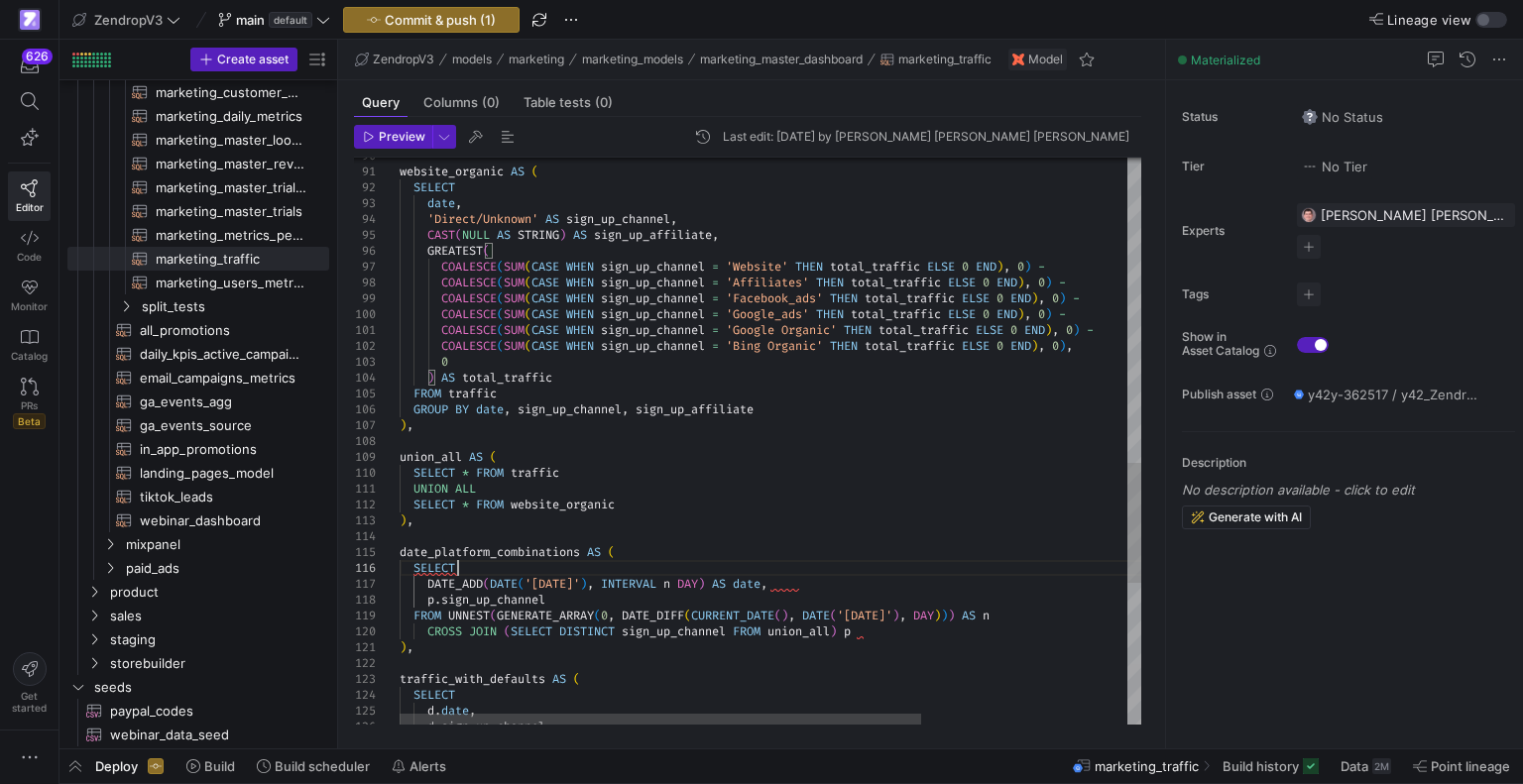 click on "website_organic   AS   (    SELECT      'Direct/Unknown'   AS   sign_up_channel ,      CAST ( NULL   AS   STRING )   AS   sign_up_affiliate ,      GREATEST (        COALESCE ( SUM ( CASE   WHEN   sign_up_channel   =   'Website'   THEN   total_traffic   ELSE   0   END ) ,   0 )   -          COALESCE ( SUM ( CASE   WHEN   sign_up_channel   =   'Affiliates'   THEN   total_traffic   ELSE   0   END ) ,   0 )   -          COALESCE ( SUM ( CASE   WHEN   sign_up_channel   =   'Facebook_ads'   THEN   total_traffic   ELSE   0   END ) ,   0 )   -          COALESCE ( SUM ( CASE   WHEN   sign_up_channel   =   'Google_ads'   THEN   total_traffic   ELSE   0   END ) ,   0 )   -          COALESCE ( SUM ( CASE   WHEN   sign_up_channel   =   'Google Organic'   THEN   total_traffic   ELSE   0   END ) ,   0 )   -          COALESCE ( SUM ( CASE   WHEN   sign_up_channel   =   'Bing Organic'   THEN     ELSE" at bounding box center (916, 58) 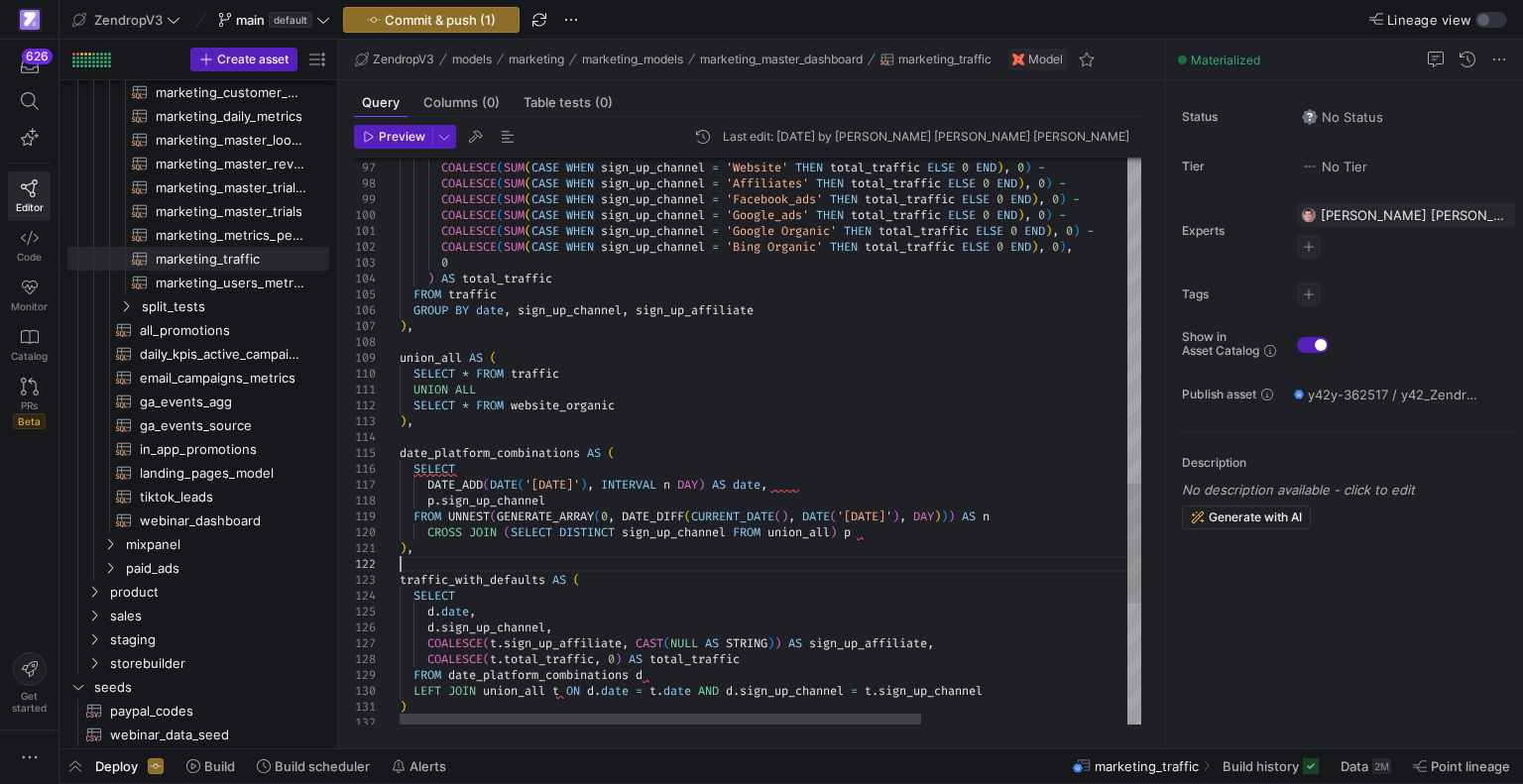 click on "GREATEST (        COALESCE ( SUM ( CASE   WHEN   sign_up_channel   =   'Website'   THEN   total_traffic   ELSE   0   END ) ,   0 )   -          COALESCE ( SUM ( CASE   WHEN   sign_up_channel   =   'Affiliates'   THEN   total_traffic   ELSE   0   END ) ,   0 )   -          COALESCE ( SUM ( CASE   WHEN   sign_up_channel   =   'Facebook_ads'   THEN   total_traffic   ELSE   0   END ) ,   0 )   -          COALESCE ( SUM ( CASE   WHEN   sign_up_channel   =   'Google_ads'   THEN   total_traffic   ELSE   0   END ) ,   0 )   -          COALESCE ( SUM ( CASE   WHEN   sign_up_channel   =   'Google Organic'   THEN   total_traffic   ELSE   0   END ) ,   0 )   -          COALESCE ( SUM ( CASE   WHEN   sign_up_channel   =   'Bing Organic'   THEN   total_traffic   ELSE   0   END ) ,   0 ) ,        0    FROM   traffic    GROUP   BY   date ,   sign_up_channel ,   sign_up_affiliate ) , union_all" at bounding box center [916, -41] 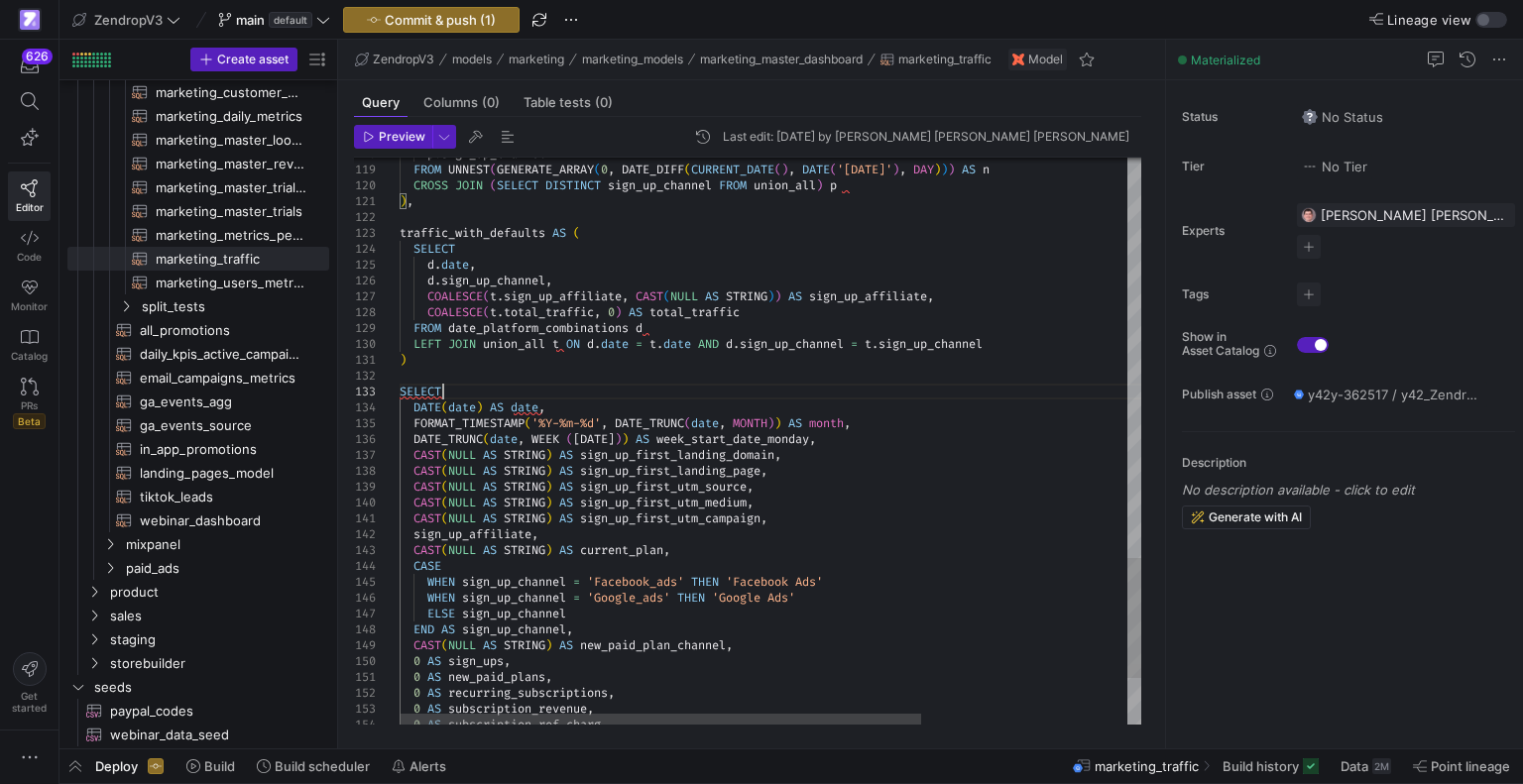 click on "p . sign_up_channel    FROM   UNNEST ( GENERATE_ARRAY ( 0 ,   DATE_DIFF ( CURRENT_DATE ( ) ,   DATE ( '2023-01-01' ) ,   DAY ) ) )   AS   n    CROSS   JOIN   ( SELECT   DISTINCT   sign_up_channel   FROM   union_all )   p ) , traffic_with_defaults   AS   (    SELECT      d . date ,      d . sign_up_channel ,      COALESCE ( t . sign_up_affiliate ,   CAST ( NULL   AS   STRING ) )   AS   sign_up_affiliate ,      COALESCE ( t . total_traffic ,   0 )   AS   total_traffic    FROM   date_platform_combinations   d    LEFT   JOIN   union_all   t   ON   d . date   =   t . date   AND   d . sign_up_channel   =   t . sign_up_channel ) SELECT    DATE ( date )   AS   date ,    FORMAT_TIMESTAMP ( '%Y-%m-%d' ,   DATE_TRUNC ( date ,   MONTH ) )   AS   month ,    DATE_TRUNC ( date ,   WEEK   ( MONDAY ) )   AS   week_start_date_monday ,    CAST ( NULL   AS   STRING )   AS   sign_up_first_landing_domain ,    CAST ( NULL   AS   STRING" at bounding box center [916, -388] 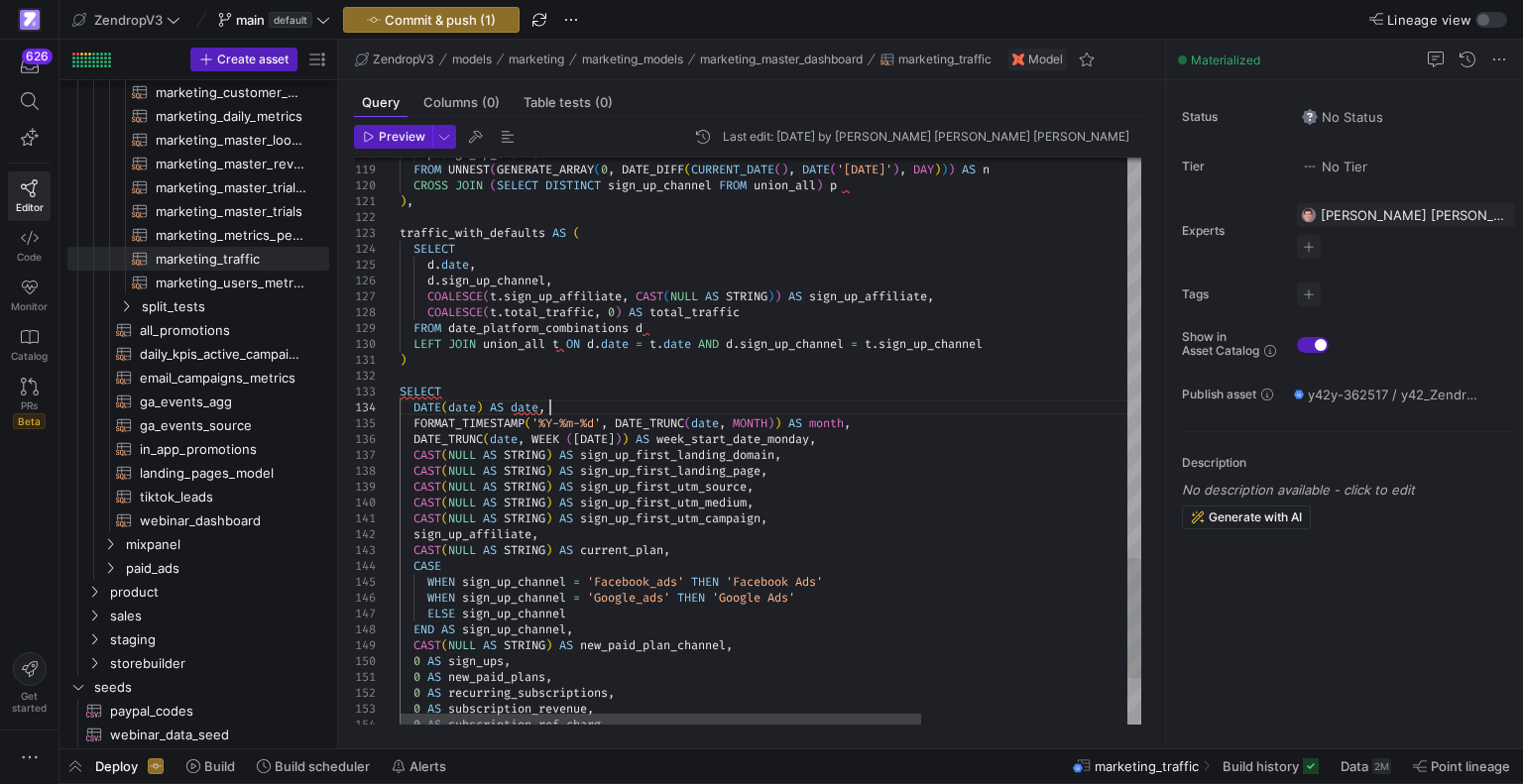 click on "p . sign_up_channel    FROM   UNNEST ( GENERATE_ARRAY ( 0 ,   DATE_DIFF ( CURRENT_DATE ( ) ,   DATE ( '2023-01-01' ) ,   DAY ) ) )   AS   n    CROSS   JOIN   ( SELECT   DISTINCT   sign_up_channel   FROM   union_all )   p ) , traffic_with_defaults   AS   (    SELECT      d . date ,      d . sign_up_channel ,      COALESCE ( t . sign_up_affiliate ,   CAST ( NULL   AS   STRING ) )   AS   sign_up_affiliate ,      COALESCE ( t . total_traffic ,   0 )   AS   total_traffic    FROM   date_platform_combinations   d    LEFT   JOIN   union_all   t   ON   d . date   =   t . date   AND   d . sign_up_channel   =   t . sign_up_channel ) SELECT    DATE ( date )   AS   date ,    FORMAT_TIMESTAMP ( '%Y-%m-%d' ,   DATE_TRUNC ( date ,   MONTH ) )   AS   month ,    DATE_TRUNC ( date ,   WEEK   ( MONDAY ) )   AS   week_start_date_monday ,    CAST ( NULL   AS   STRING )   AS   sign_up_first_landing_domain ,    CAST ( NULL   AS   STRING" at bounding box center [916, -388] 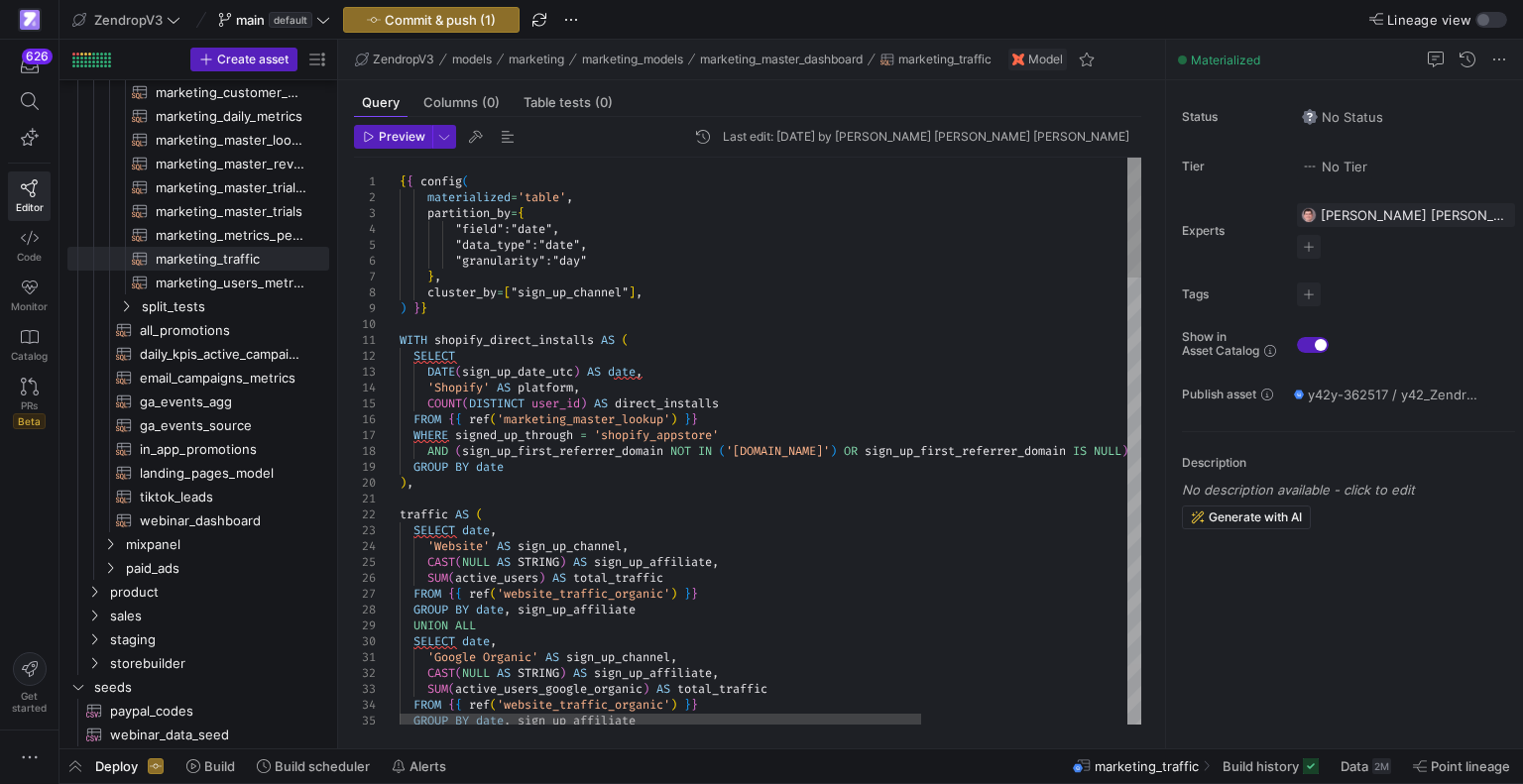 click on "CAST ( NULL   AS   STRING )   AS   sign_up_affiliate ,      SUM ( active_users_google_organic )   AS   total_traffic    FROM   { {   ref ( 'website_traffic_organic' )   } }    GROUP   BY   date ,   sign_up_affiliate    UNION   ALL    SELECT   date ,      'Google Organic'   AS   sign_up_channel ,      SUM ( active_users )   AS   total_traffic    FROM   { {   ref ( 'website_traffic_organic' )   } }    GROUP   BY   date ,   sign_up_affiliate    SELECT   date ,      'Website'   AS   sign_up_channel ,      CAST ( NULL   AS   STRING )   AS   sign_up_affiliate , ) , traffic   AS   (    WHERE   signed_up_through   =   'shopify_appstore'        AND   ( sign_up_first_referrer_domain   NOT   IN   ( 'apps.shopify.com' )   OR   sign_up_first_referrer_domain   IS   NULL )    GROUP   BY   date      'Shopify'   AS   platform ,      COUNT ( DISTINCT   user_id )   AS   direct_installs    FROM   { {   ref ( )   }" at bounding box center [916, 1496] 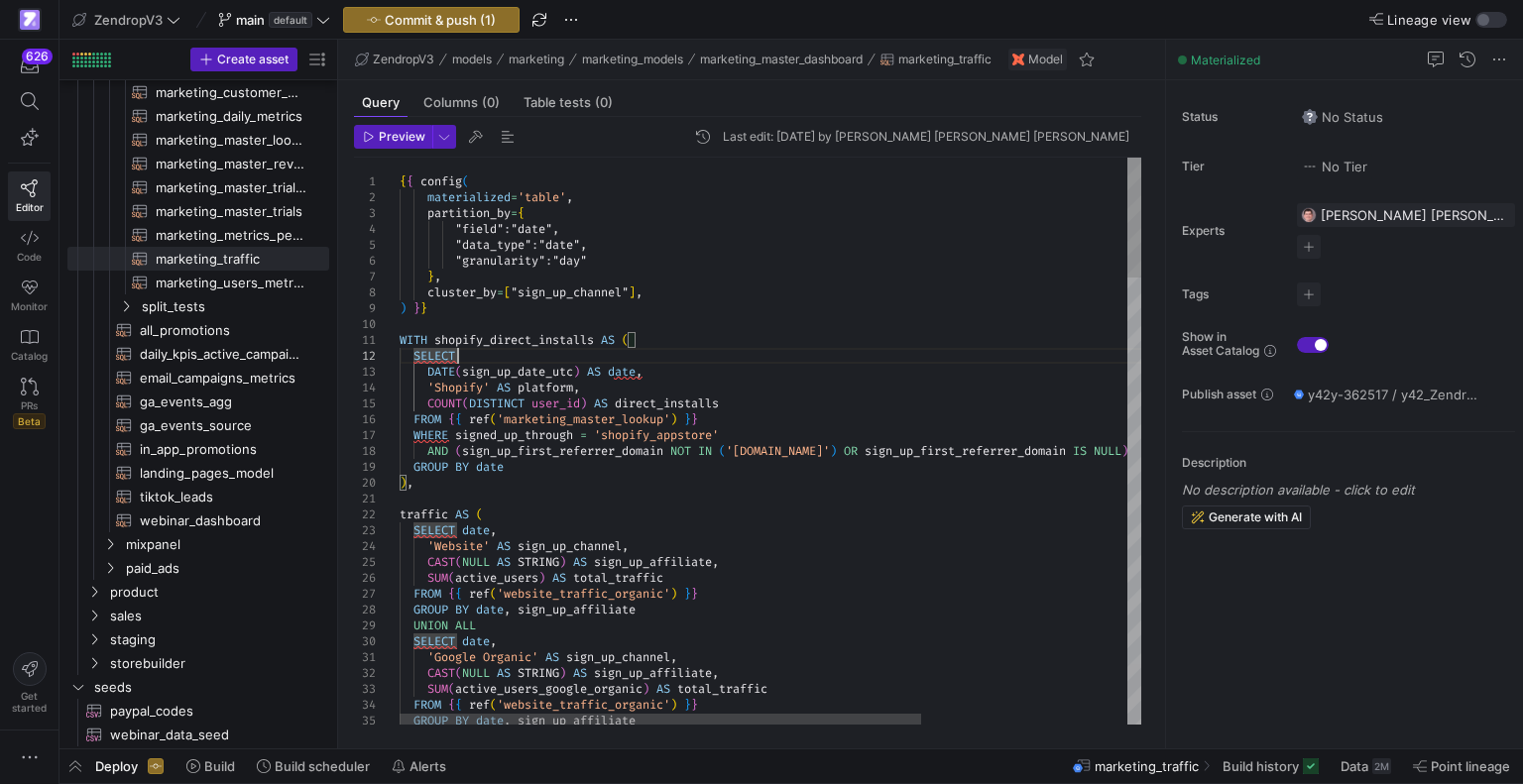 type on "WITH shopify_direct_installs AS (
SELECT
DATE(sign_up_date_utc) AS date,
'Shopify' AS platform,
COUNT(DISTINCT user_id) AS direct_installs
FROM {{ ref('marketing_master_lookup') }}
WHERE signed_up_through = 'shopify_appstore'
AND (sign_up_first_referrer_domain NOT IN ('[DOMAIN_NAME]') OR sign_up_first_referrer_domain IS NULL)
GROUP BY date
)," 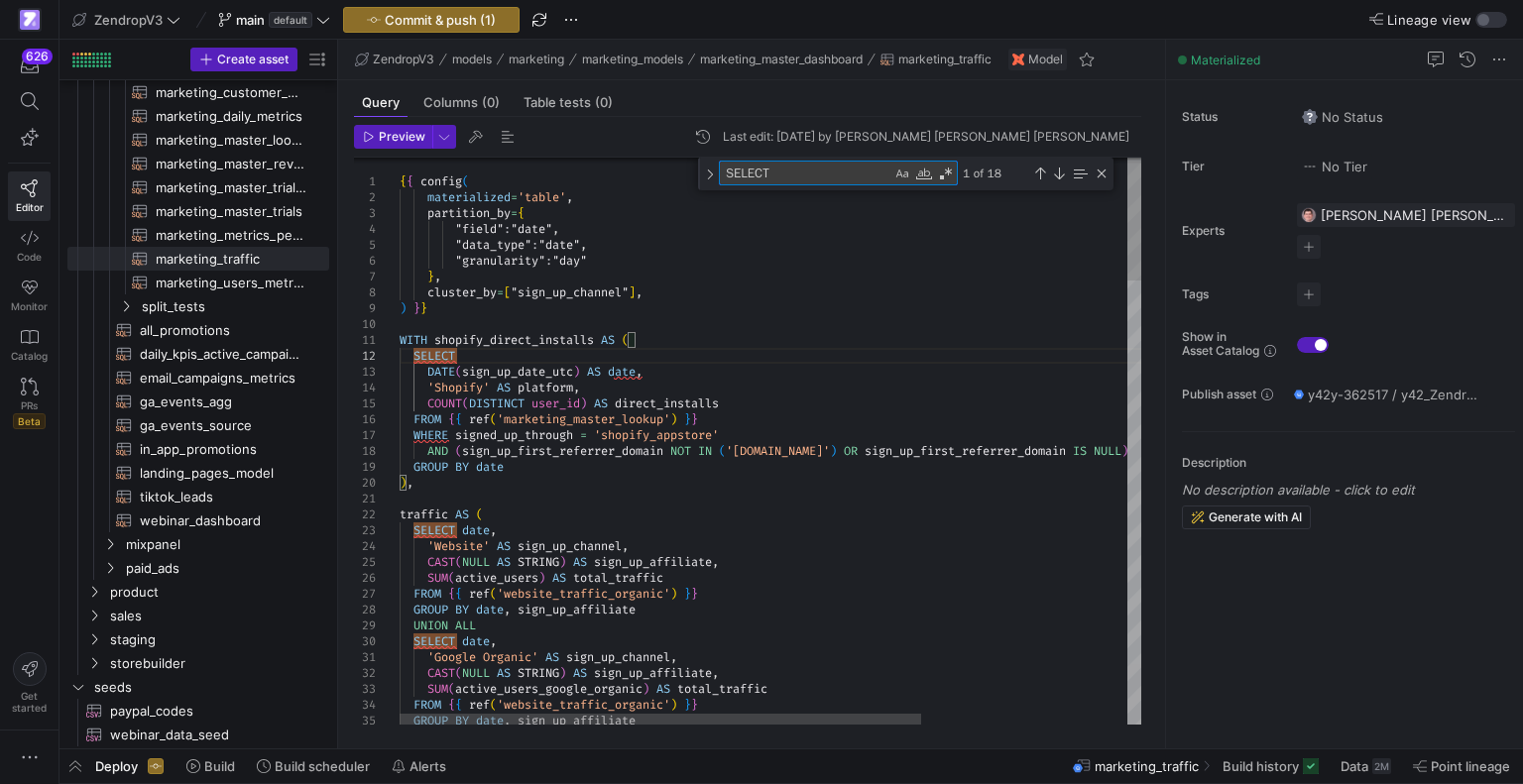 type on "w" 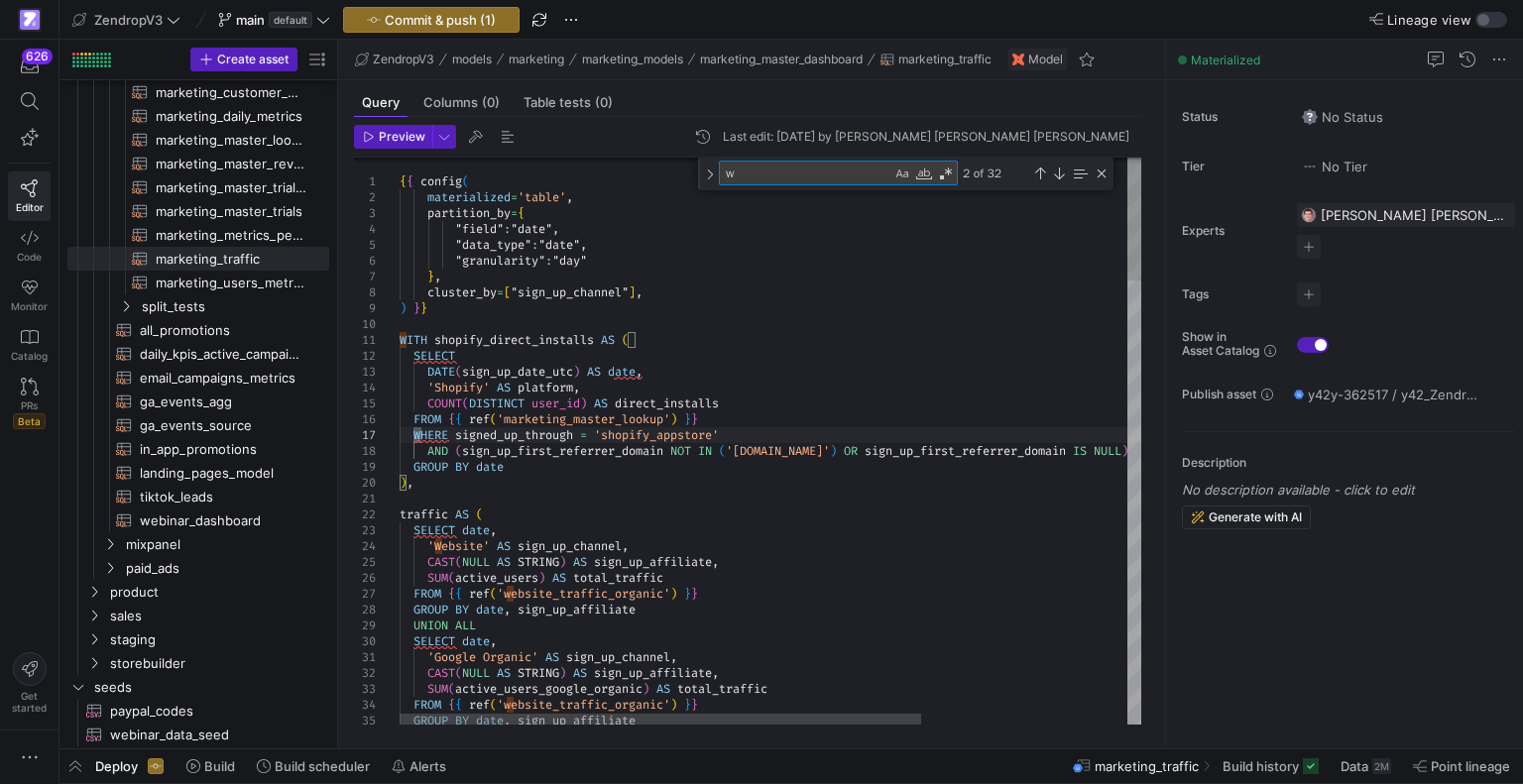 type on "traffic AS (
SELECT date,
'Website' AS sign_up_channel,
CAST(NULL AS STRING) AS sign_up_affiliate,
SUM(active_users) AS total_traffic
FROM {{ ref('website_traffic_organic') }}
GROUP BY date, sign_up_affiliate
UNION ALL
SELECT date," 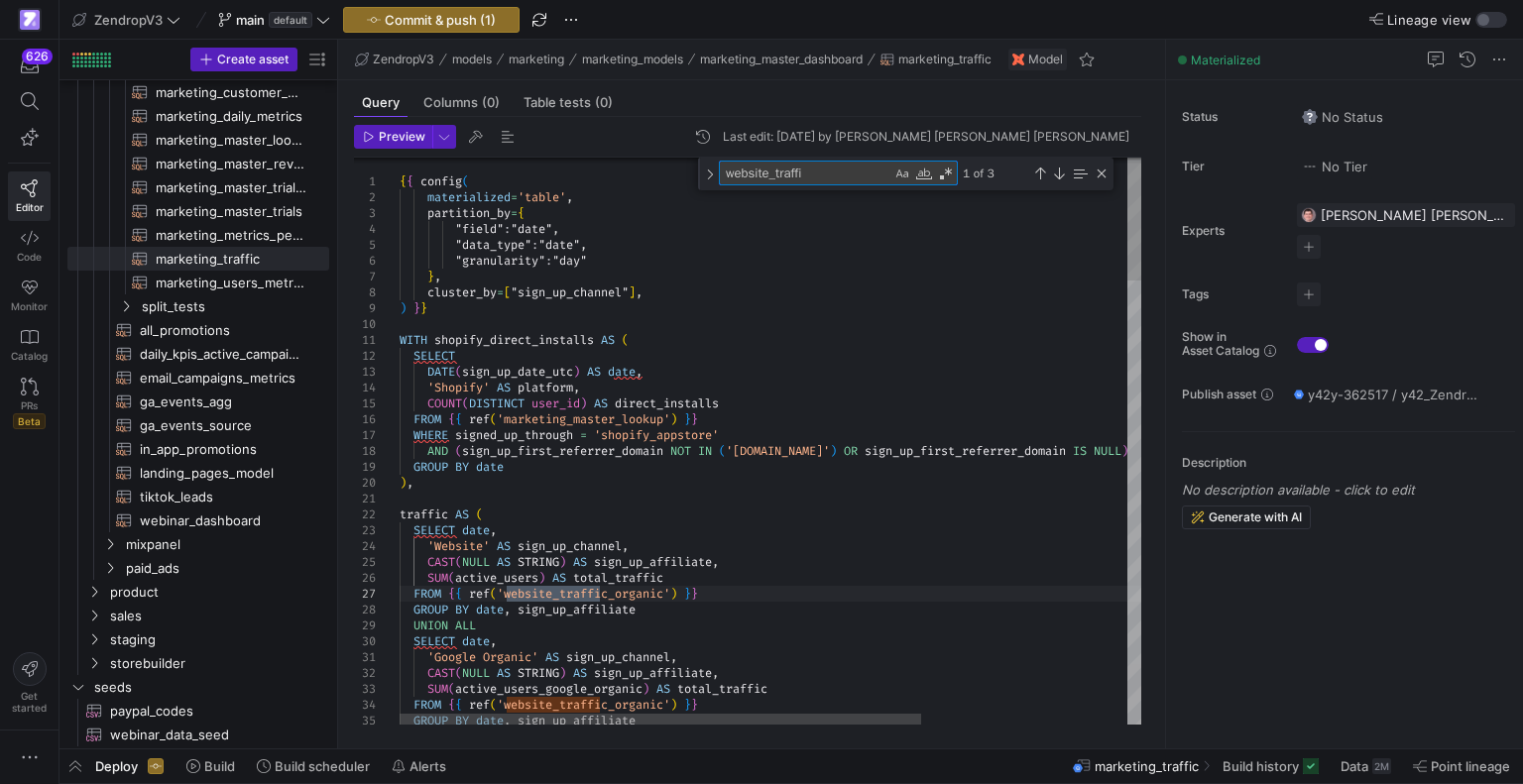 type on "website_traffic" 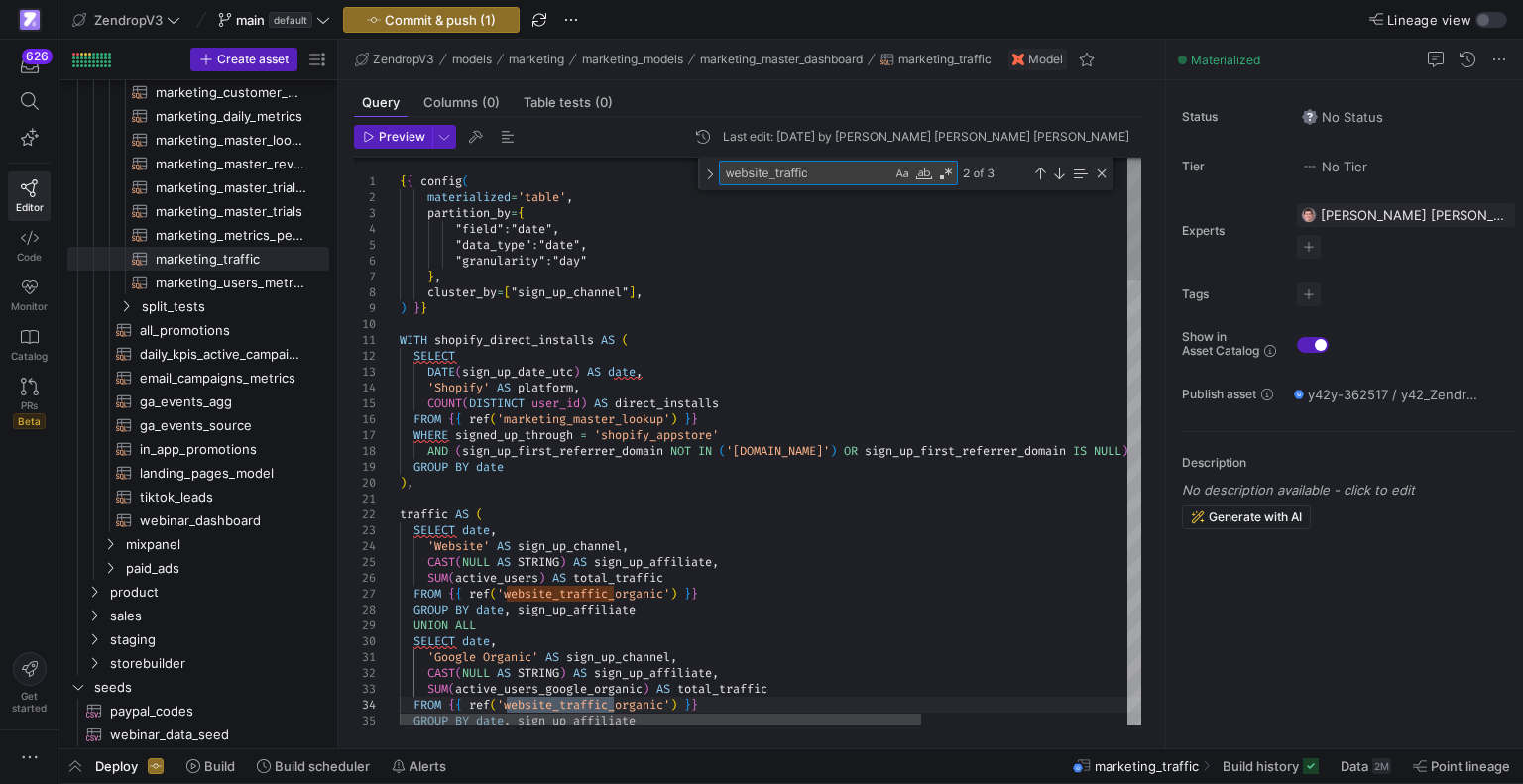 type on "FROM {{ ref('website_traffic_organic') }}
GROUP BY date, sign_up_affiliate
UNION ALL
SELECT s.date,
'Shopify' AS sign_up_channel,
CAST(NULL AS STRING) AS sign_up_affiliate,
(s.active_users + d.direct_installs) AS total_traffic
FROM {{ ref('shopify_traffic')}} s
LEFT JOIN shopify_direct_installs d ON s.date = d.date
UNION ALL" 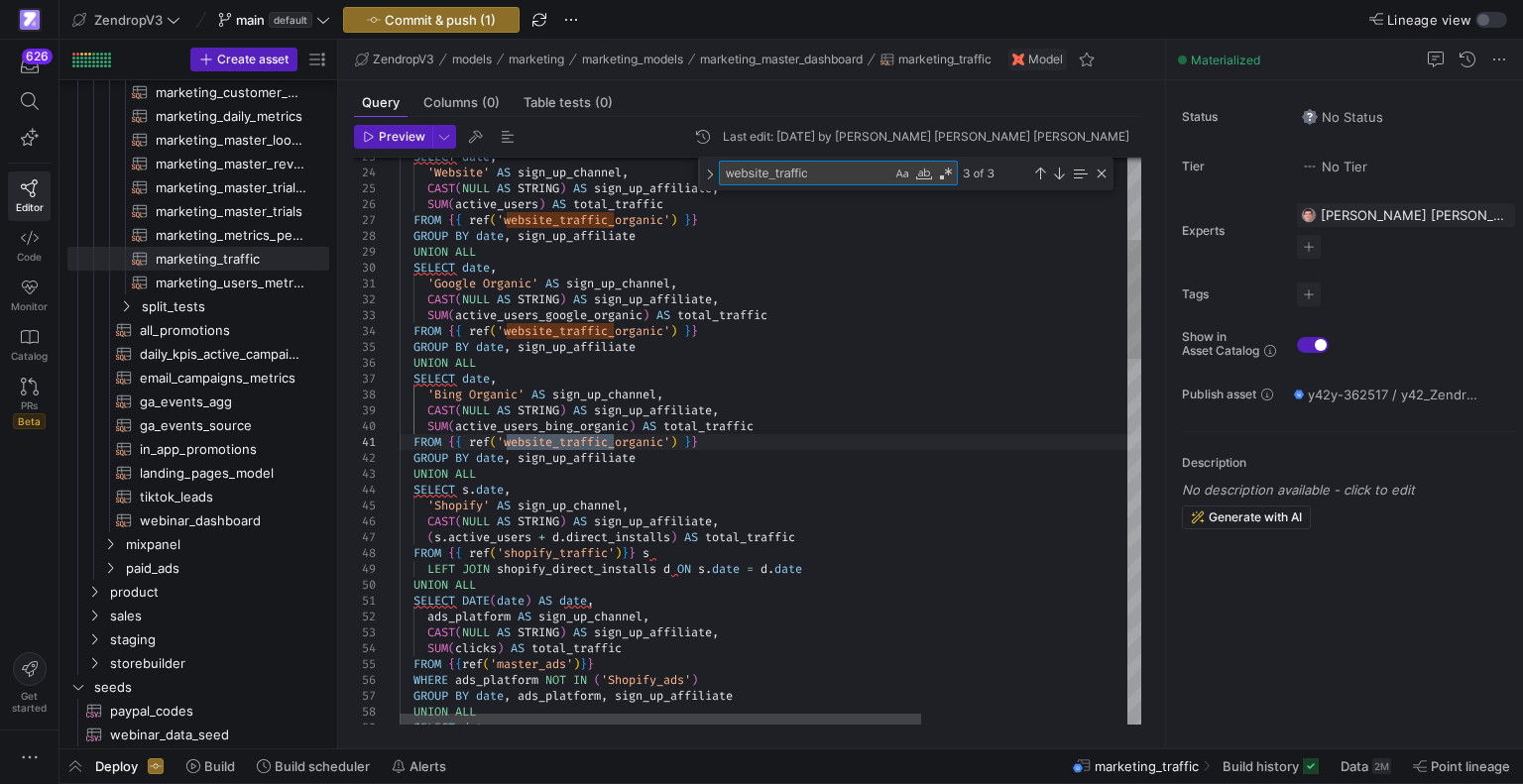 type on "website_traffic" 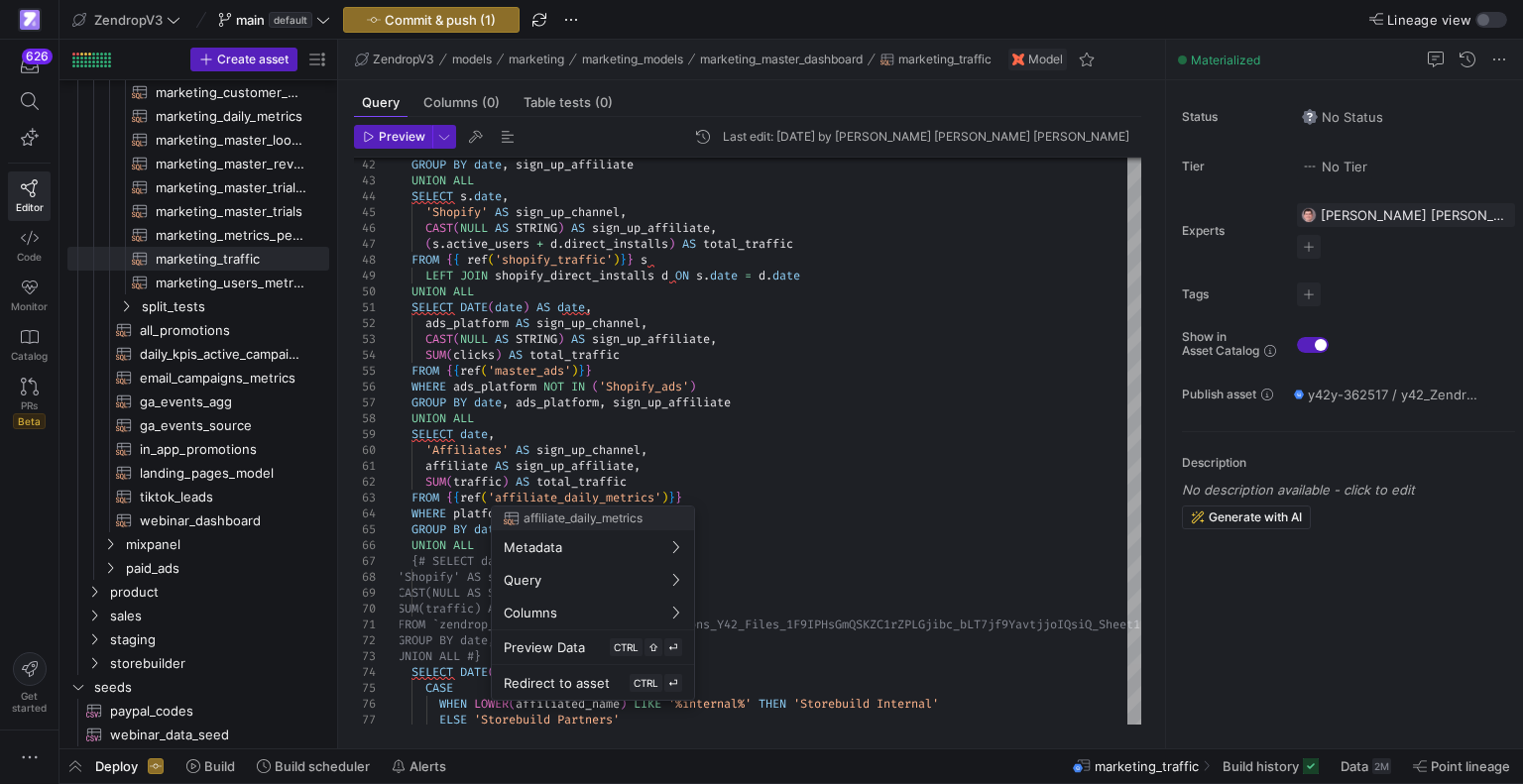 click at bounding box center [762, 392] 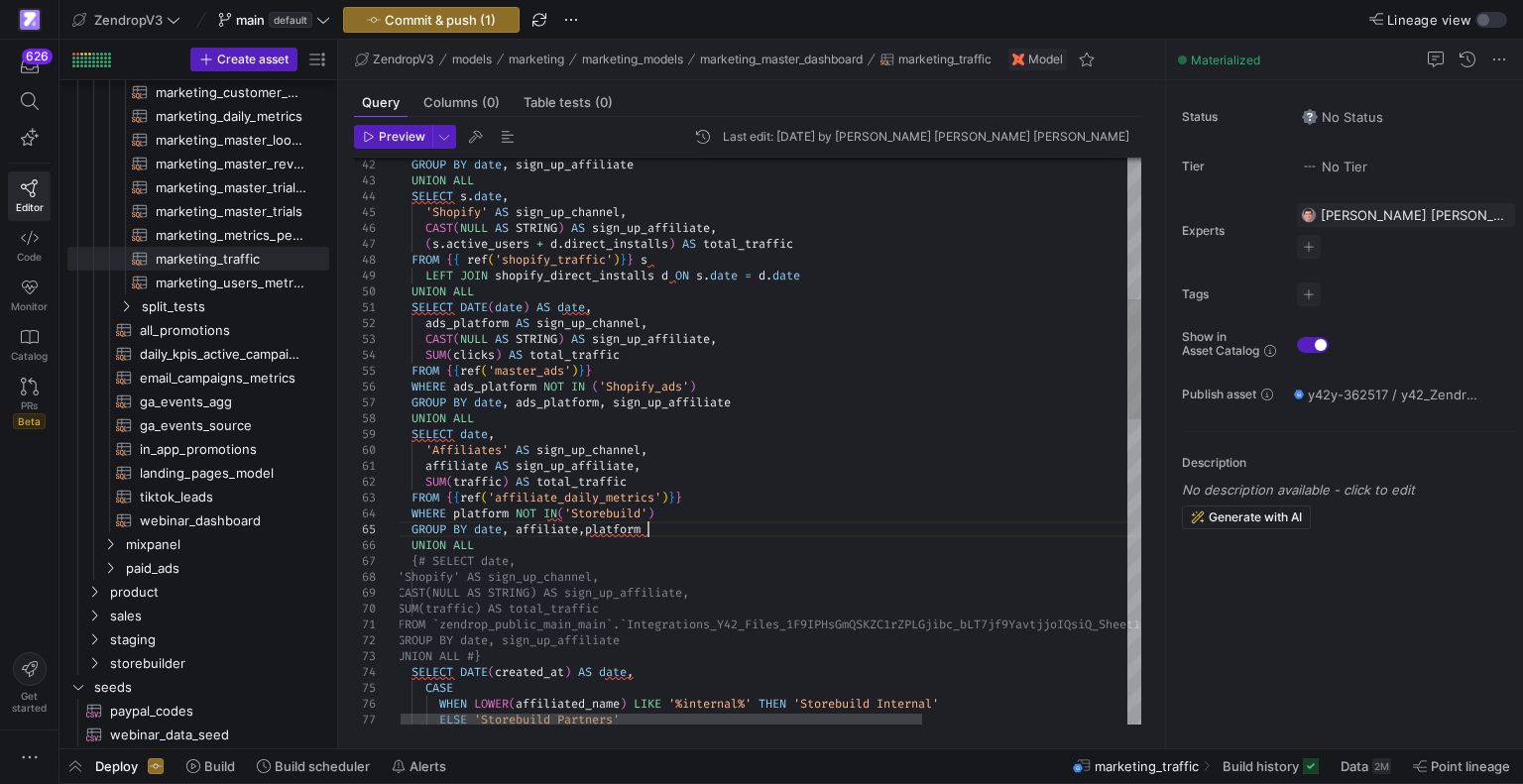 click on "GROUP   BY   date ,   sign_up_affiliate    UNION   ALL    SELECT   s . date ,      'Shopify'   AS   sign_up_channel ,      CAST ( NULL   AS   STRING )   AS   sign_up_affiliate ,      ( s . active_users   +   d . direct_installs )   AS   total_traffic    FROM   { {   ref ( 'shopify_traffic' ) } }   s      LEFT   JOIN   shopify_direct_installs   d   ON   s . date   =   d . date    UNION   ALL    SELECT   DATE ( date )   AS   date ,      ads_platform   AS   sign_up_channel ,      CAST ( NULL   AS   STRING )   AS   sign_up_affiliate ,      SUM ( clicks )   AS   total_traffic    FROM   { { ref ( 'master_ads' ) } }    WHERE   ads_platform   NOT   IN   ( 'Shopify_ads' )    GROUP   BY   date ,   ads_platform ,   sign_up_affiliate    UNION   ALL    SELECT   date ,      'Affiliates'   AS   sign_up_channel ,      affiliate   AS   sign_up_affiliate ,      SUM ( traffic )   AS   total_traffic    FROM" at bounding box center [914, 829] 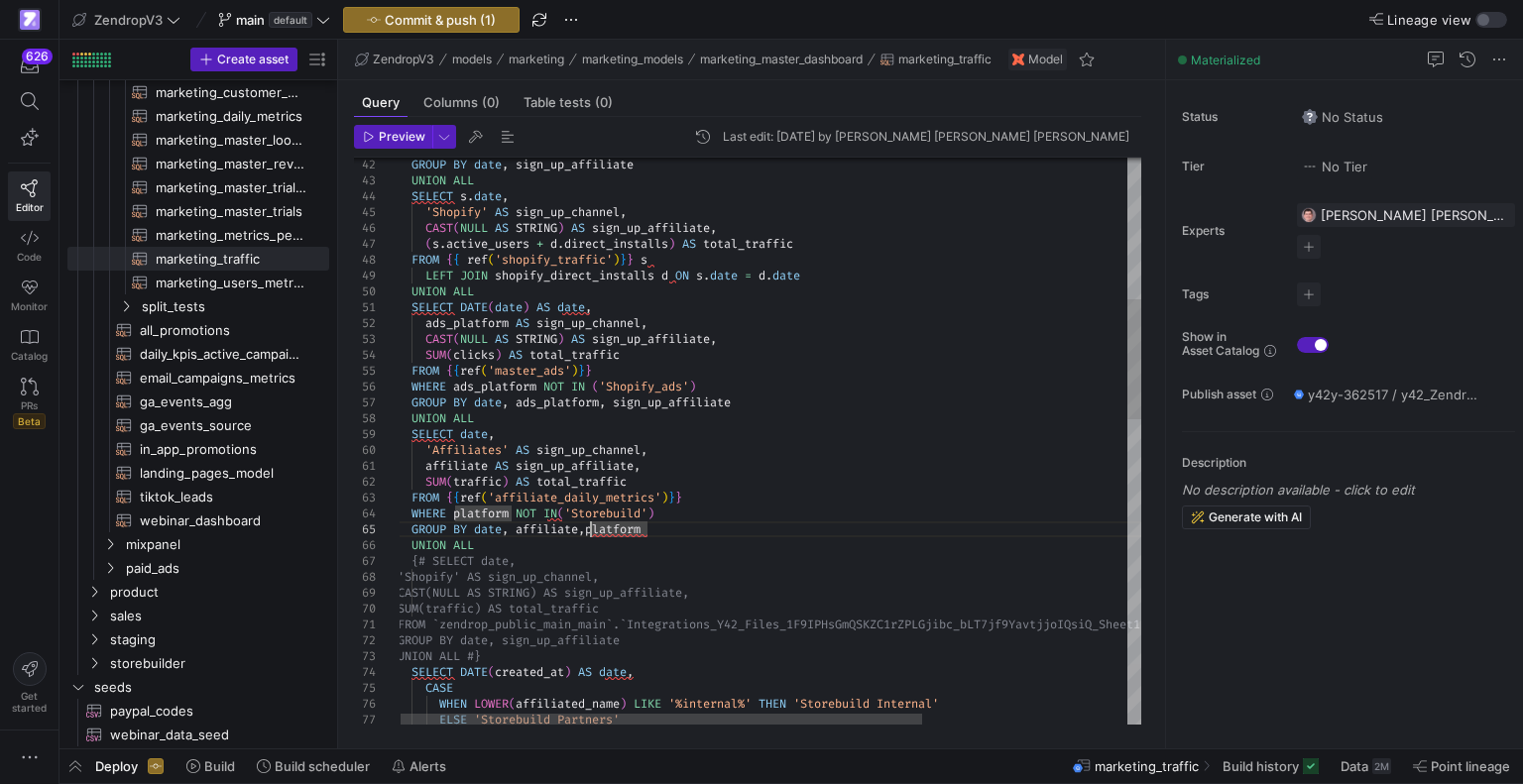 click on "GROUP   BY   date ,   sign_up_affiliate    UNION   ALL    SELECT   s . date ,      'Shopify'   AS   sign_up_channel ,      CAST ( NULL   AS   STRING )   AS   sign_up_affiliate ,      ( s . active_users   +   d . direct_installs )   AS   total_traffic    FROM   { {   ref ( 'shopify_traffic' ) } }   s      LEFT   JOIN   shopify_direct_installs   d   ON   s . date   =   d . date    UNION   ALL    SELECT   DATE ( date )   AS   date ,      ads_platform   AS   sign_up_channel ,      CAST ( NULL   AS   STRING )   AS   sign_up_affiliate ,      SUM ( clicks )   AS   total_traffic    FROM   { { ref ( 'master_ads' ) } }    WHERE   ads_platform   NOT   IN   ( 'Shopify_ads' )    GROUP   BY   date ,   ads_platform ,   sign_up_affiliate    UNION   ALL    SELECT   date ,      'Affiliates'   AS   sign_up_channel ,      affiliate   AS   sign_up_affiliate ,      SUM ( traffic )   AS   total_traffic    FROM" at bounding box center [914, 829] 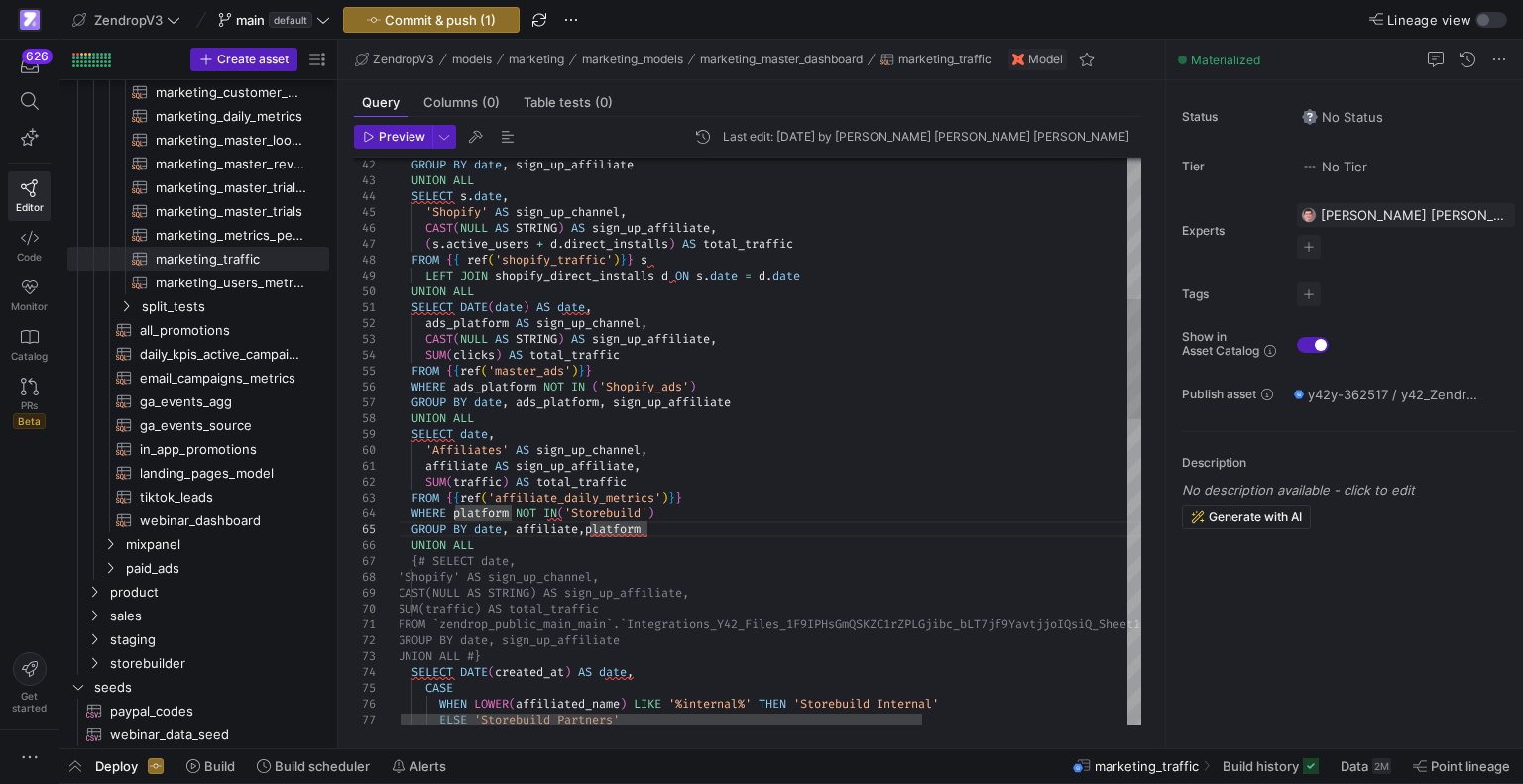 scroll, scrollTop: 63, scrollLeft: 198, axis: both 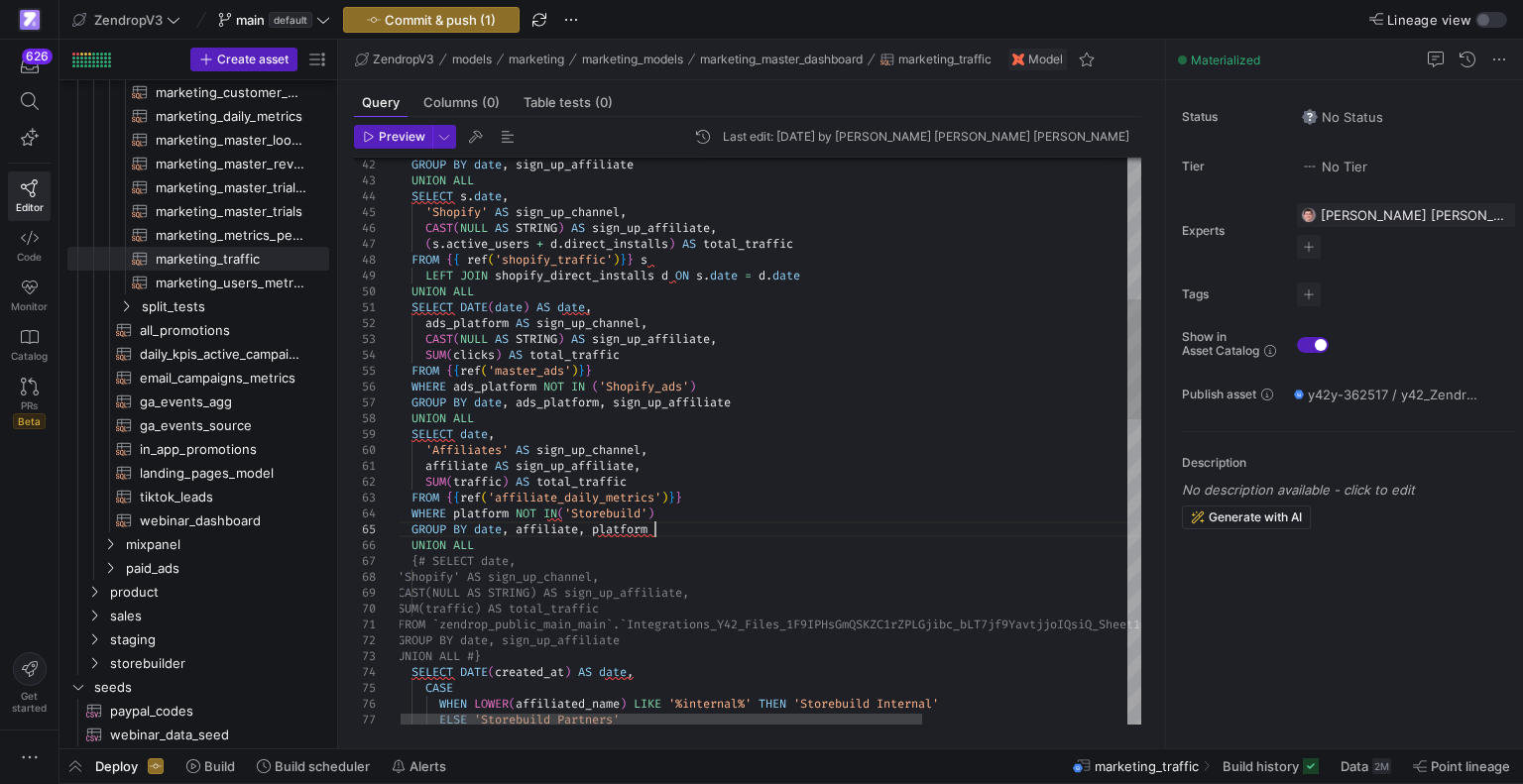 click on "GROUP   BY   date ,   sign_up_affiliate    UNION   ALL    SELECT   s . date ,      'Shopify'   AS   sign_up_channel ,      CAST ( NULL   AS   STRING )   AS   sign_up_affiliate ,      ( s . active_users   +   d . direct_installs )   AS   total_traffic    FROM   { {   ref ( 'shopify_traffic' ) } }   s      LEFT   JOIN   shopify_direct_installs   d   ON   s . date   =   d . date    UNION   ALL    SELECT   DATE ( date )   AS   date ,      ads_platform   AS   sign_up_channel ,      CAST ( NULL   AS   STRING )   AS   sign_up_affiliate ,      SUM ( clicks )   AS   total_traffic    FROM   { { ref ( 'master_ads' ) } }    WHERE   ads_platform   NOT   IN   ( 'Shopify_ads' )    GROUP   BY   date ,   ads_platform ,   sign_up_affiliate    UNION   ALL    SELECT   date ,      'Affiliates'   AS   sign_up_channel ,      affiliate   AS   sign_up_affiliate ,      SUM ( traffic )   AS   total_traffic    FROM" at bounding box center (914, 829) 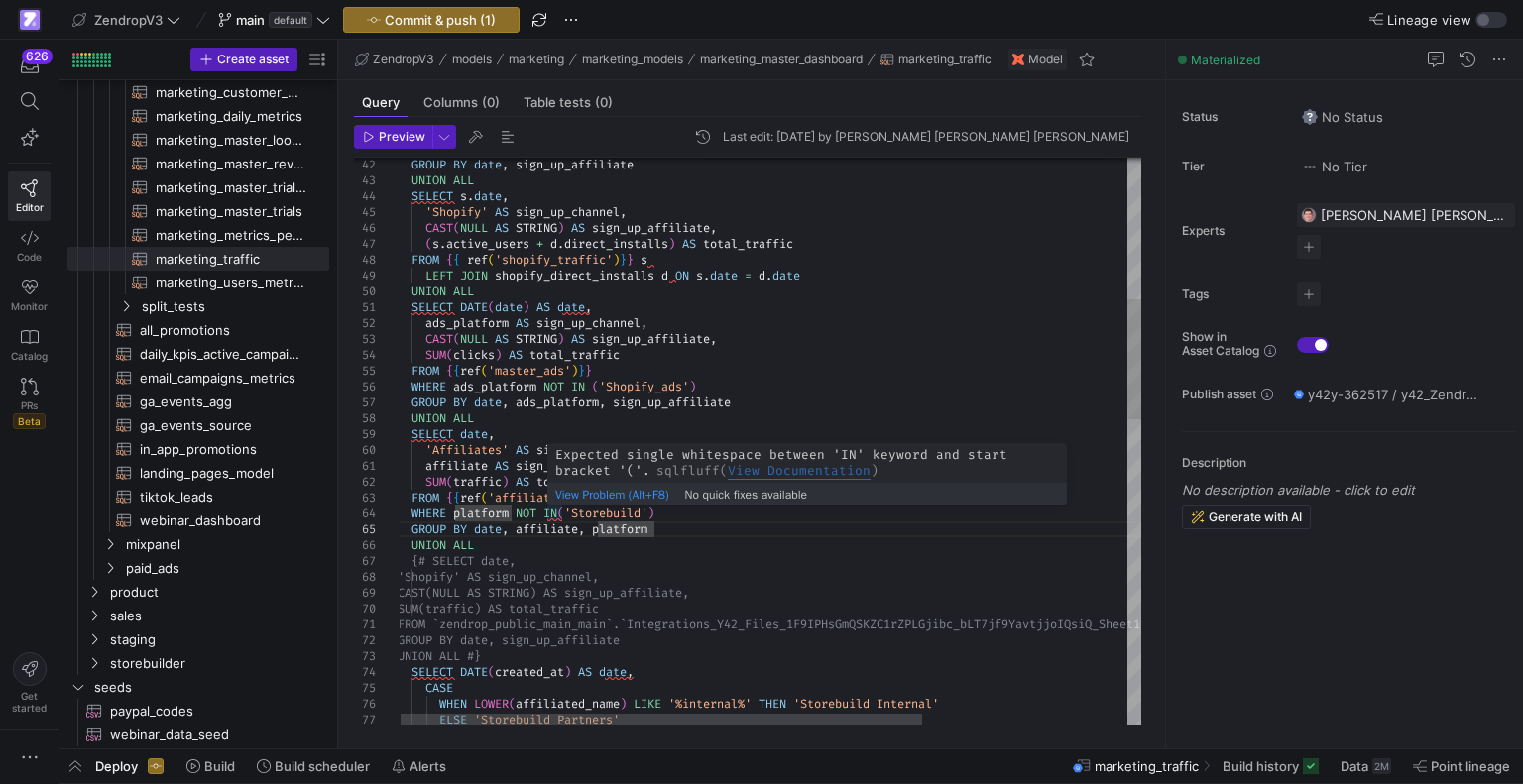 click on "GROUP   BY   date ,   sign_up_affiliate    UNION   ALL    SELECT   s . date ,      'Shopify'   AS   sign_up_channel ,      CAST ( NULL   AS   STRING )   AS   sign_up_affiliate ,      ( s . active_users   +   d . direct_installs )   AS   total_traffic    FROM   { {   ref ( 'shopify_traffic' ) } }   s      LEFT   JOIN   shopify_direct_installs   d   ON   s . date   =   d . date    UNION   ALL    SELECT   DATE ( date )   AS   date ,      ads_platform   AS   sign_up_channel ,      CAST ( NULL   AS   STRING )   AS   sign_up_affiliate ,      SUM ( clicks )   AS   total_traffic    FROM   { { ref ( 'master_ads' ) } }    WHERE   ads_platform   NOT   IN   ( 'Shopify_ads' )    GROUP   BY   date ,   ads_platform ,   sign_up_affiliate    UNION   ALL    SELECT   date ,      'Affiliates'   AS   sign_up_channel ,      affiliate   AS   sign_up_affiliate ,      SUM ( traffic )   AS   total_traffic    FROM" at bounding box center (914, 829) 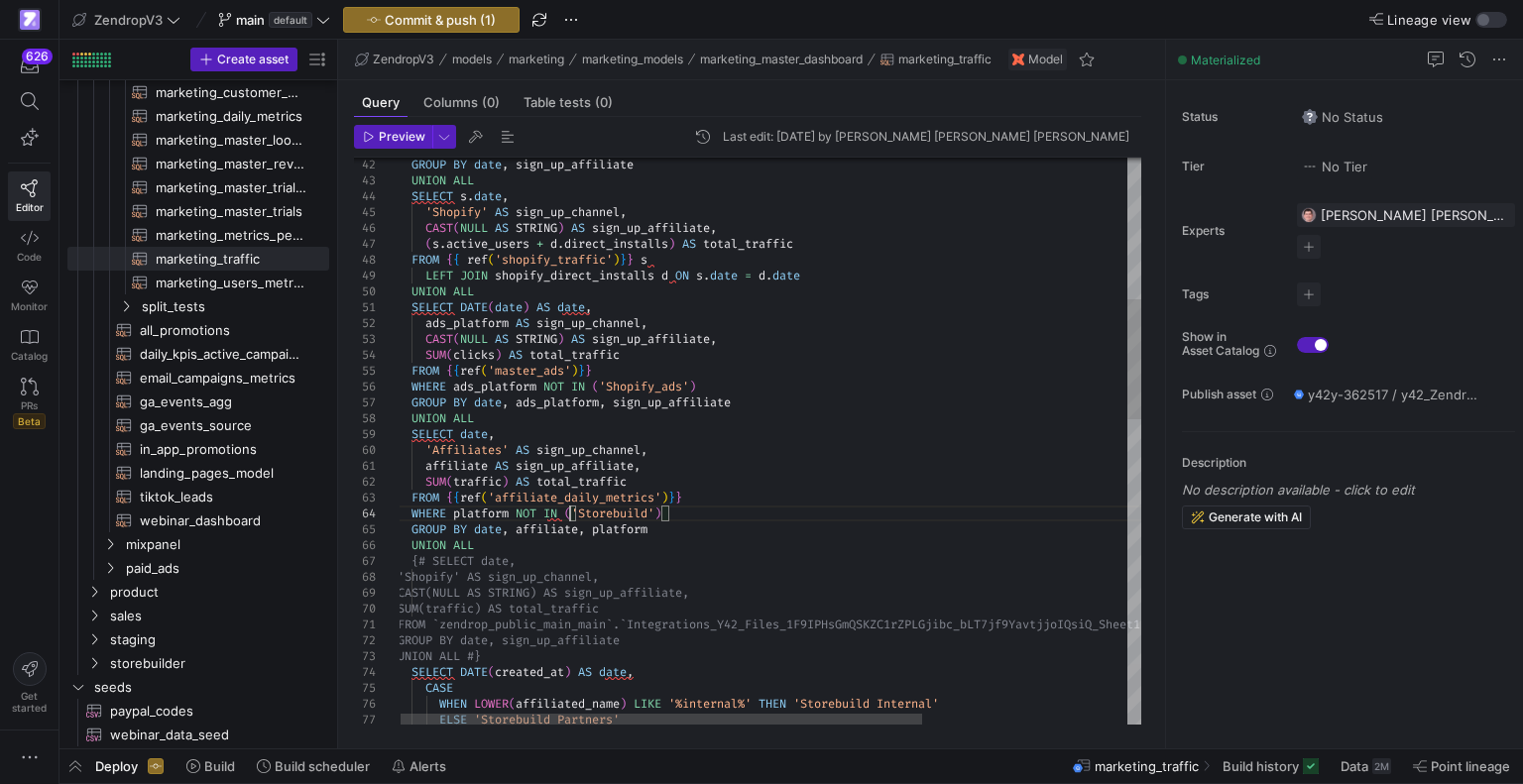 scroll, scrollTop: 62, scrollLeft: 171, axis: both 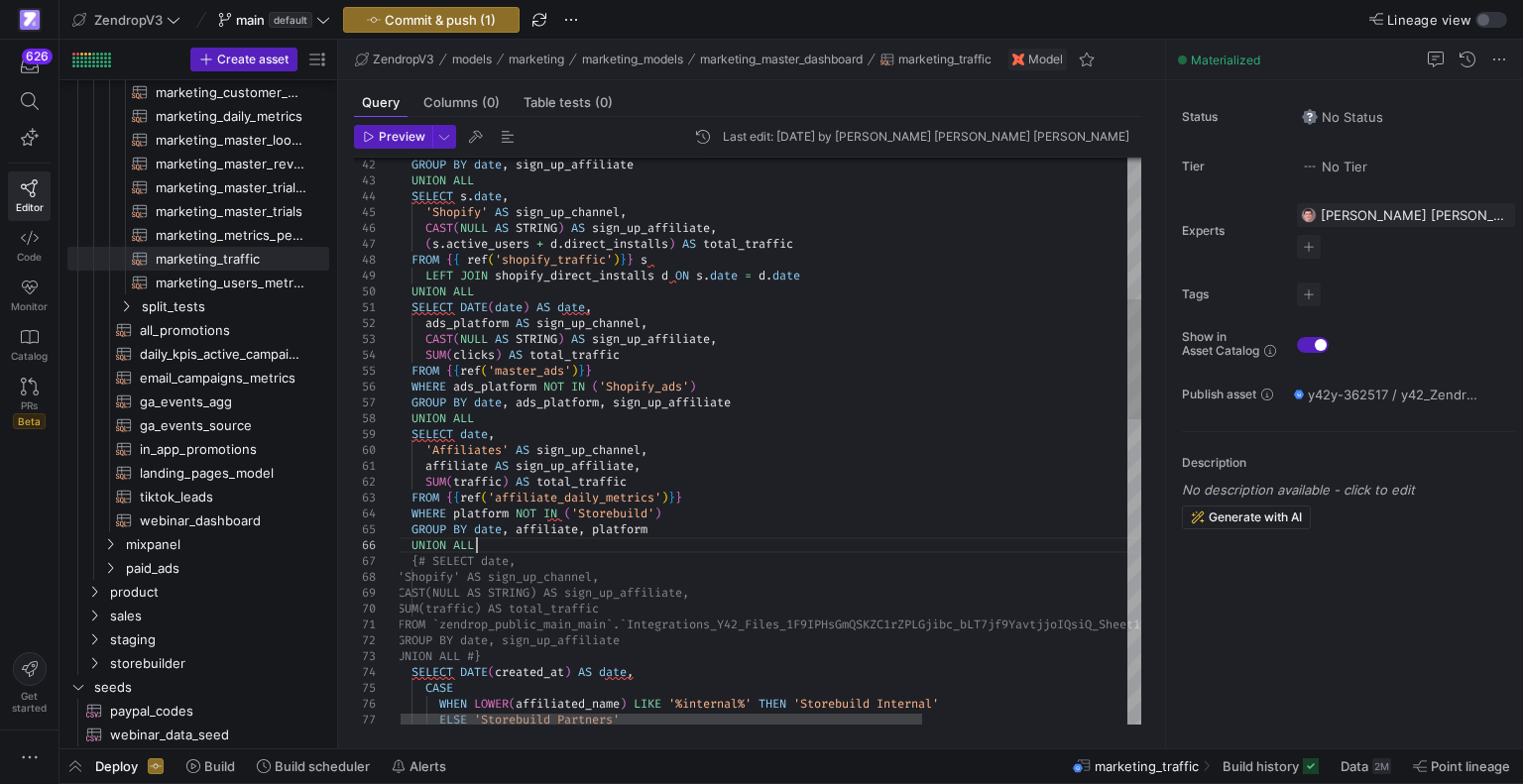 click on "GROUP   BY   date ,   sign_up_affiliate    UNION   ALL    SELECT   s . date ,      'Shopify'   AS   sign_up_channel ,      CAST ( NULL   AS   STRING )   AS   sign_up_affiliate ,      ( s . active_users   +   d . direct_installs )   AS   total_traffic    FROM   { {   ref ( 'shopify_traffic' ) } }   s      LEFT   JOIN   shopify_direct_installs   d   ON   s . date   =   d . date    UNION   ALL    SELECT   DATE ( date )   AS   date ,      ads_platform   AS   sign_up_channel ,      CAST ( NULL   AS   STRING )   AS   sign_up_affiliate ,      SUM ( clicks )   AS   total_traffic    FROM   { { ref ( 'master_ads' ) } }    WHERE   ads_platform   NOT   IN   ( 'Shopify_ads' )    GROUP   BY   date ,   ads_platform ,   sign_up_affiliate    UNION   ALL    SELECT   date ,      'Affiliates'   AS   sign_up_channel ,      affiliate   AS   sign_up_affiliate ,      SUM ( traffic )   AS   total_traffic    FROM" at bounding box center [914, 829] 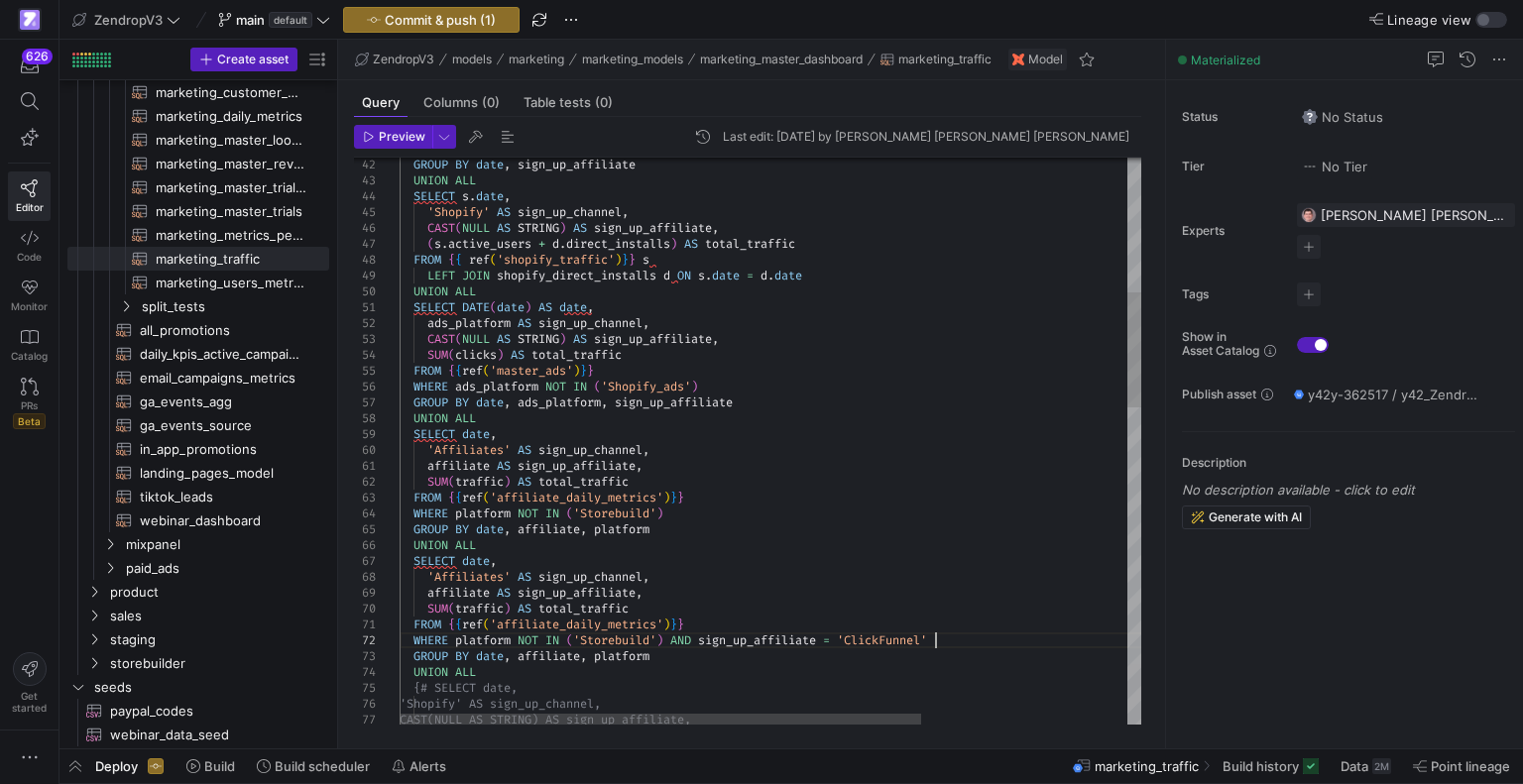 scroll, scrollTop: 31, scrollLeft: 540, axis: both 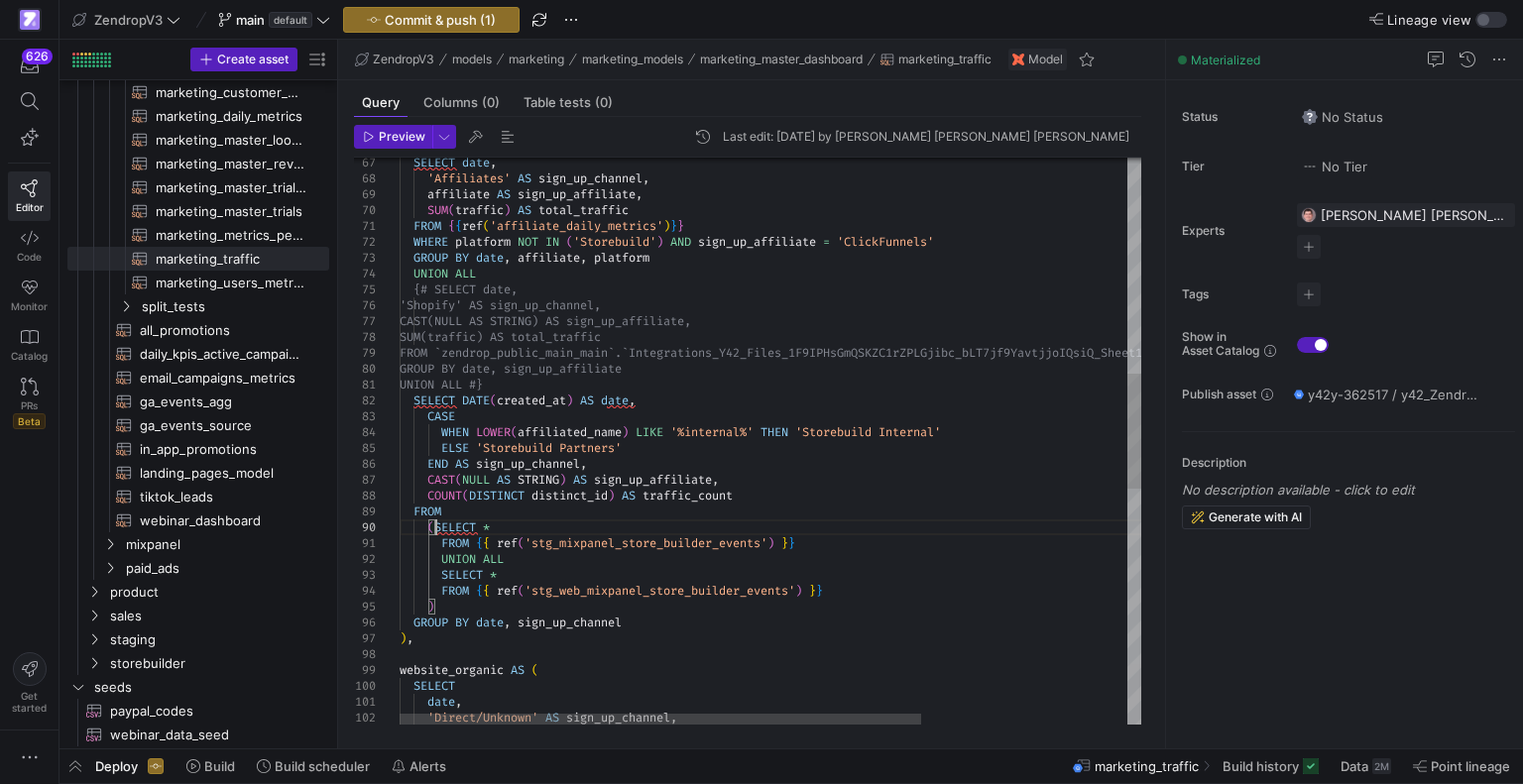 click on "{# SELECT date,     'Shopify' AS sign_up_channel,     CAST(NULL AS STRING) AS sign_up_affiliate,    SELECT   date ,      'Affiliates'   AS   sign_up_channel ,      affiliate   AS   sign_up_affiliate ,      SUM ( traffic )   AS   total_traffic    FROM   { { ref ( 'affiliate_daily_metrics' ) } }    WHERE   platform   NOT   IN   ( 'Storebuild' )   AND   sign_up_affiliate   =   'ClickFunnels'    GROUP   BY   date ,   affiliate ,   platform    UNION   ALL     SUM(traffic) AS total_traffic   FROM `zendrop_public_main_main`.`Integrations_Y4 2_Files_1F9IPHsGmQSKZC1rZPLGjibc_bLT7jf9YavtjjoIQs iQ_Sheet1` --historical shopify traffic   GROUP BY date, sign_up_affiliate   UNION ALL #}    SELECT   DATE ( created_at )   AS   date ,      CASE        WHEN   LOWER ( affiliated_name )   LIKE   '%internal%'   THEN   'Storebuild Internal'        ELSE   'Storebuild Partners'      END   AS   sign_up_channel , CAST" at bounding box center (916, 494) 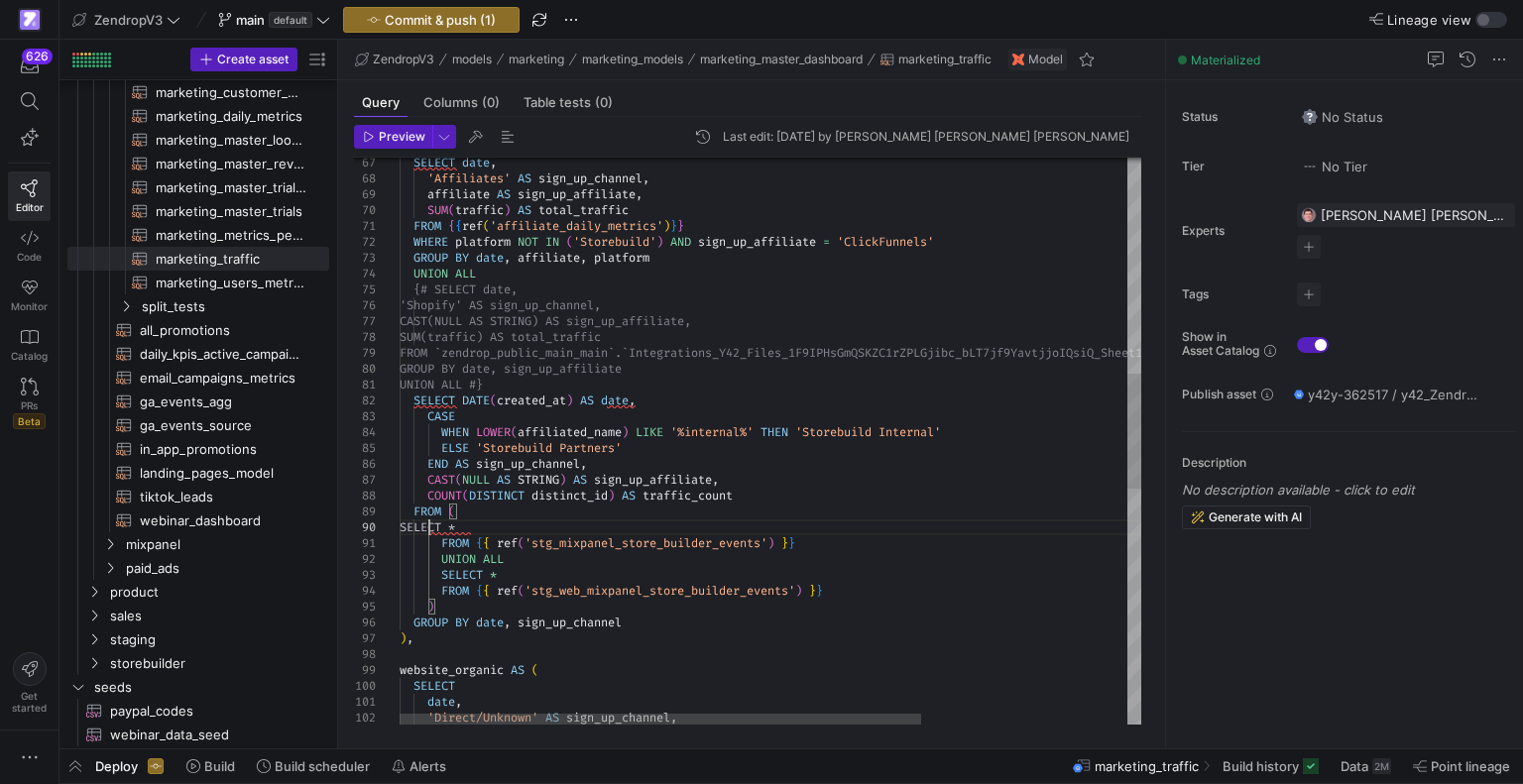 scroll, scrollTop: 143, scrollLeft: 28, axis: both 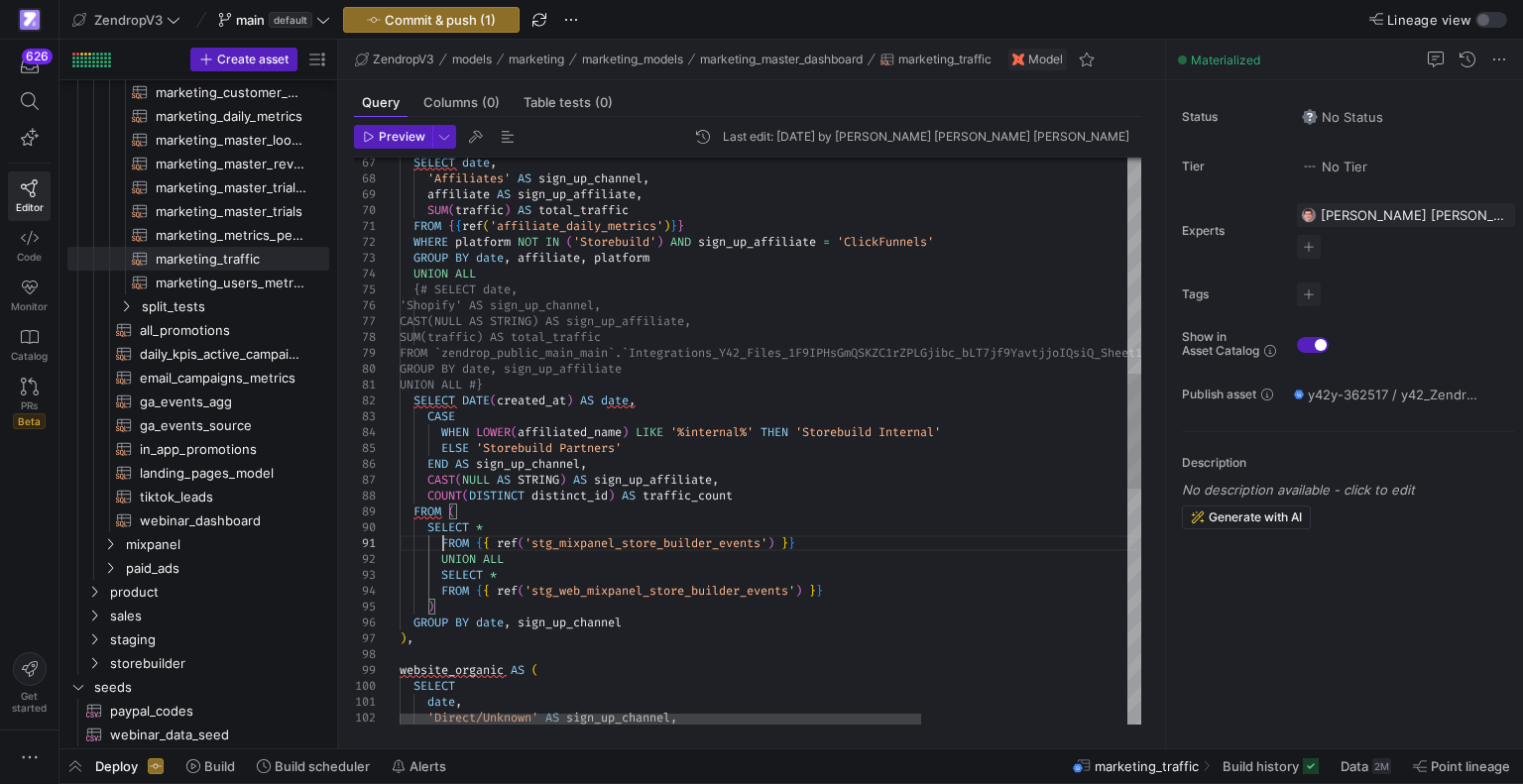 click on "{# SELECT date,     'Shopify' AS sign_up_channel,     CAST(NULL AS STRING) AS sign_up_affiliate,    SELECT   date ,      'Affiliates'   AS   sign_up_channel ,      affiliate   AS   sign_up_affiliate ,      SUM ( traffic )   AS   total_traffic    FROM   { { ref ( 'affiliate_daily_metrics' ) } }    WHERE   platform   NOT   IN   ( 'Storebuild' )   AND   sign_up_affiliate   =   'ClickFunnels'    GROUP   BY   date ,   affiliate ,   platform    UNION   ALL     SUM(traffic) AS total_traffic   FROM `zendrop_public_main_main`.`Integrations_Y4 2_Files_1F9IPHsGmQSKZC1rZPLGjibc_bLT7jf9YavtjjoIQs iQ_Sheet1` --historical shopify traffic   GROUP BY date, sign_up_affiliate   UNION ALL #}    SELECT   DATE ( created_at )   AS   date ,      CASE        WHEN   LOWER ( affiliated_name )   LIKE   '%internal%'   THEN   'Storebuild Internal'        ELSE   'Storebuild Partners'      END   AS   sign_up_channel , CAST" at bounding box center (916, 494) 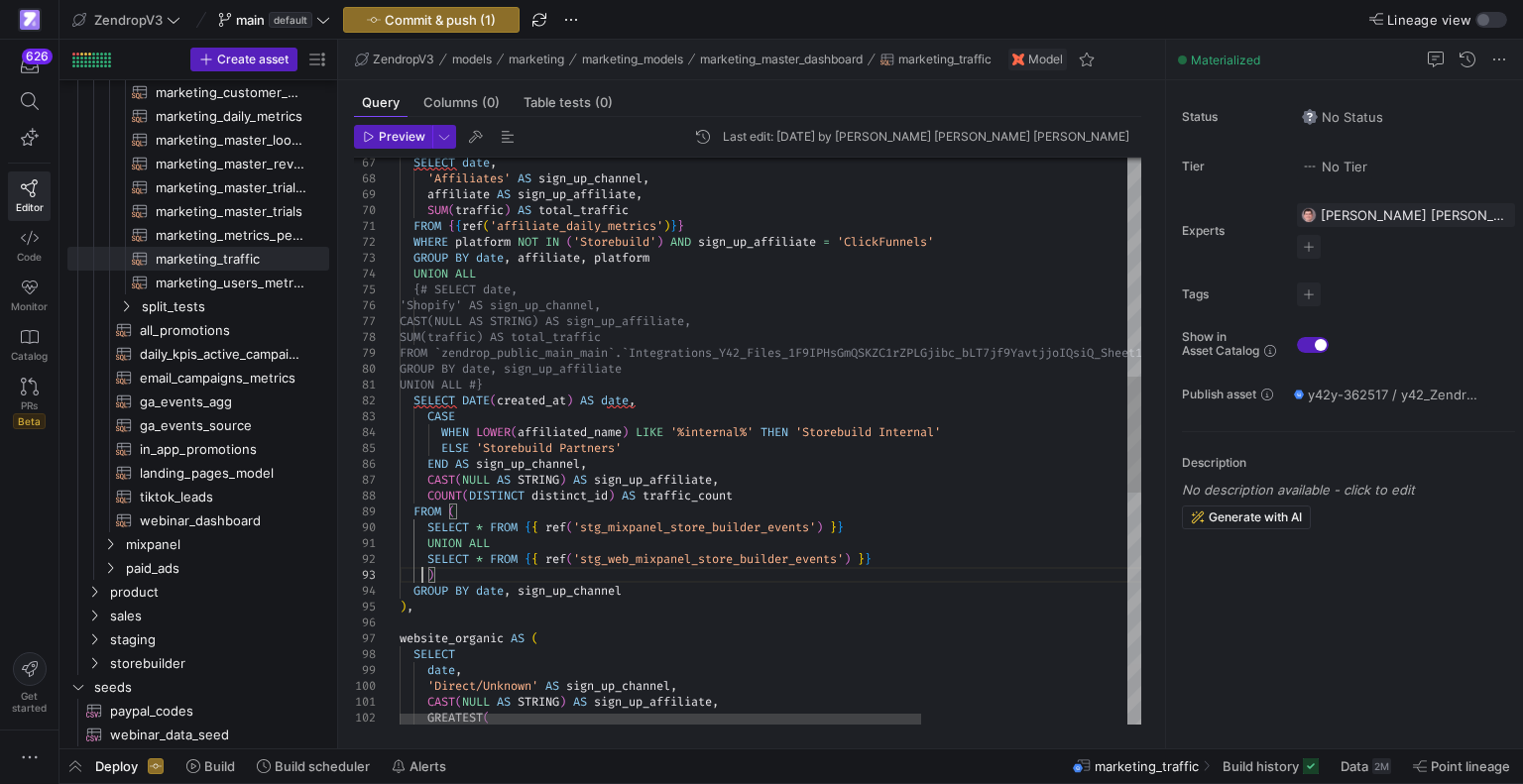 click on "{# SELECT date,     'Shopify' AS sign_up_channel,     CAST(NULL AS STRING) AS sign_up_affiliate,    SELECT   date ,      'Affiliates'   AS   sign_up_channel ,      affiliate   AS   sign_up_affiliate ,      SUM ( traffic )   AS   total_traffic    FROM   { { ref ( 'affiliate_daily_metrics' ) } }    WHERE   platform   NOT   IN   ( 'Storebuild' )   AND   sign_up_affiliate   =   'ClickFunnels'    GROUP   BY   date ,   affiliate ,   platform    UNION   ALL     SUM(traffic) AS total_traffic   FROM `zendrop_public_main_main`.`Integrations_Y4 2_Files_1F9IPHsGmQSKZC1rZPLGjibc_bLT7jf9YavtjjoIQs iQ_Sheet1` --historical shopify traffic   GROUP BY date, sign_up_affiliate   UNION ALL #}    SELECT   DATE ( created_at )   AS   date ,      CASE        WHEN   LOWER ( affiliated_name )   LIKE   '%internal%'   THEN   'Storebuild Internal'        ELSE   'Storebuild Partners'      END   AS   sign_up_channel , CAST" at bounding box center [916, 478] 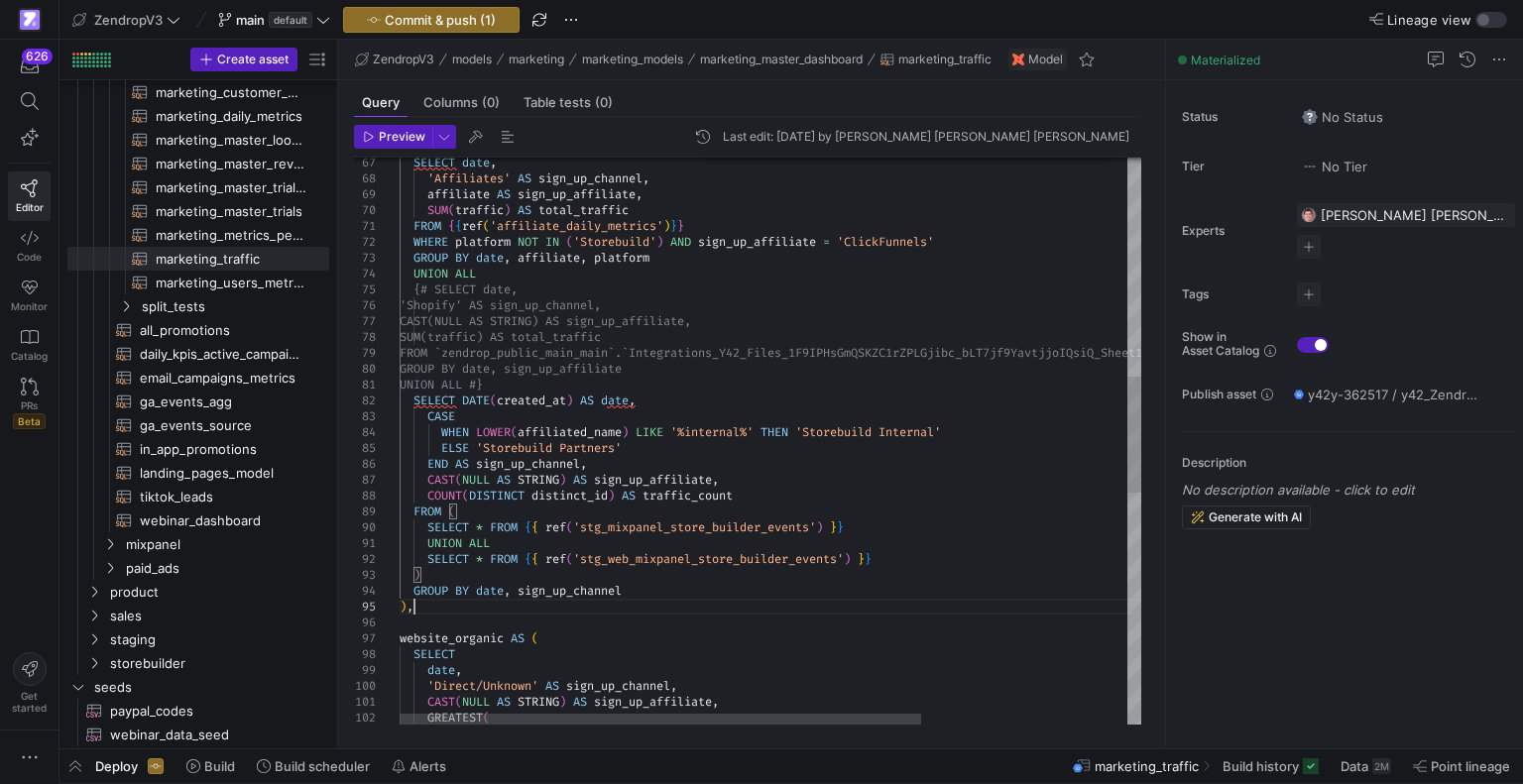 click on "{# SELECT date,     'Shopify' AS sign_up_channel,     CAST(NULL AS STRING) AS sign_up_affiliate,    SELECT   date ,      'Affiliates'   AS   sign_up_channel ,      affiliate   AS   sign_up_affiliate ,      SUM ( traffic )   AS   total_traffic    FROM   { { ref ( 'affiliate_daily_metrics' ) } }    WHERE   platform   NOT   IN   ( 'Storebuild' )   AND   sign_up_affiliate   =   'ClickFunnels'    GROUP   BY   date ,   affiliate ,   platform    UNION   ALL     SUM(traffic) AS total_traffic   FROM `zendrop_public_main_main`.`Integrations_Y4 2_Files_1F9IPHsGmQSKZC1rZPLGjibc_bLT7jf9YavtjjoIQs iQ_Sheet1` --historical shopify traffic   GROUP BY date, sign_up_affiliate   UNION ALL #}    SELECT   DATE ( created_at )   AS   date ,      CASE        WHEN   LOWER ( affiliated_name )   LIKE   '%internal%'   THEN   'Storebuild Internal'        ELSE   'Storebuild Partners'      END   AS   sign_up_channel , CAST" at bounding box center [916, 478] 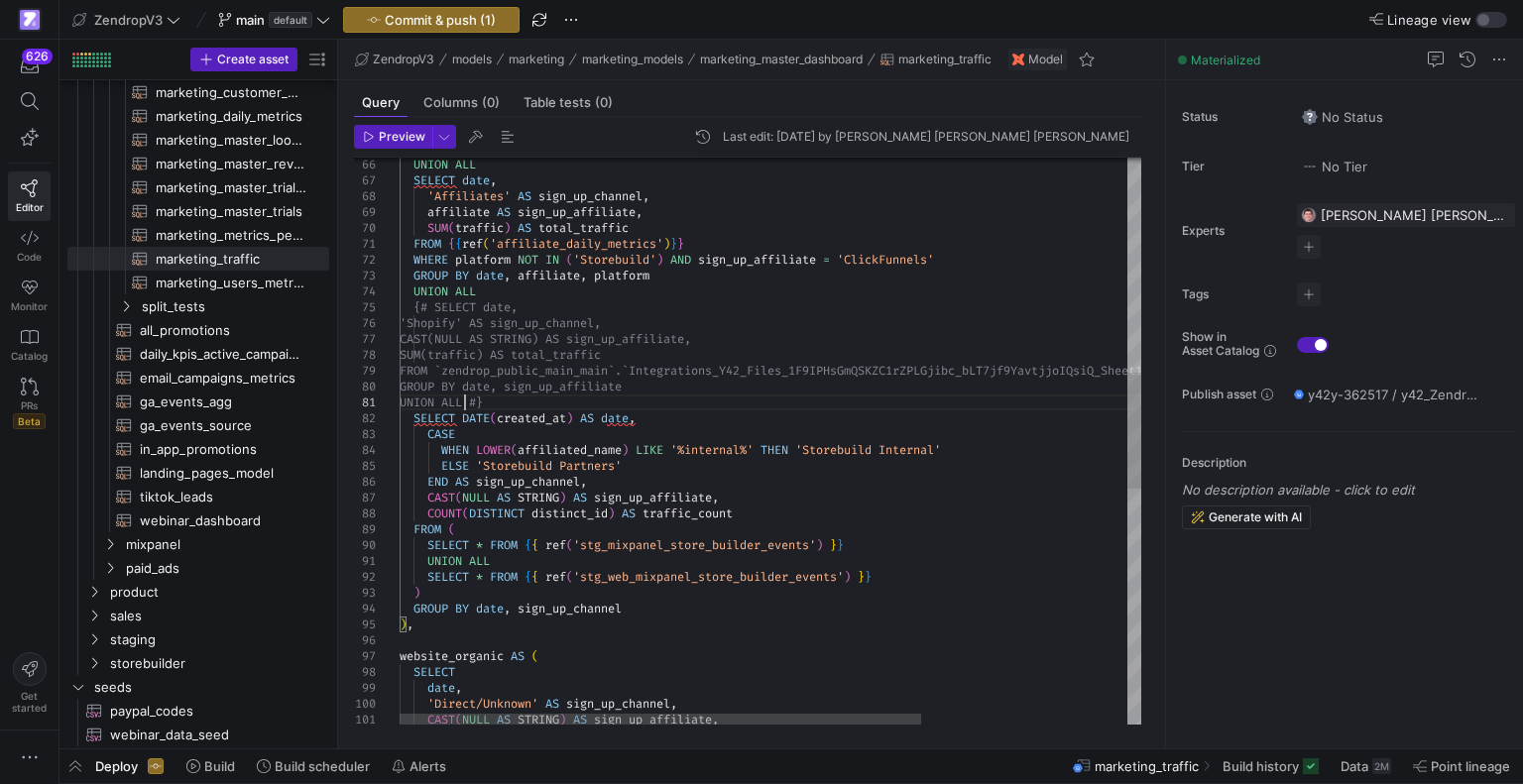 click on "{# SELECT date,     'Shopify' AS sign_up_channel,     CAST(NULL AS STRING) AS sign_up_affiliate,    GROUP   BY   date ,   affiliate ,   platform    UNION   ALL     SUM(traffic) AS total_traffic   FROM `zendrop_public_main_main`.`Integrations_Y4 2_Files_1F9IPHsGmQSKZC1rZPLGjibc_bLT7jf9YavtjjoIQs iQ_Sheet1` --historical shopify traffic   GROUP BY date, sign_up_affiliate   UNION ALL #}    SELECT   DATE ( created_at )   AS   date ,      CASE        WHEN   LOWER ( affiliated_name )   LIKE   '%internal%'   THEN   'Storebuild Internal'        ELSE   'Storebuild Partners'      END   AS   sign_up_channel ,      CAST ( NULL   AS   STRING )   AS   sign_up_affiliate ,      COUNT ( DISTINCT   distinct_id )   AS   traffic_count    FROM   (      UNION   ALL      SELECT   *   FROM   { {   ref ( 'stg_web_mixpanel_store_builder_events' )   } }    )    GROUP   BY   date ,   sign_up_channel ) ,   AS   (" at bounding box center [916, 496] 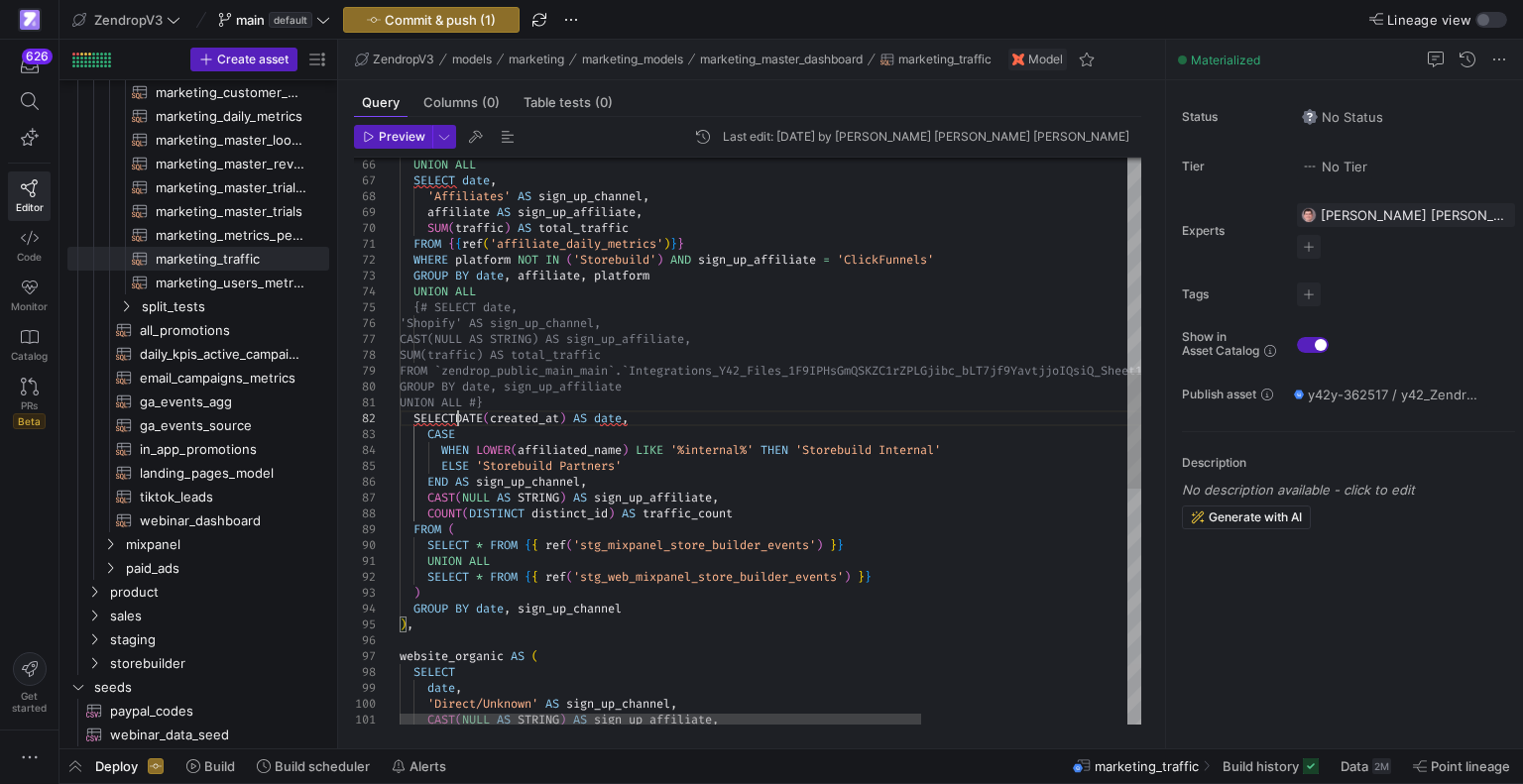 scroll, scrollTop: 47, scrollLeft: 14, axis: both 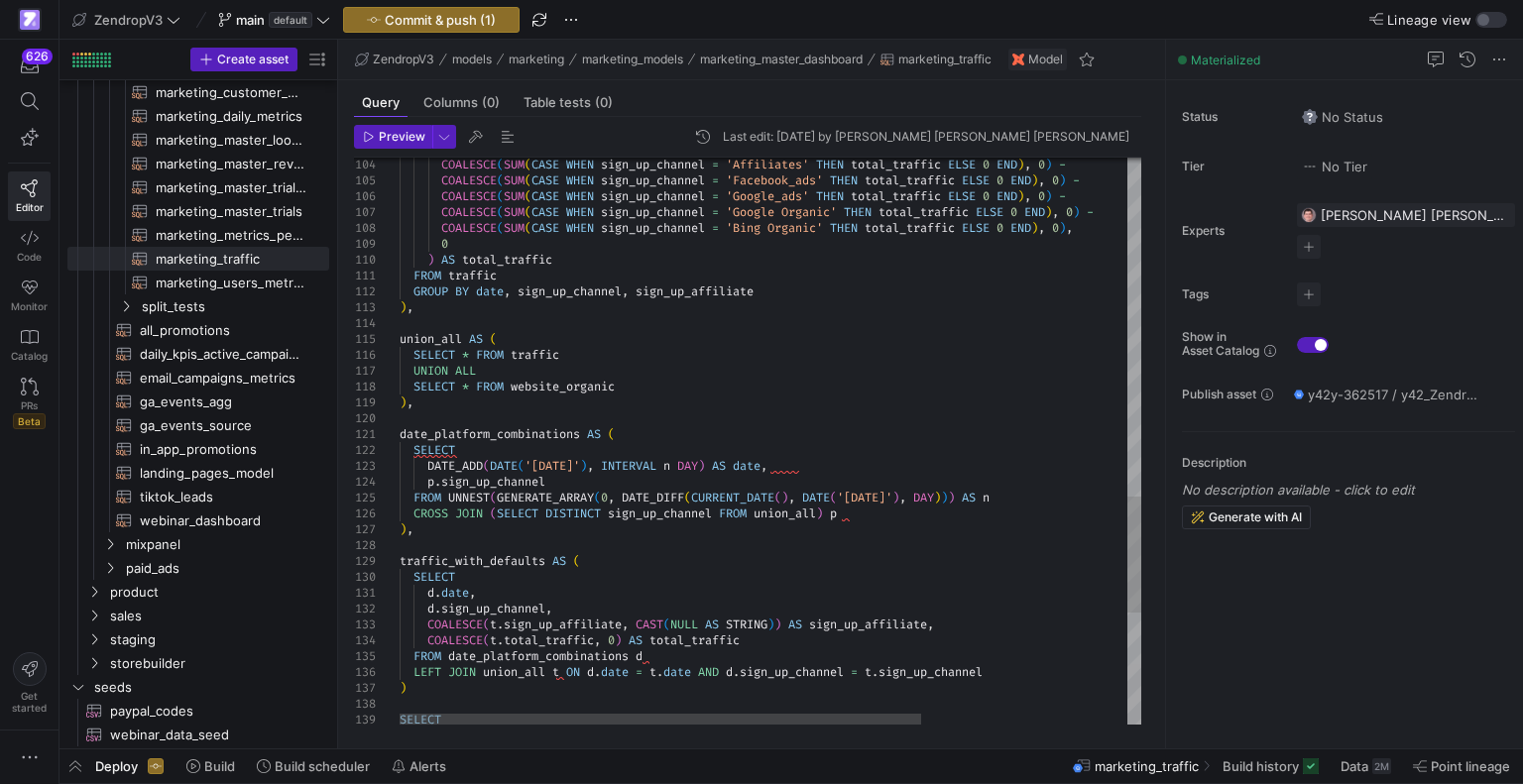 click on "COALESCE ( SUM ( CASE   WHEN   sign_up_channel   =   'Affiliates'   THEN   total_traffic   ELSE   0   END ) ,   0 )   -          COALESCE ( SUM ( CASE   WHEN   sign_up_channel   =   'Facebook_ads'   THEN   total_traffic   ELSE   0   END ) ,   0 )   -          COALESCE ( SUM ( CASE   WHEN   sign_up_channel   =   'Google_ads'   THEN   total_traffic   ELSE   0   END ) ,   0 )   -          COALESCE ( SUM ( CASE   WHEN   sign_up_channel   =   'Google Organic'   THEN   total_traffic   ELSE   0   END ) ,   0 )   -          COALESCE ( SUM ( CASE   WHEN   sign_up_channel   =   'Bing Organic'   THEN   total_traffic   ELSE   0   END ) ,   0 ) ,        0      )   AS   total_traffic    FROM   traffic    GROUP   BY   date ,   sign_up_channel ,   sign_up_affiliate ) , union_all   AS   (    SELECT   *   FROM   traffic    UNION   ALL    SELECT   *   FROM   website_organic ) ,   AS   (    ( (" at bounding box center (916, -107) 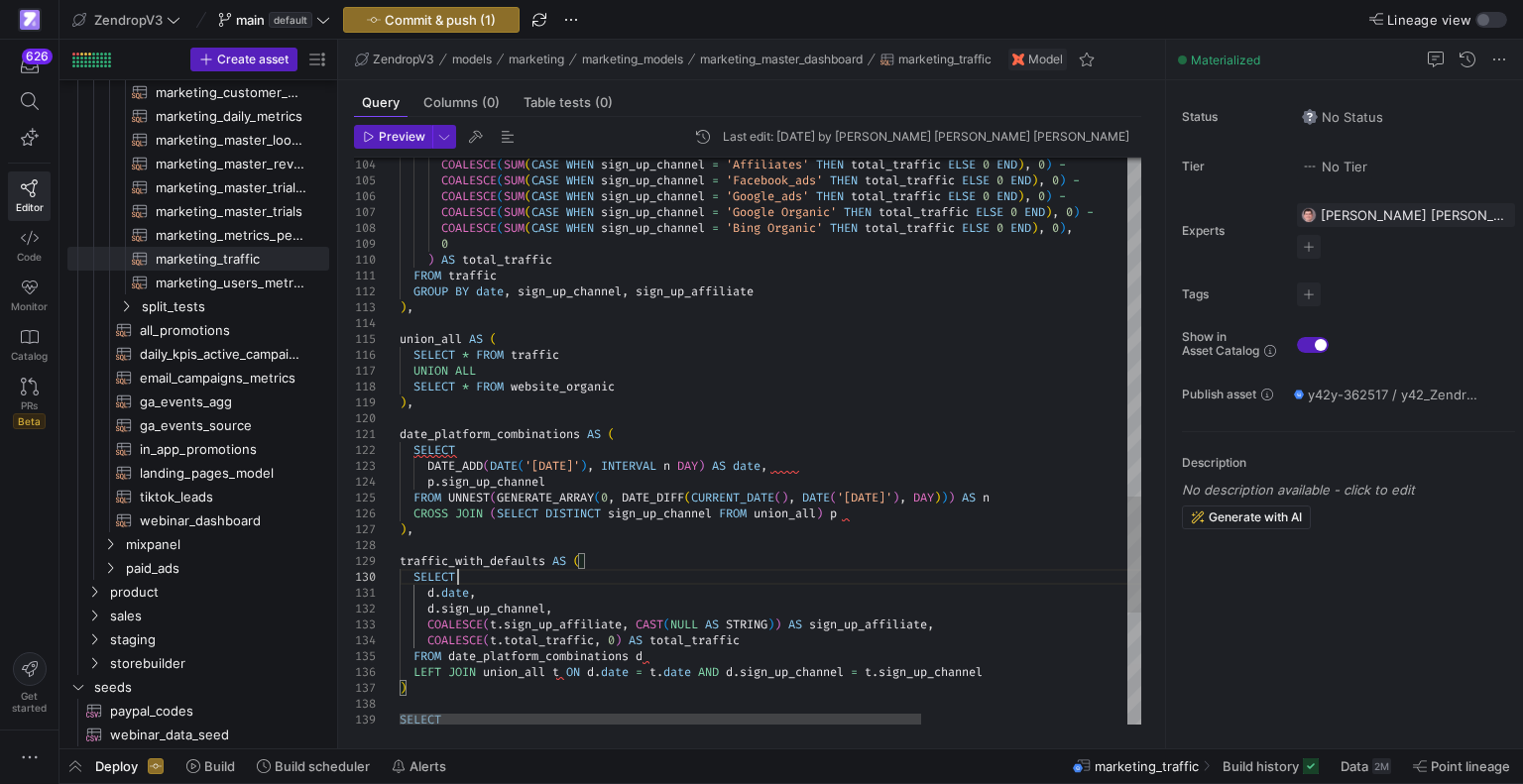 click on "COALESCE ( SUM ( CASE   WHEN   sign_up_channel   =   'Affiliates'   THEN   total_traffic   ELSE   0   END ) ,   0 )   -          COALESCE ( SUM ( CASE   WHEN   sign_up_channel   =   'Facebook_ads'   THEN   total_traffic   ELSE   0   END ) ,   0 )   -          COALESCE ( SUM ( CASE   WHEN   sign_up_channel   =   'Google_ads'   THEN   total_traffic   ELSE   0   END ) ,   0 )   -          COALESCE ( SUM ( CASE   WHEN   sign_up_channel   =   'Google Organic'   THEN   total_traffic   ELSE   0   END ) ,   0 )   -          COALESCE ( SUM ( CASE   WHEN   sign_up_channel   =   'Bing Organic'   THEN   total_traffic   ELSE   0   END ) ,   0 ) ,        0      )   AS   total_traffic    FROM   traffic    GROUP   BY   date ,   sign_up_channel ,   sign_up_affiliate ) , union_all   AS   (    SELECT   *   FROM   traffic    UNION   ALL    SELECT   *   FROM   website_organic ) ,   AS   (    ( (" at bounding box center (916, -107) 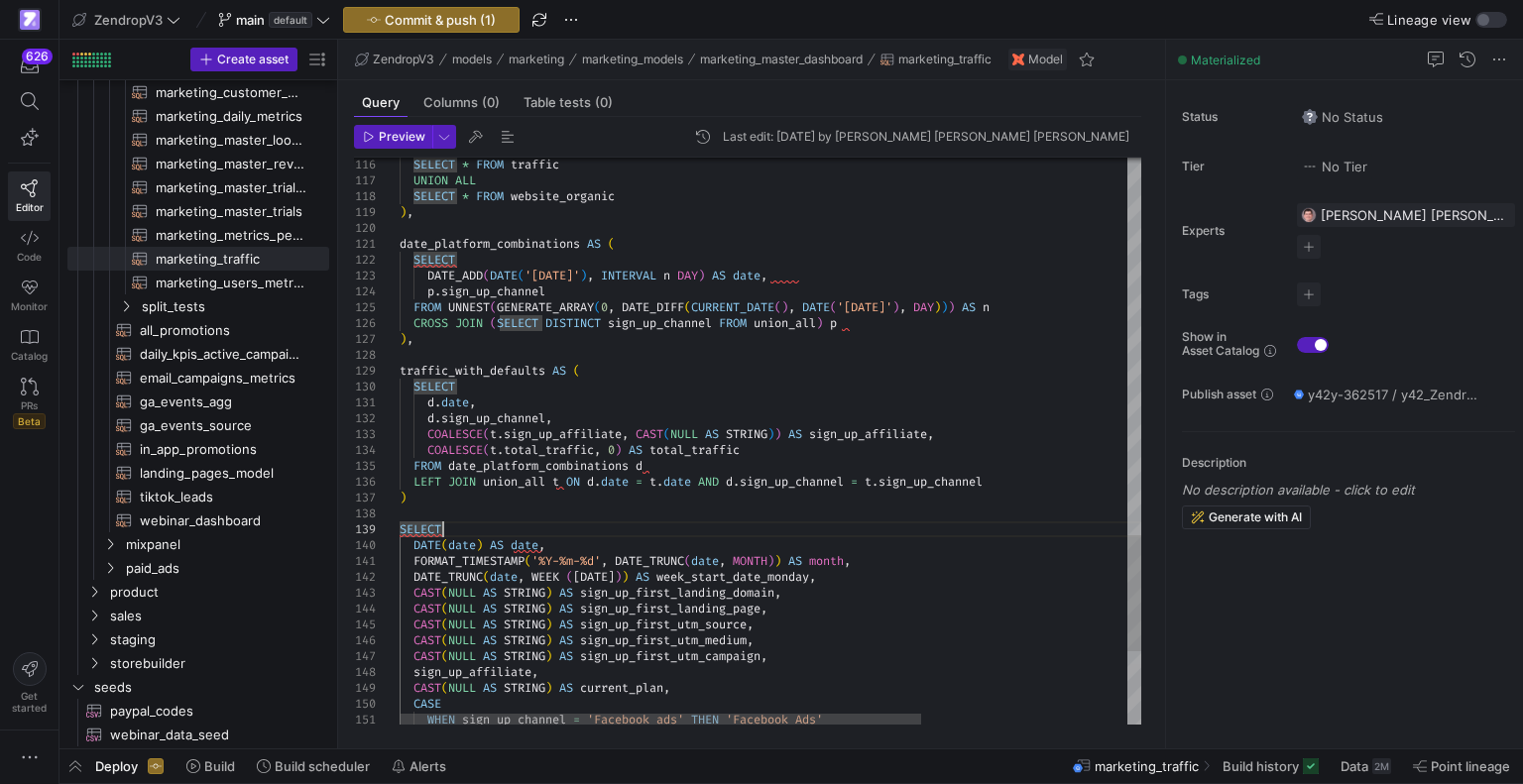 click on "SELECT   *   FROM   traffic    UNION   ALL    SELECT   *   FROM   website_organic ) , date_platform_combinations   AS   (    SELECT      DATE_ADD ( DATE ( '2023-01-01' ) ,   INTERVAL   n   DAY )   AS   date ,      p . sign_up_channel    FROM   UNNEST ( GENERATE_ARRAY ( 0 ,   DATE_DIFF ( CURRENT_DATE ( ) ,   DATE ( '2023-01-01' ) ,   DAY ) ) )   AS   n    CROSS   JOIN   ( SELECT   DISTINCT   sign_up_channel   FROM   union_all )   p ) , traffic_with_defaults   AS   (    SELECT      d . date ,      d . sign_up_channel ,      COALESCE ( t . sign_up_affiliate ,   CAST ( NULL   AS   STRING ) )   AS   sign_up_affiliate ,      COALESCE ( t . total_traffic ,   0 )   AS   total_traffic    FROM   date_platform_combinations   d    LEFT   JOIN   union_all   t   ON   d . date   =   t . date   AND   d . sign_up_channel   =   t . sign_up_channel ) SELECT    DATE ( date )   AS   date ,    FORMAT_TIMESTAMP ( '%Y-%m-%d' ,   ( ," at bounding box center (916, -297) 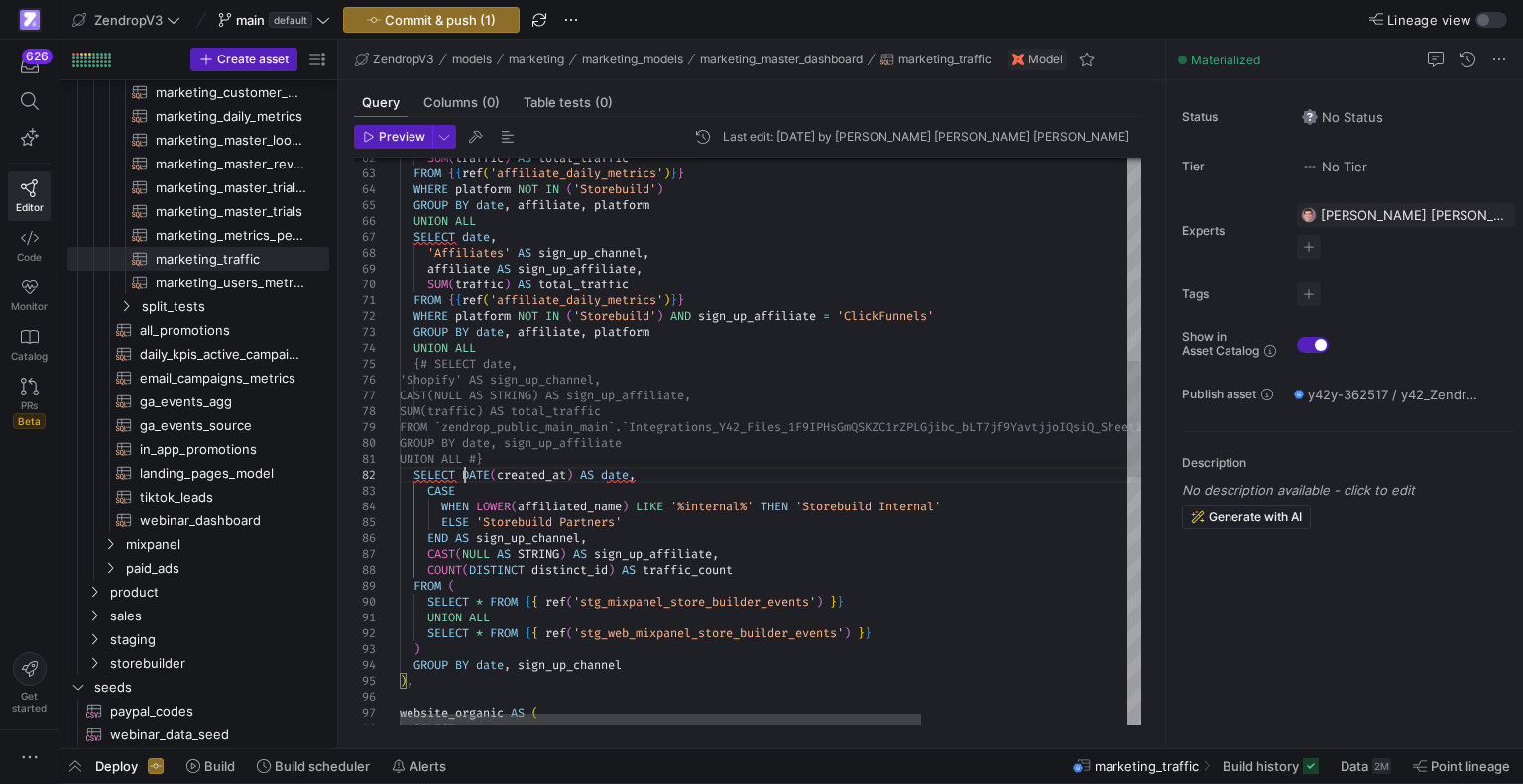 click on "SELECT website_organic   AS   ( ) ,    GROUP   BY   date ,   sign_up_channel    )      SELECT   *   FROM   { {   ref ( 'stg_web_mixpanel_store_builder_events' )   } }      UNION   ALL      SELECT   *   FROM   { {   ref ( 'stg_mixpanel_store_builder_events' )   } }    FROM   (      COUNT ( DISTINCT   distinct_id )   AS   traffic_count      CAST ( NULL   AS   STRING )   AS   sign_up_affiliate ,      END   AS   sign_up_channel ,        WHEN   LOWER ( affiliated_name )   LIKE   '%internal%'   THEN   'Storebuild Internal'        ELSE   'Storebuild Partners'    SELECT   DATE ( created_at )   AS   date ,      CASE     SUM(traffic) AS total_traffic   FROM `zendrop_public_main_main`.`Integrations_Y4 2_Files_1F9IPHsGmQSKZC1rZPLGjibc_bLT7jf9YavtjjoIQs iQ_Sheet1` --historical shopify traffic   GROUP BY date, sign_up_affiliate   UNION ALL #}     CAST(NULL AS STRING) AS sign_up_affiliate,    UNION   ALL" at bounding box center [916, 552] 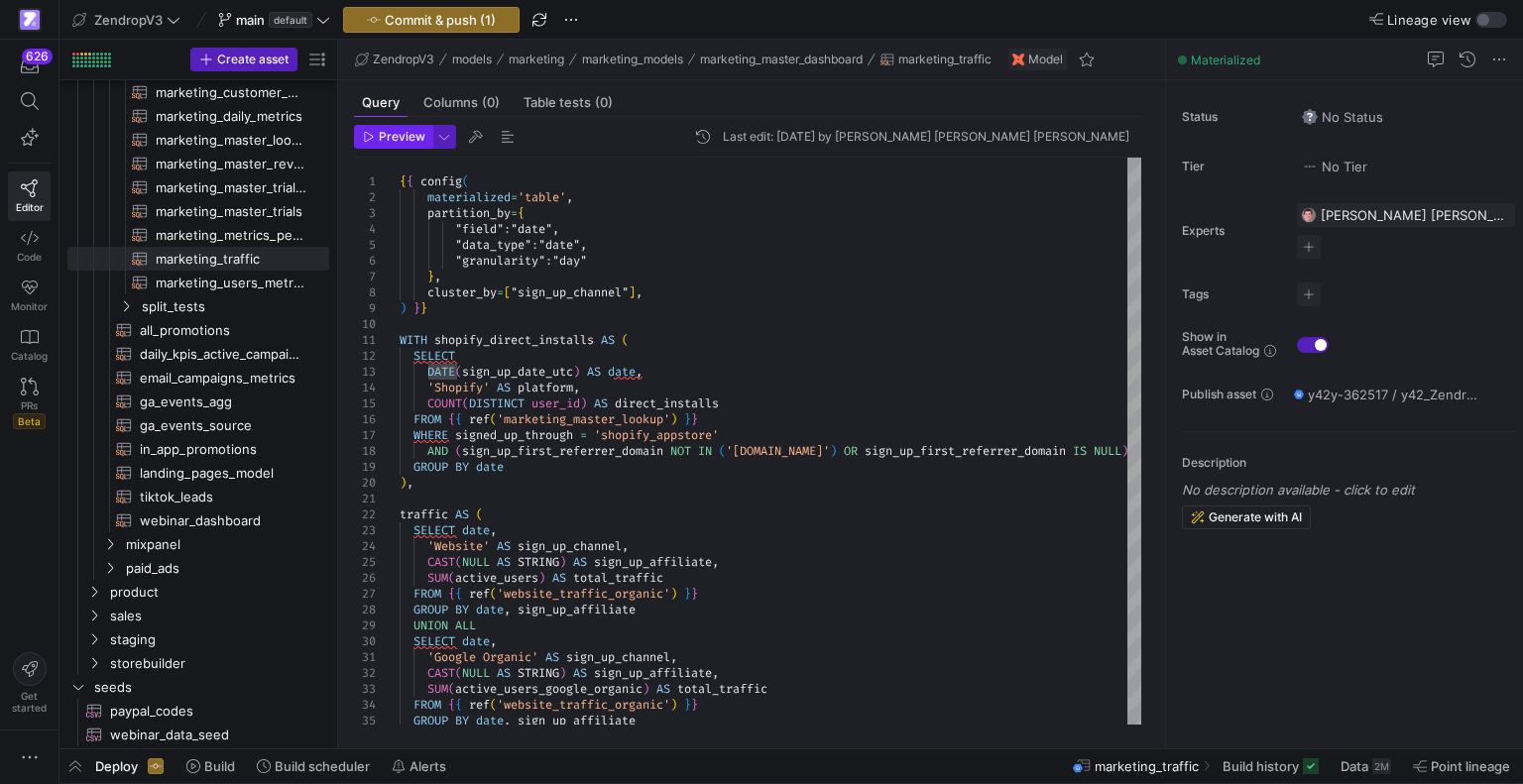 click 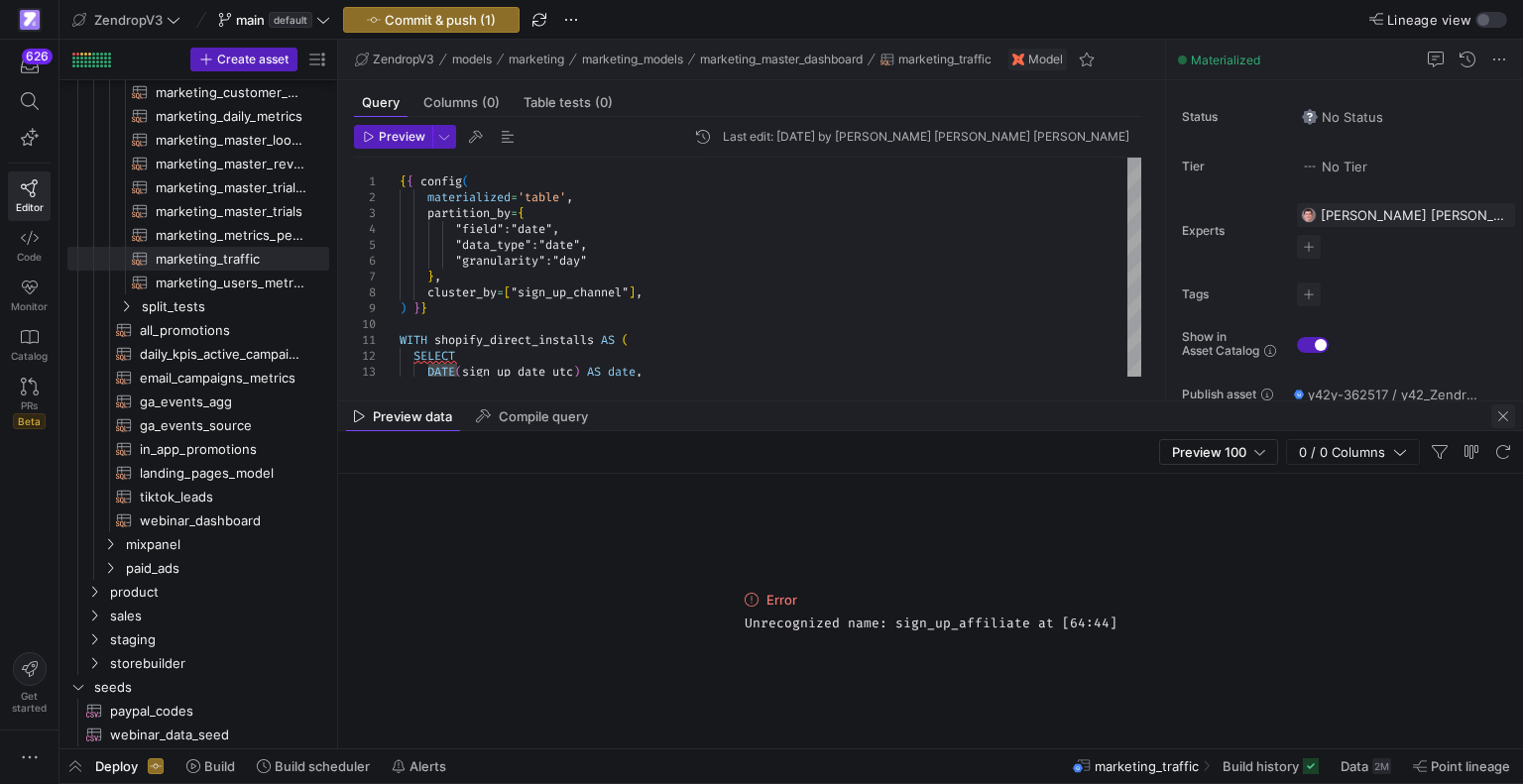 click 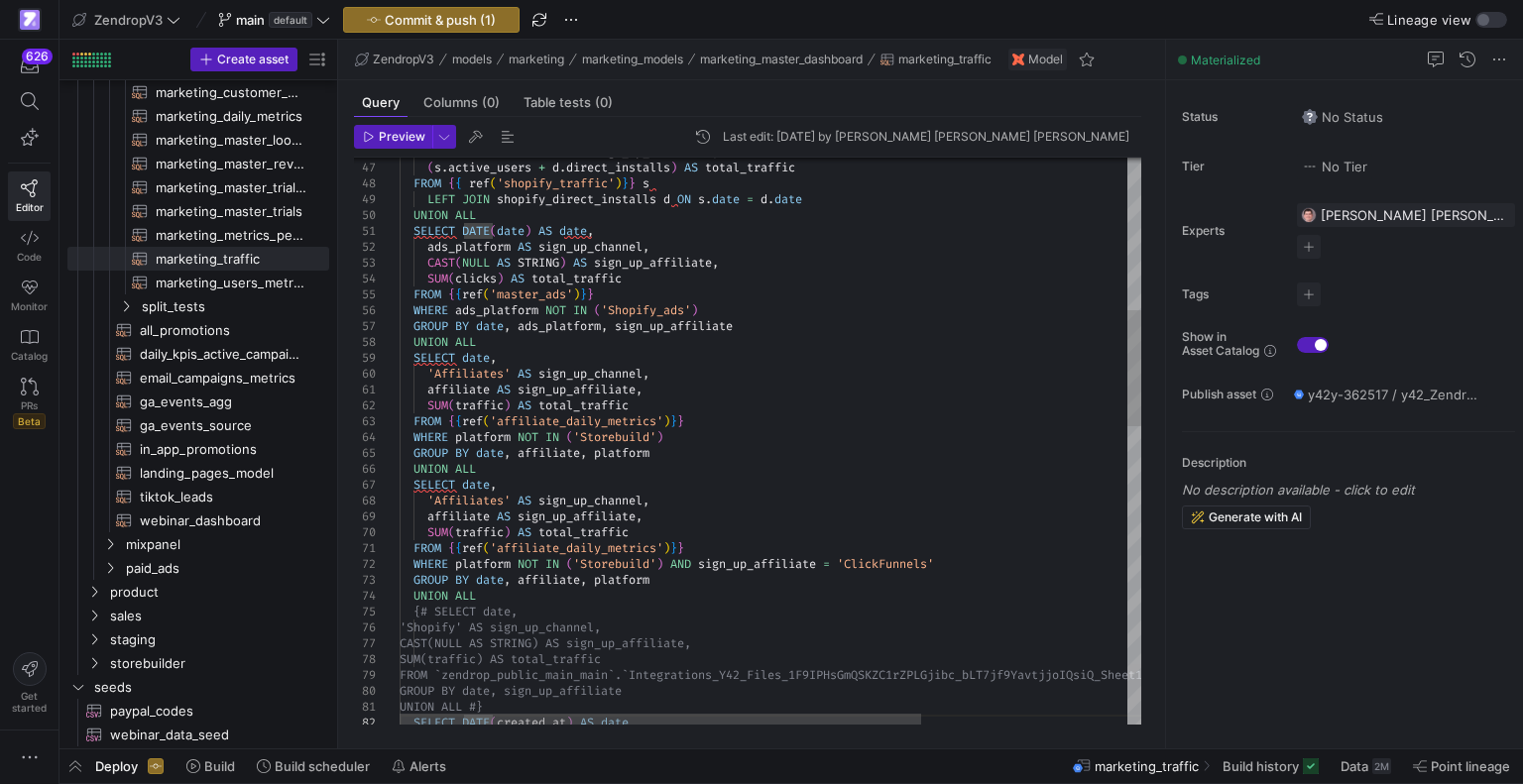 scroll, scrollTop: 47, scrollLeft: 63, axis: both 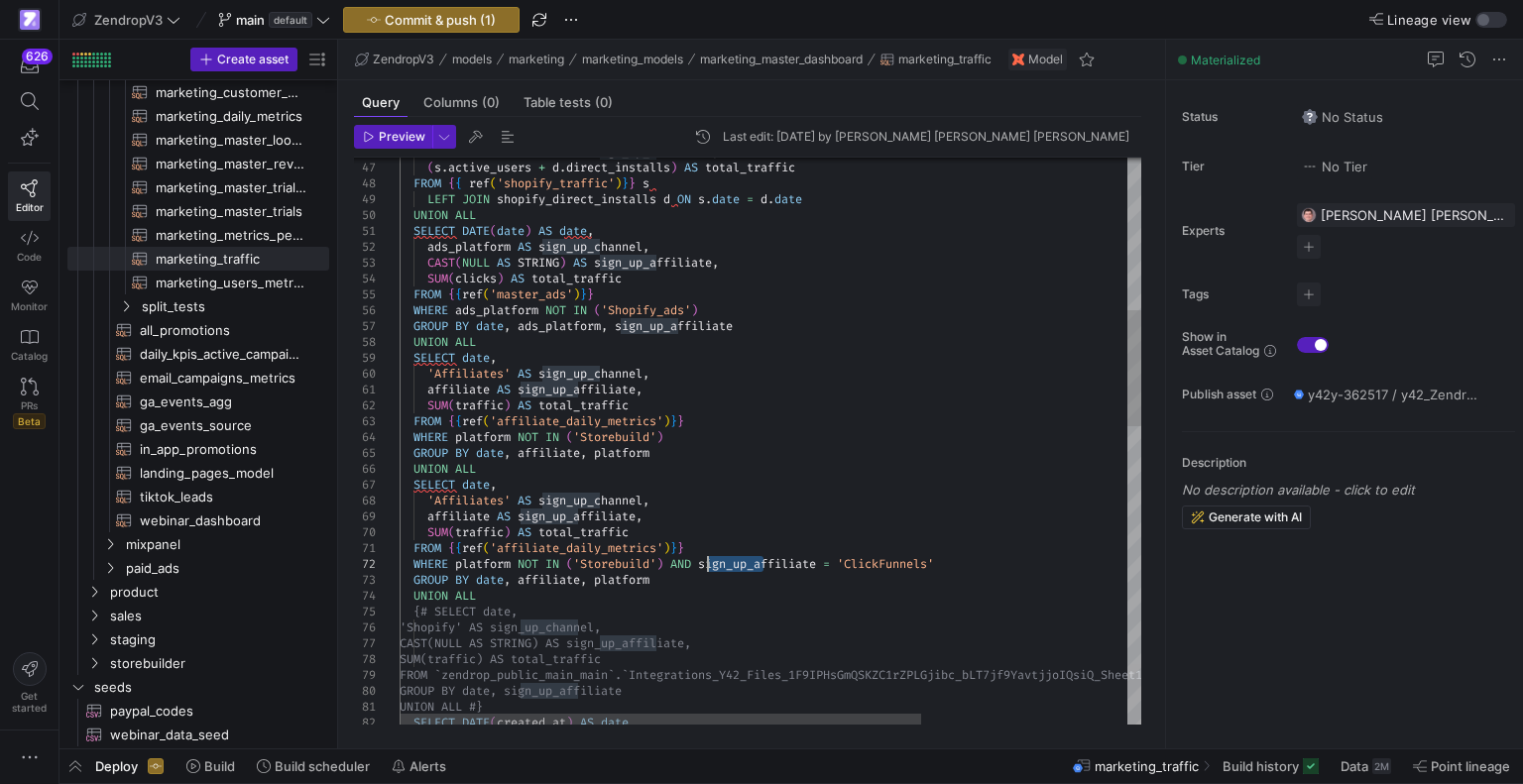 drag, startPoint x: 764, startPoint y: 563, endPoint x: 706, endPoint y: 562, distance: 58.00862 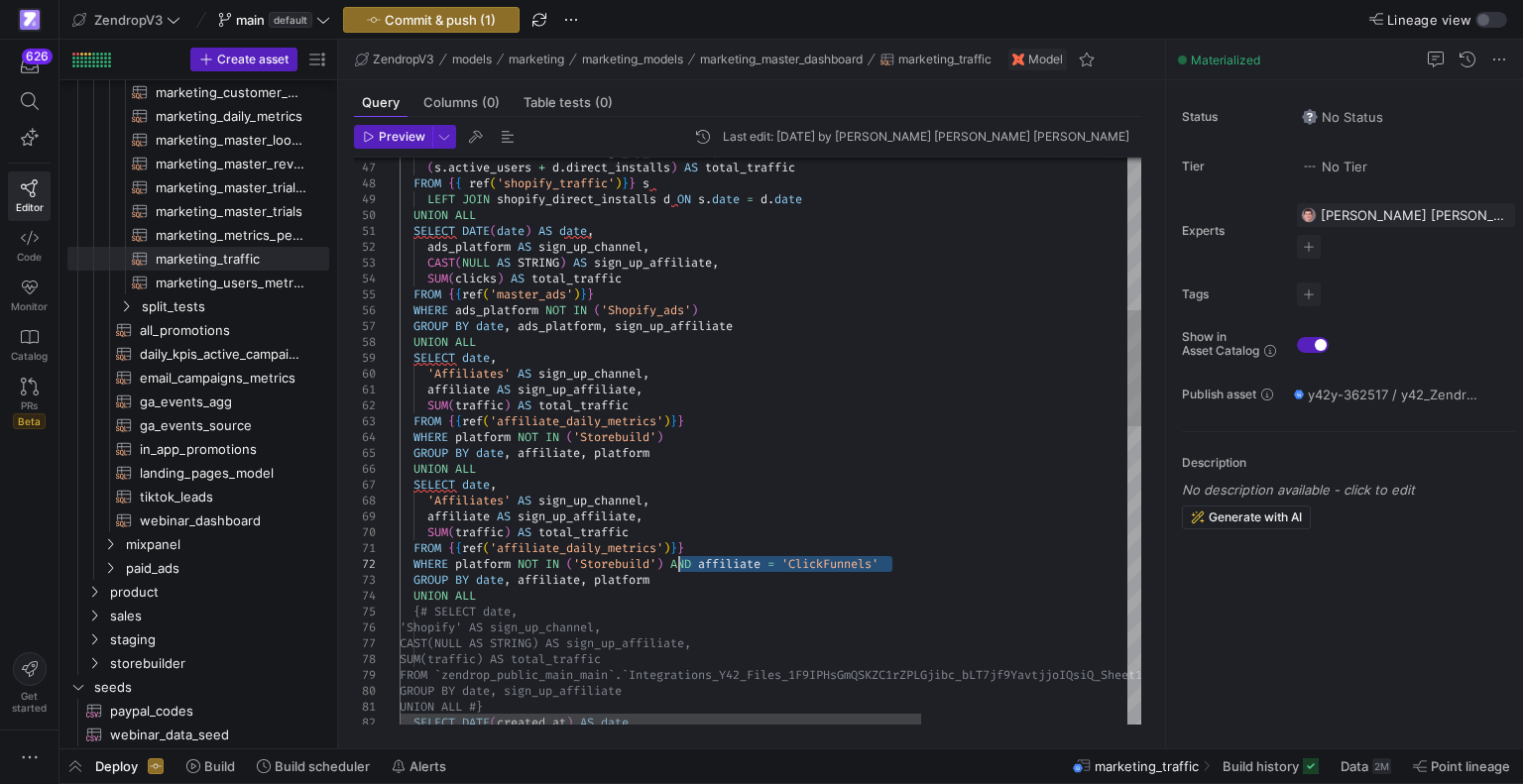 drag, startPoint x: 919, startPoint y: 566, endPoint x: 677, endPoint y: 562, distance: 242.03306 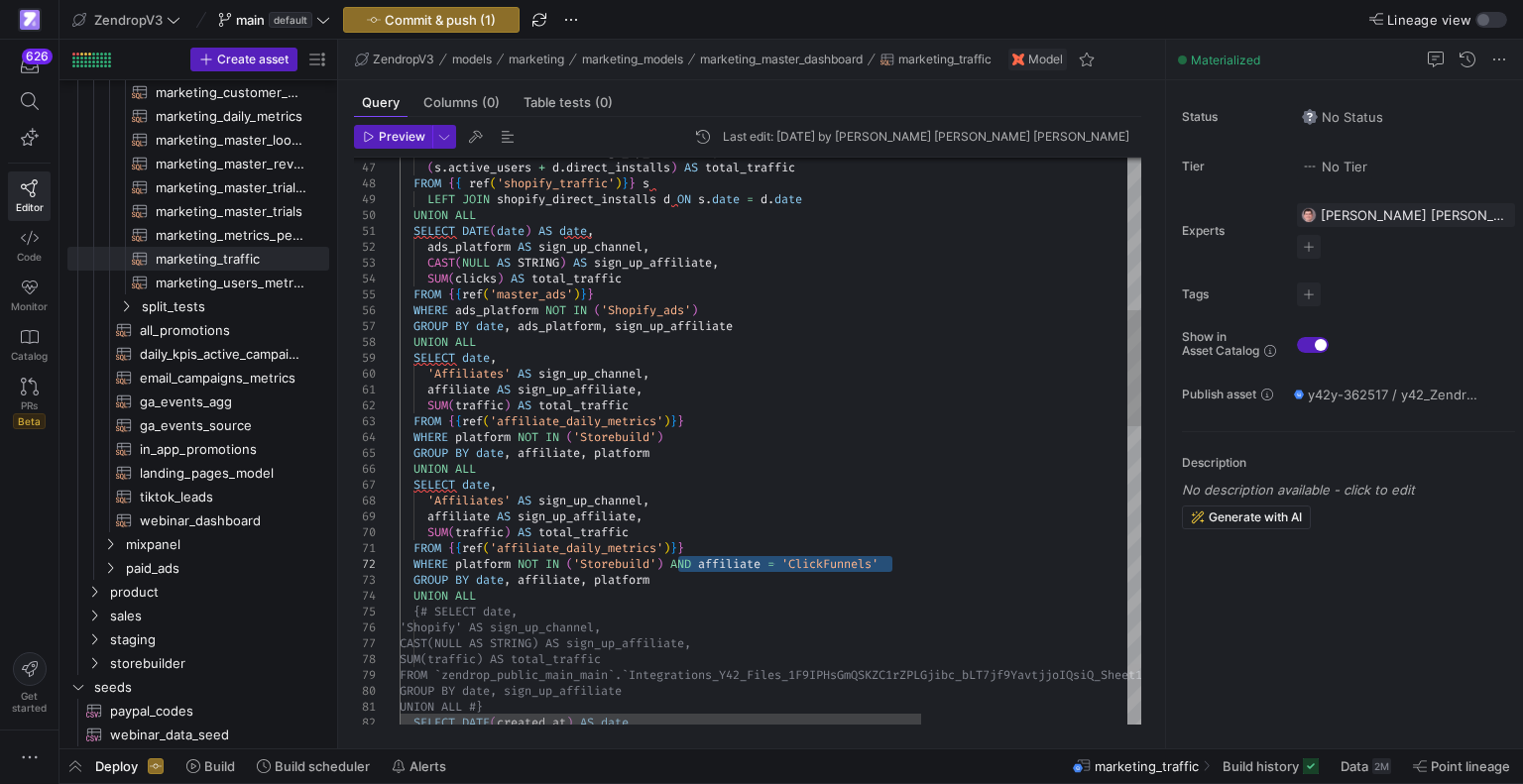 click on "FROM   { { ref ( 'affiliate_daily_metrics' ) } }    WHERE   platform   NOT   IN   ( 'Storebuild' )   AND   affiliate   =   'ClickFunnels'    GROUP   BY   date ,   affiliate ,   platform    UNION   ALL    {# SELECT date,     'Shopify' AS sign_up_channel,     CAST(NULL AS STRING) AS sign_up_affiliate,     SUM(traffic) AS total_traffic   FROM `zendrop_public_main_main`.`Integrations_Y4 2_Files_1F9IPHsGmQSKZC1rZPLGjibc_bLT7jf9YavtjjoIQs iQ_Sheet1` --historical shopify traffic   GROUP BY date, sign_up_affiliate   UNION ALL #}    SELECT   DATE ( created_at )   AS   date ,      'Affiliates'   AS   sign_up_channel ,      affiliate   AS   sign_up_affiliate ,      SUM ( traffic )   AS   total_traffic    GROUP   BY   date ,   affiliate ,   platform    UNION   ALL    SELECT   date ,      SUM ( traffic )   AS   total_traffic    FROM   { { ref ( 'affiliate_daily_metrics' ) } }    WHERE   platform   NOT   IN   (" at bounding box center [916, 800] 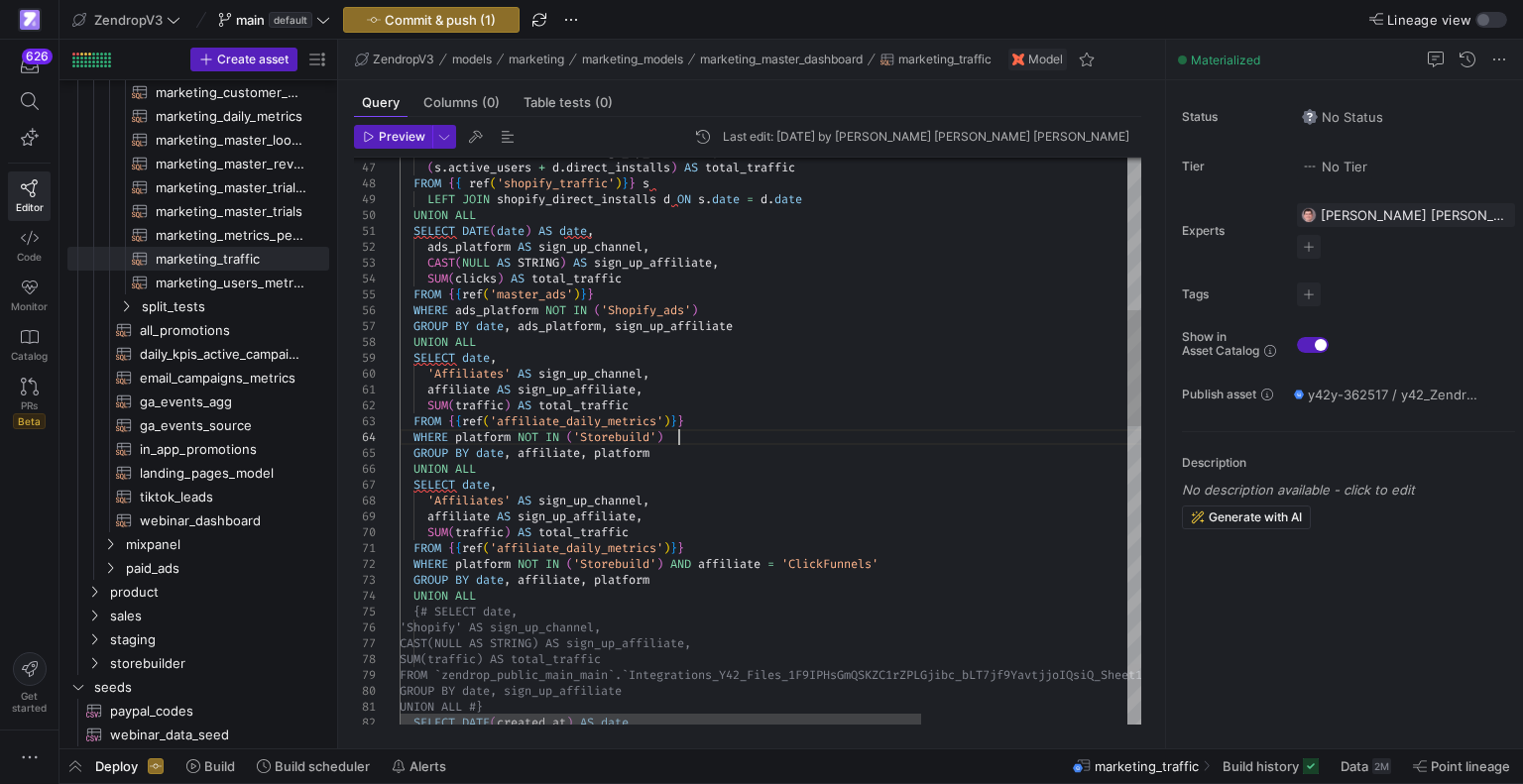 scroll, scrollTop: 47, scrollLeft: 277, axis: both 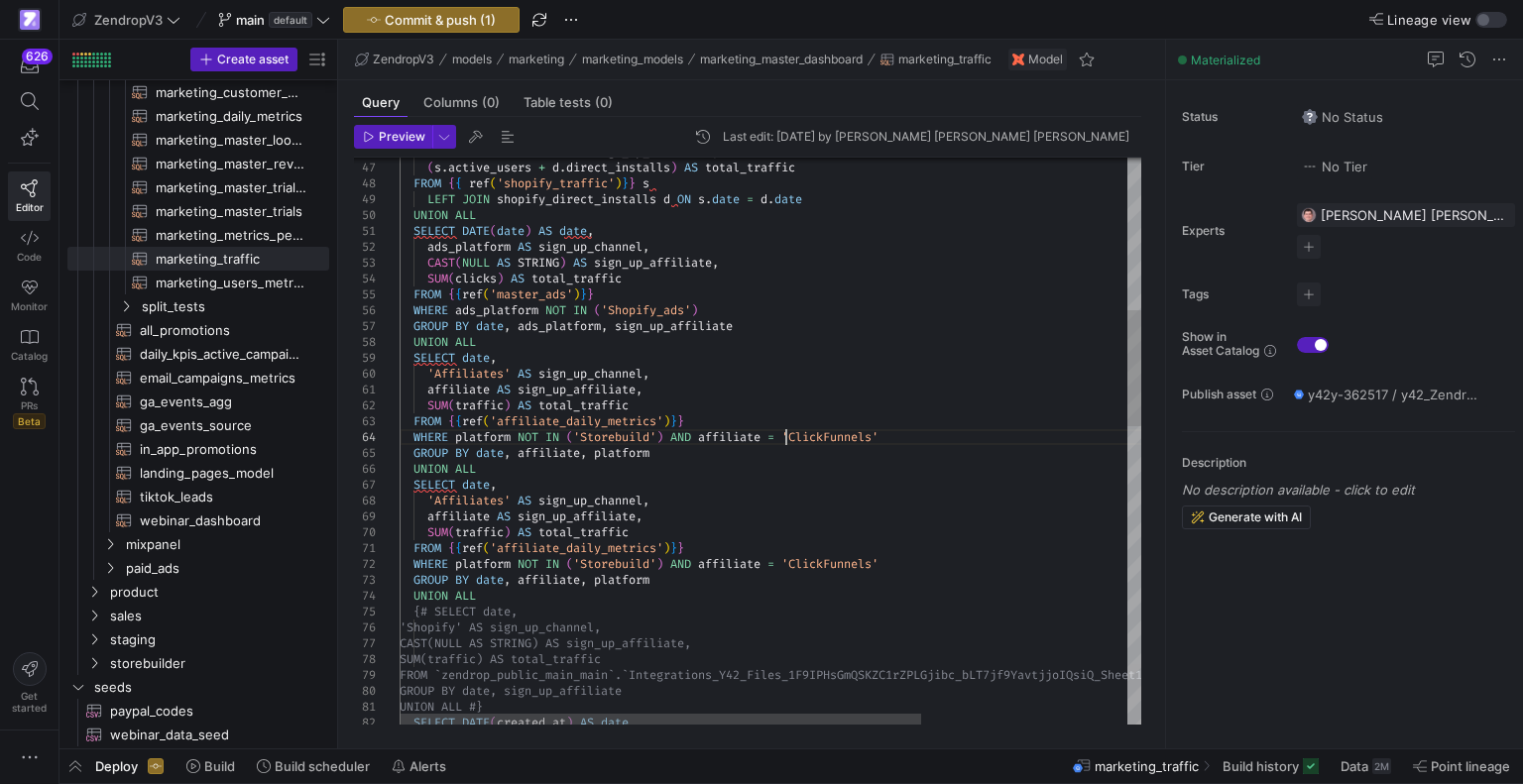 click on "FROM   { { ref ( 'affiliate_daily_metrics' ) } }    WHERE   platform   NOT   IN   ( 'Storebuild' )   AND   affiliate   =   'ClickFunnels'    GROUP   BY   date ,   affiliate ,   platform    UNION   ALL    {# SELECT date,     'Shopify' AS sign_up_channel,     CAST(NULL AS STRING) AS sign_up_affiliate,     SUM(traffic) AS total_traffic   FROM `zendrop_public_main_main`.`Integrations_Y4 2_Files_1F9IPHsGmQSKZC1rZPLGjibc_bLT7jf9YavtjjoIQs iQ_Sheet1` --historical shopify traffic   GROUP BY date, sign_up_affiliate   UNION ALL #}    SELECT   DATE ( created_at )   AS   date ,      'Affiliates'   AS   sign_up_channel ,      affiliate   AS   sign_up_affiliate ,      SUM ( traffic )   AS   total_traffic    GROUP   BY   date ,   affiliate ,   platform    UNION   ALL    SELECT   date ,      SUM ( traffic )   AS   total_traffic    FROM   { { ref ( 'affiliate_daily_metrics' ) } }    WHERE   platform   NOT   IN   (" at bounding box center (916, 800) 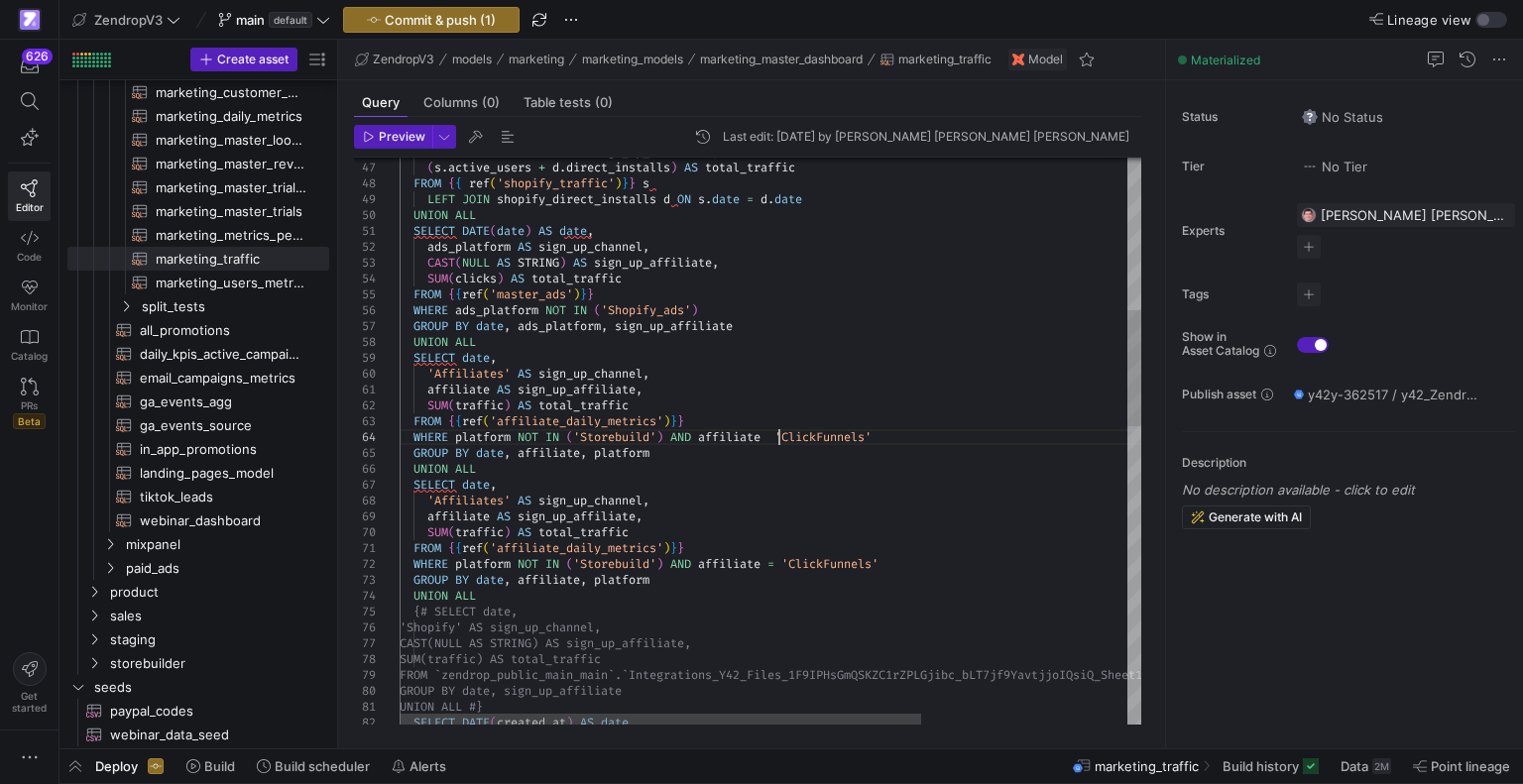 scroll, scrollTop: 47, scrollLeft: 392, axis: both 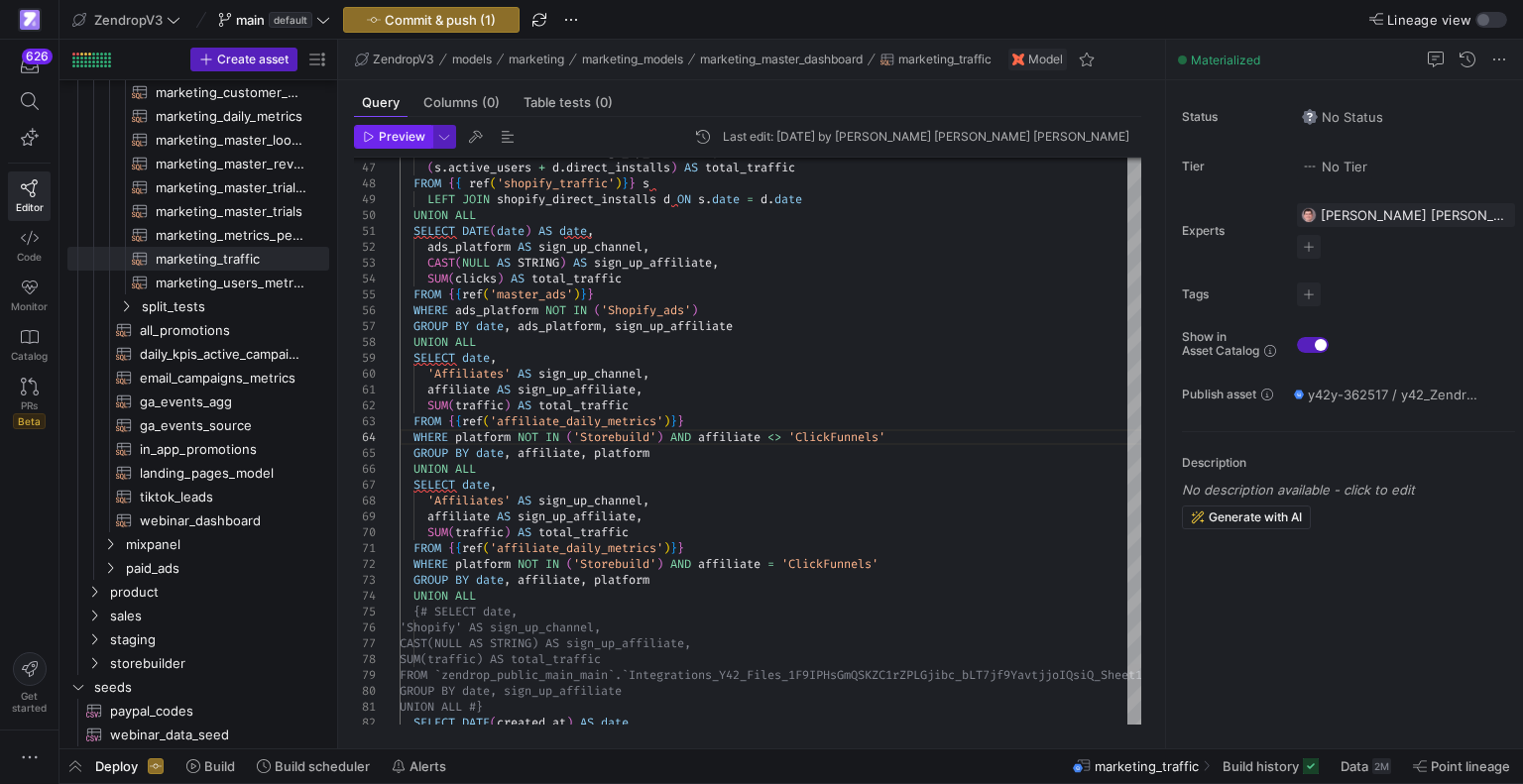 click on "Preview" at bounding box center [402, 137] 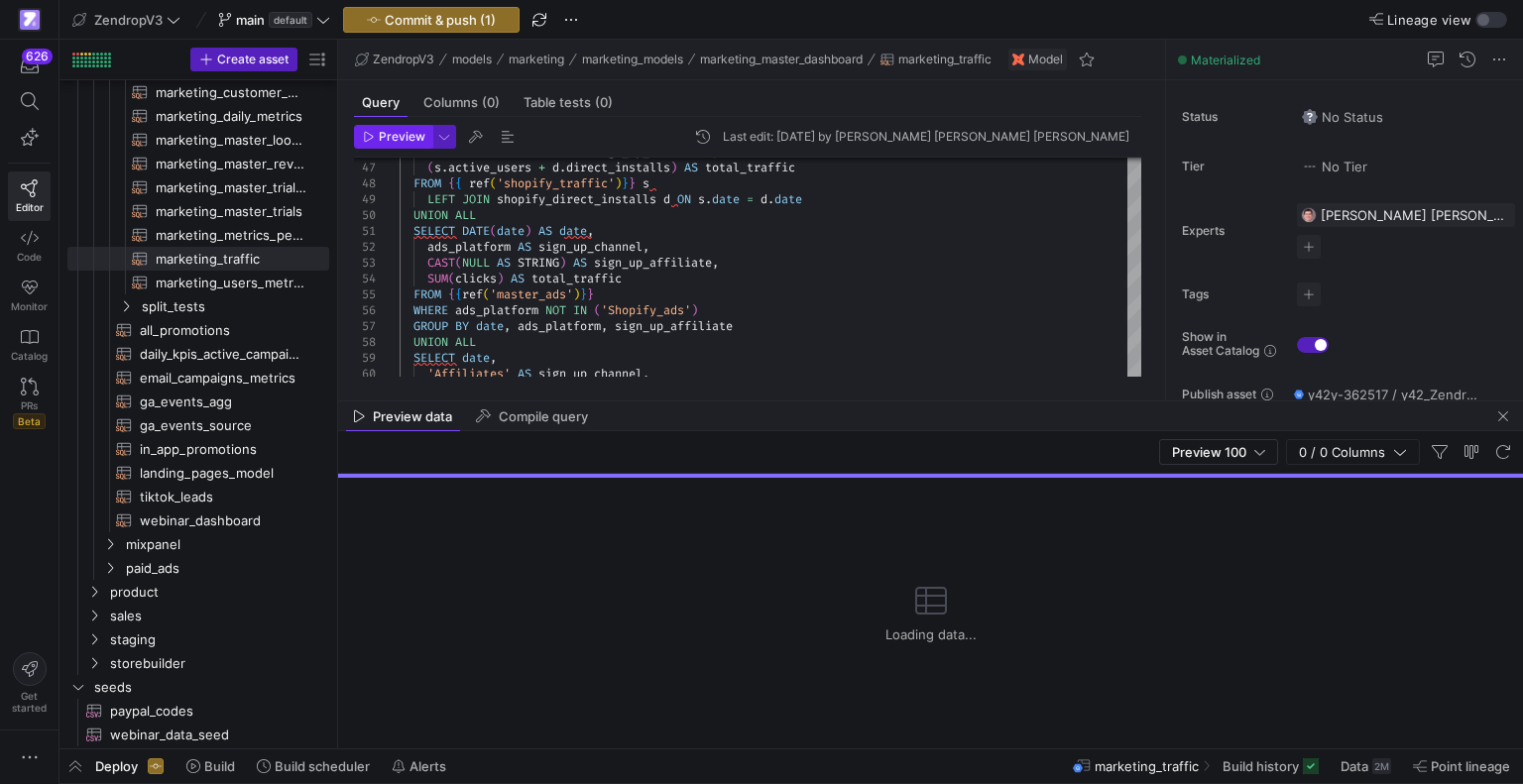 click at bounding box center [393, 137] 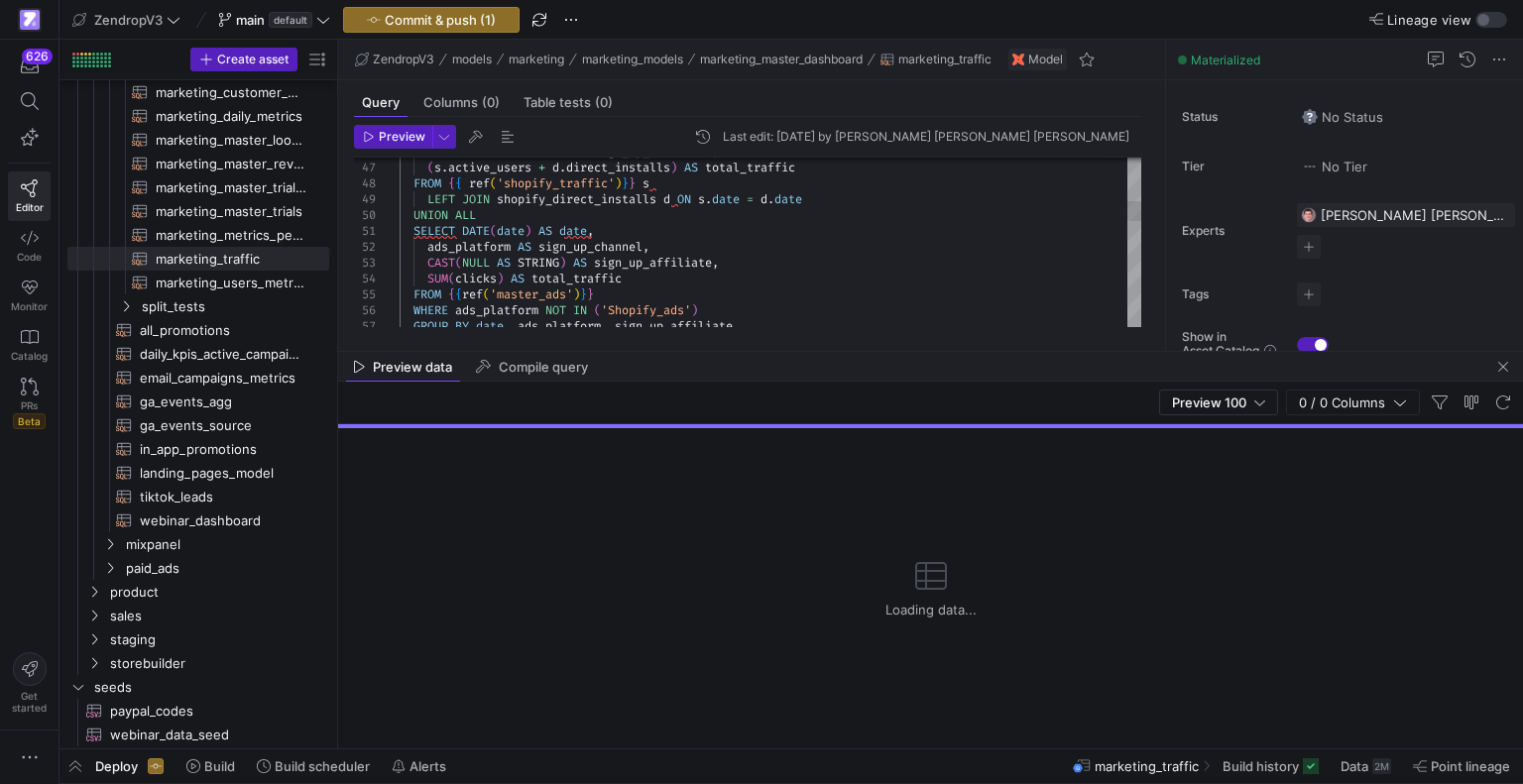 drag, startPoint x: 848, startPoint y: 398, endPoint x: 867, endPoint y: 349, distance: 52.554733 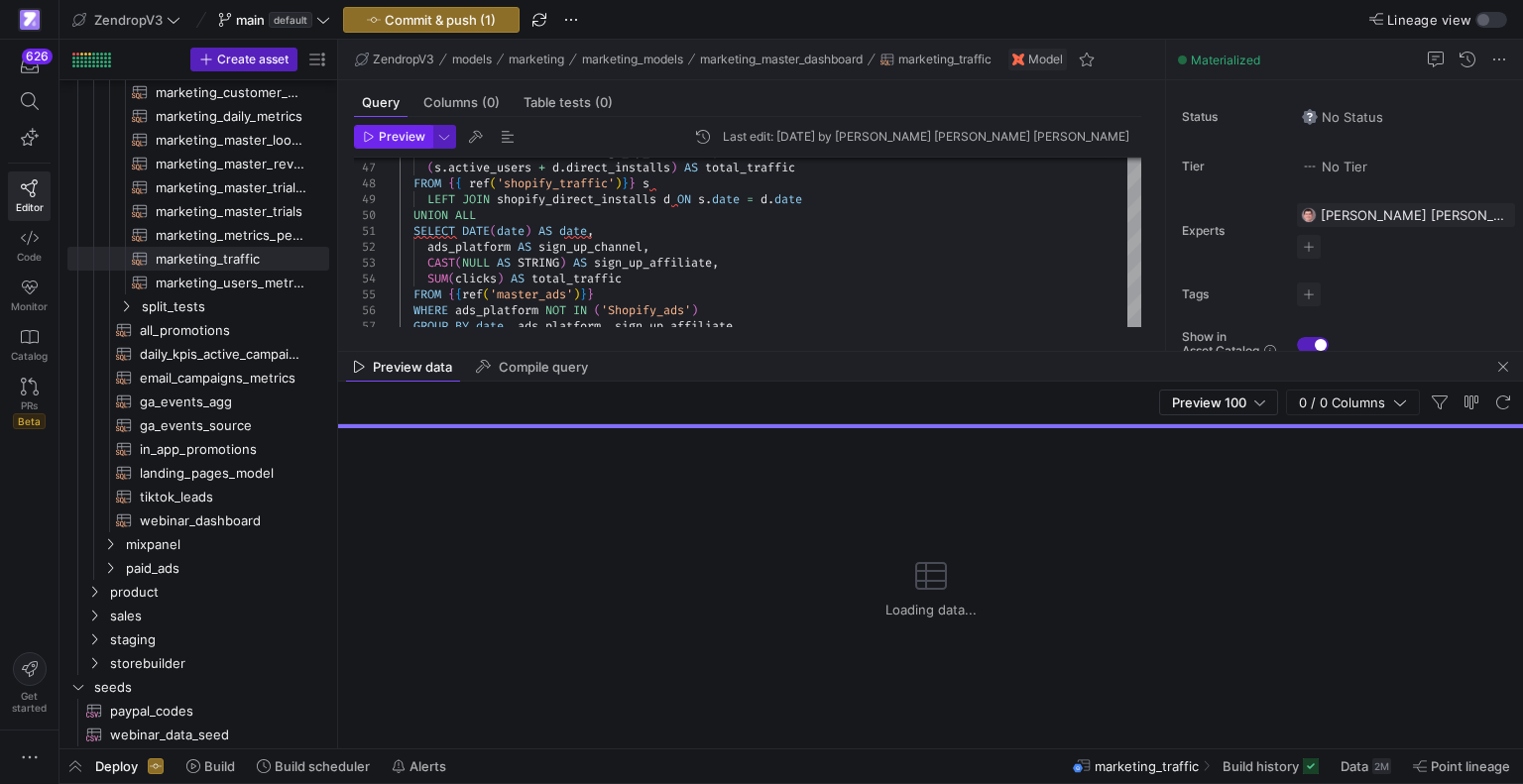 click on "Preview" at bounding box center [402, 137] 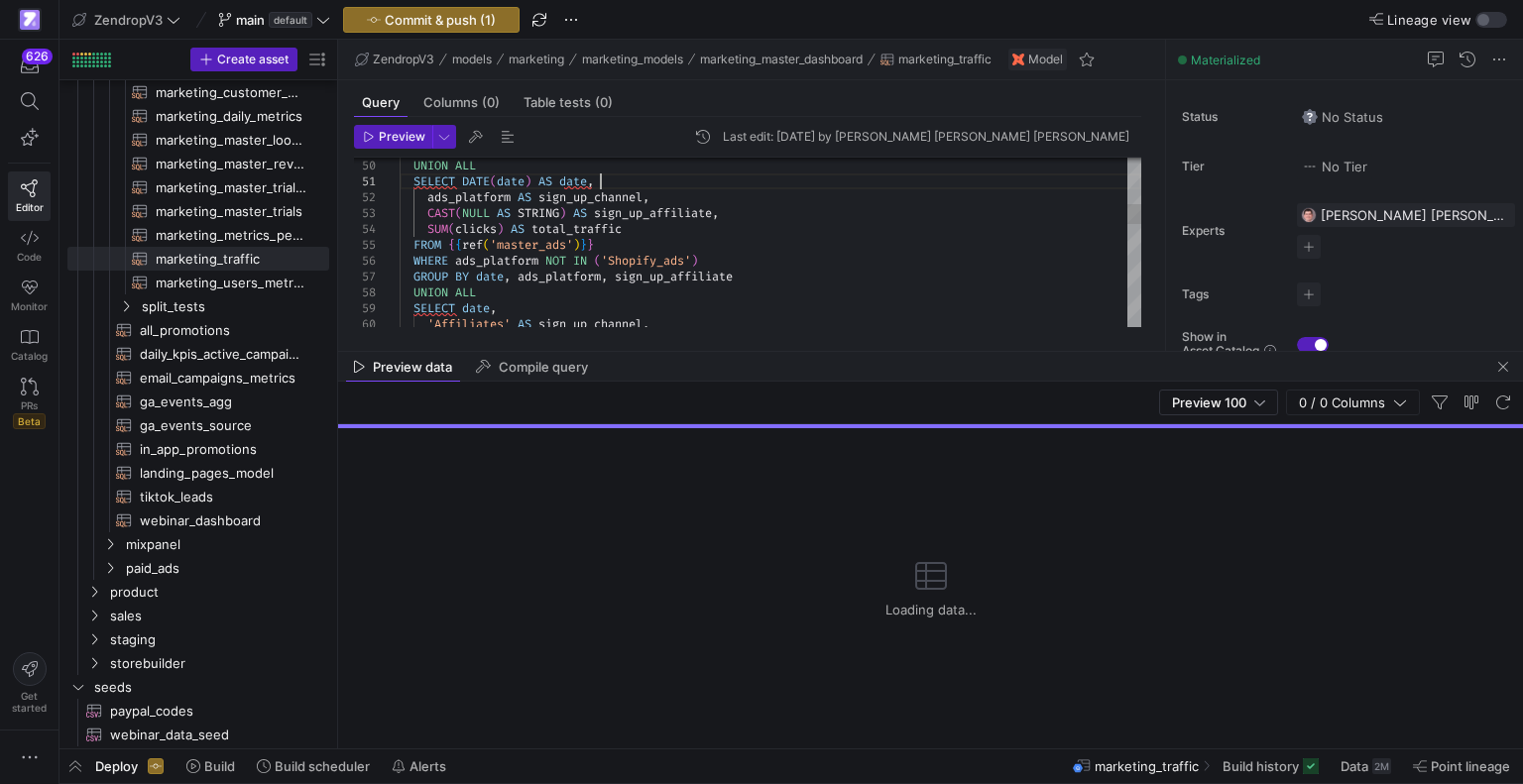 click on "WHERE   ads_platform   NOT   IN   ( 'Shopify_ads' )    GROUP   BY   date ,   ads_platform ,   sign_up_affiliate      CAST ( NULL   AS   STRING )   AS   sign_up_affiliate ,      SUM ( clicks )   AS   total_traffic    FROM   { { ref ( 'master_ads' ) } }    UNION   ALL    SELECT   DATE ( date )   AS   date ,      ads_platform   AS   sign_up_channel ,    UNION   ALL    SELECT   date ,      'Affiliates'   AS   sign_up_channel ," at bounding box center (770, 744) 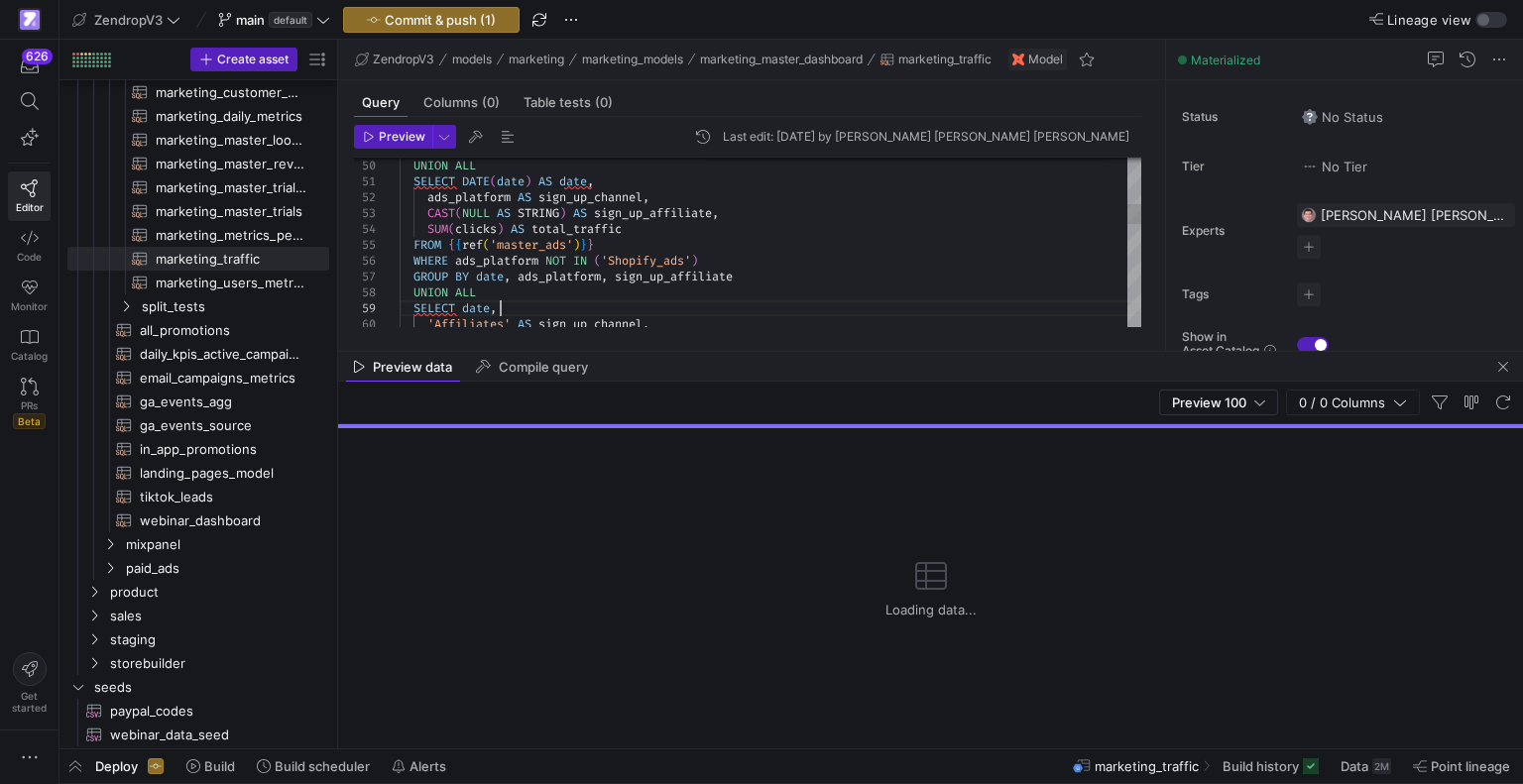 click on "WHERE   ads_platform   NOT   IN   ( 'Shopify_ads' )    GROUP   BY   date ,   ads_platform ,   sign_up_affiliate      CAST ( NULL   AS   STRING )   AS   sign_up_affiliate ,      SUM ( clicks )   AS   total_traffic    FROM   { { ref ( 'master_ads' ) } }    UNION   ALL    SELECT   DATE ( date )   AS   date ,      ads_platform   AS   sign_up_channel ,    UNION   ALL    SELECT   date ,      'Affiliates'   AS   sign_up_channel ," at bounding box center [770, 744] 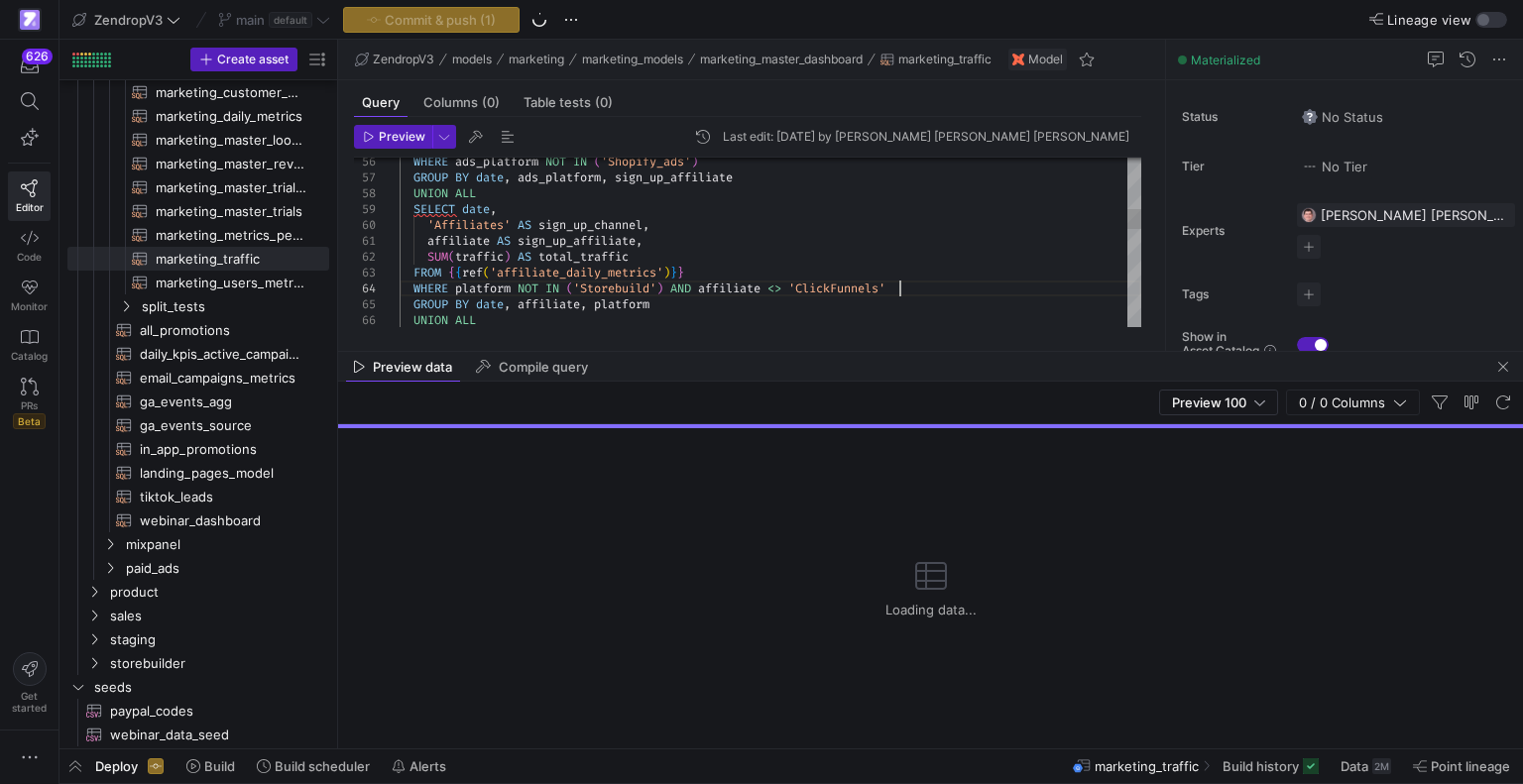 click on "WHERE   ads_platform   NOT   IN   ( 'Shopify_ads' )    GROUP   BY   date ,   ads_platform ,   sign_up_affiliate    UNION   ALL    SELECT   date ,      'Affiliates'   AS   sign_up_channel ,      affiliate   AS   sign_up_affiliate ,      SUM ( traffic )   AS   total_traffic    FROM   { { ref ( 'affiliate_daily_metrics' ) } }    WHERE   platform   NOT   IN   ( 'Storebuild' )   AND   affiliate   <>   'ClickFunnels'    GROUP   BY   date ,   affiliate ,   platform    UNION   ALL" at bounding box center (770, 645) 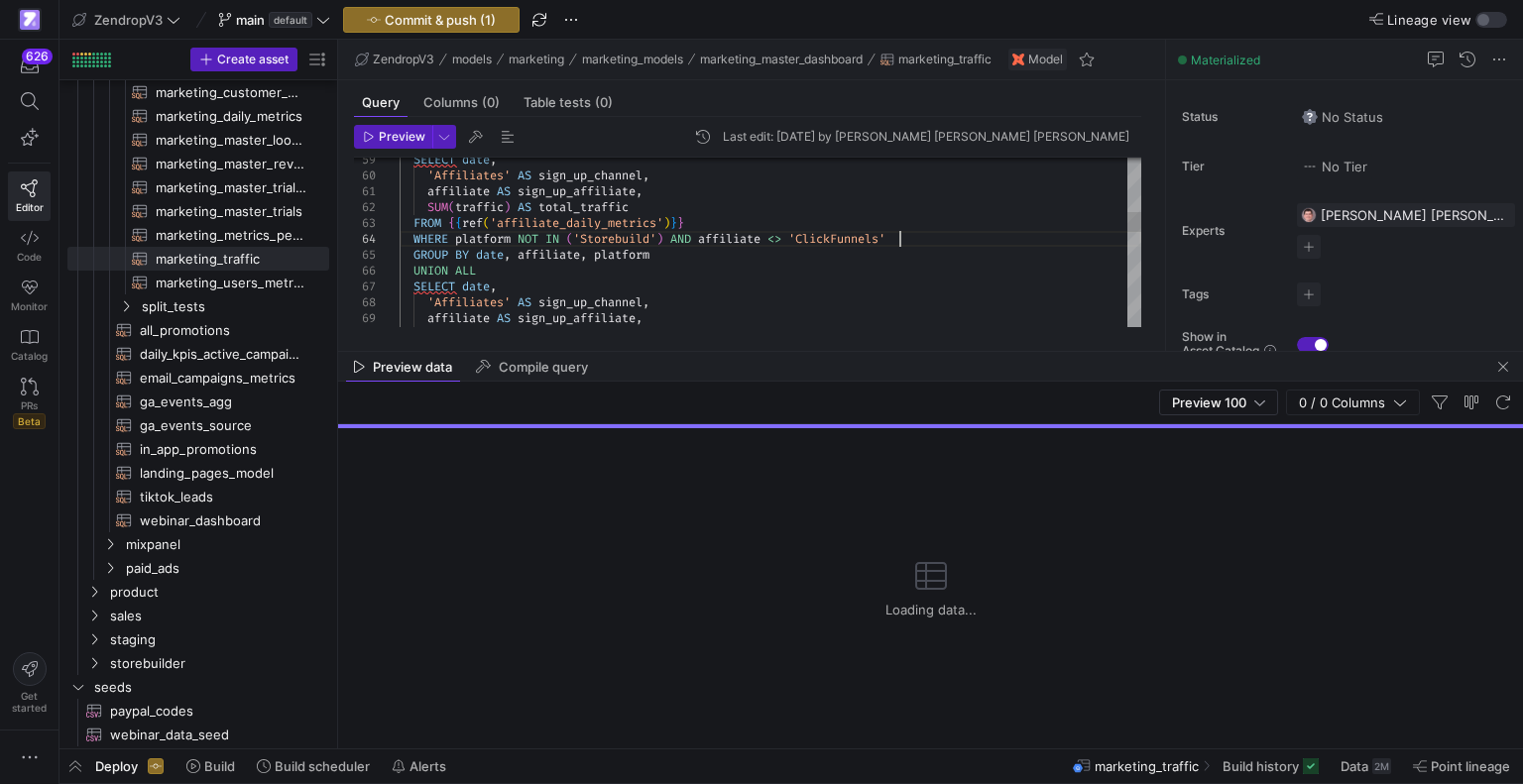click on "SELECT   date ,      'Affiliates'   AS   sign_up_channel ,      affiliate   AS   sign_up_affiliate ,      SUM ( traffic )   AS   total_traffic    FROM   { { ref ( 'affiliate_daily_metrics' ) } }    WHERE   platform   NOT   IN   ( 'Storebuild' )   AND   affiliate   <>   'ClickFunnels'    GROUP   BY   date ,   affiliate ,   platform    UNION   ALL    SELECT   date ,      'Affiliates'   AS   sign_up_channel ,      affiliate   AS   sign_up_affiliate ,      SUM ( traffic )   AS   total_traffic" at bounding box center (770, 596) 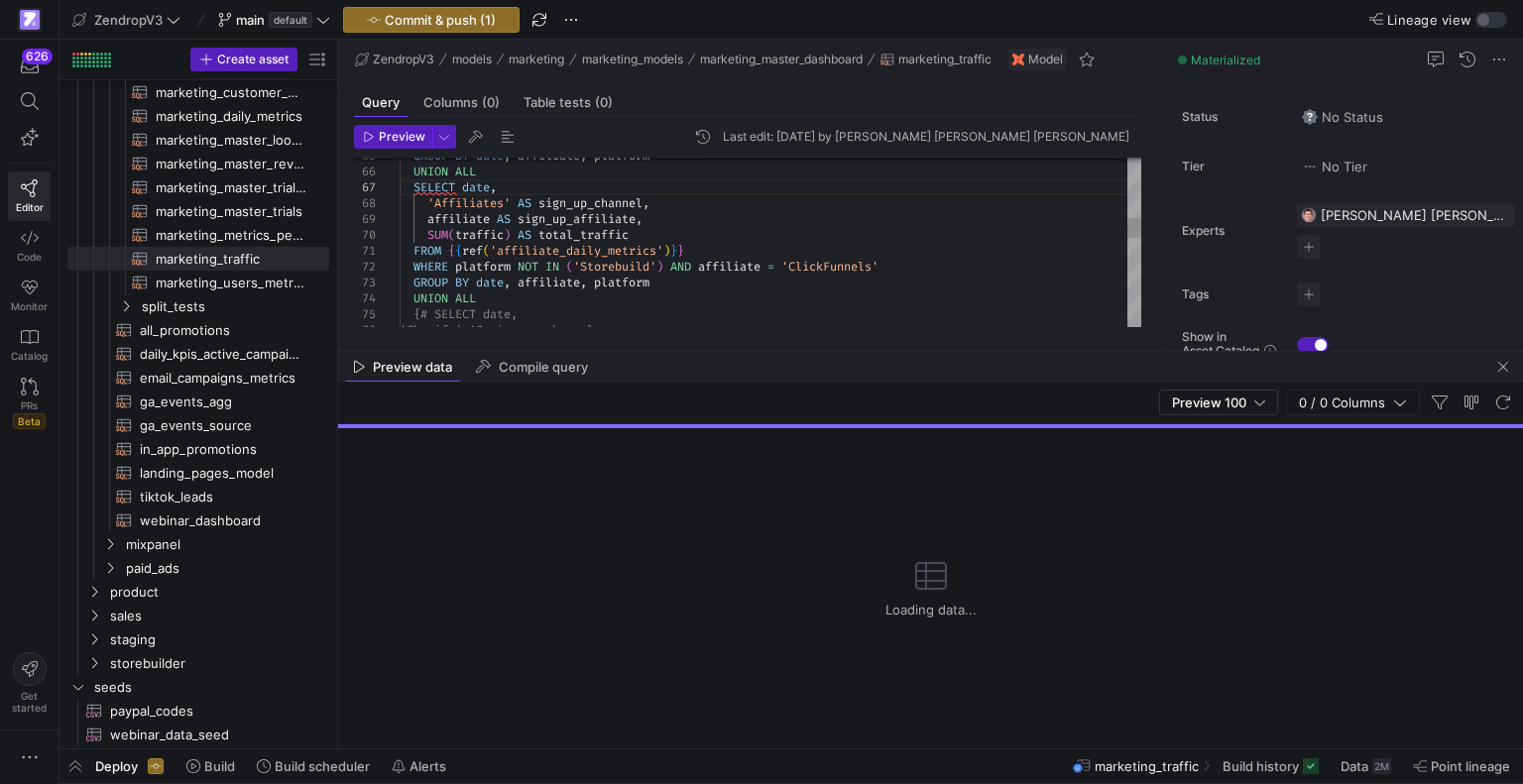 click on "GROUP   BY   date ,   affiliate ,   platform    UNION   ALL    SELECT   date ,      'Affiliates'   AS   sign_up_channel ,      affiliate   AS   sign_up_affiliate ,      SUM ( traffic )   AS   total_traffic    FROM   { { ref ( 'affiliate_daily_metrics' ) } }    WHERE   platform   NOT   IN   ( 'Storebuild' )   AND   affiliate   =   'ClickFunnels'    GROUP   BY   date ,   affiliate ,   platform    UNION   ALL    {# SELECT date,     'Shopify' AS sign_up_channel," at bounding box center [770, 497] 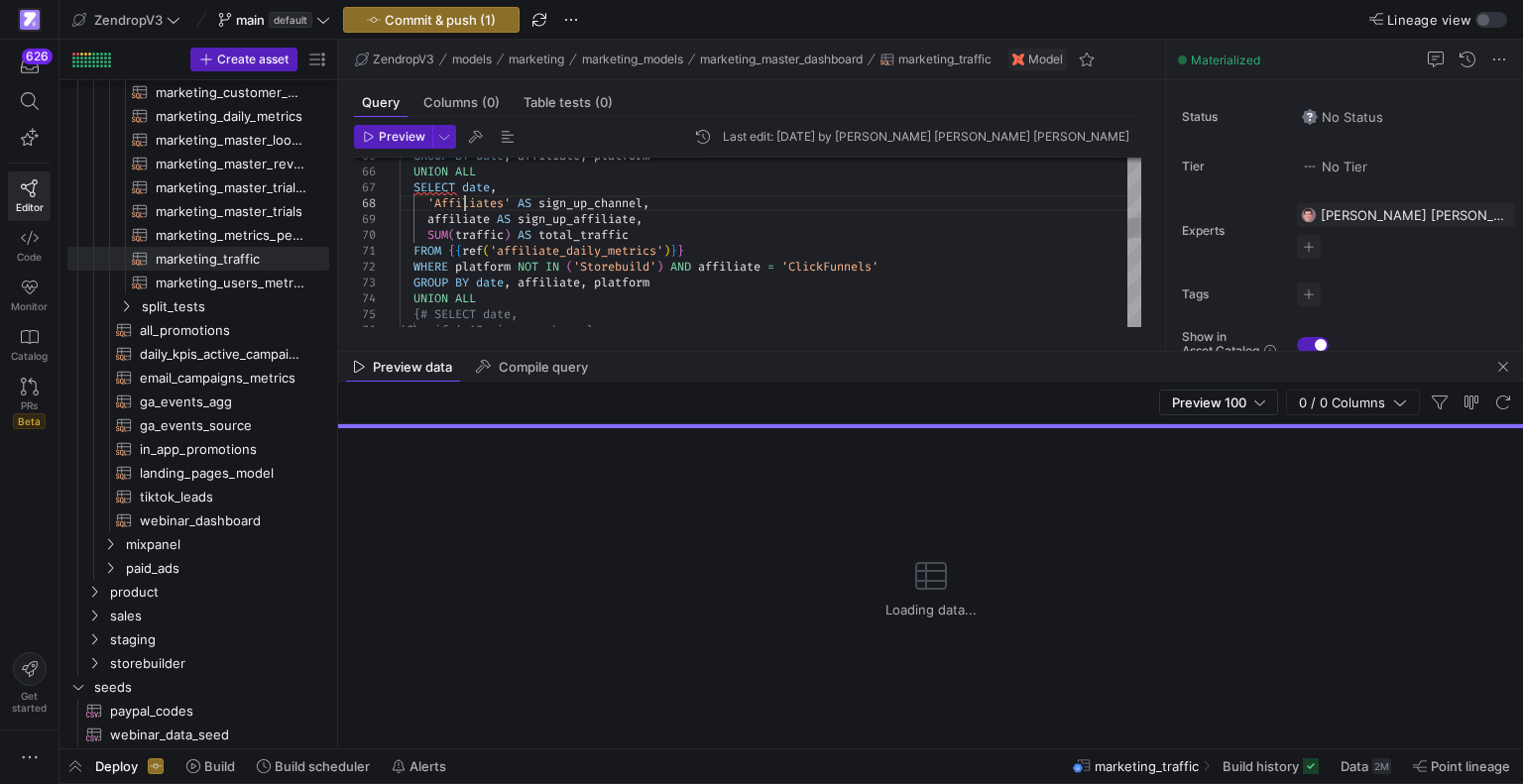 click on "GROUP   BY   date ,   affiliate ,   platform    UNION   ALL    SELECT   date ,      'Affiliates'   AS   sign_up_channel ,      affiliate   AS   sign_up_affiliate ,      SUM ( traffic )   AS   total_traffic    FROM   { { ref ( 'affiliate_daily_metrics' ) } }    WHERE   platform   NOT   IN   ( 'Storebuild' )   AND   affiliate   =   'ClickFunnels'    GROUP   BY   date ,   affiliate ,   platform    UNION   ALL    {# SELECT date,     'Shopify' AS sign_up_channel," at bounding box center (770, 497) 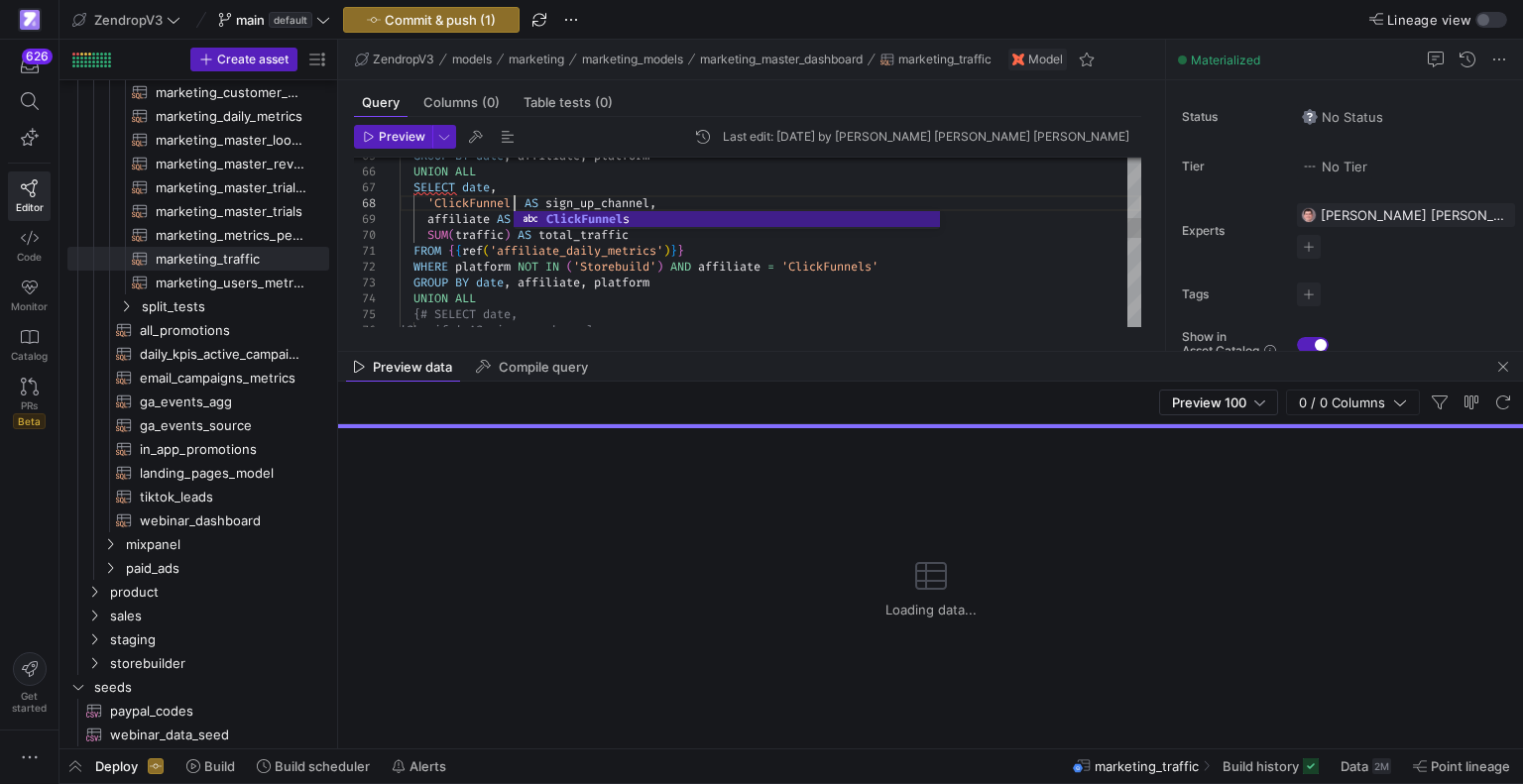 scroll, scrollTop: 110, scrollLeft: 120, axis: both 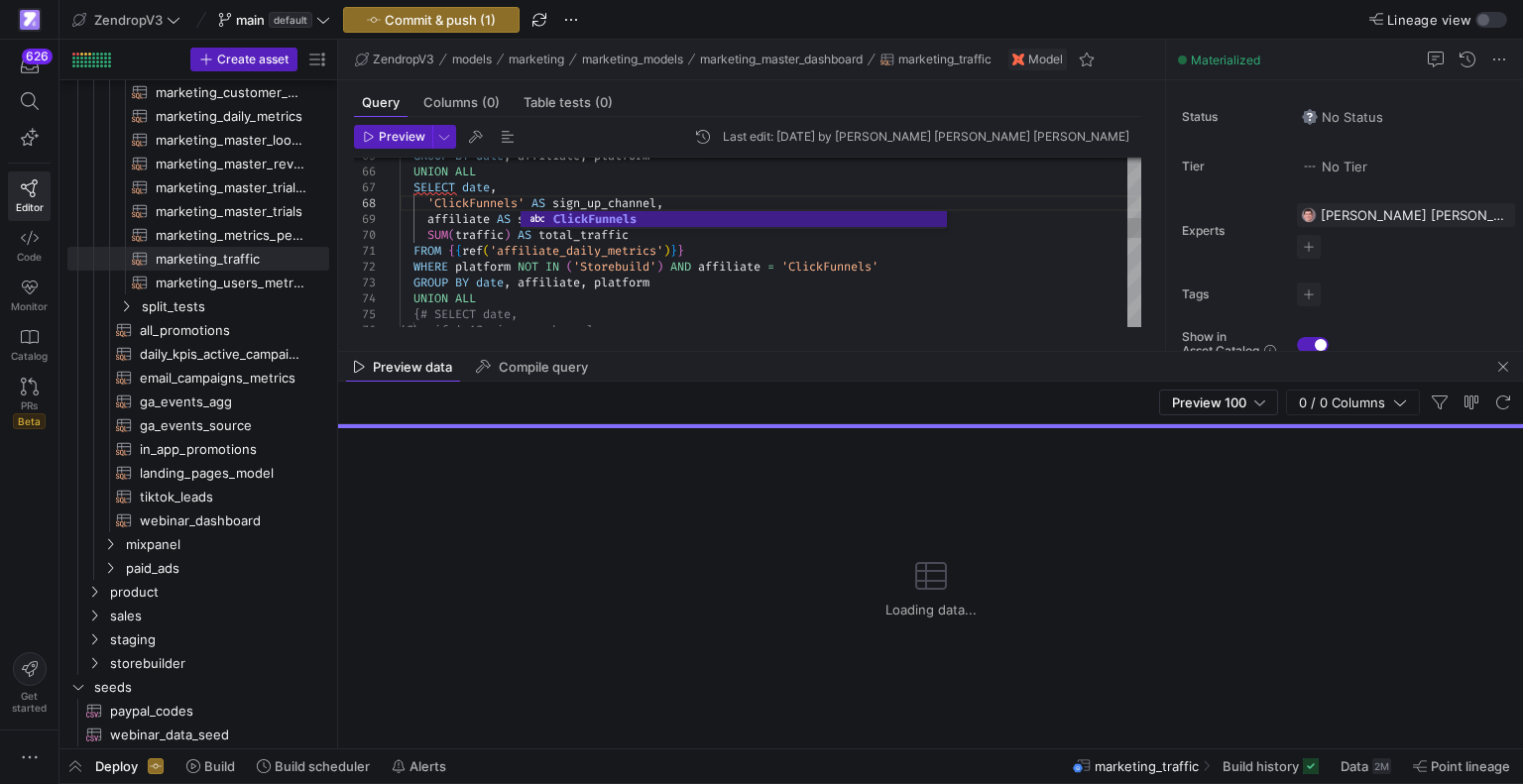 click on "GROUP   BY   date ,   affiliate ,   platform    UNION   ALL    SELECT   date ,      'ClickFunnels'   AS   sign_up_channel ,      affiliate   AS   sign_up_affiliate ,      SUM ( traffic )   AS   total_traffic    FROM   { { ref ( 'affiliate_daily_metrics' ) } }    WHERE   platform   NOT   IN   ( 'Storebuild' )   AND   affiliate   =   'ClickFunnels'    GROUP   BY   date ,   affiliate ,   platform    UNION   ALL    {# SELECT date,     'Shopify' AS sign_up_channel," at bounding box center [770, 497] 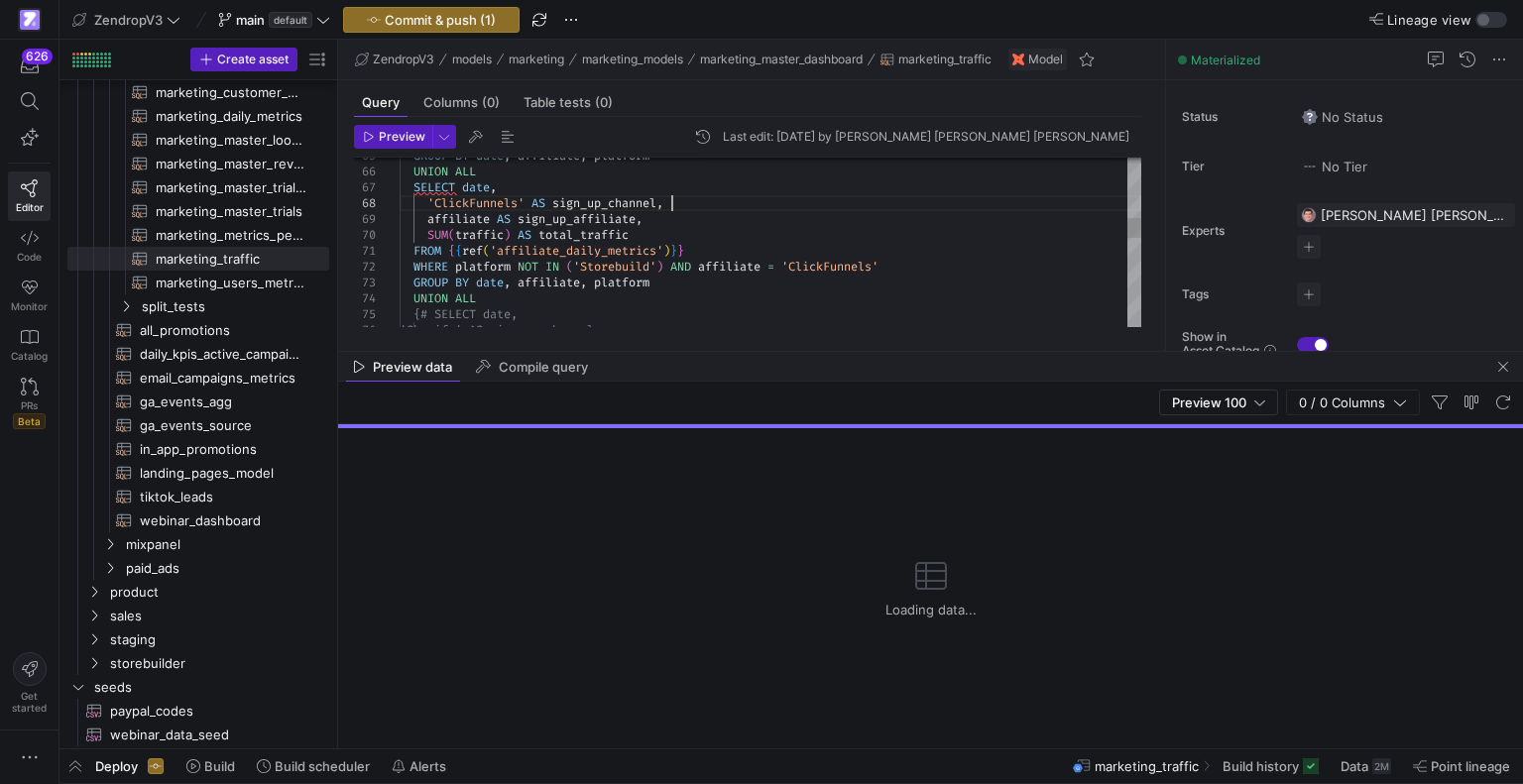 click on "GROUP   BY   date ,   affiliate ,   platform    UNION   ALL    SELECT   date ,      'ClickFunnels'   AS   sign_up_channel ,      affiliate   AS   sign_up_affiliate ,      SUM ( traffic )   AS   total_traffic    FROM   { { ref ( 'affiliate_daily_metrics' ) } }    WHERE   platform   NOT   IN   ( 'Storebuild' )   AND   affiliate   =   'ClickFunnels'    GROUP   BY   date ,   affiliate ,   platform    UNION   ALL    {# SELECT date,     'Shopify' AS sign_up_channel," at bounding box center (770, 497) 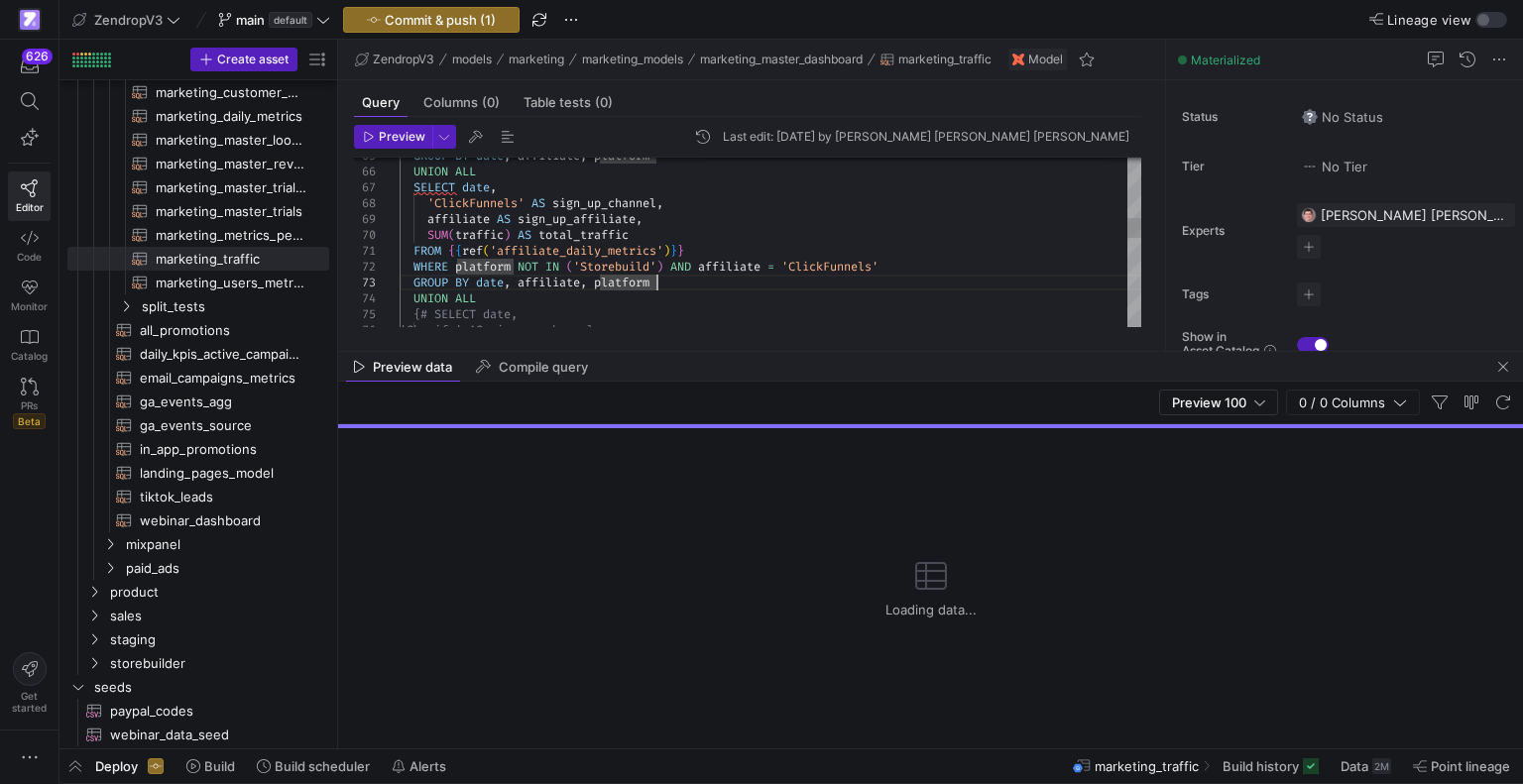 click on "GROUP   BY   date ,   affiliate ,   platform    UNION   ALL    SELECT   date ,      'ClickFunnels'   AS   sign_up_channel ,      affiliate   AS   sign_up_affiliate ,      SUM ( traffic )   AS   total_traffic    FROM   { { ref ( 'affiliate_daily_metrics' ) } }    WHERE   platform   NOT   IN   ( 'Storebuild' )   AND   affiliate   =   'ClickFunnels'    GROUP   BY   date ,   affiliate ,   platform    UNION   ALL    {# SELECT date,     'Shopify' AS sign_up_channel," at bounding box center (770, 497) 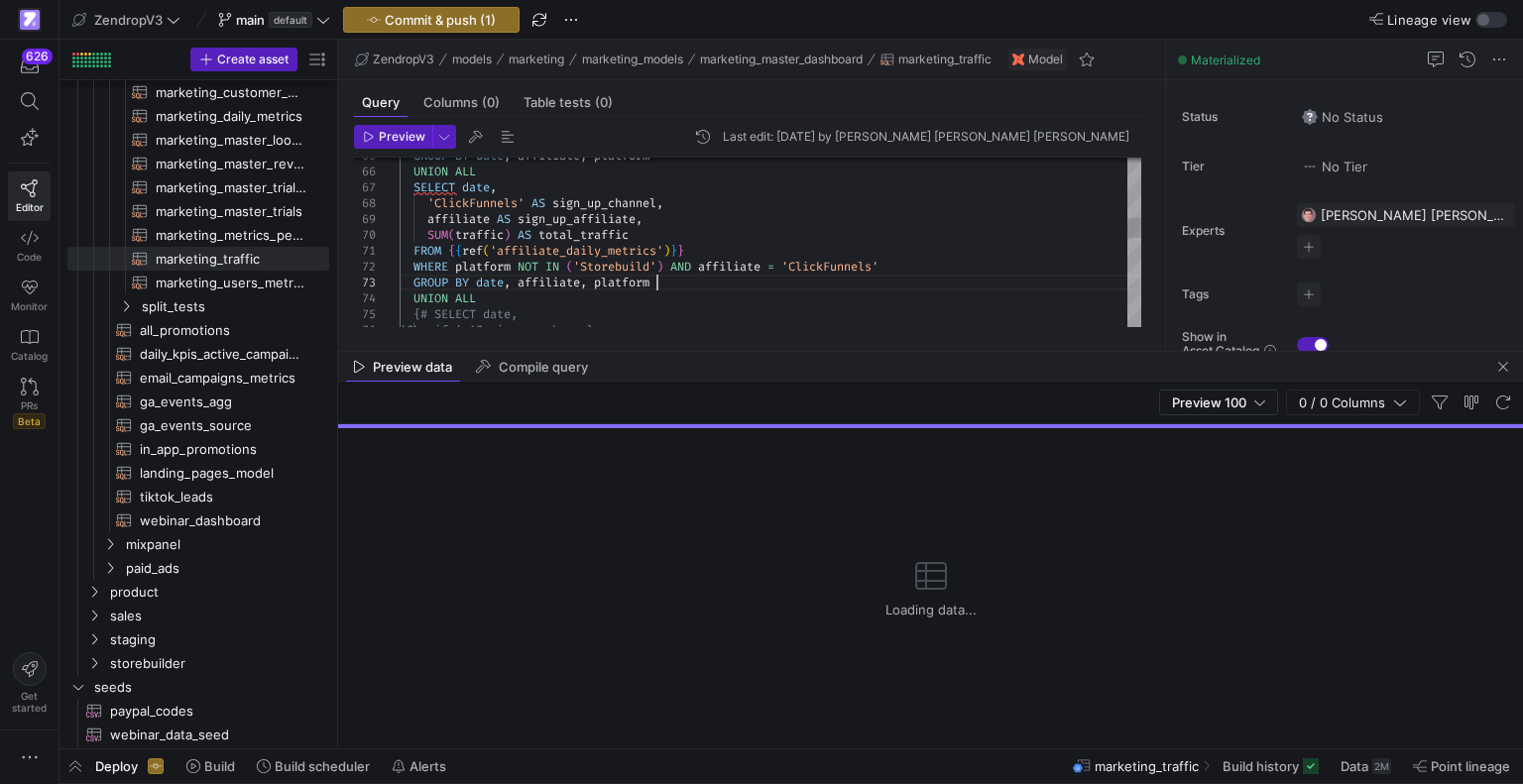 click on "GROUP   BY   date ,   affiliate ,   platform    UNION   ALL    SELECT   date ,      'ClickFunnels'   AS   sign_up_channel ,      affiliate   AS   sign_up_affiliate ,      SUM ( traffic )   AS   total_traffic    FROM   { { ref ( 'affiliate_daily_metrics' ) } }    WHERE   platform   NOT   IN   ( 'Storebuild' )   AND   affiliate   =   'ClickFunnels'    GROUP   BY   date ,   affiliate ,   platform    UNION   ALL    {# SELECT date,     'Shopify' AS sign_up_channel," at bounding box center [770, 497] 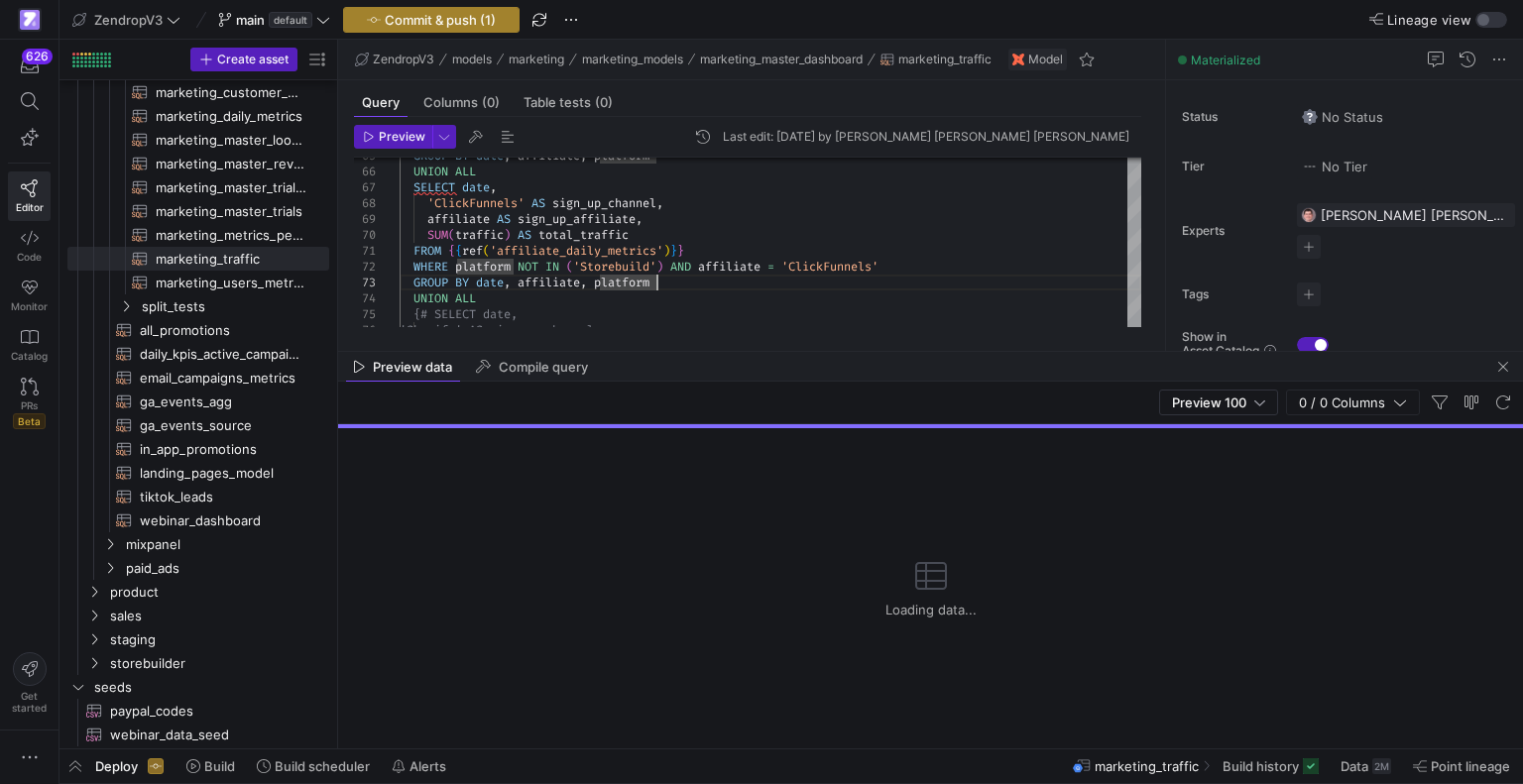 type on "FROM {{ref('affiliate_daily_metrics')}}
WHERE platform NOT IN ('Storebuild') AND affiliate = 'ClickFunnels'
GROUP BY date, affiliate, platform
UNION ALL
{# SELECT date,
'Shopify' AS sign_up_channel,
CAST(NULL AS STRING) AS sign_up_affiliate,
SUM(traffic) AS total_traffic
FROM `zendrop_public_main_main`.`Integrations_Y42_Files_1F9IPHsGmQSKZC1rZPLGjibc_bLT7jf9YavtjjoIQsiQ_Sheet1` --historical shopify traffic
GROUP BY date, sign_up_affiliate" 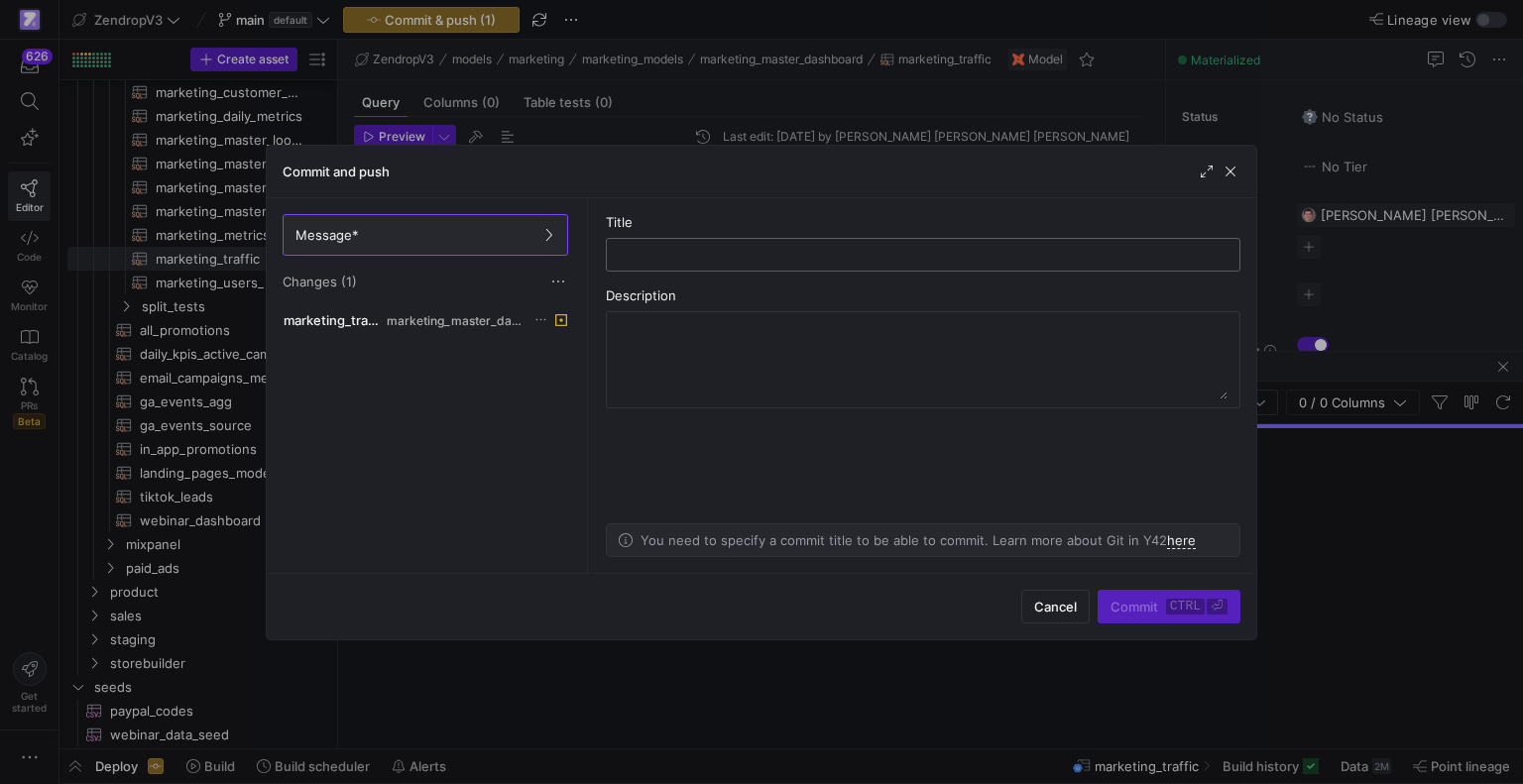 click at bounding box center (923, 255) 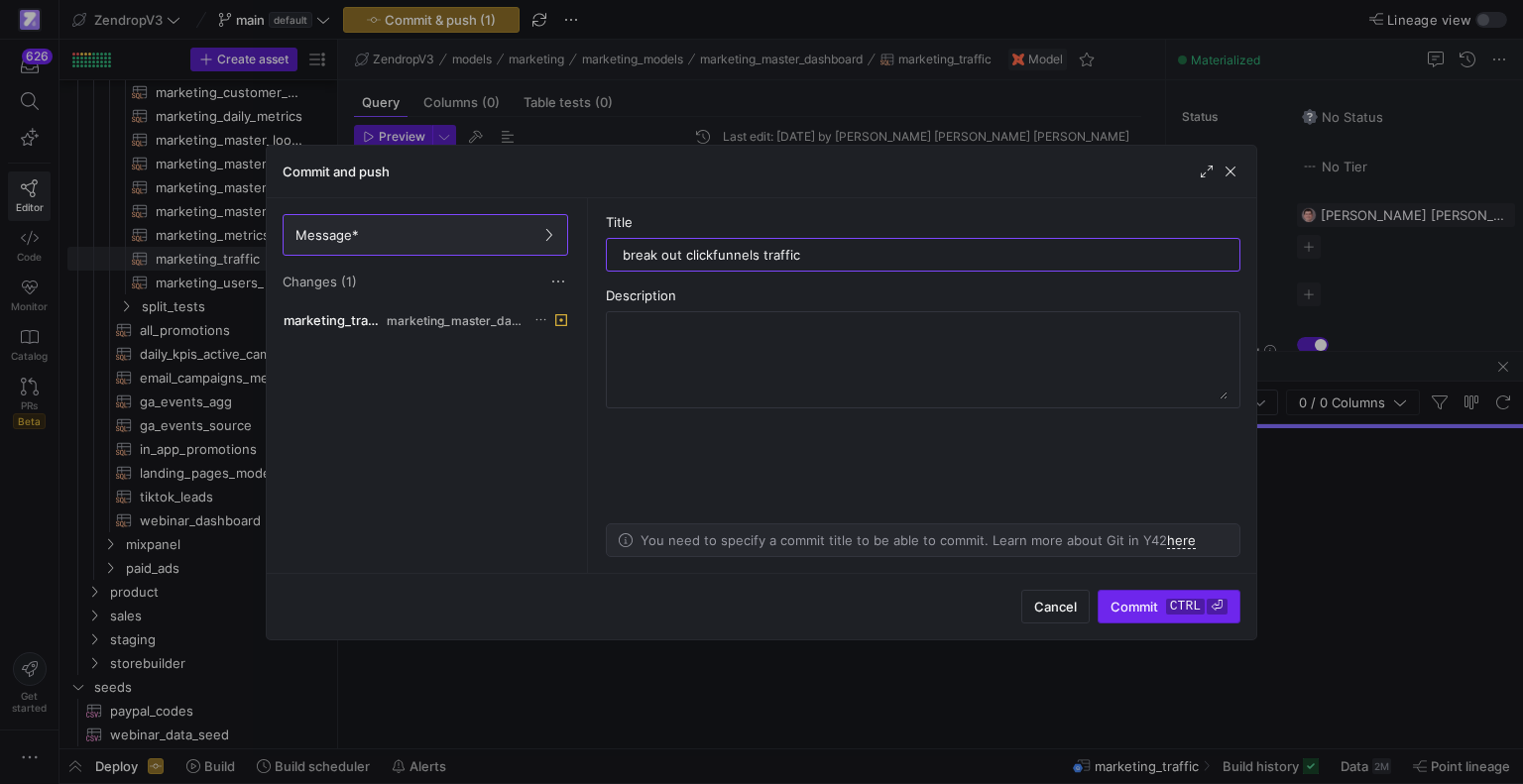 type on "break out clickfunnels traffic" 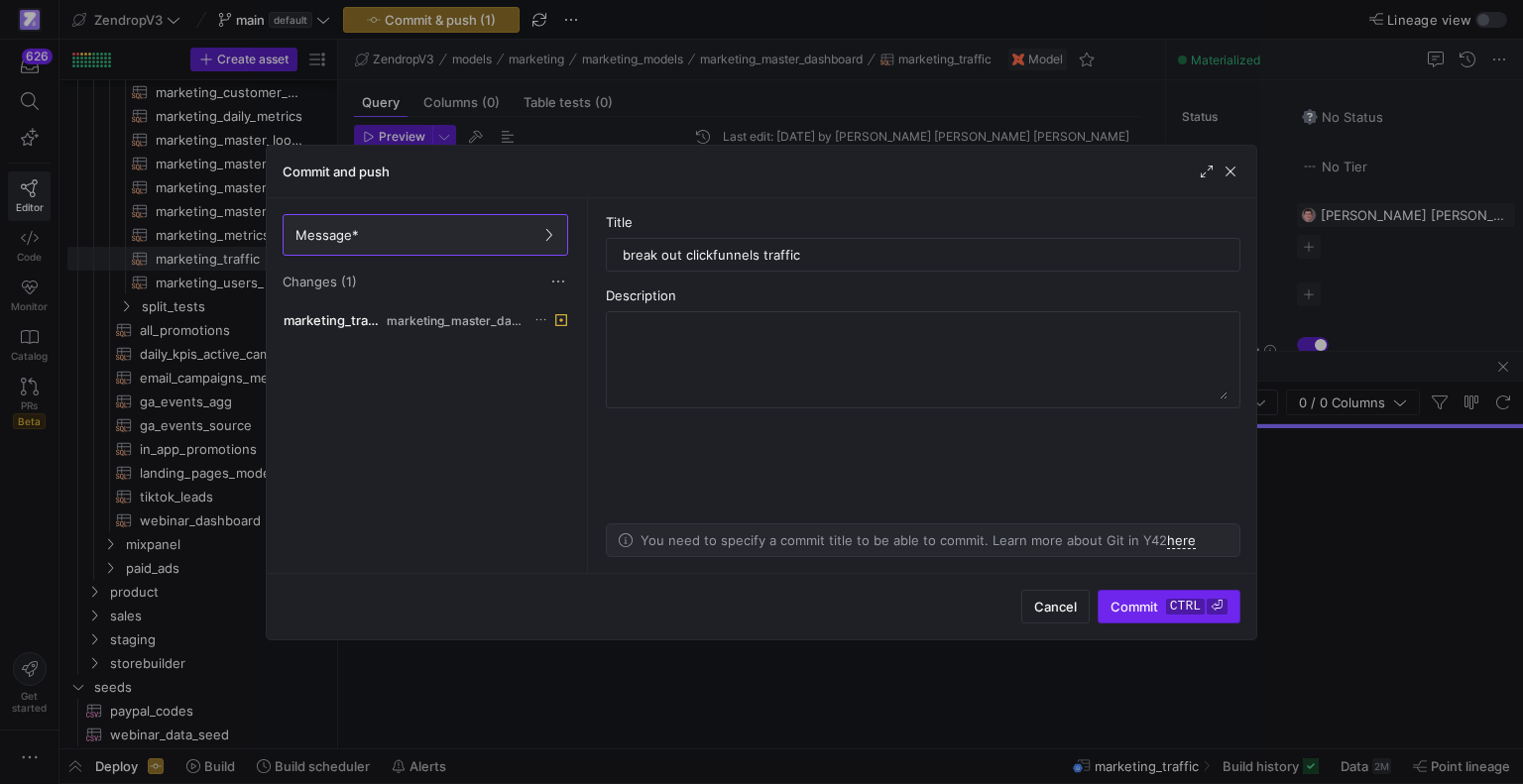 click on "ctrl" at bounding box center [1185, 607] 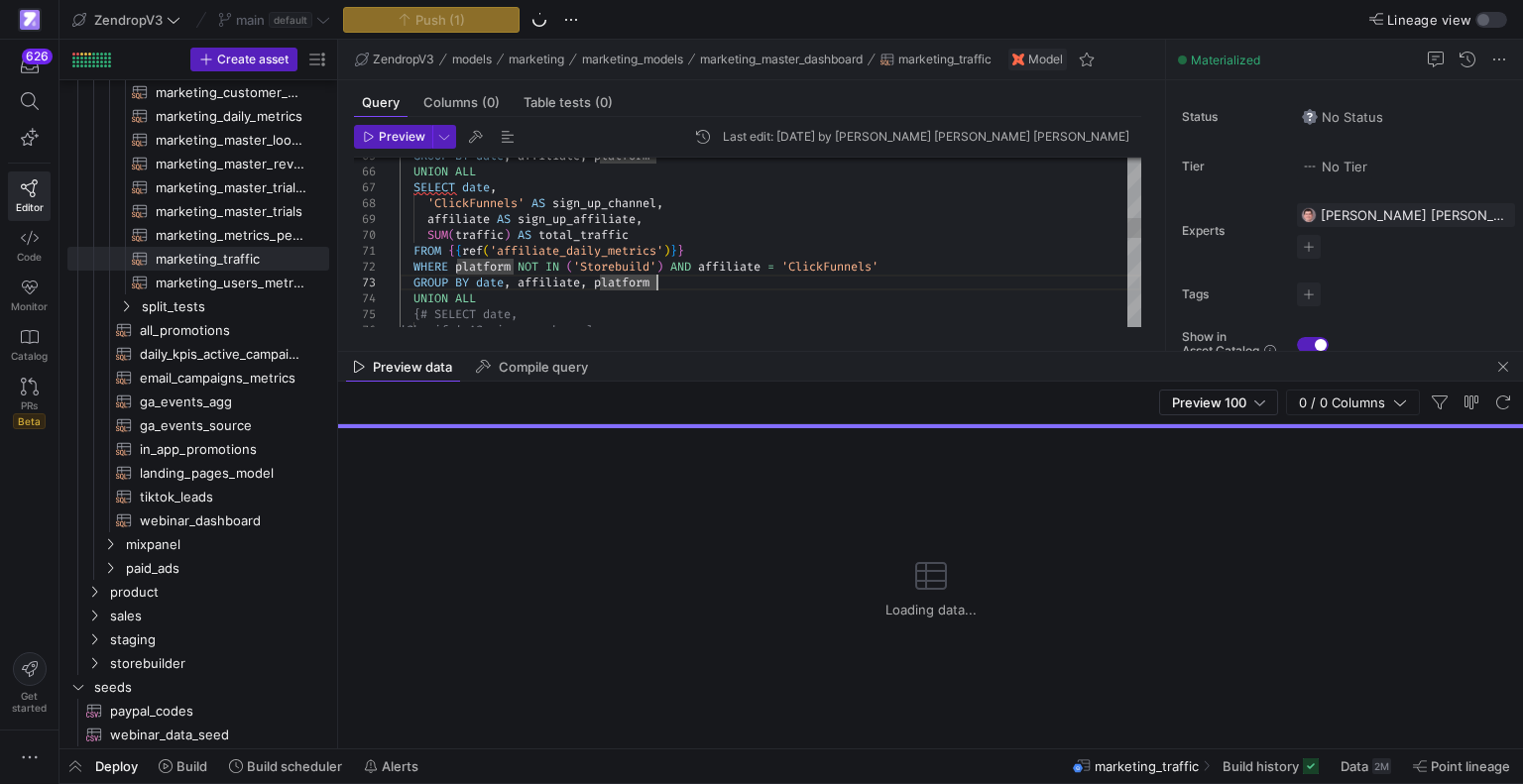 scroll, scrollTop: 110, scrollLeft: 255, axis: both 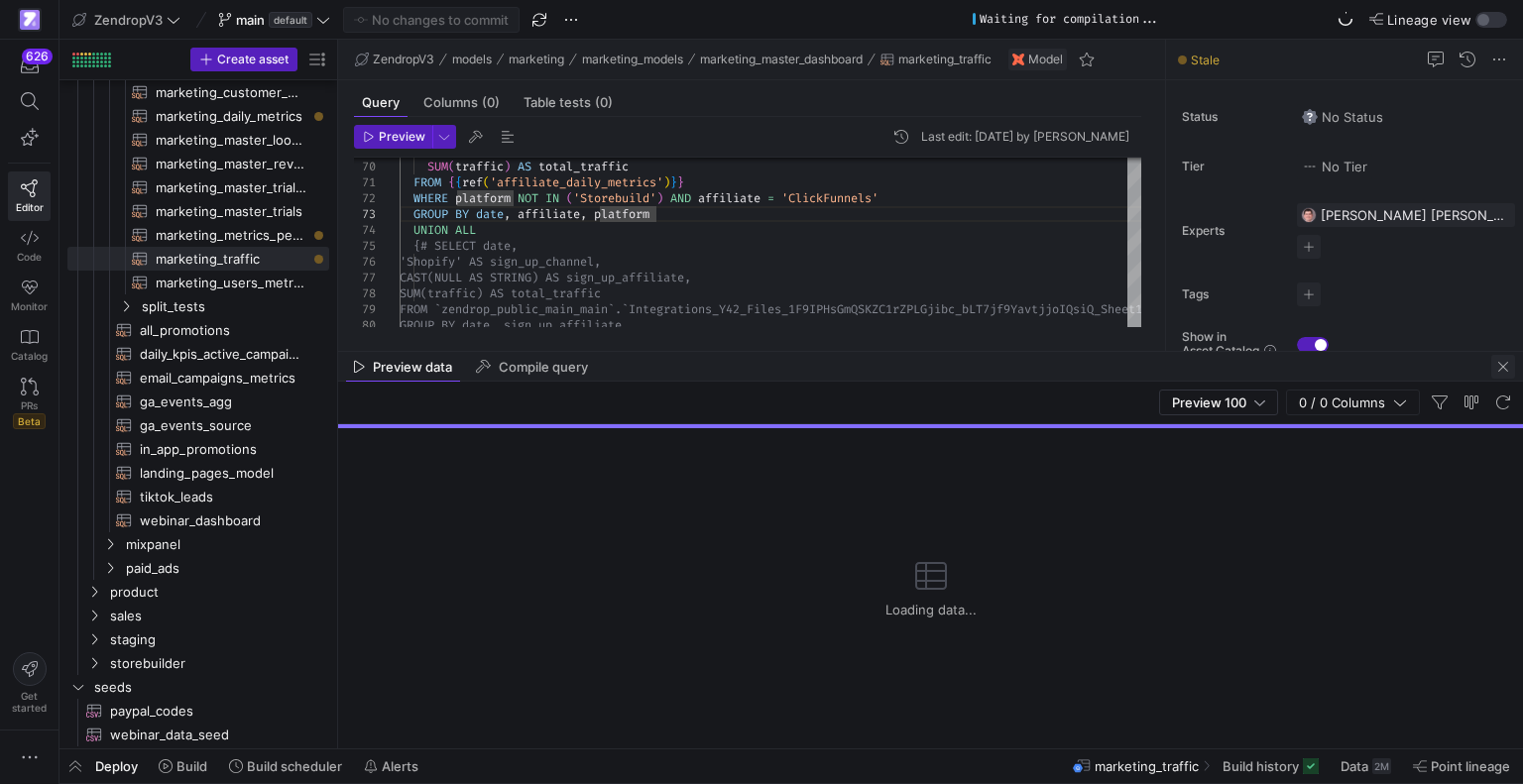 click 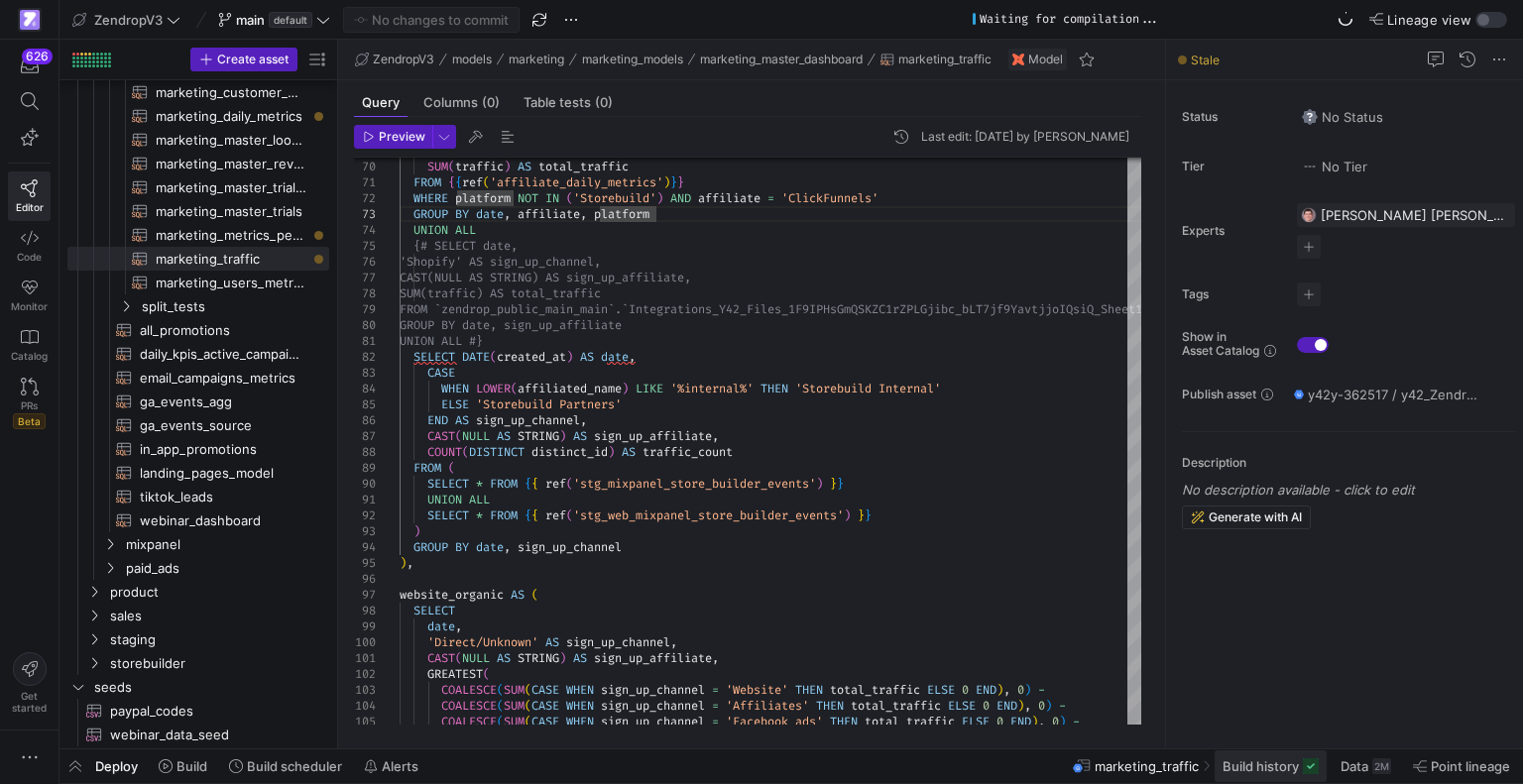 click on "Build history" 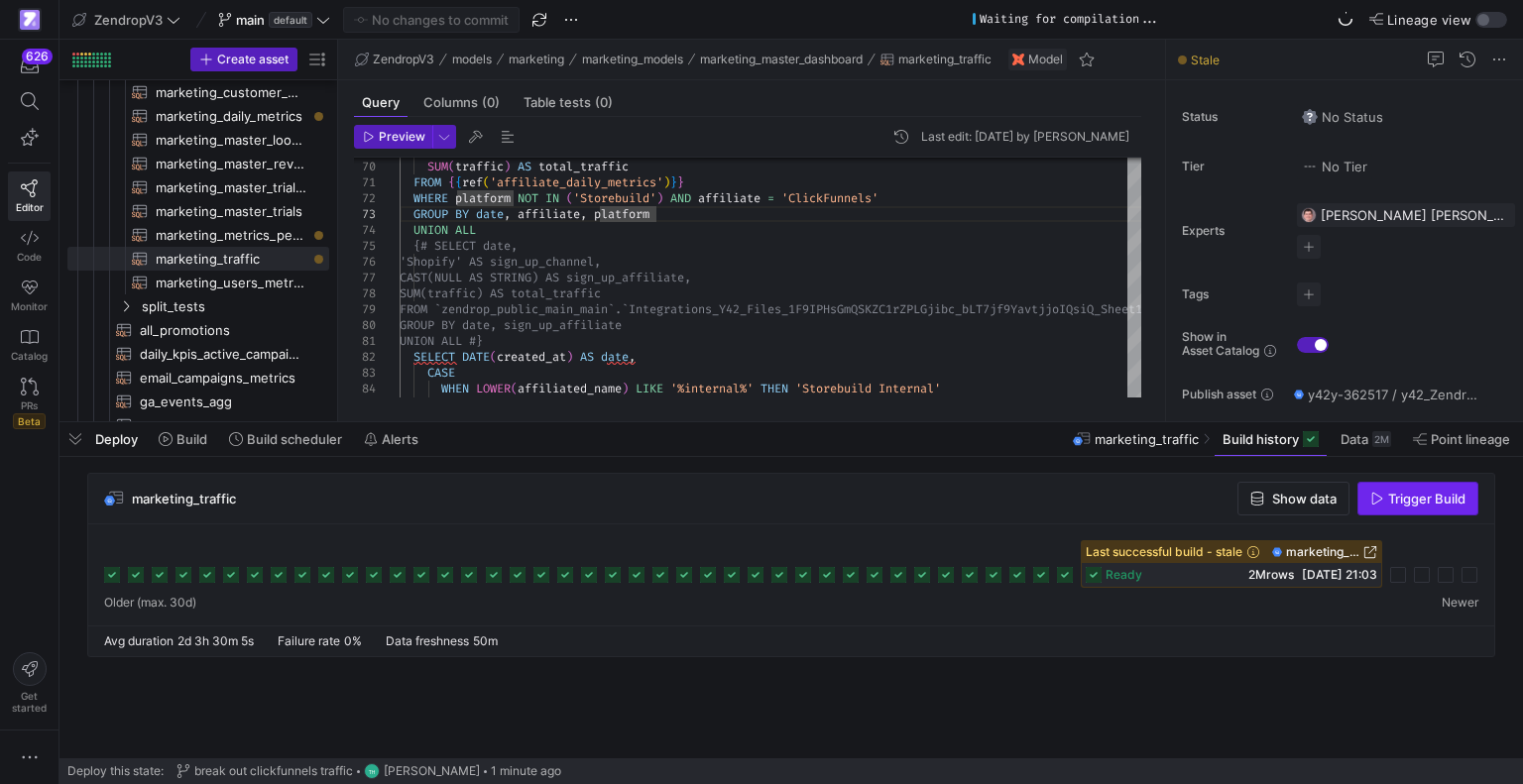 click on "Trigger Build" at bounding box center (1427, 499) 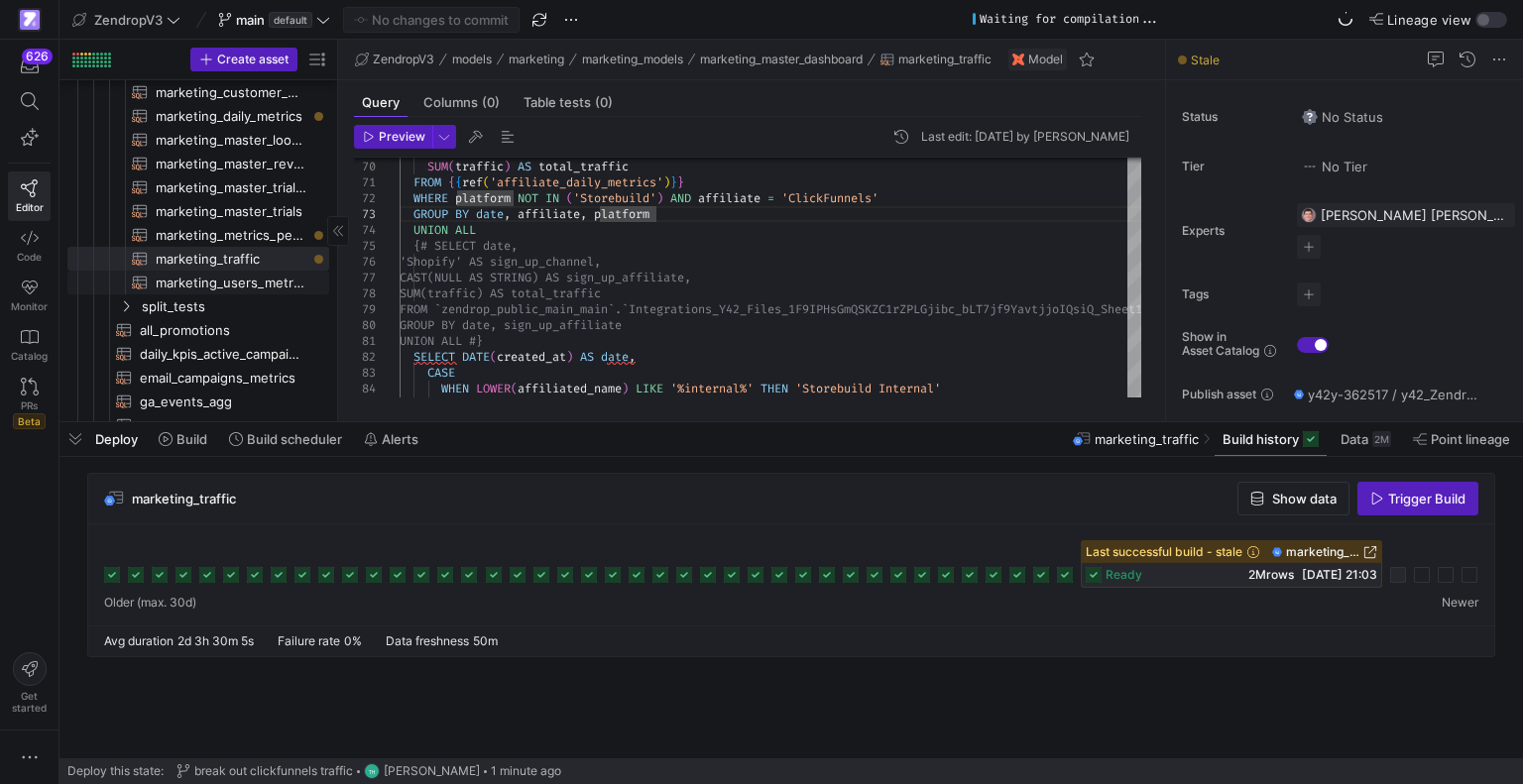 click on "marketing_users_metrics​​​​​​​​​​" 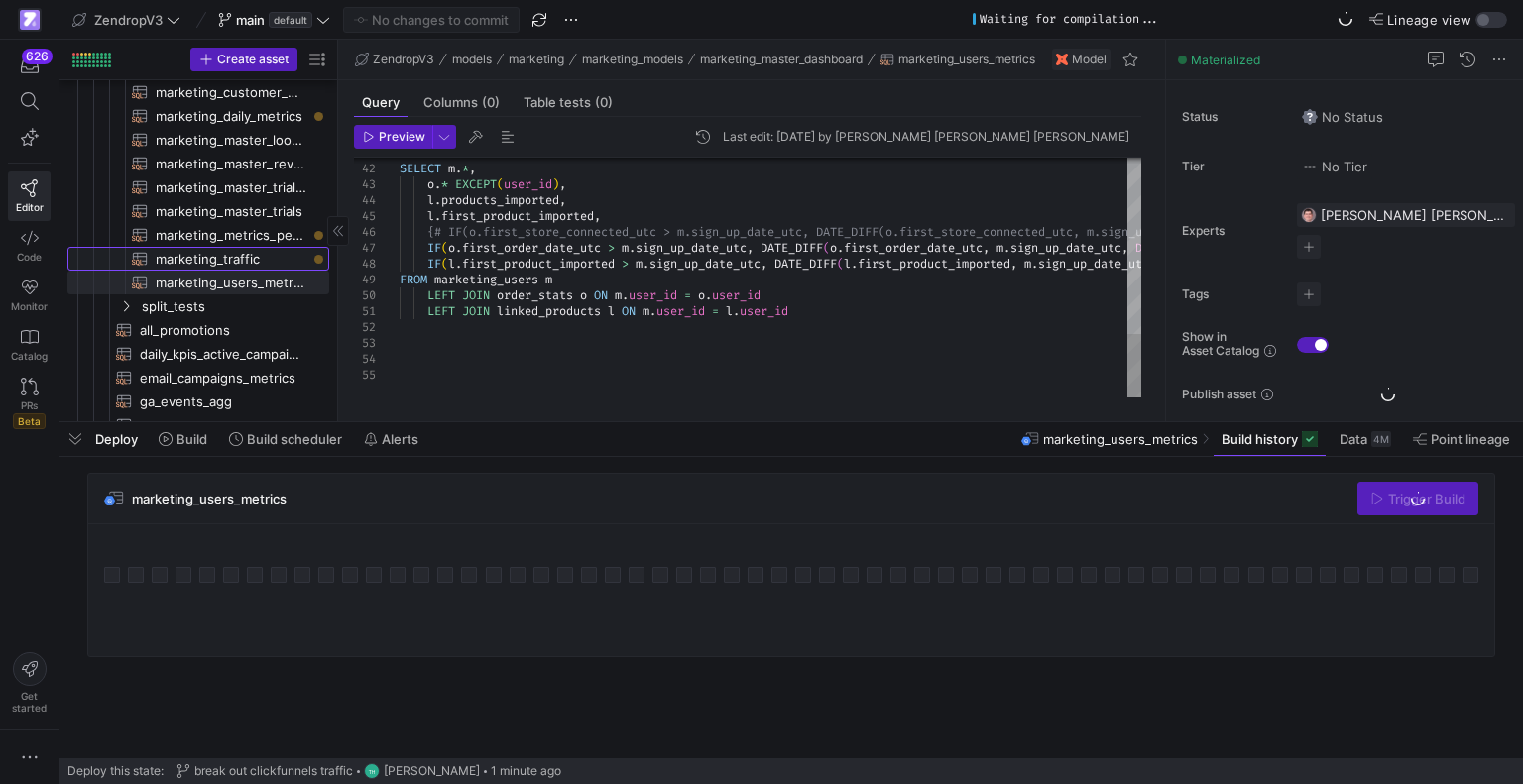 click on "marketing_traffic​​​​​​​​​​" 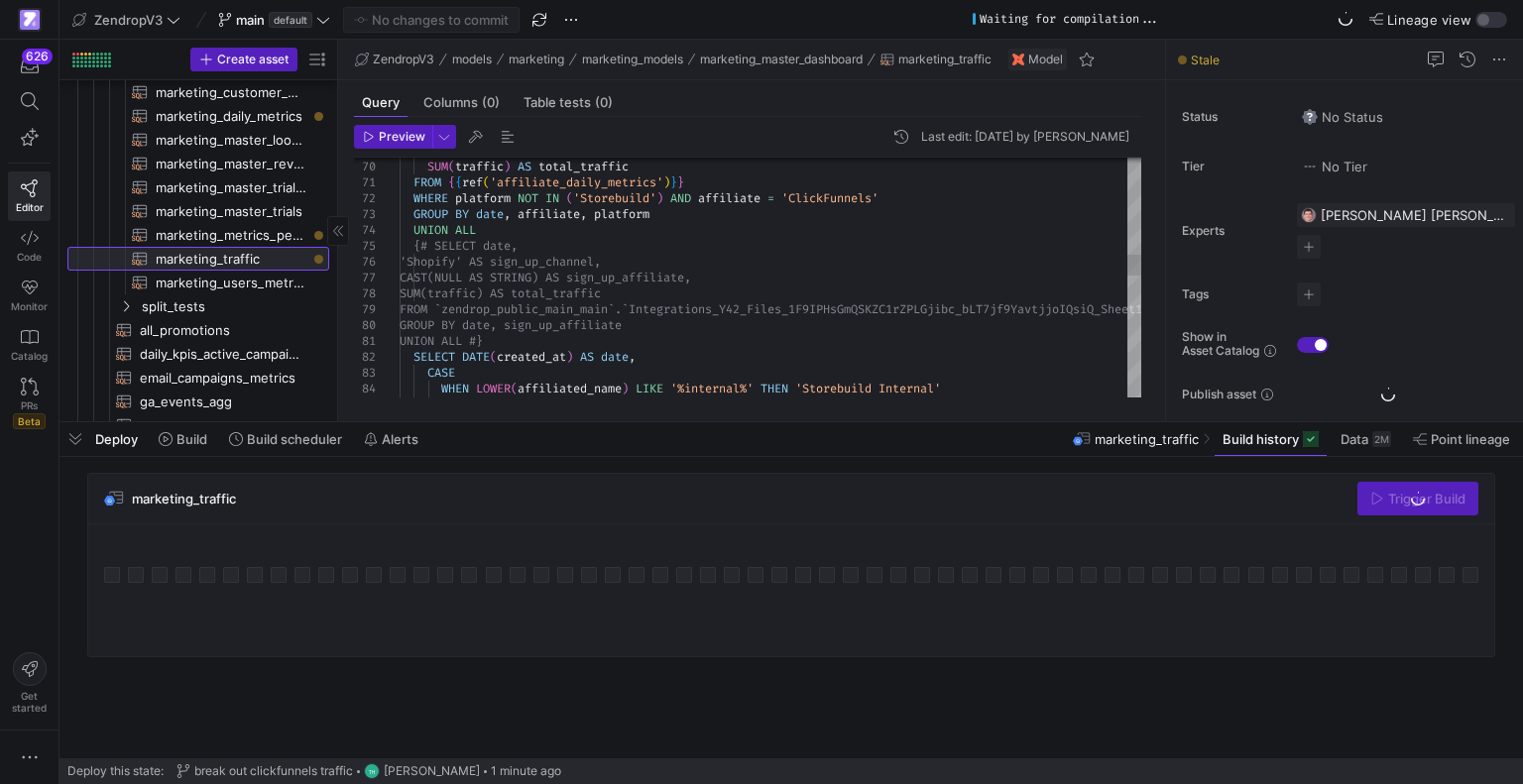 scroll, scrollTop: 110, scrollLeft: 249, axis: both 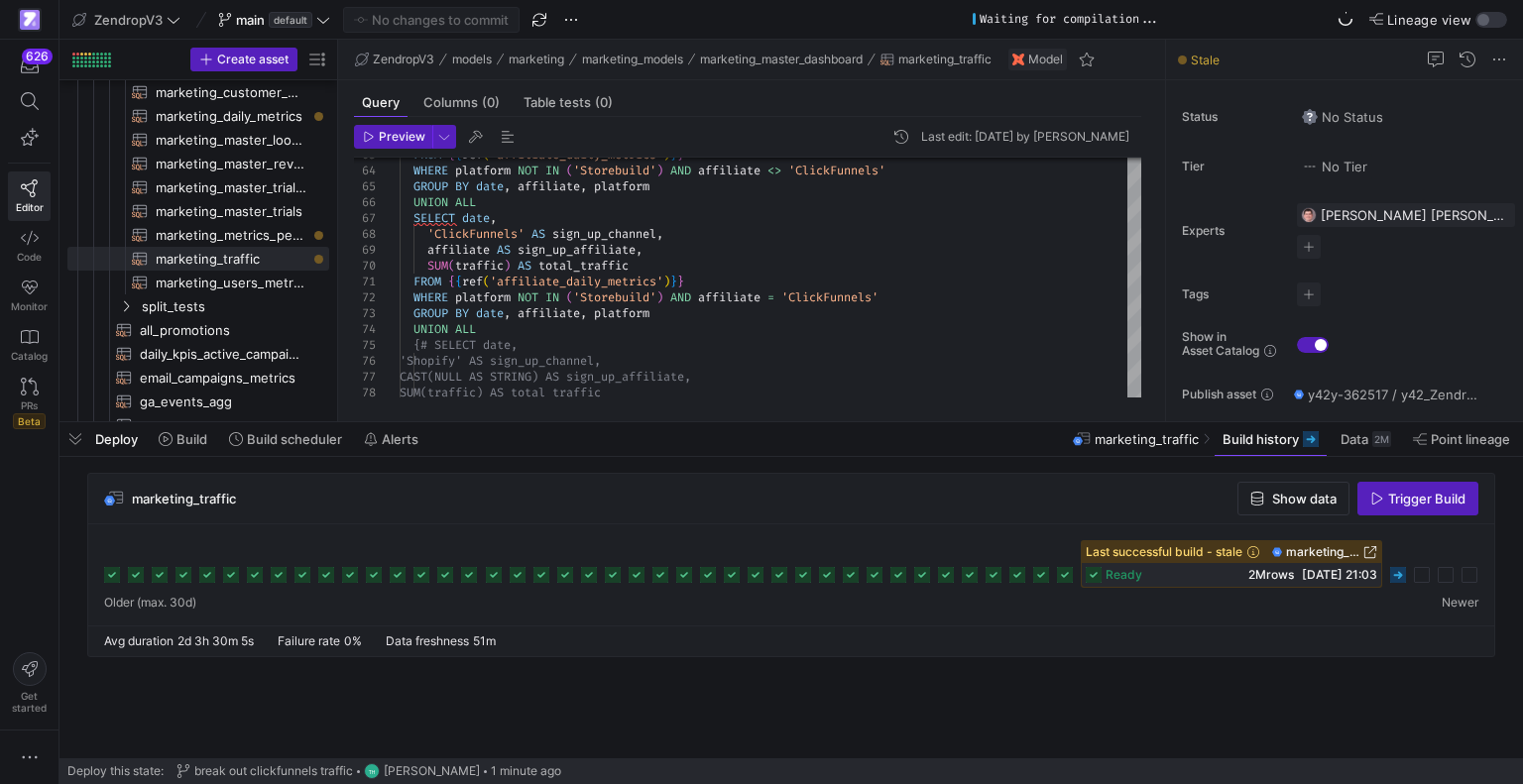 click 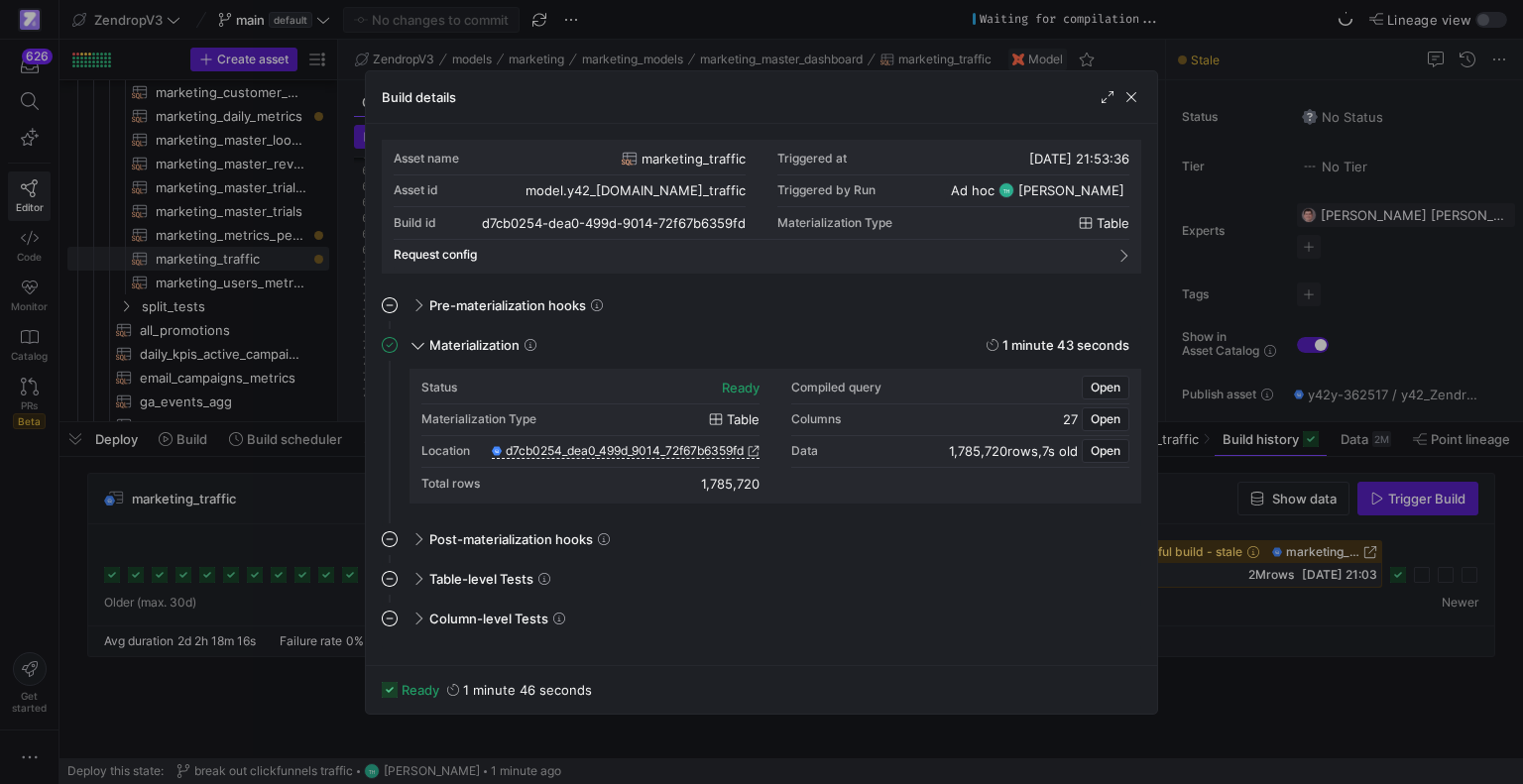 click at bounding box center [762, 392] 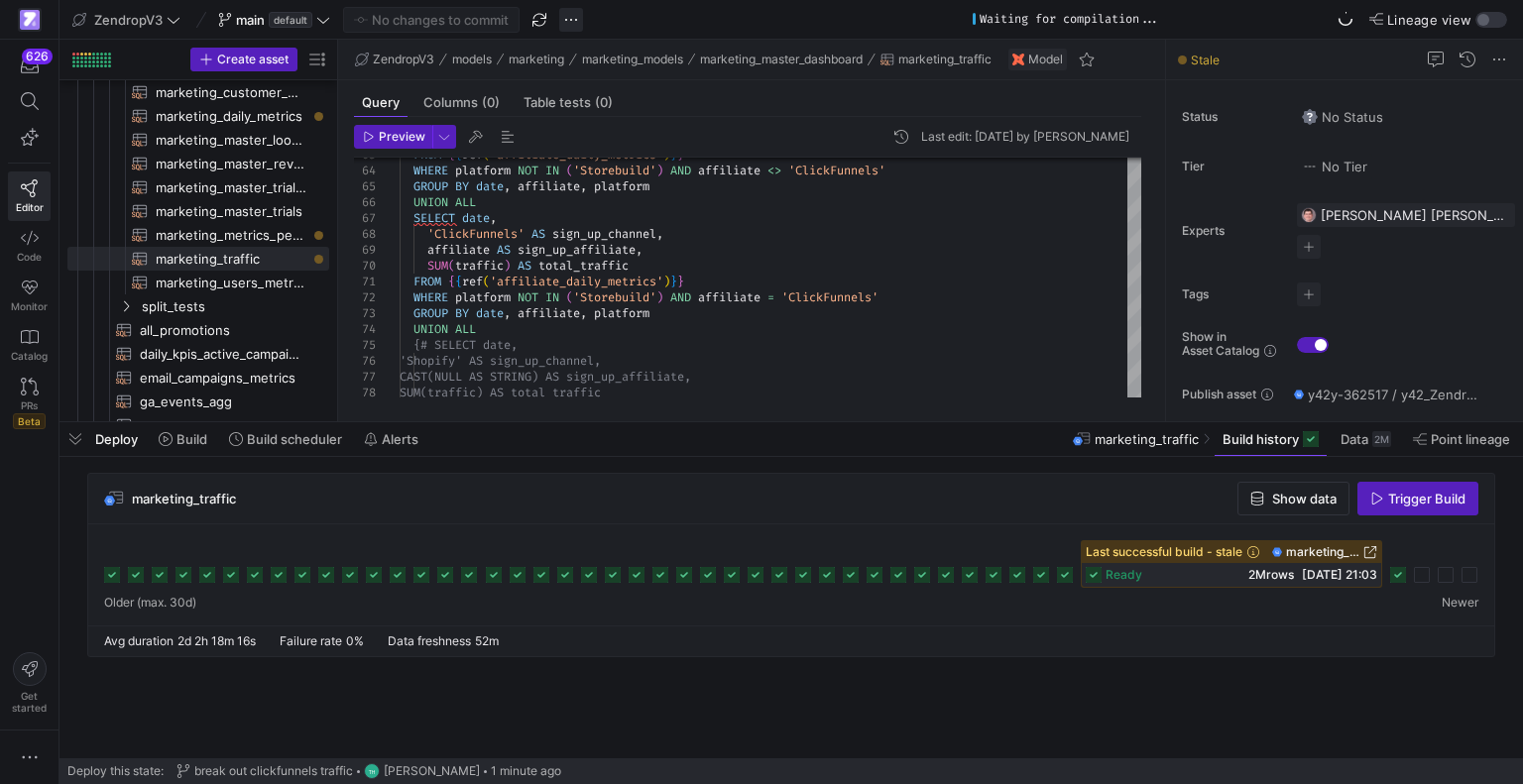 click 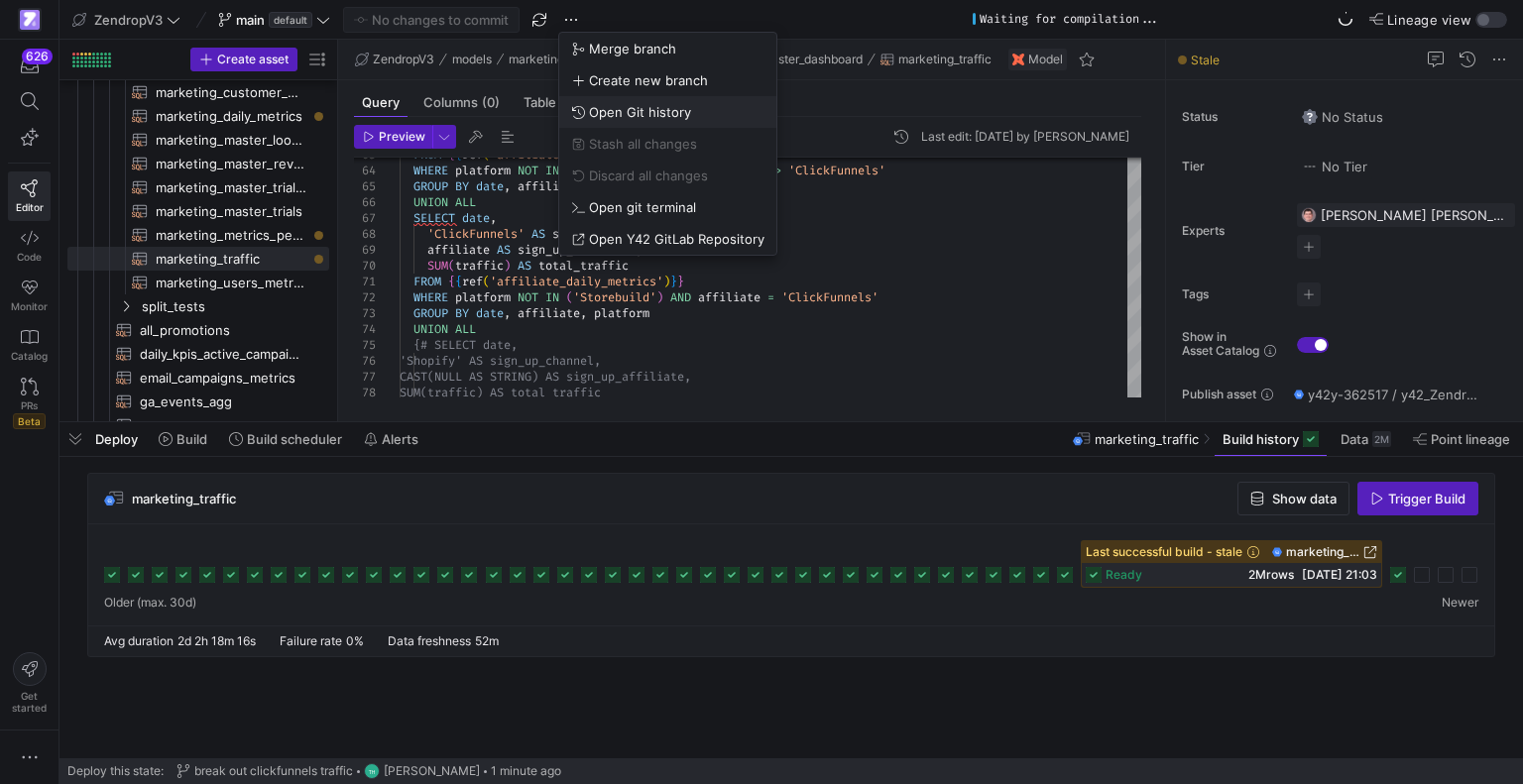 click on "Open Git history" at bounding box center (640, 112) 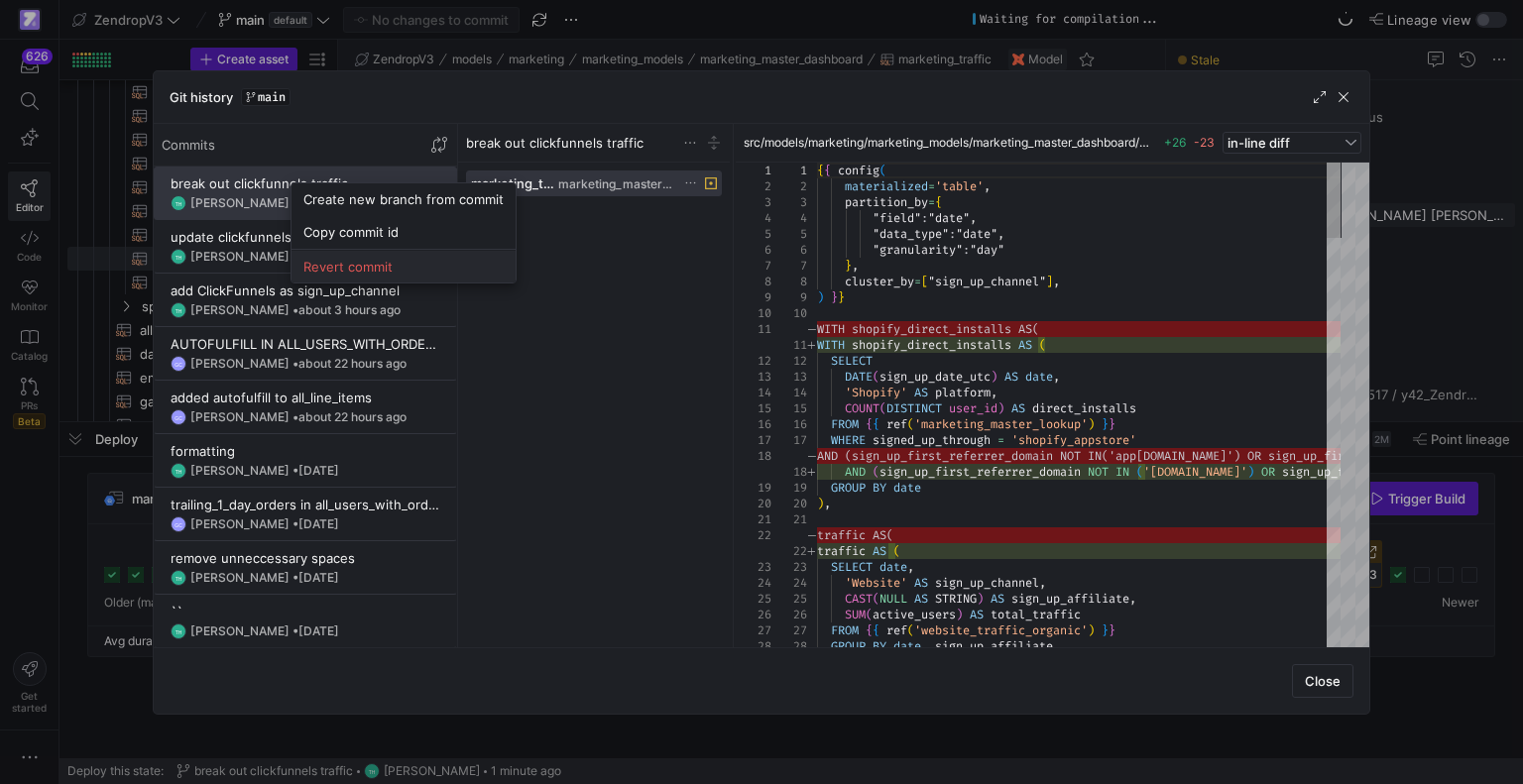 click on "Revert commit" at bounding box center (404, 267) 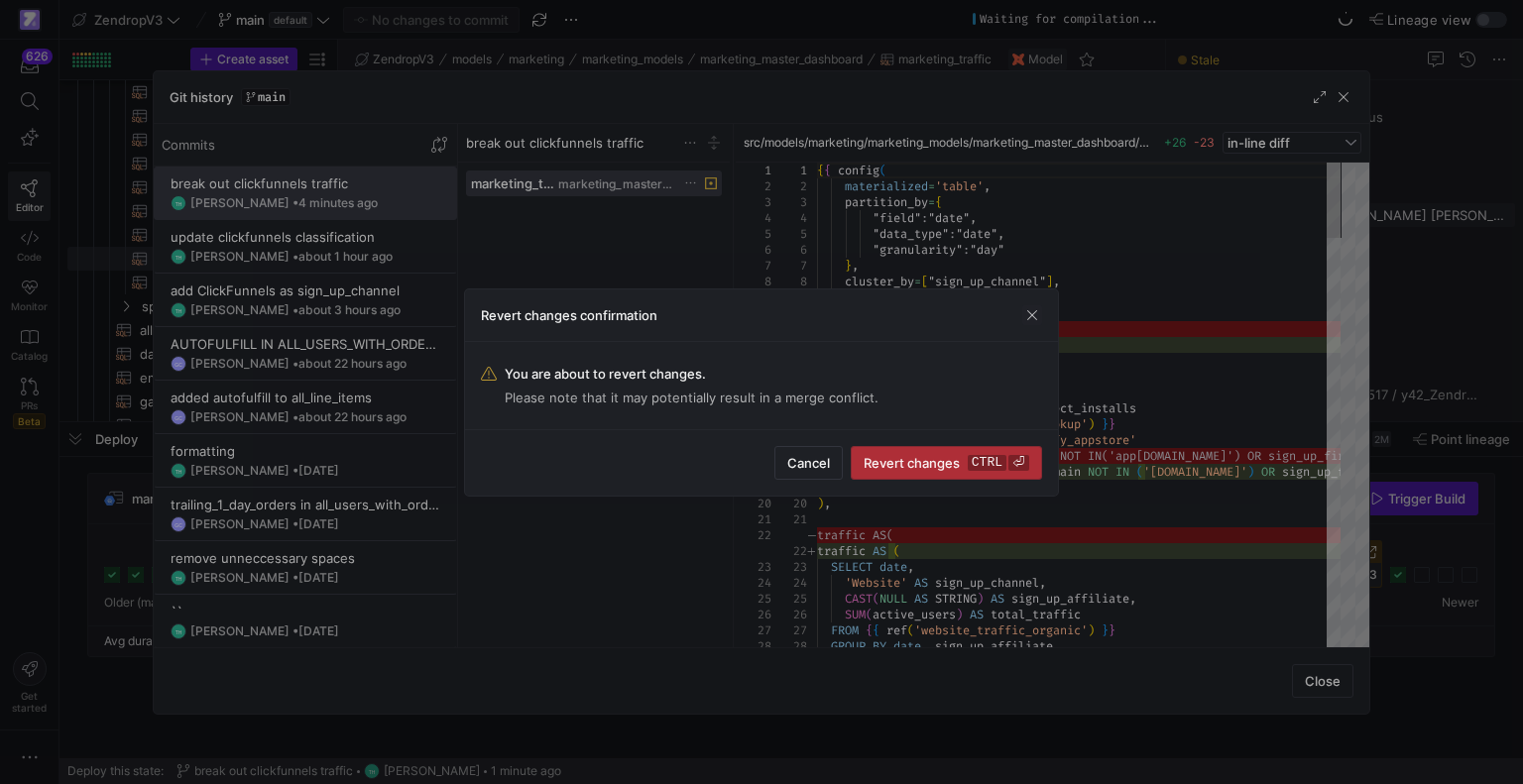click on "ctrl" at bounding box center [987, 463] 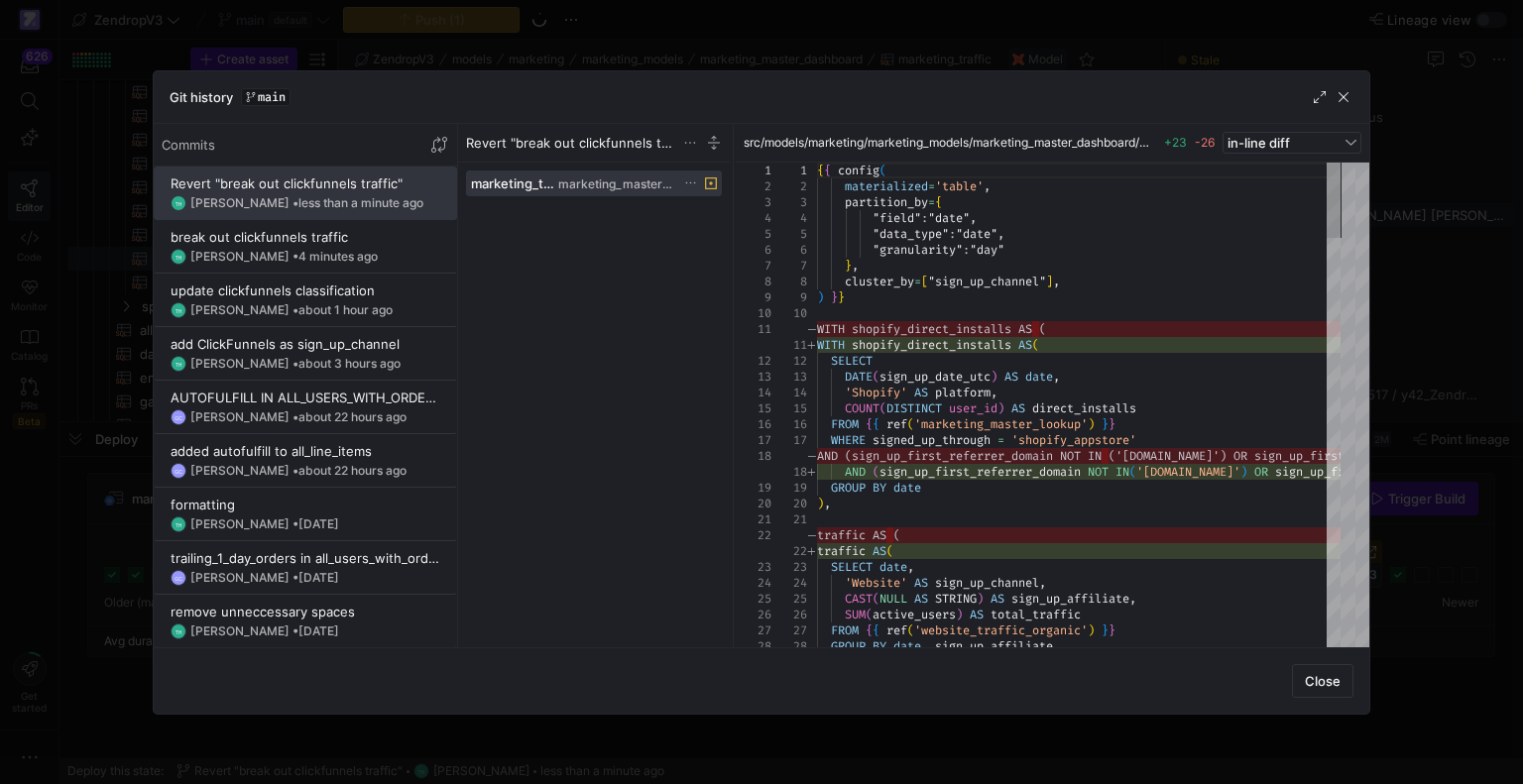 click at bounding box center (762, 392) 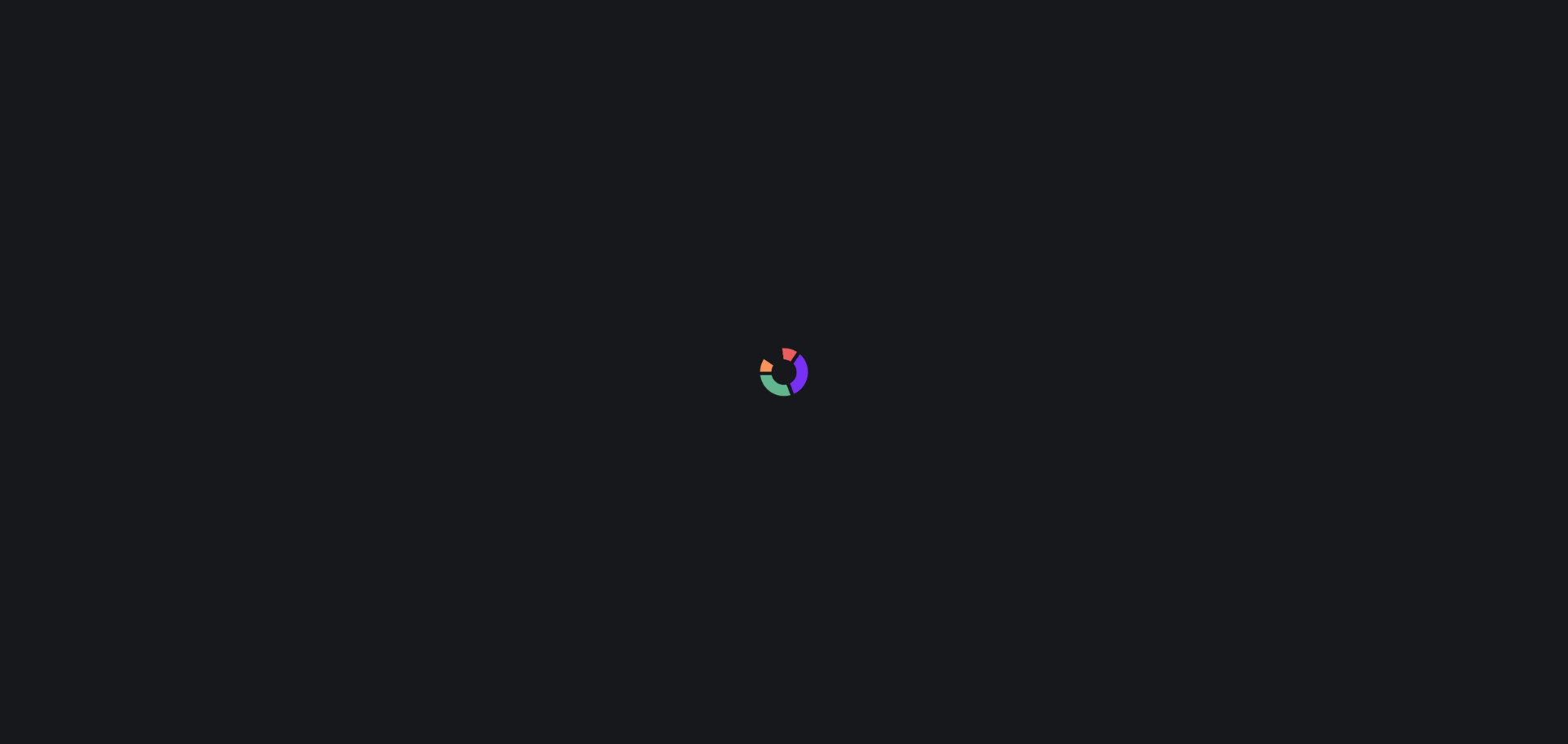scroll, scrollTop: 0, scrollLeft: 0, axis: both 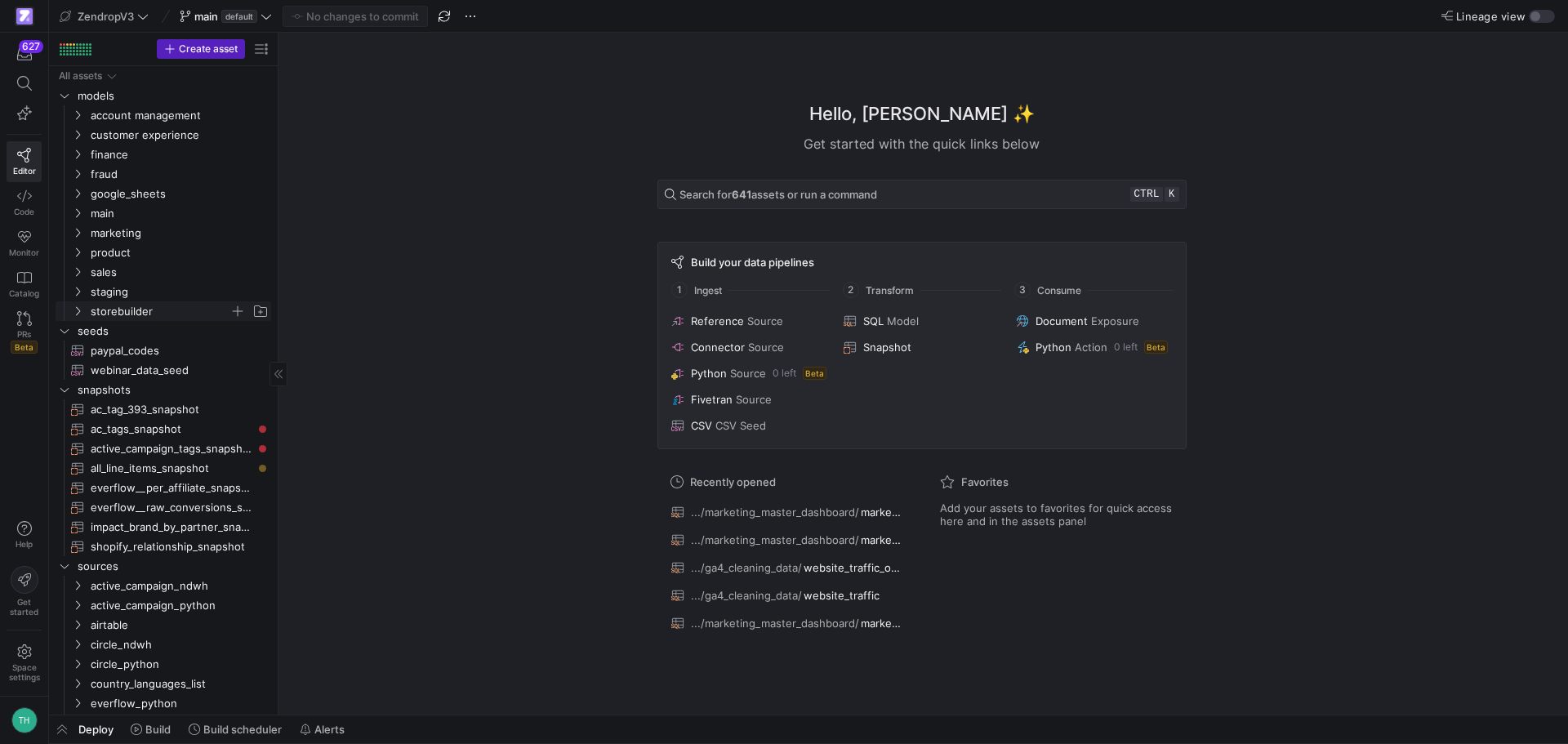 click on "storebuilder" 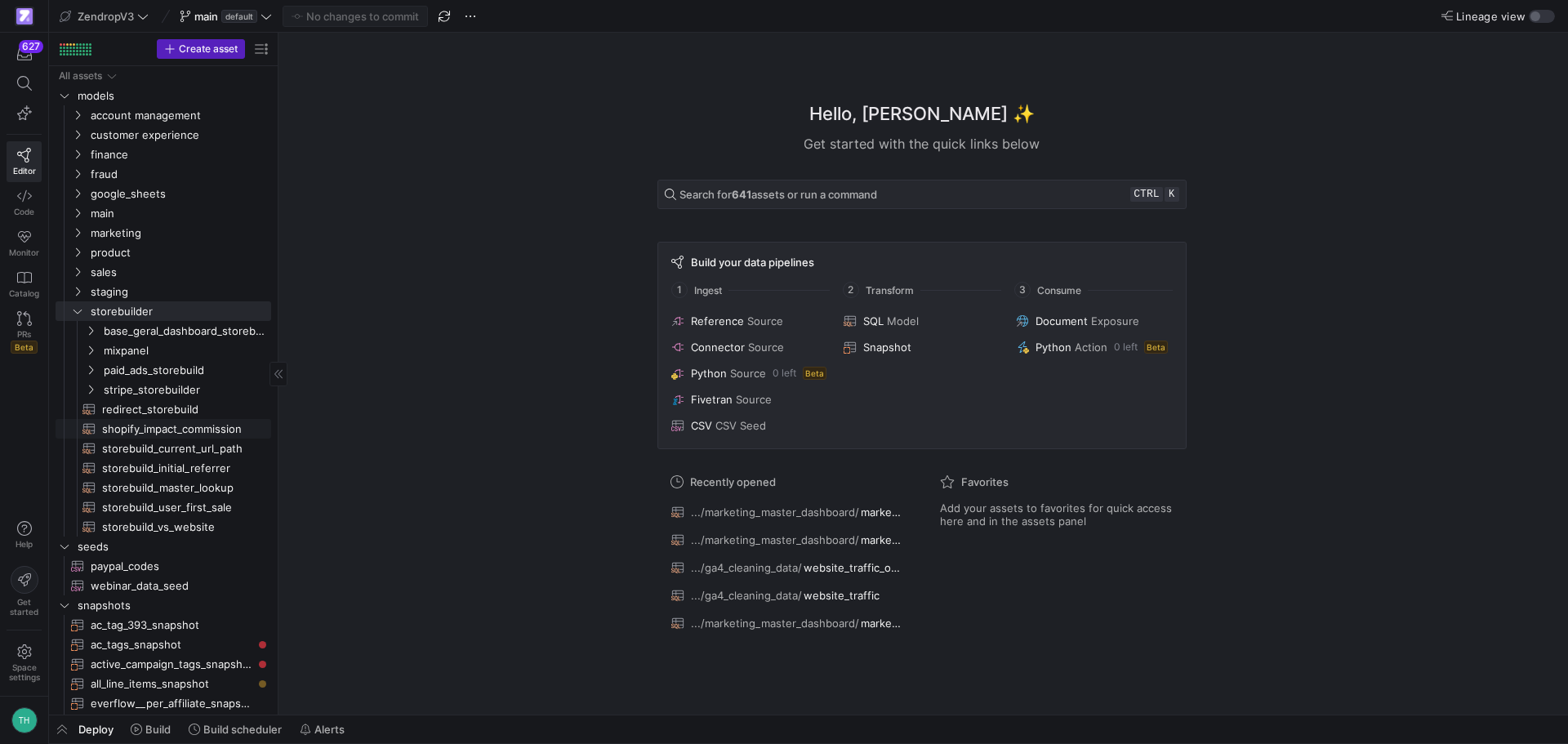 click on "shopify_impact_commission​​​​​​​​​​" 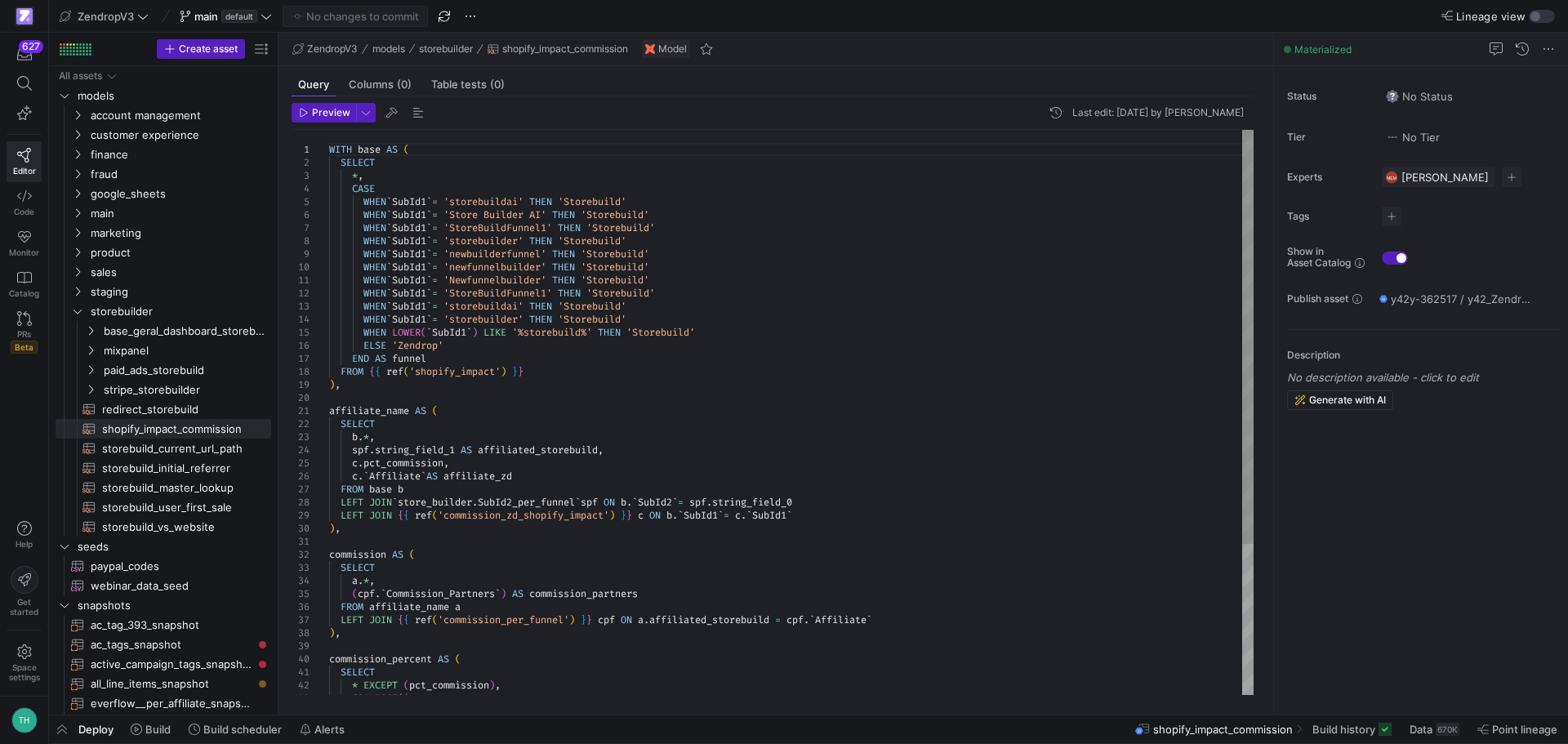 click on "WITH   base   AS   (    SELECT      * ,      CASE        WHEN  ` SubId1 `  =   'storebuildai'   THEN   'Storebuild'        WHEN  ` SubId1 `  =   'Store Builder AI'   THEN   'Storebuild'        WHEN  ` SubId1 `  =   'StoreBuildFunnel1'   THEN   'Storebuild'        WHEN  ` SubId1 `  =   'storebuilder'   THEN   'Storebuild'        WHEN  ` SubId1 `  =   'newbuilderfunnel'   THEN   'Storebuild'        WHEN  ` SubId1 `  =   'newfunnelbuilder'   THEN   'Storebuild'        WHEN  ` SubId1 `  =   'Newfunnelbuilder'   THEN   'Storebuild'        WHEN  ` SubId1 `  =   'StoreBuildFunnel1'   THEN   'Storebuild'        WHEN  ` SubId1 `  =   'storebuildai'   THEN   'Storebuild'        WHEN  ` SubId1 `  =   'storebuilder'   THEN   'Storebuild'        WHEN   LOWER ( ` SubId1 ` )   LIKE   '%storebuild%'   THEN   'Storebuild'        ELSE   'Zendrop'      END   AS   funnel    FROM {" at bounding box center (791, 515) 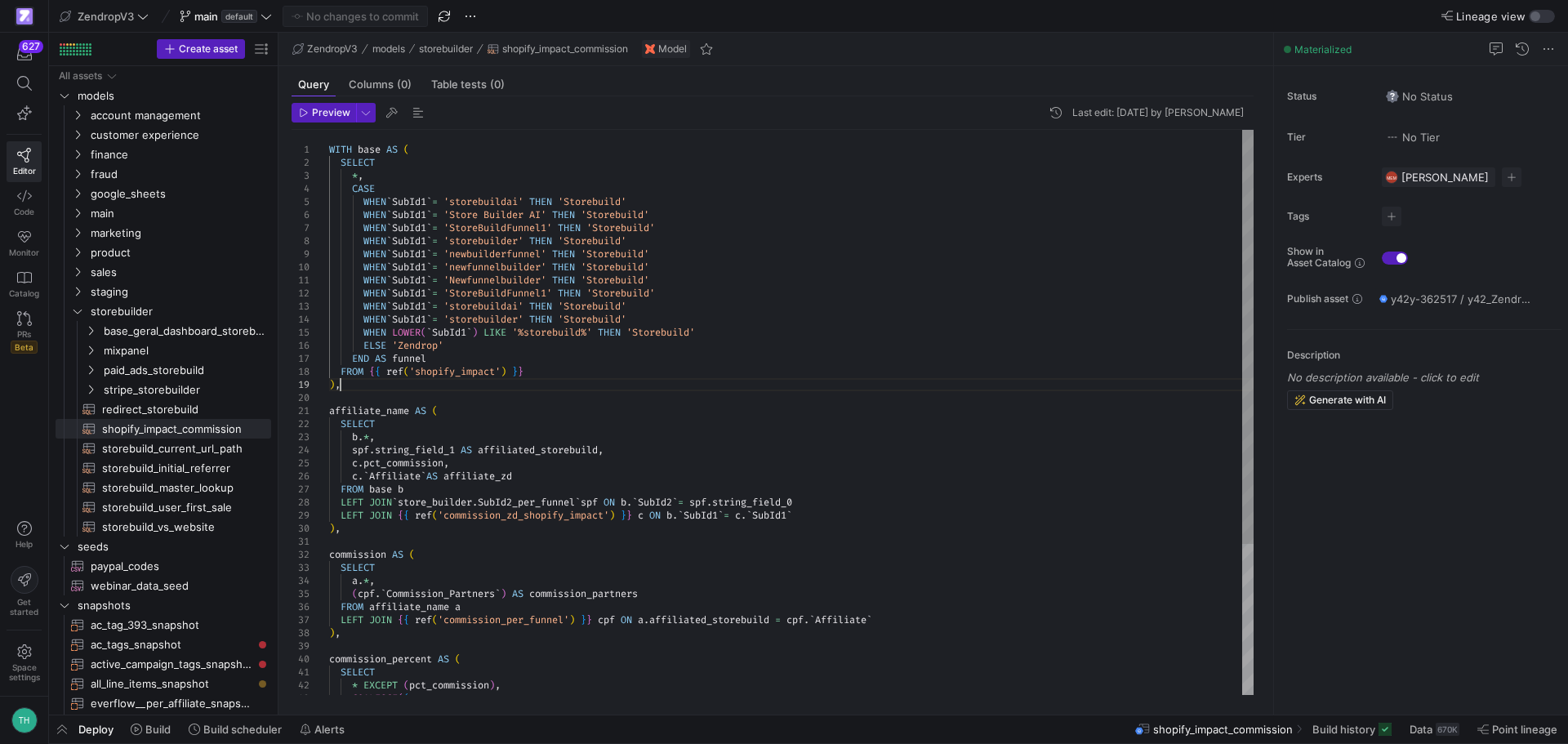 scroll, scrollTop: 0, scrollLeft: 0, axis: both 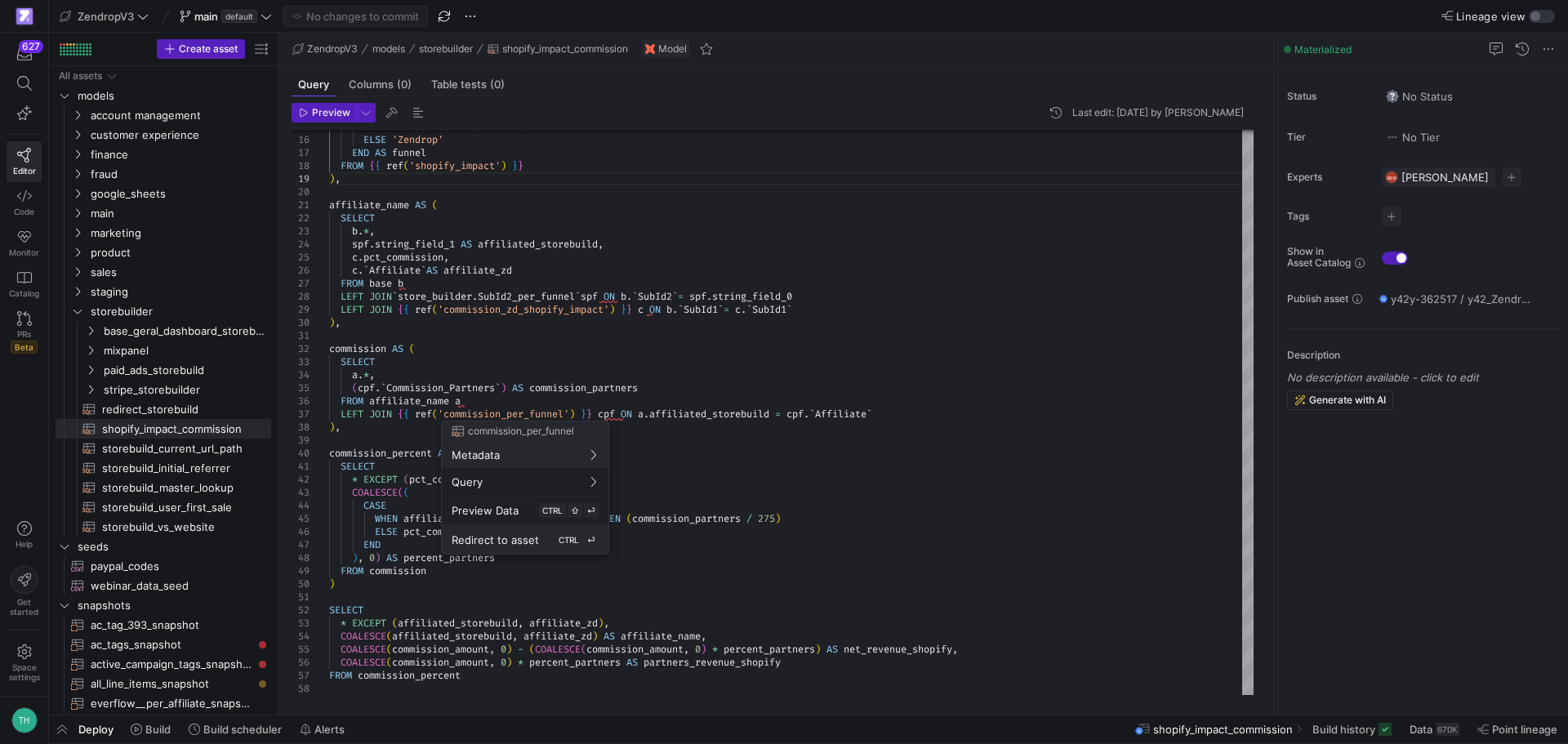 click on "Redirect to asset
CTRL
⏎" at bounding box center [525, 540] 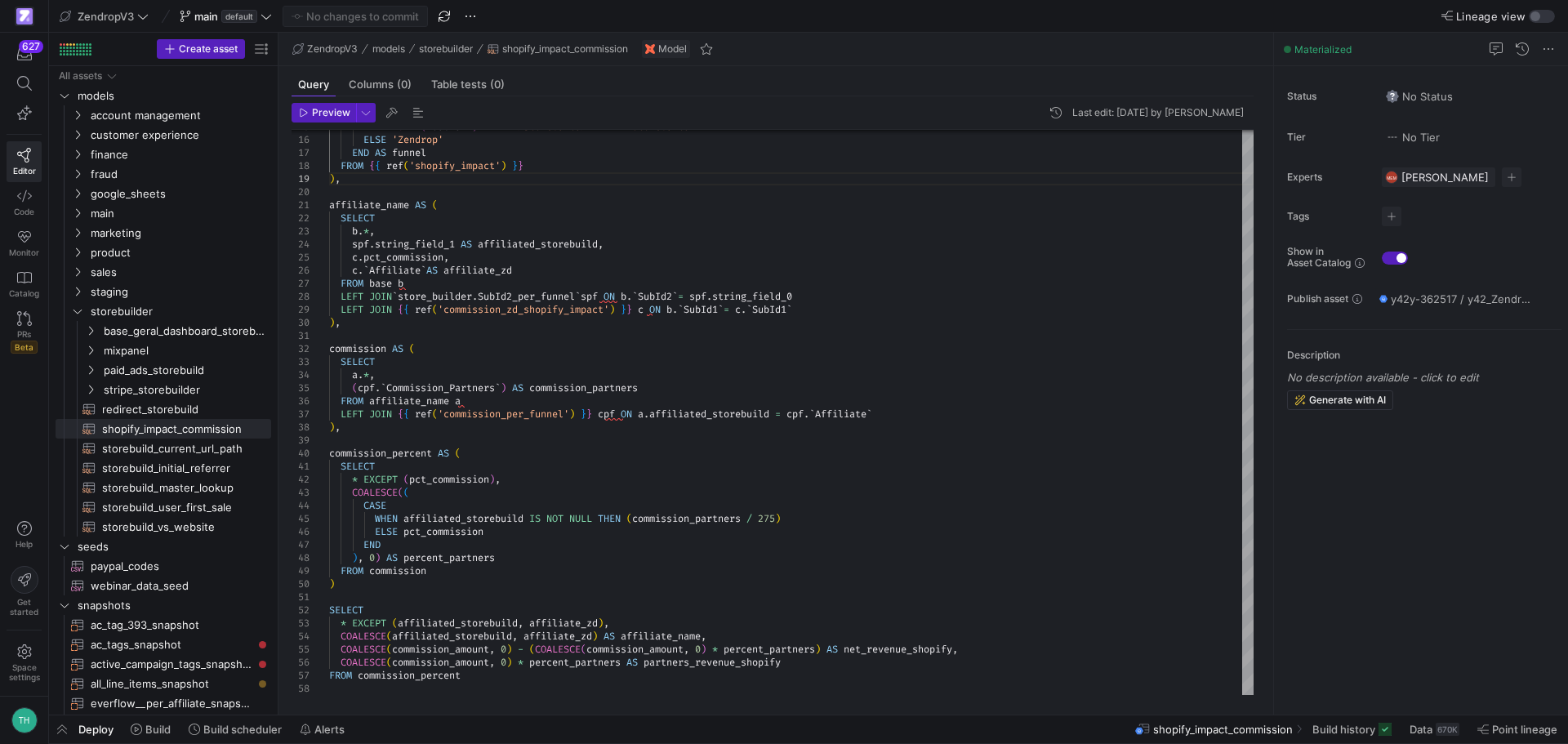 type on "SELECT
*
FROM `y42y-362517.store_builder.update_commission_partners`" 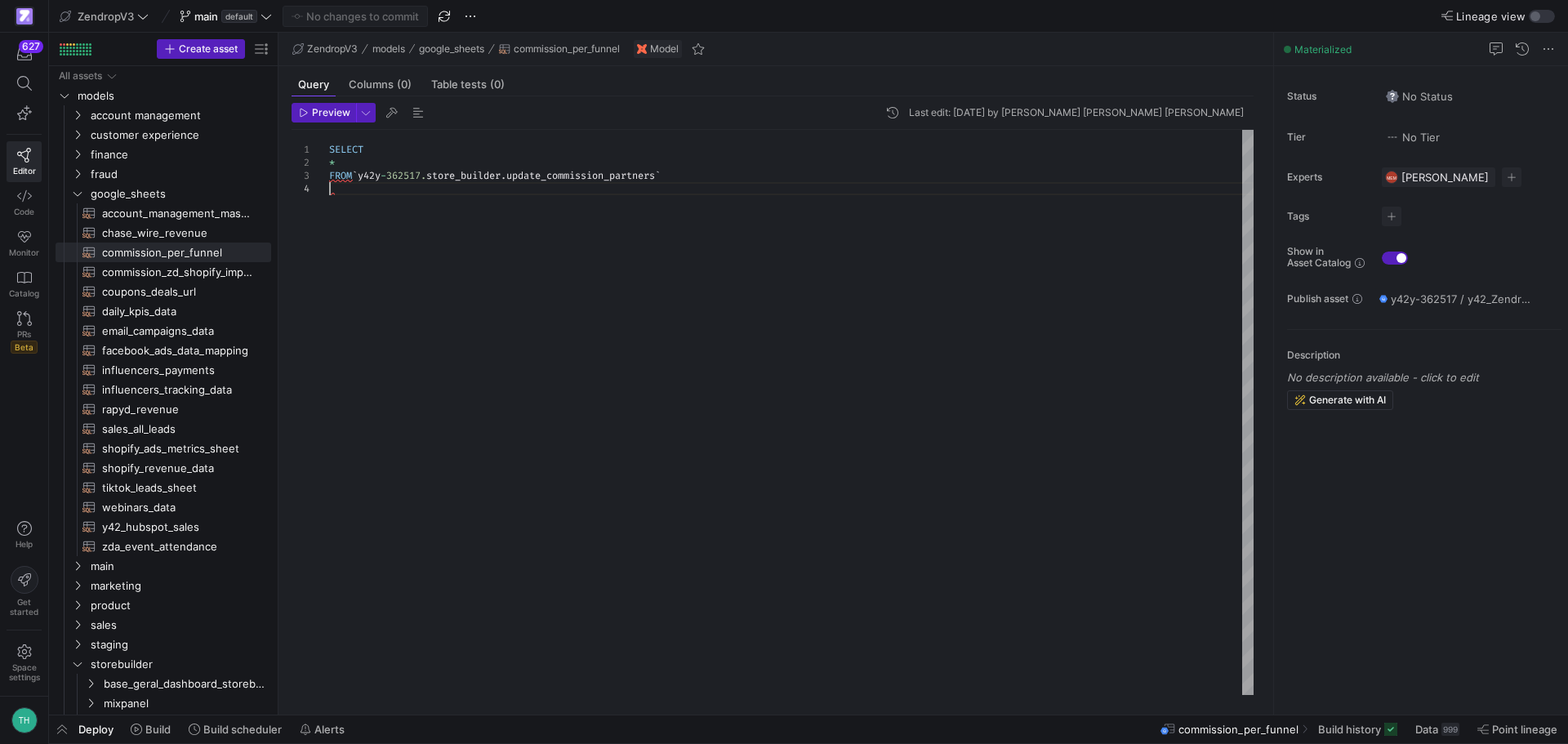 click on "SELECT   *   FROM  ` y42y - 362517. store_builder . update_commission_partners `" at bounding box center (791, 412) 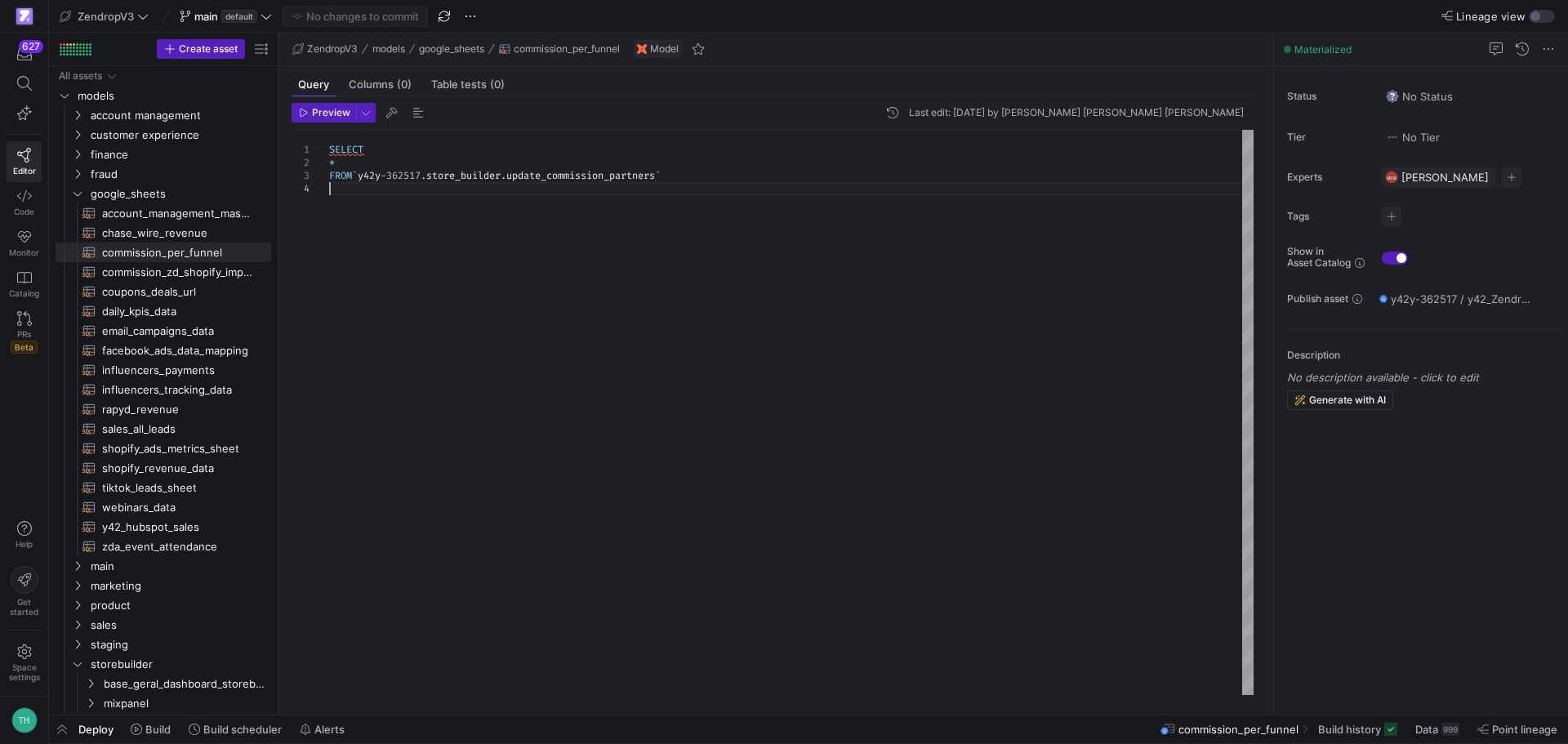 click on "SELECT   *   FROM  ` y42y - 362517. store_builder . update_commission_partners `" at bounding box center [791, 412] 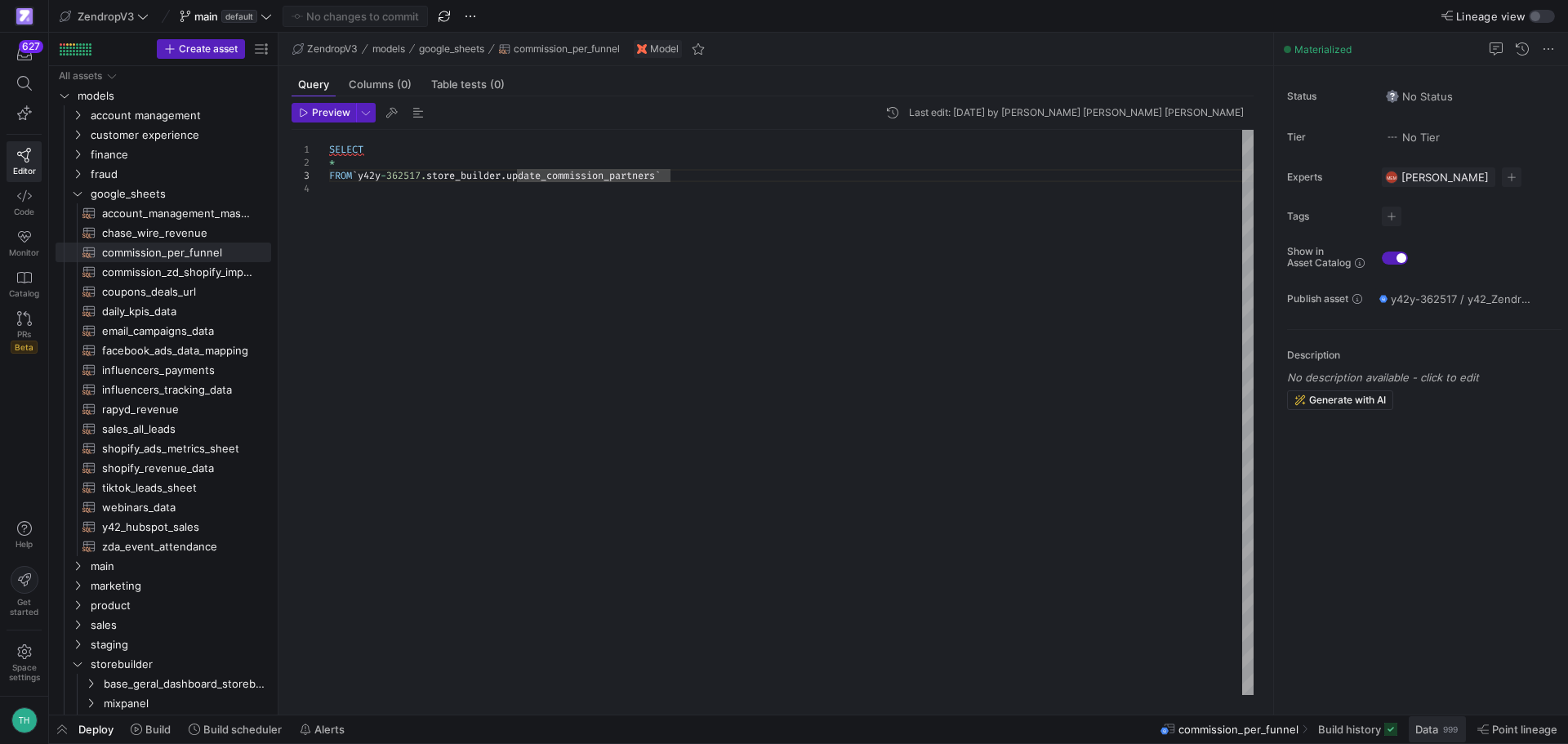 click on "Data" 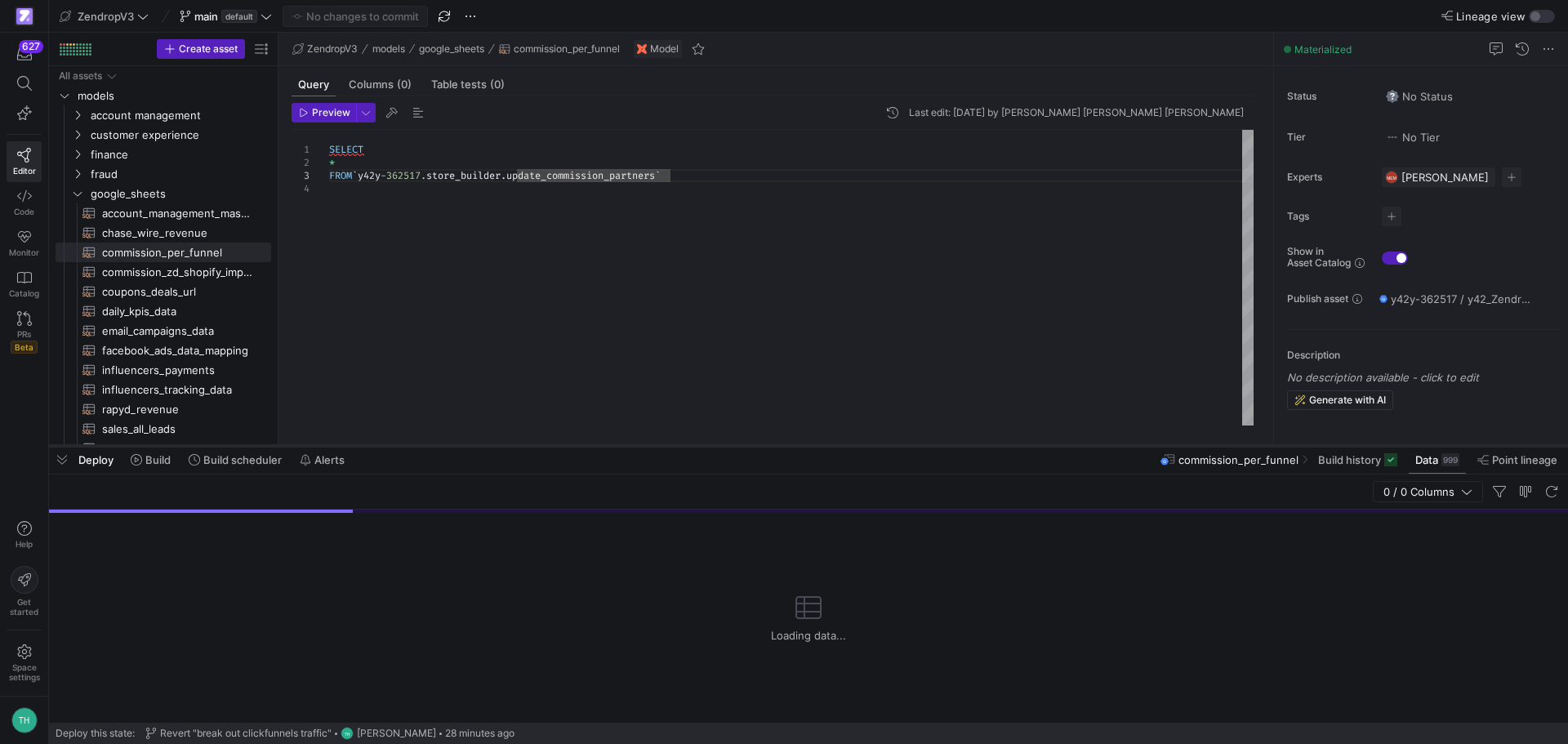 drag, startPoint x: 675, startPoint y: 444, endPoint x: 653, endPoint y: 292, distance: 153.58385 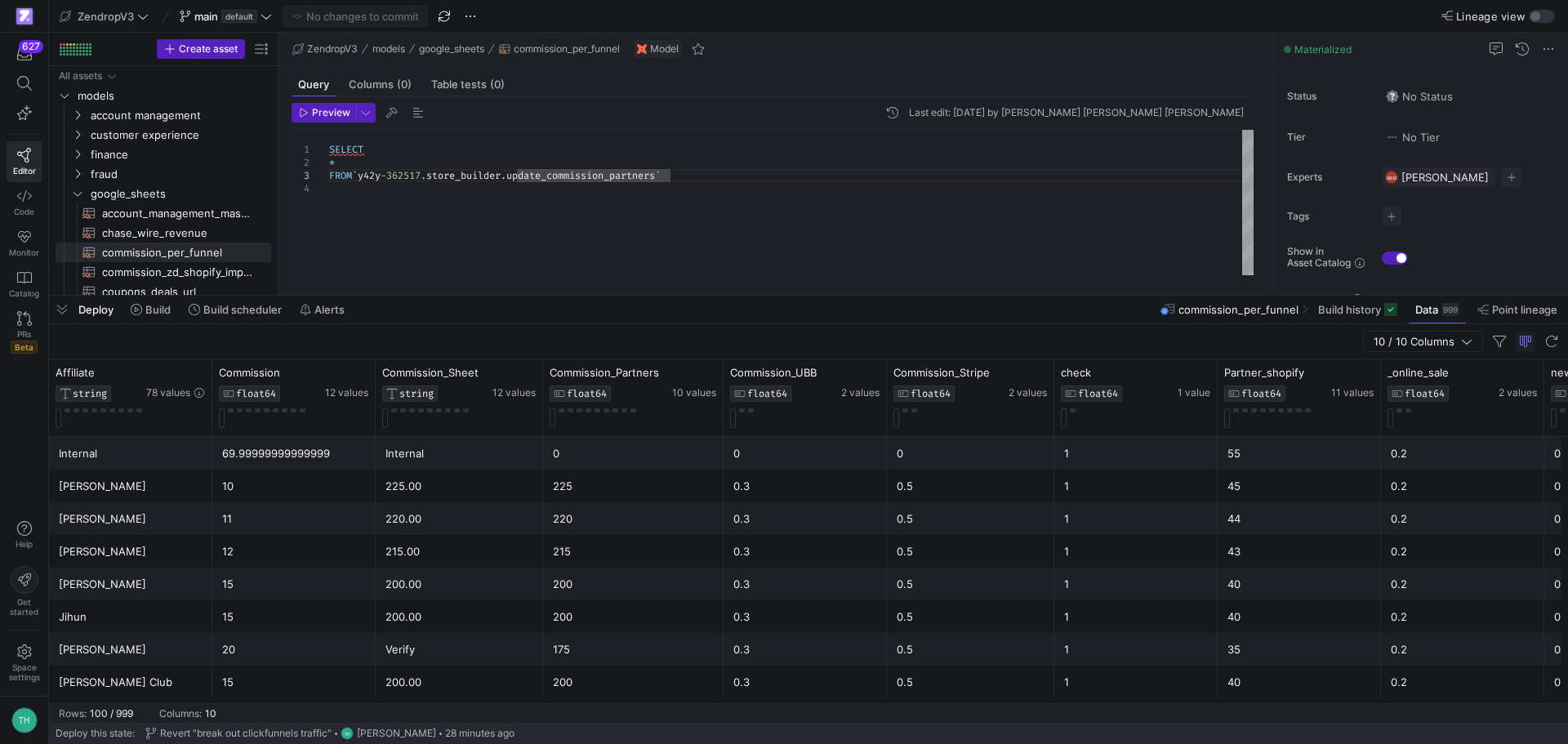 scroll, scrollTop: 45, scrollLeft: 0, axis: vertical 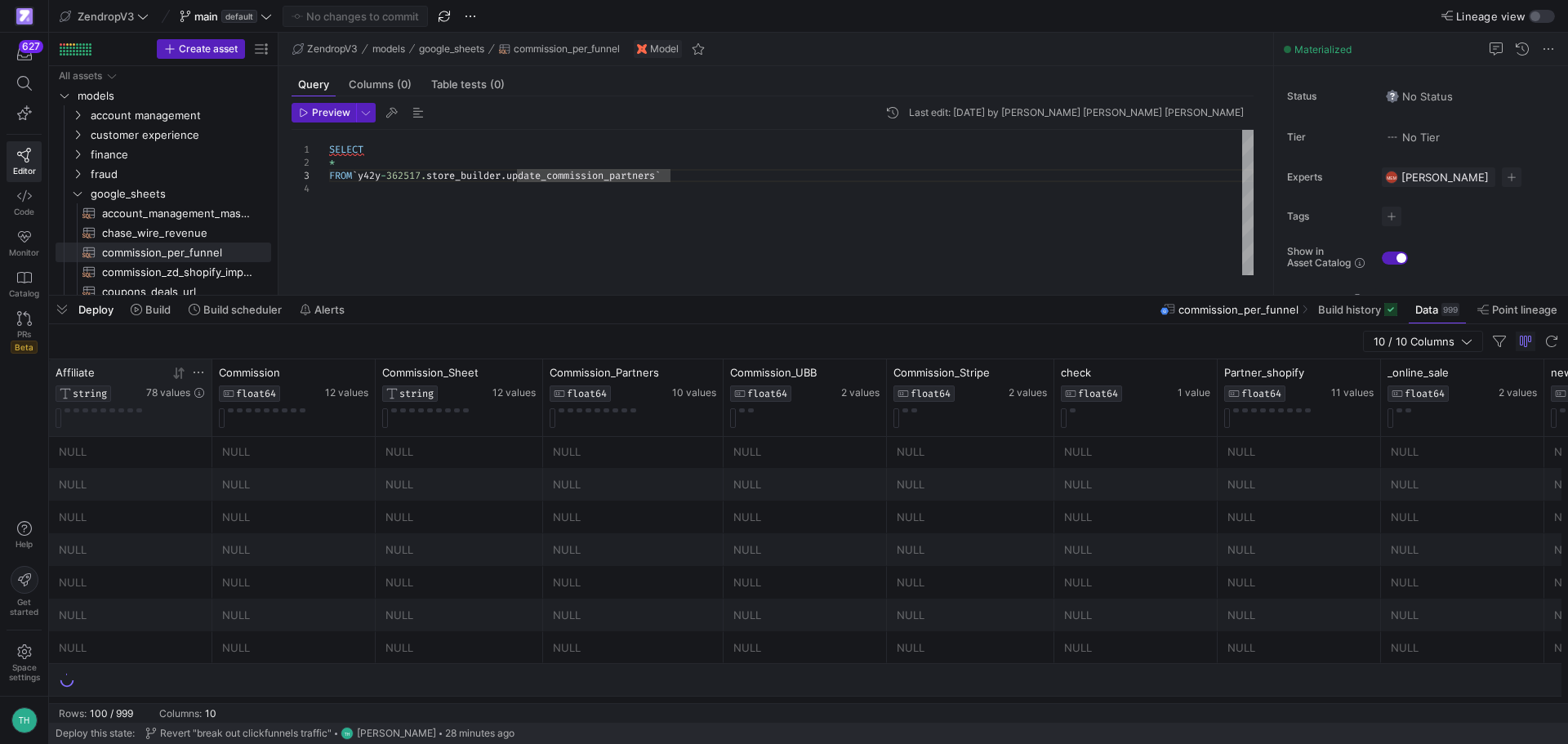 click 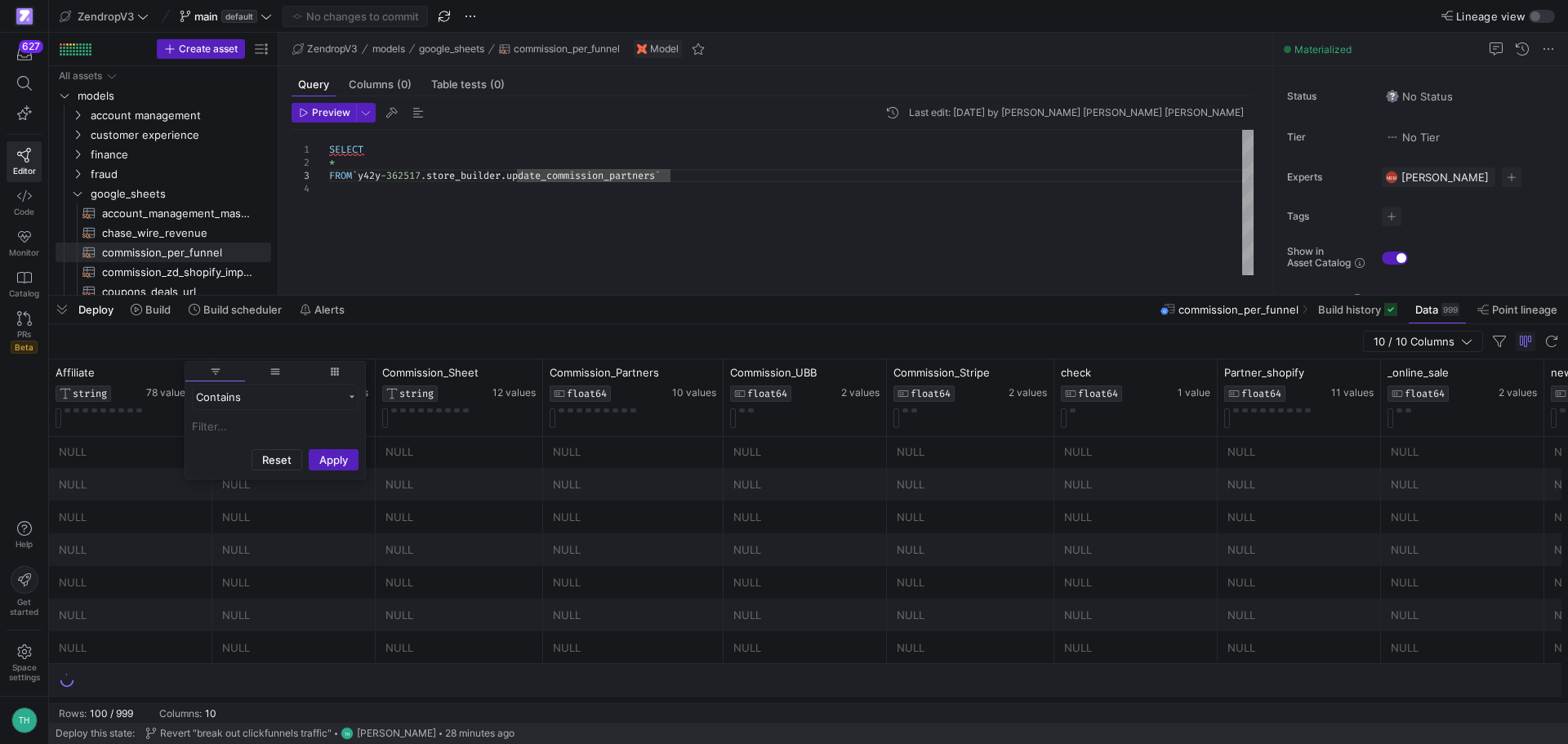 click at bounding box center (275, 426) 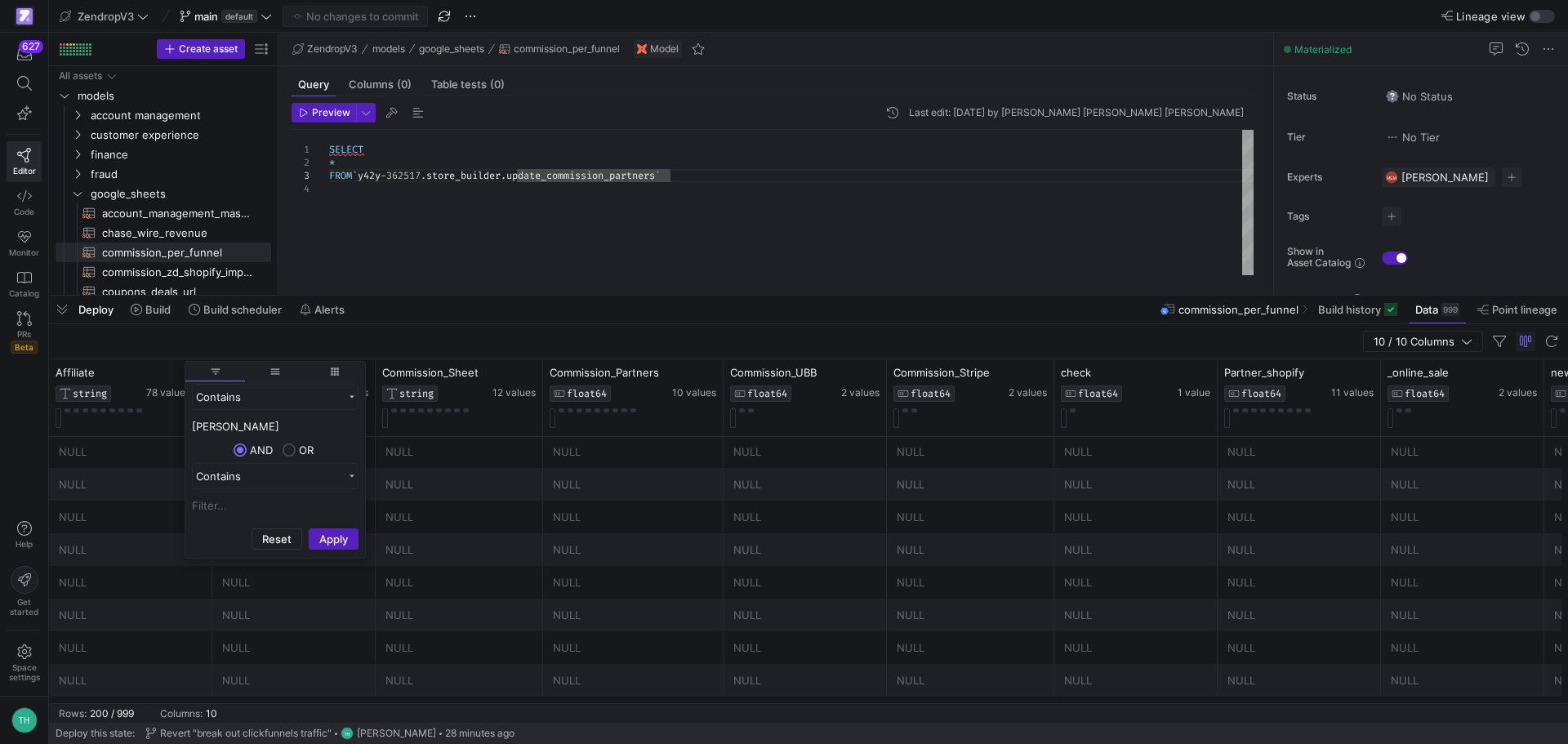 click on "Apply" 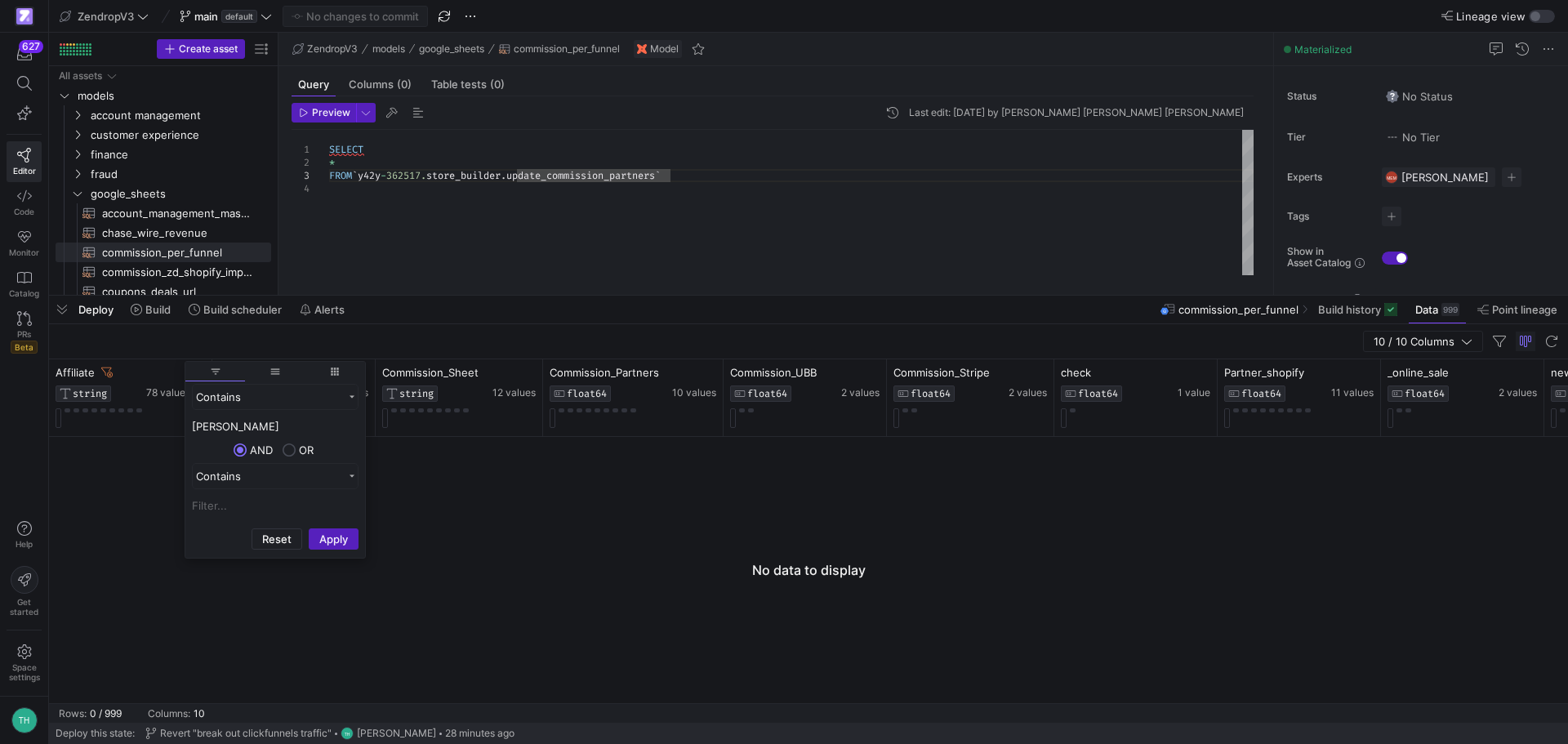 click on "tom" at bounding box center (275, 426) 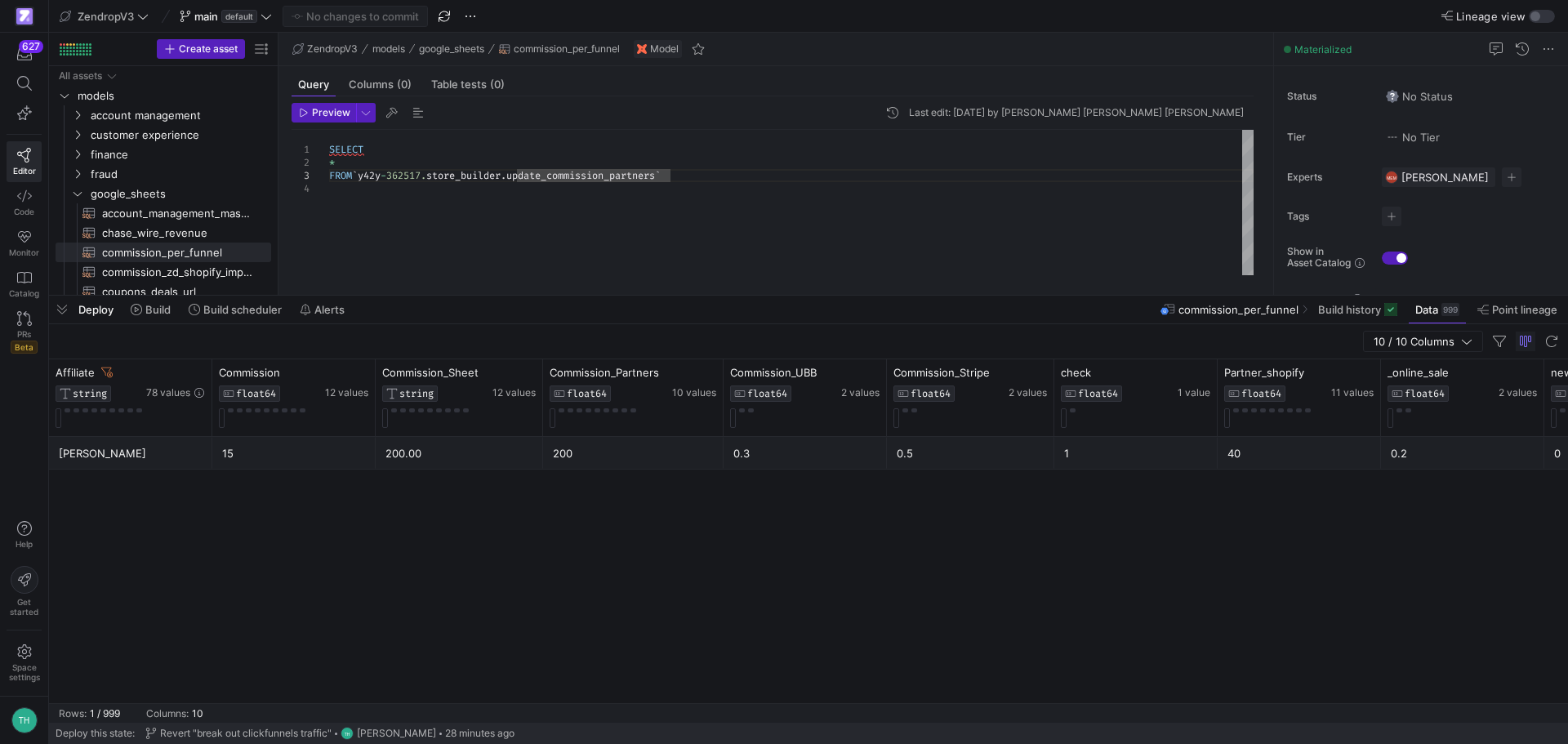 click on "10 / 10 Columns" 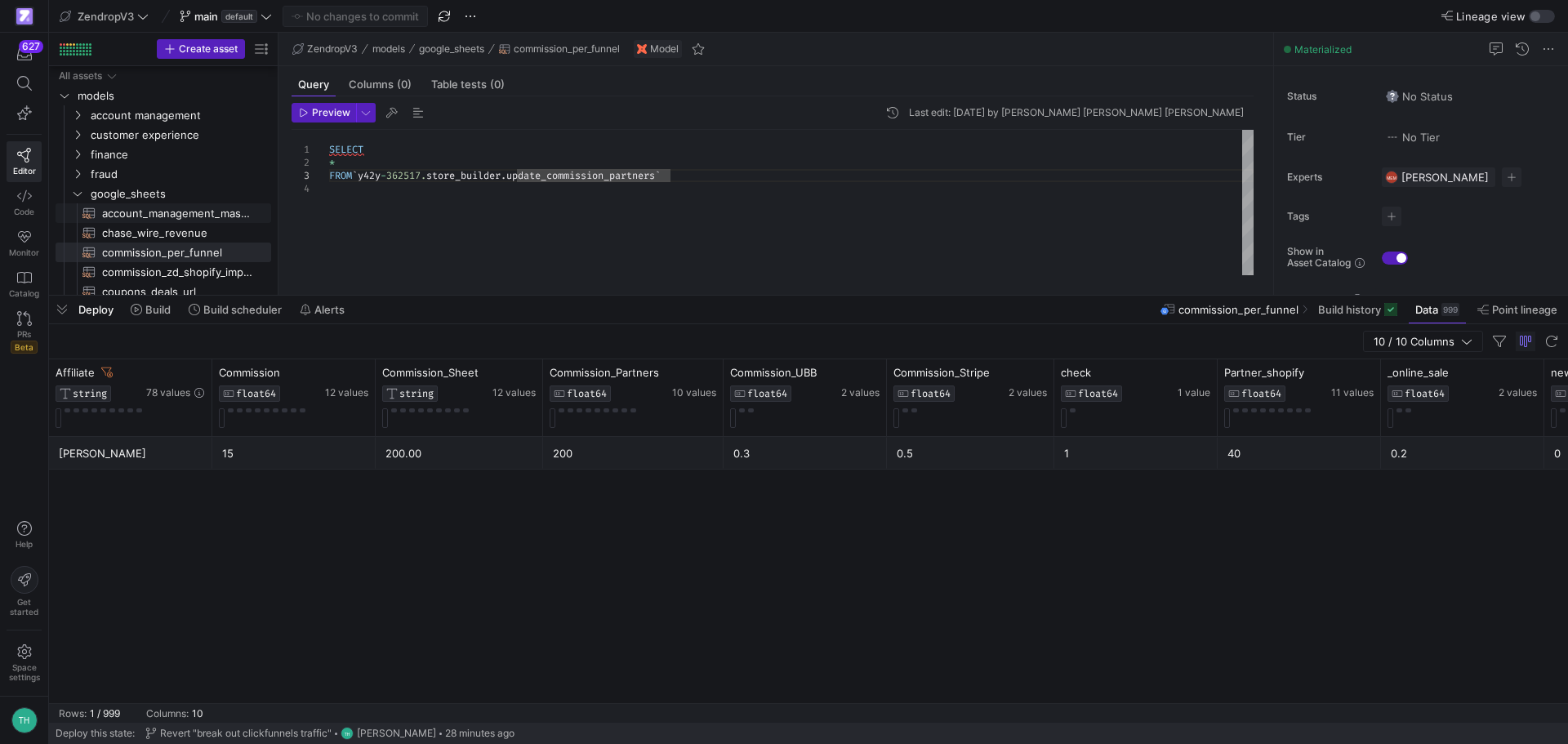scroll, scrollTop: 82, scrollLeft: 0, axis: vertical 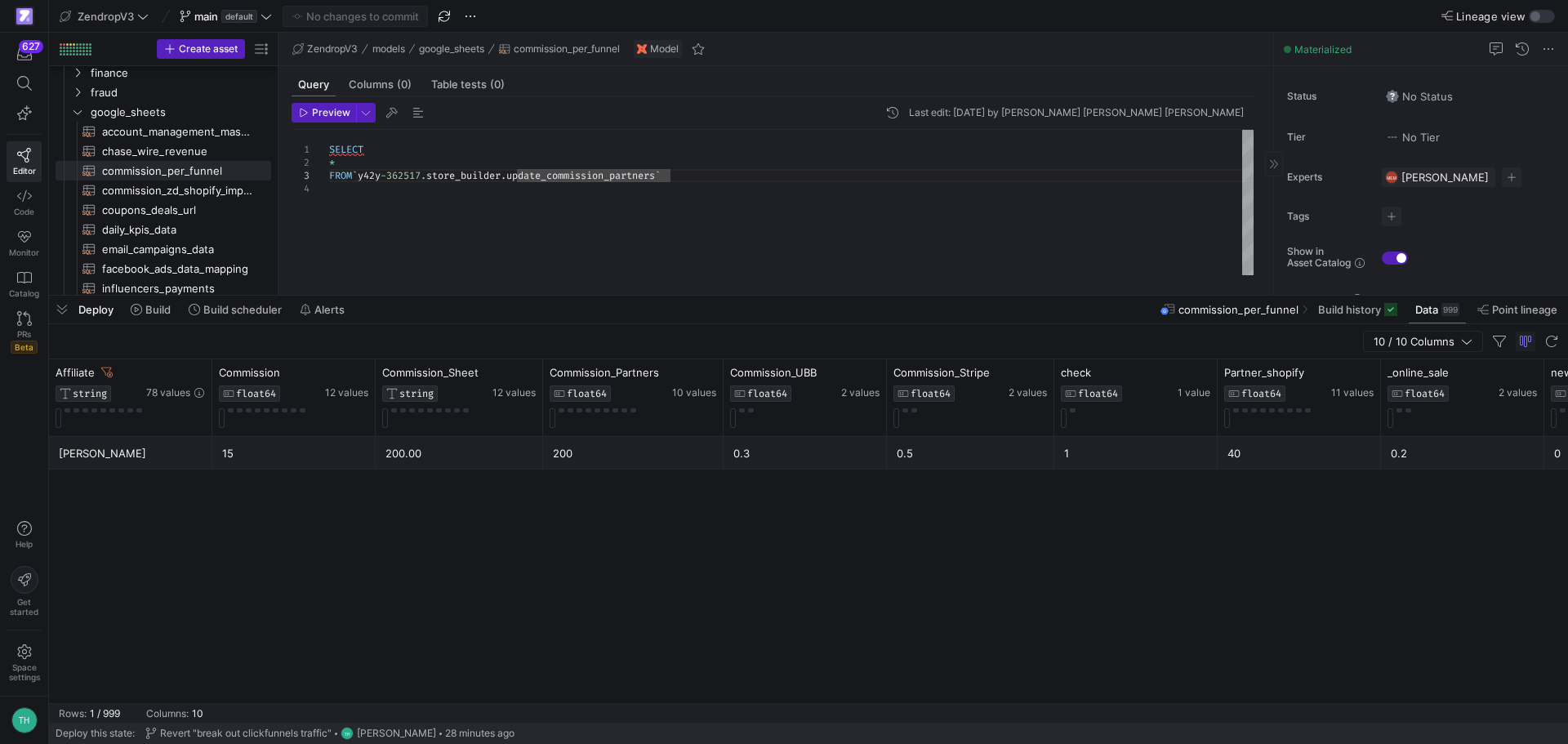 click on "Data  999" 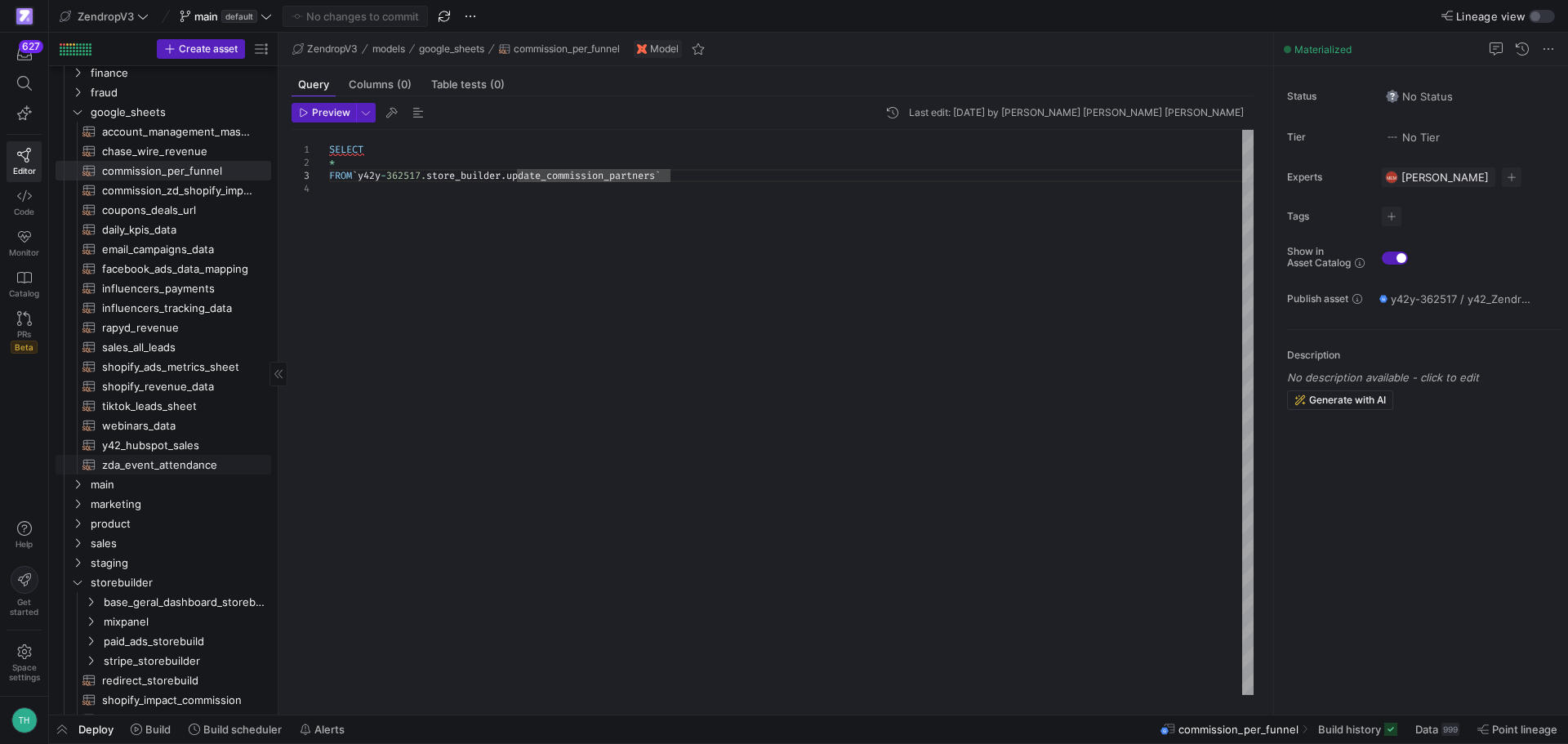 scroll, scrollTop: 270, scrollLeft: 0, axis: vertical 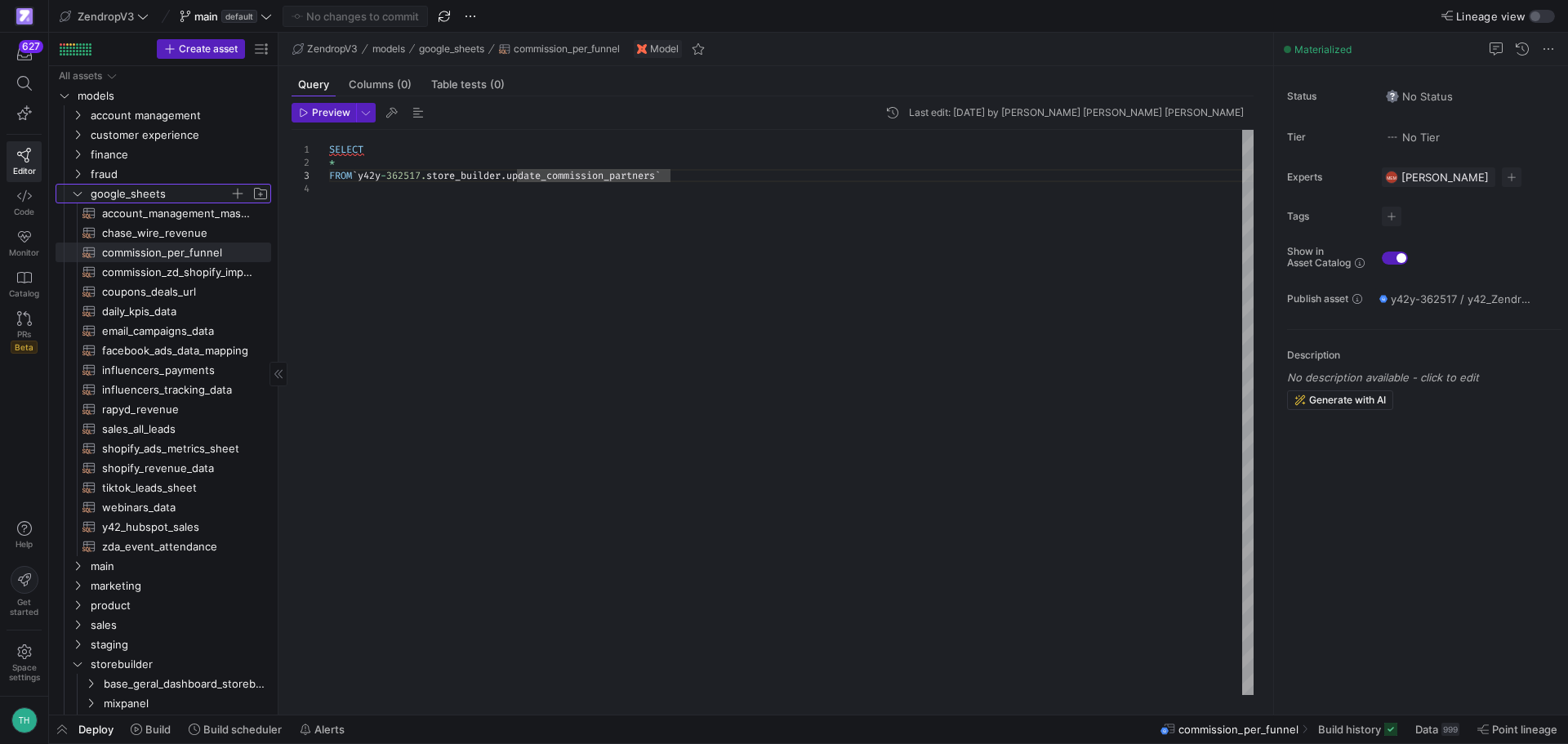 click 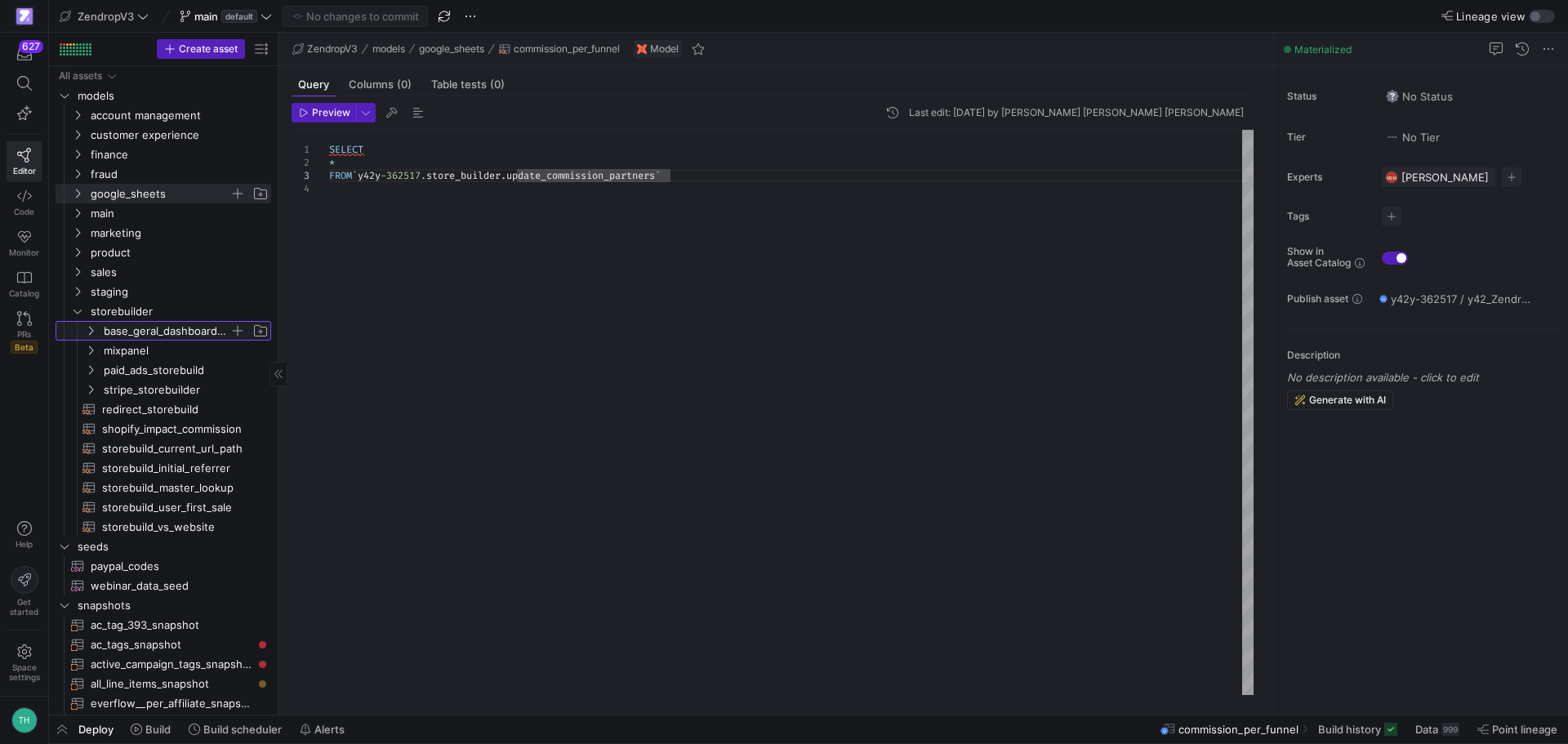 click on "base_geral_dashboard_storebuild" 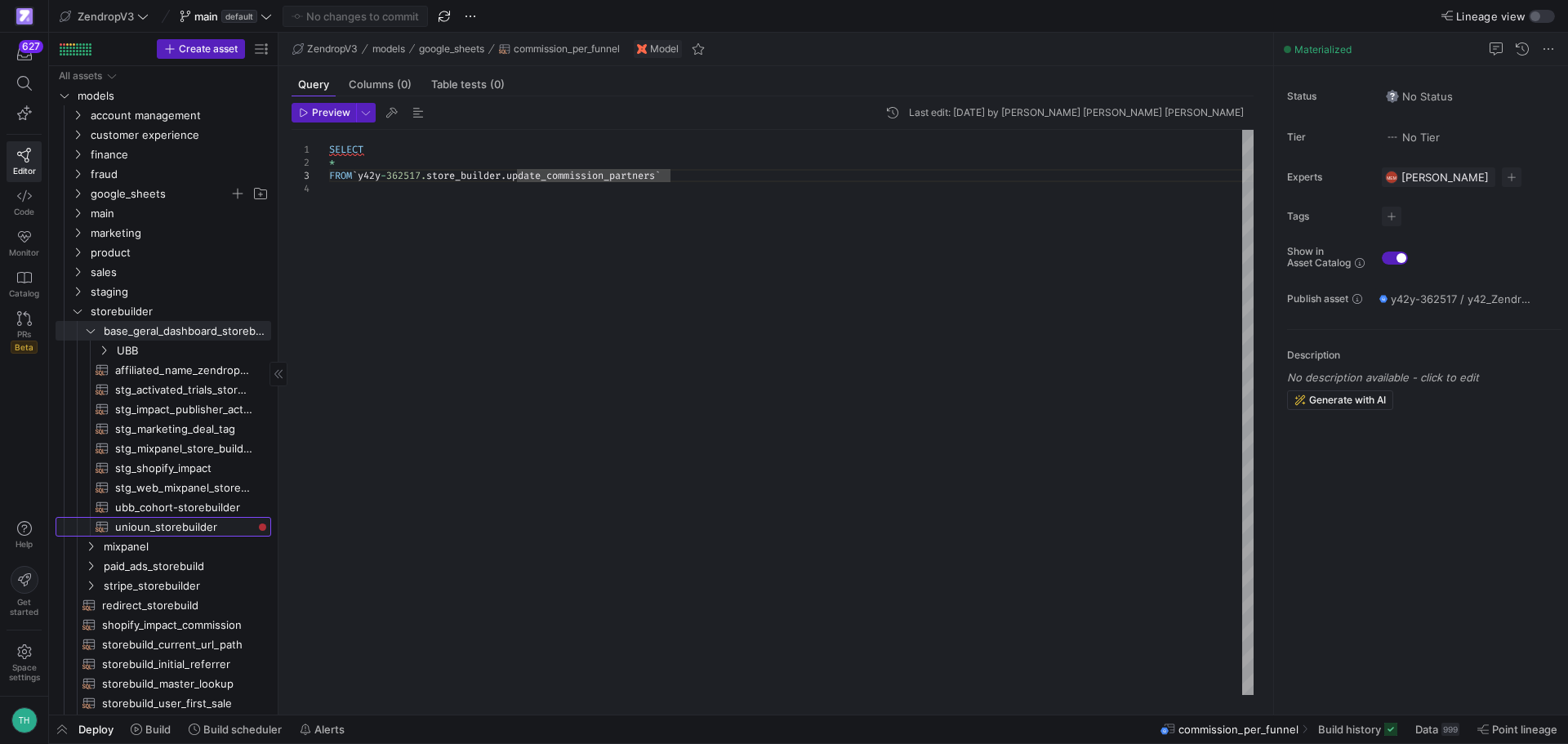 click on "unioun_storebuilder​​​​​​​​​​" 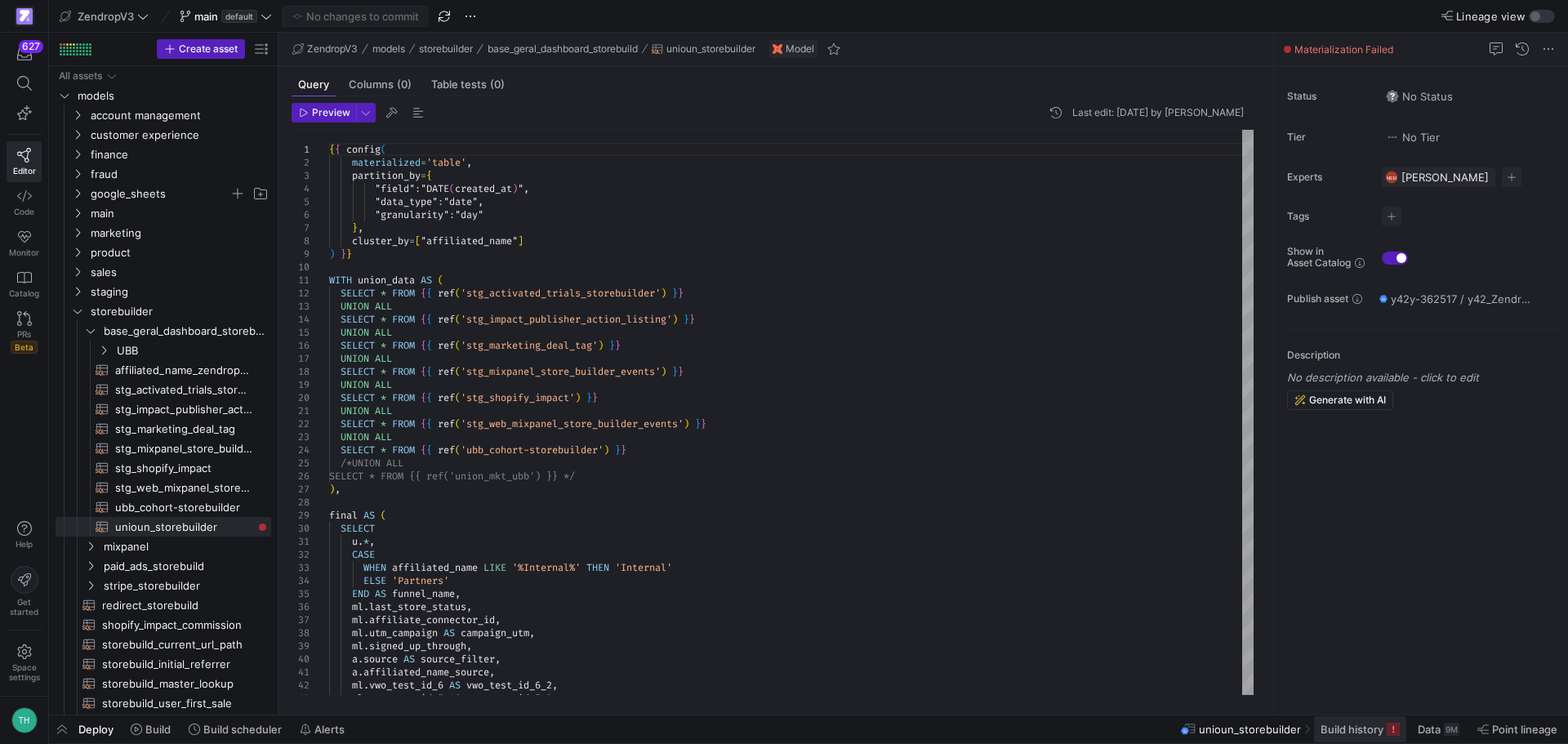 click on "Build history" 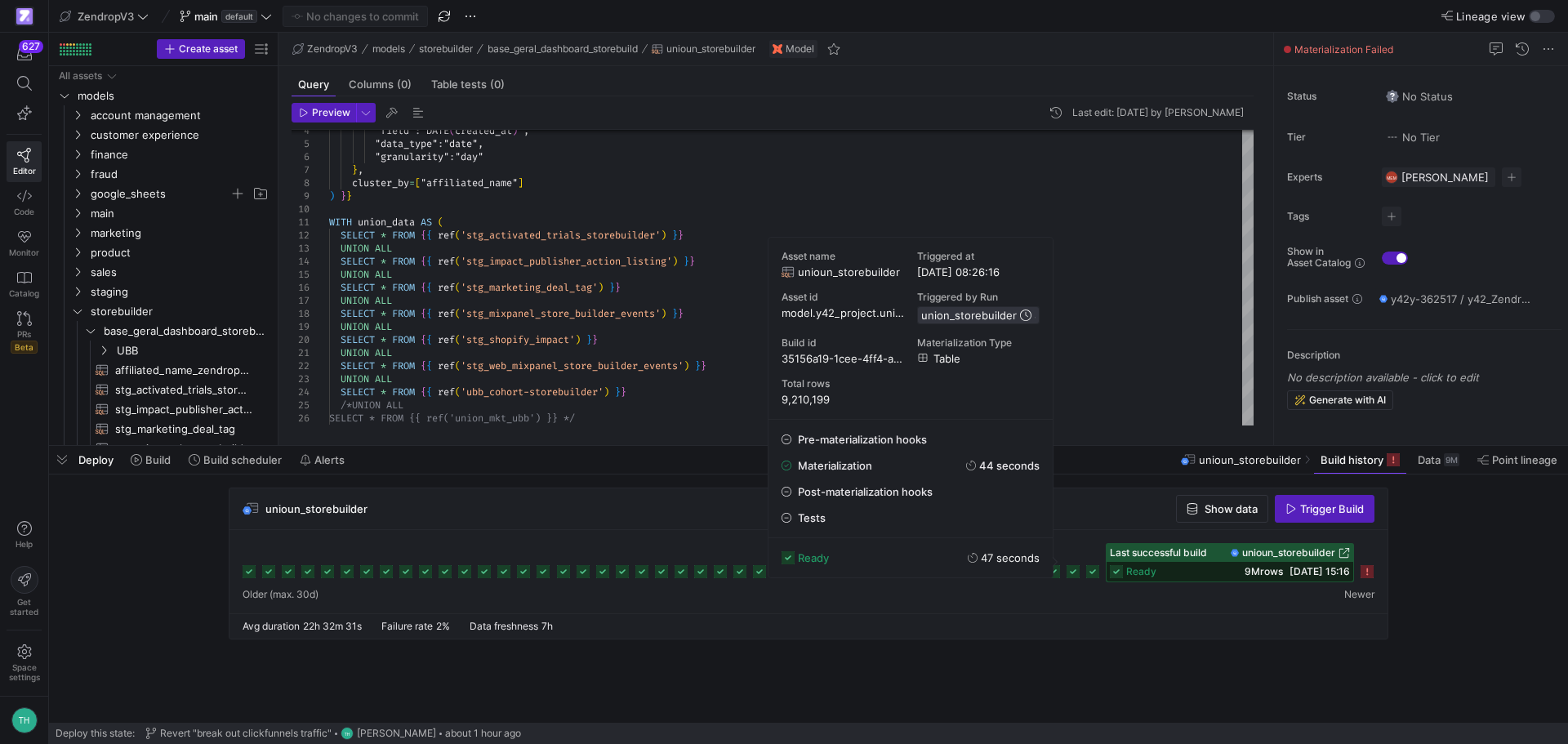 click on "union_storebuilder" at bounding box center [969, 315] 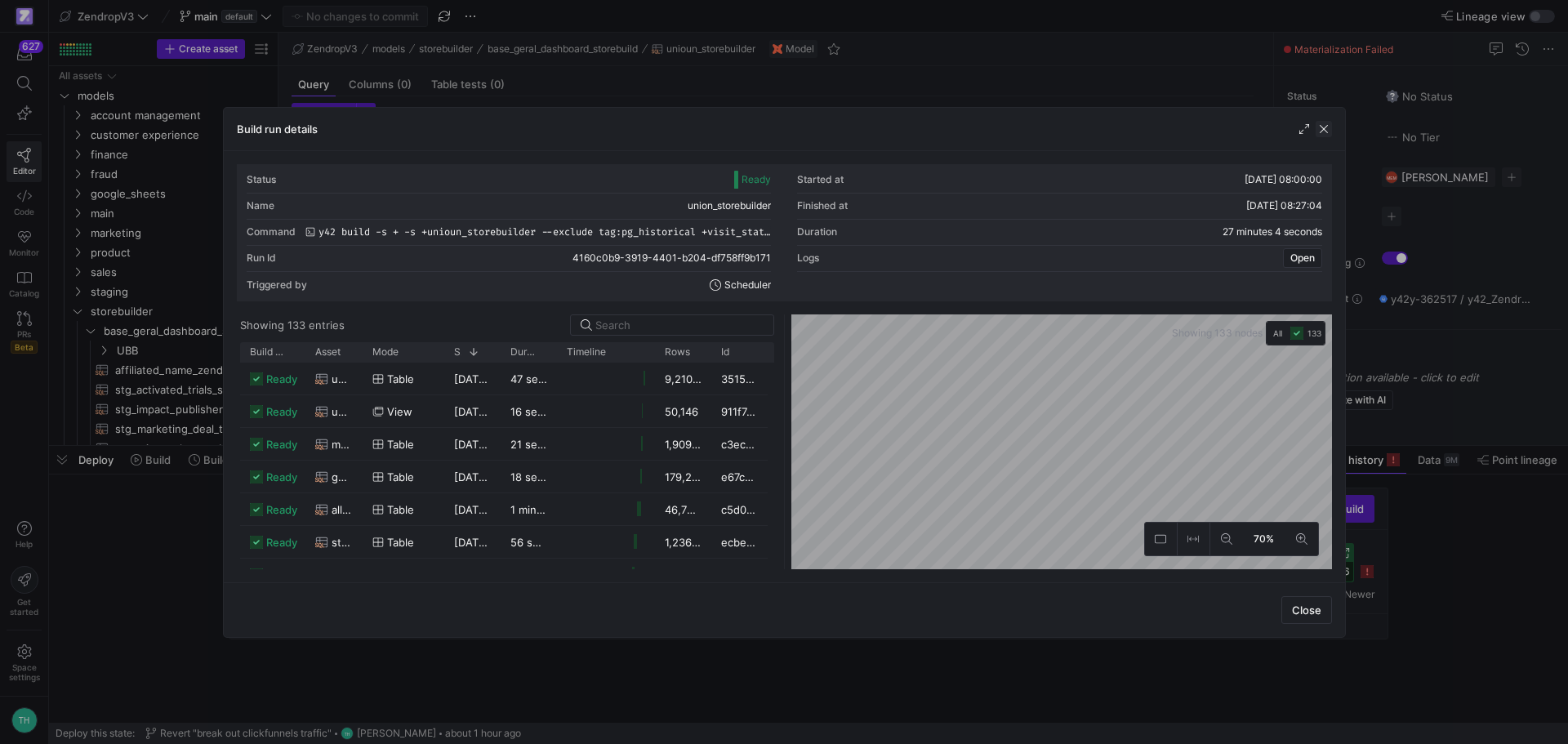 click 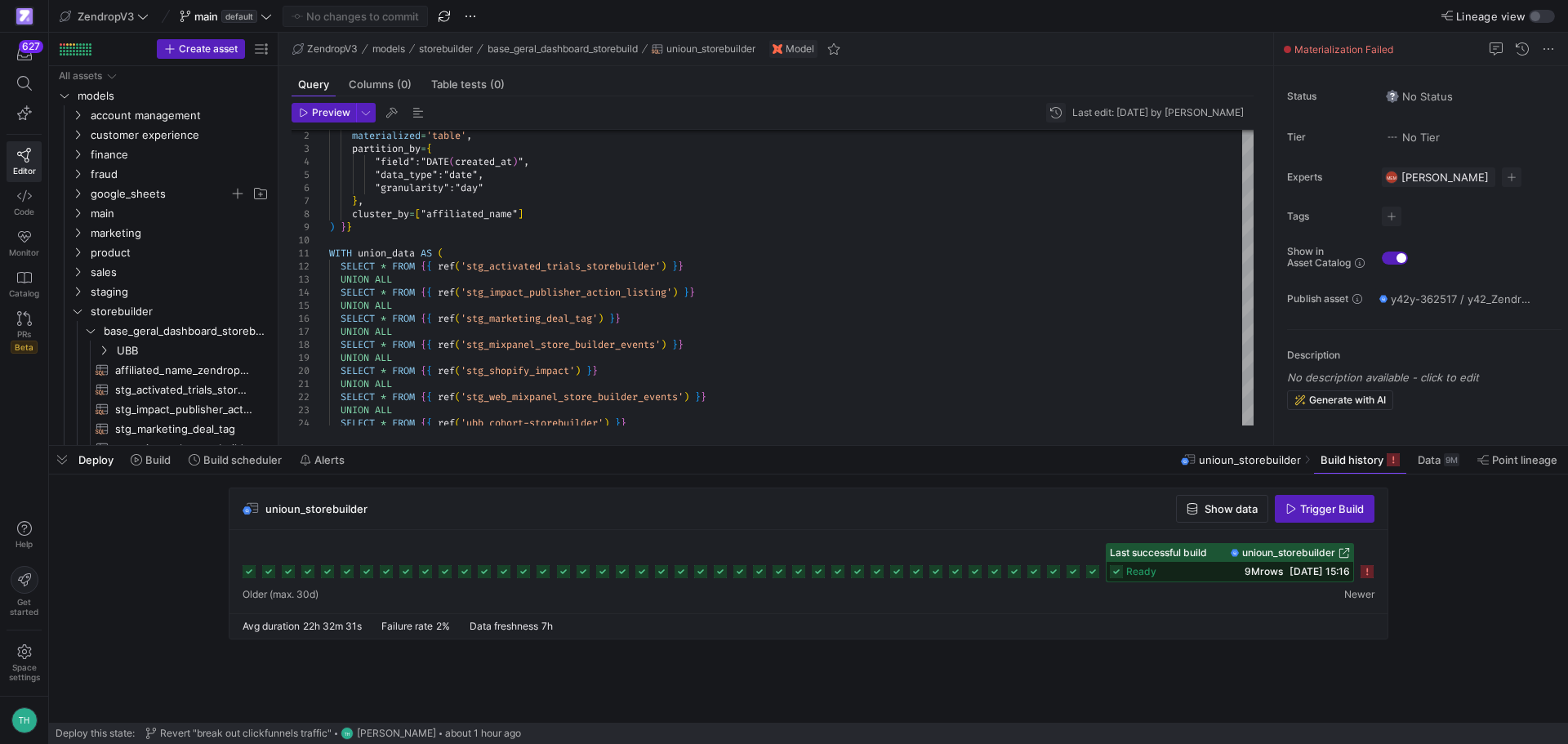 click 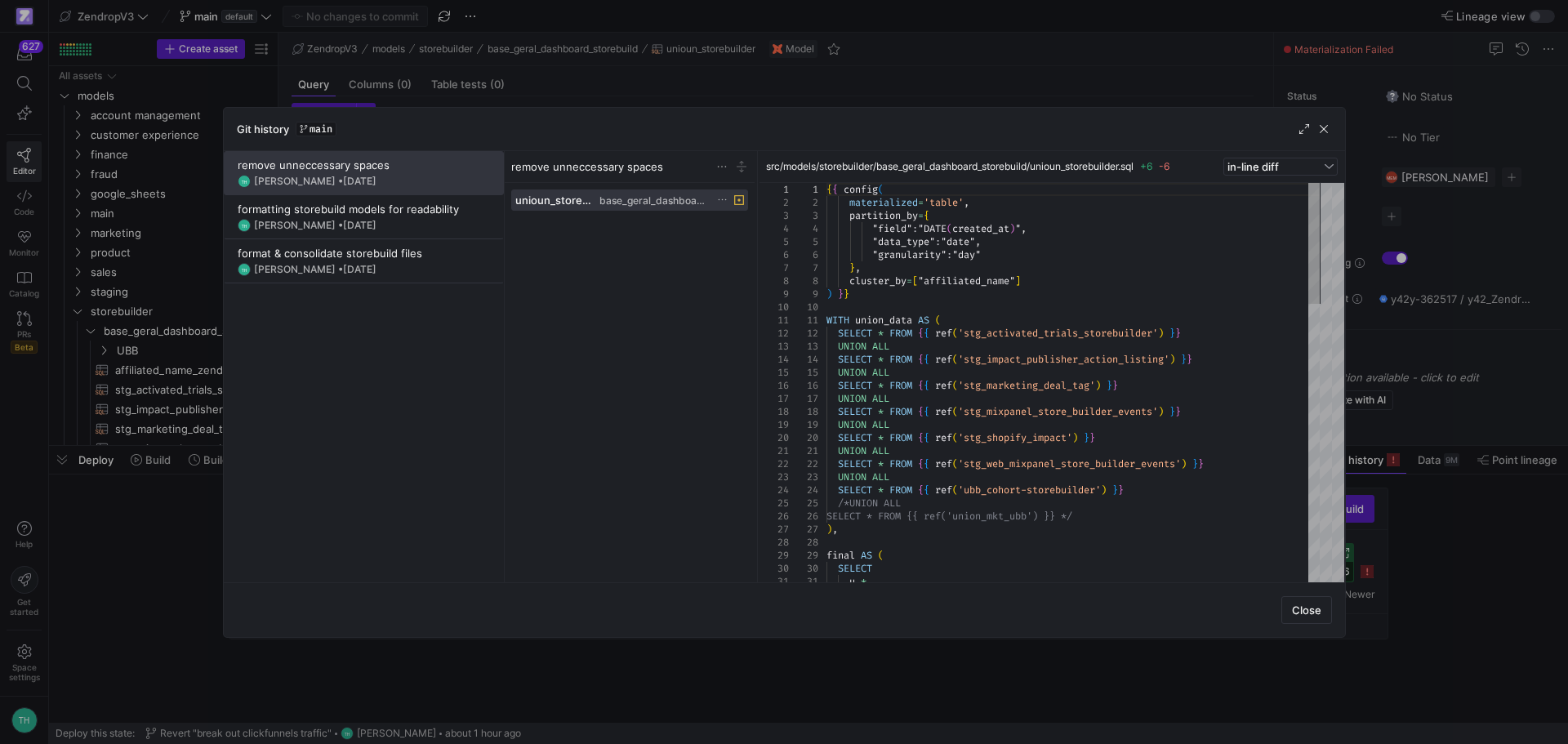 click at bounding box center (784, 372) 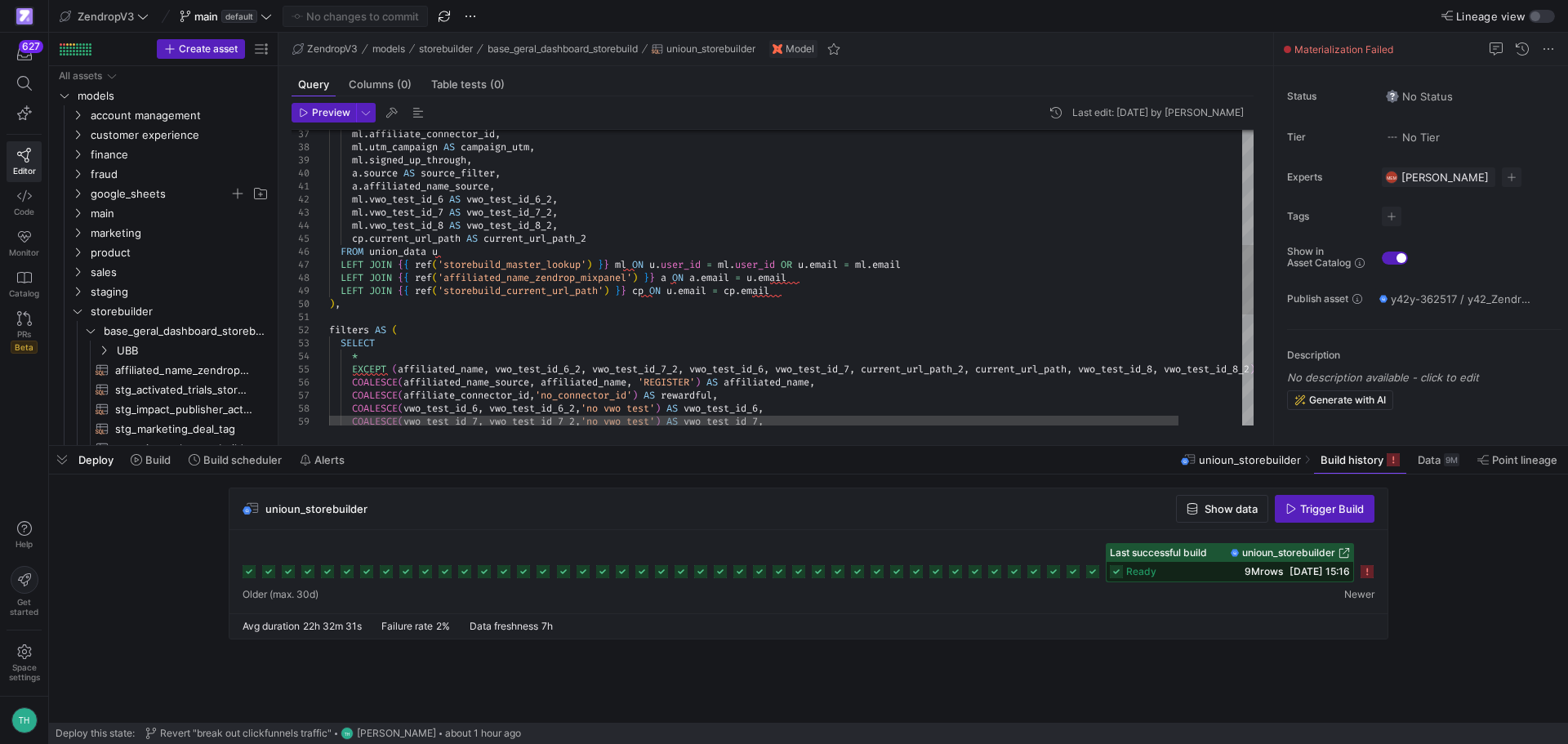scroll, scrollTop: 0, scrollLeft: 0, axis: both 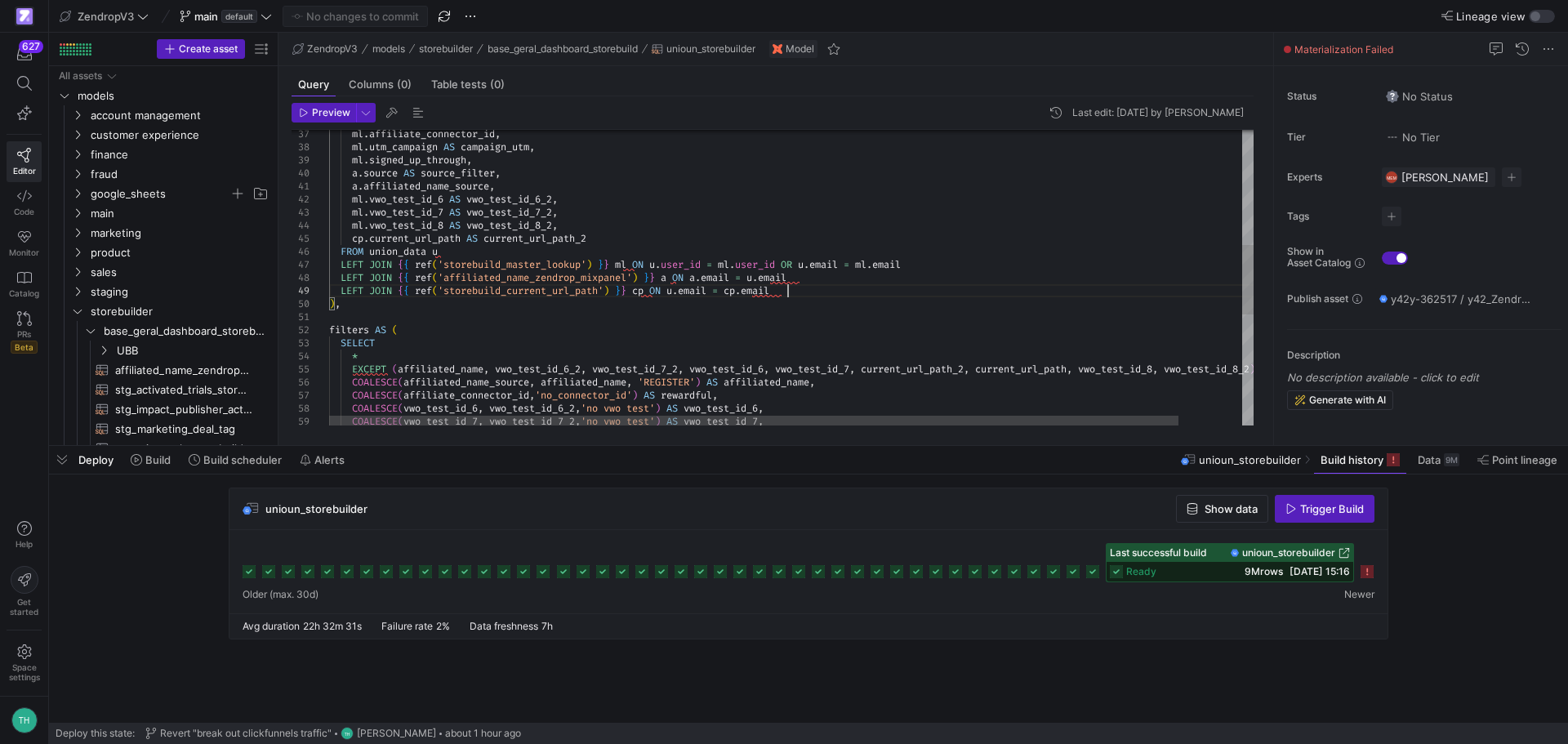 click on "ml . affiliate_connector_id ,      ml . utm_campaign   AS   campaign_utm ,      ml . signed_up_through ,      a . source   AS   source_filter ,      a . affiliated_name_source ,      ml . vwo_test_id_6   AS   vwo_test_id_6_2 ,      ml . vwo_test_id_7   AS   vwo_test_id_7_2 ,      ml . vwo_test_id_8   AS   vwo_test_id_8_2 ,      cp . current_url_path   AS   current_url_path_2    FROM   union_data   u    LEFT   JOIN   { {   ref ( 'storebuild_master_lookup' )   } }   ml   ON   u . user_id   =   ml . user_id   OR   u . email   =   ml . email    LEFT   JOIN   { {   ref ( 'affiliated_name_zendrop_mixpanel' )   } }   a   ON   a . email   =   u . email      LEFT   JOIN   { {   ref ( 'storebuild_current_url_path' )   } }   cp   ON   u . email   =   cp . email   ) , filters   AS   (    SELECT      *        EXCEPT   ( affiliated_name ,   vwo_test_id_6_2 ,   vwo_test_id_7_2 ,   vwo_test_id_6 ,   vwo_test_id_7" at bounding box center [826, 270] 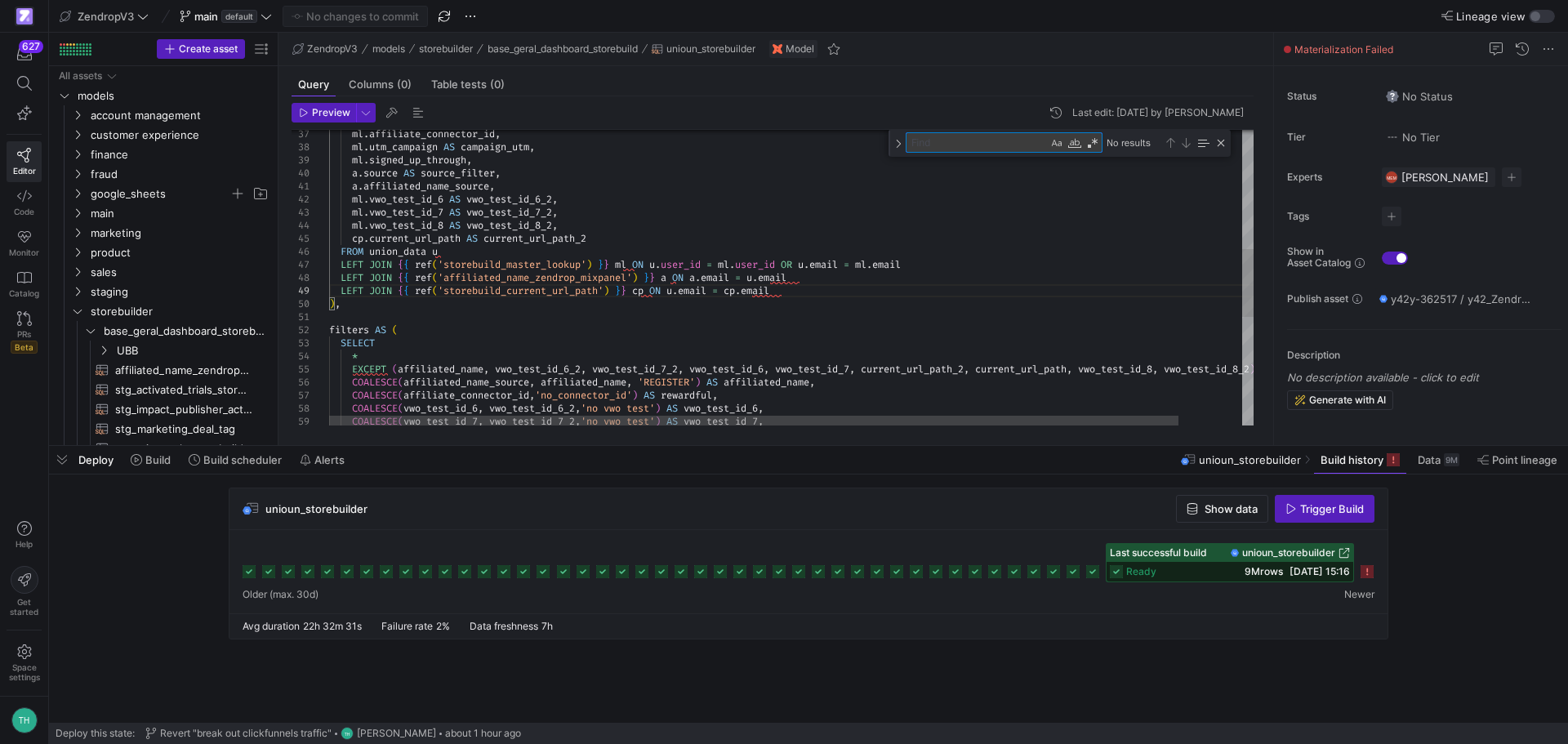 type on "filters AS (
SELECT
*
EXCEPT (affiliated_name, vwo_test_id_6_2, vwo_test_id_7_2, vwo_test_id_6, vwo_test_id_7, current_url_path_2, current_url_path, vwo_test_id_8, vwo_test_id_8_2),
COALESCE(affiliated_name_source, affiliated_name, 'REGISTER') AS affiliated_name,
COALESCE(affiliate_connector_id,'no_connector_id') AS rewardful,
COALESCE(vwo_test_id_6, vwo_test_id_6_2,'no vwo test') AS vwo_test_id_6,
COALESCE(vwo_test_id_7, vwo_test_id_7_2,'no vwo test') AS vwo_test_id_7,
COALESC" 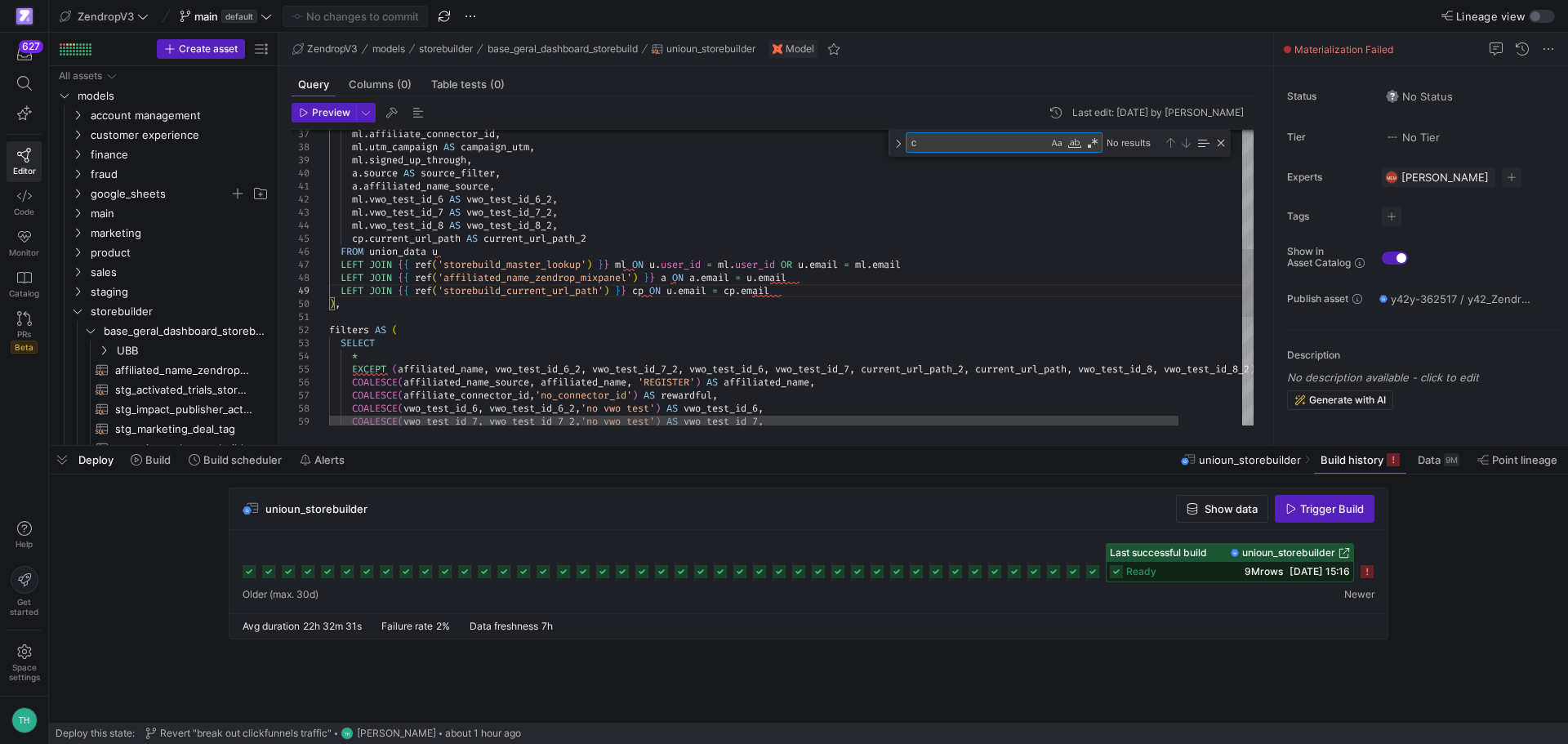 type on "filters AS (
SELECT
*
EXCEPT (affiliated_name, vwo_test_id_6_2, vwo_test_id_7_2, vwo_test_id_6, vwo_test_id_7, current_url_path_2, current_url_path, vwo_test_id_8, vwo_test_id_8_2),
COALESCE(affiliated_name_source, affiliated_name, 'REGISTER') AS affiliated_name,
COALESCE(affiliate_connector_id,'no_connector_id') AS rewardful,
COALESCE(vwo_test_id_6, vwo_test_id_6_2,'no vwo test') AS vwo_test_id_6,
COALESCE(vwo_test_id_7, vwo_test_id_7_2,'no vwo test') AS vwo_test_id_7,
COALESCE(vwo_test_id_8, vwo_test_id_8_2,'no vwo test') AS vwo_test_id_8," 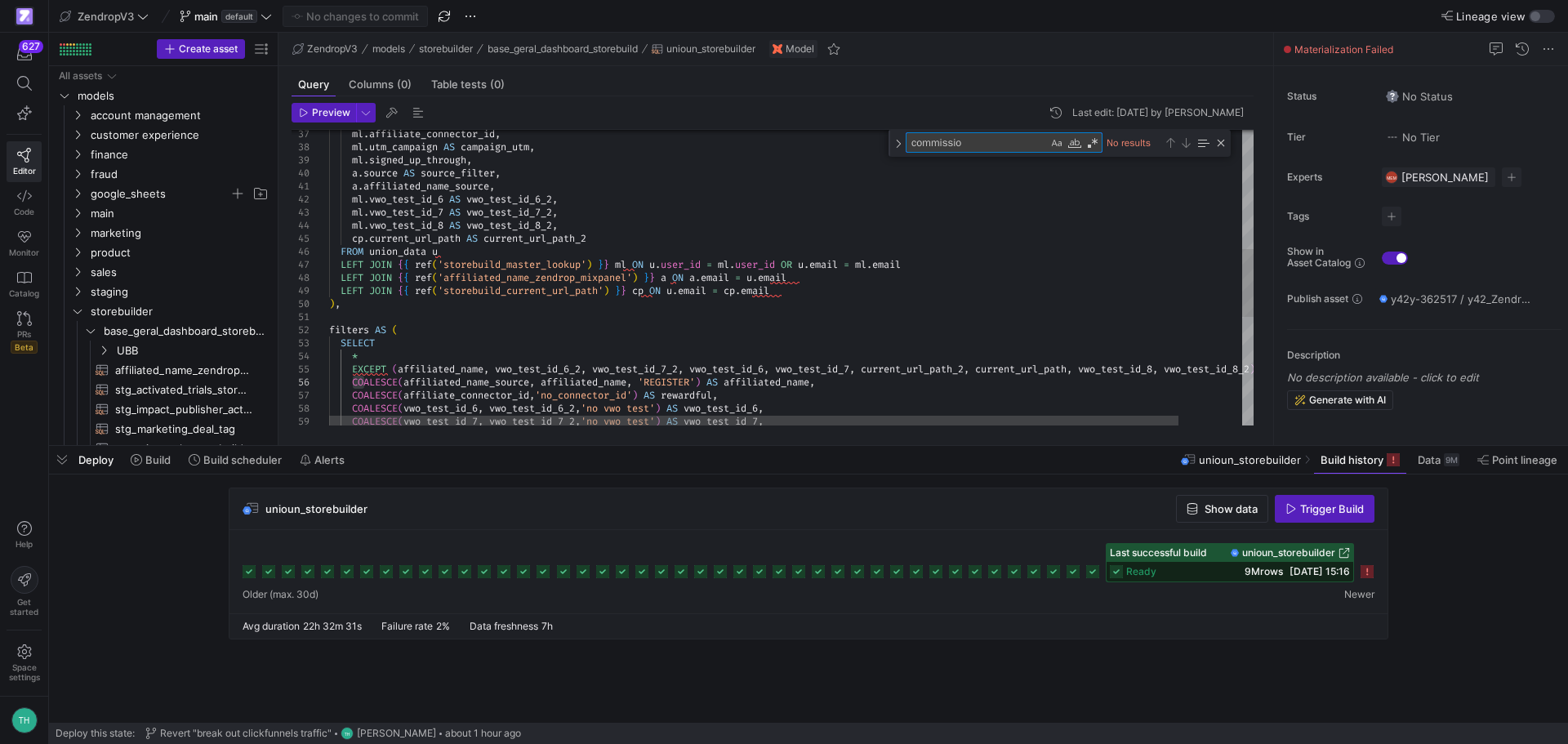 type on "commission" 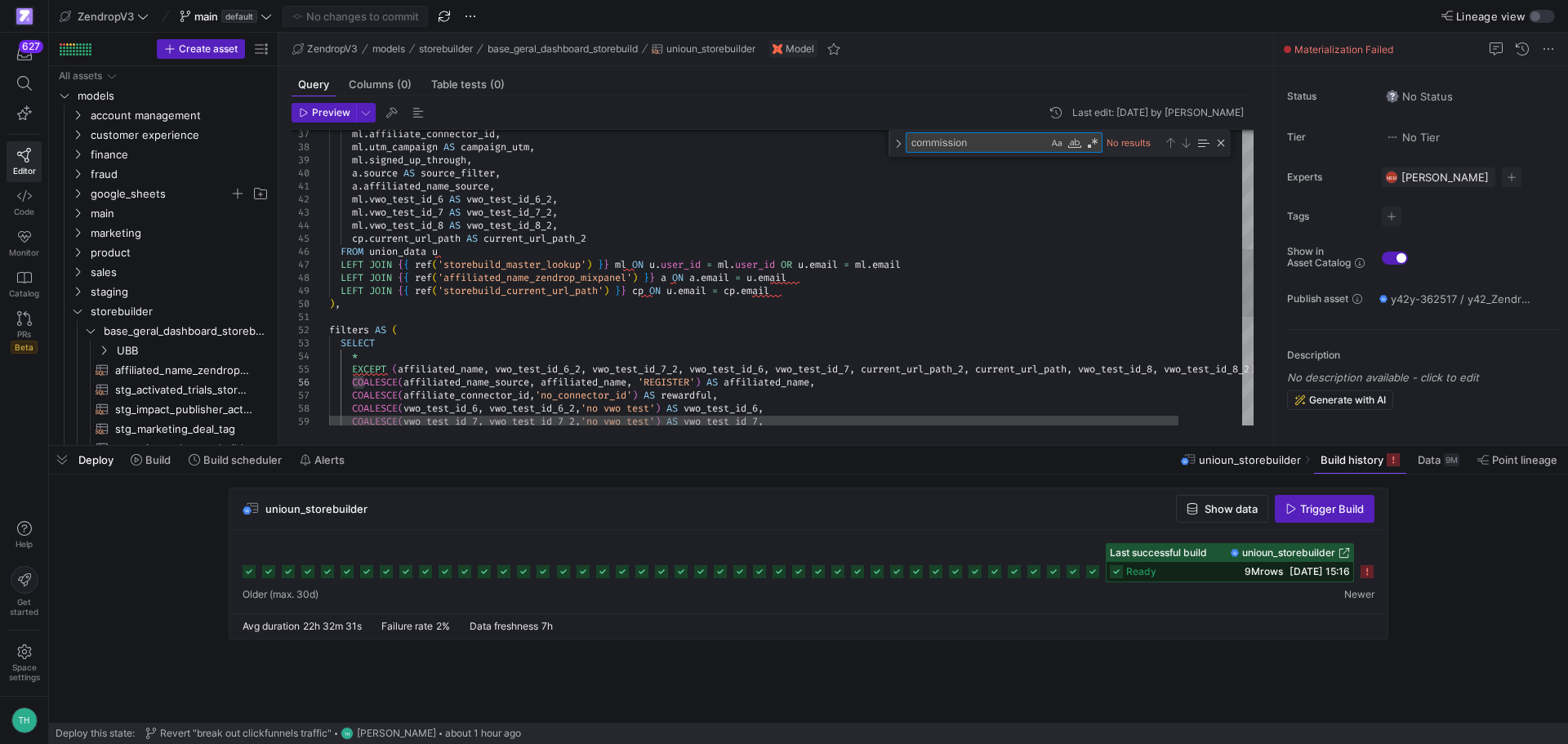 type 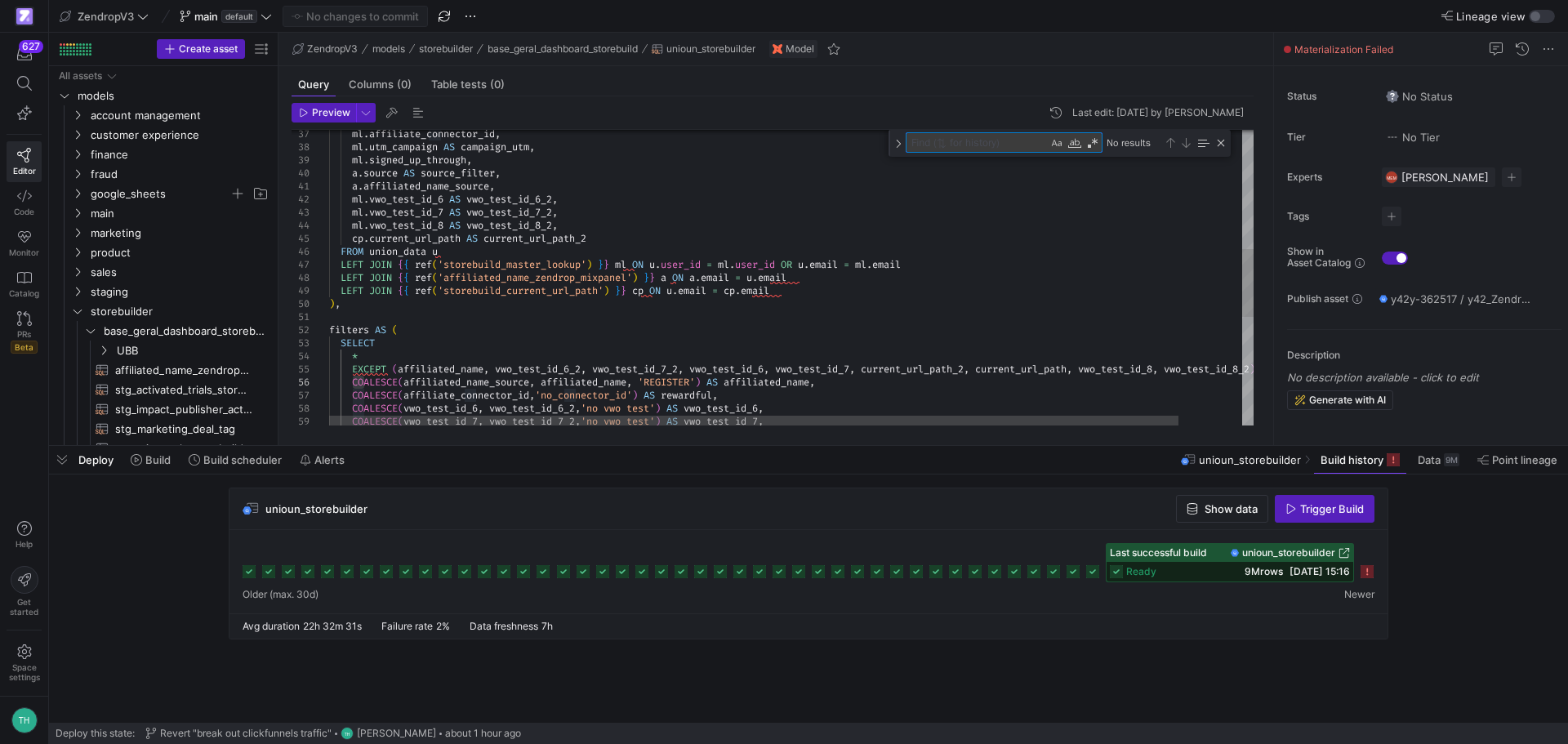 scroll, scrollTop: 0, scrollLeft: 0, axis: both 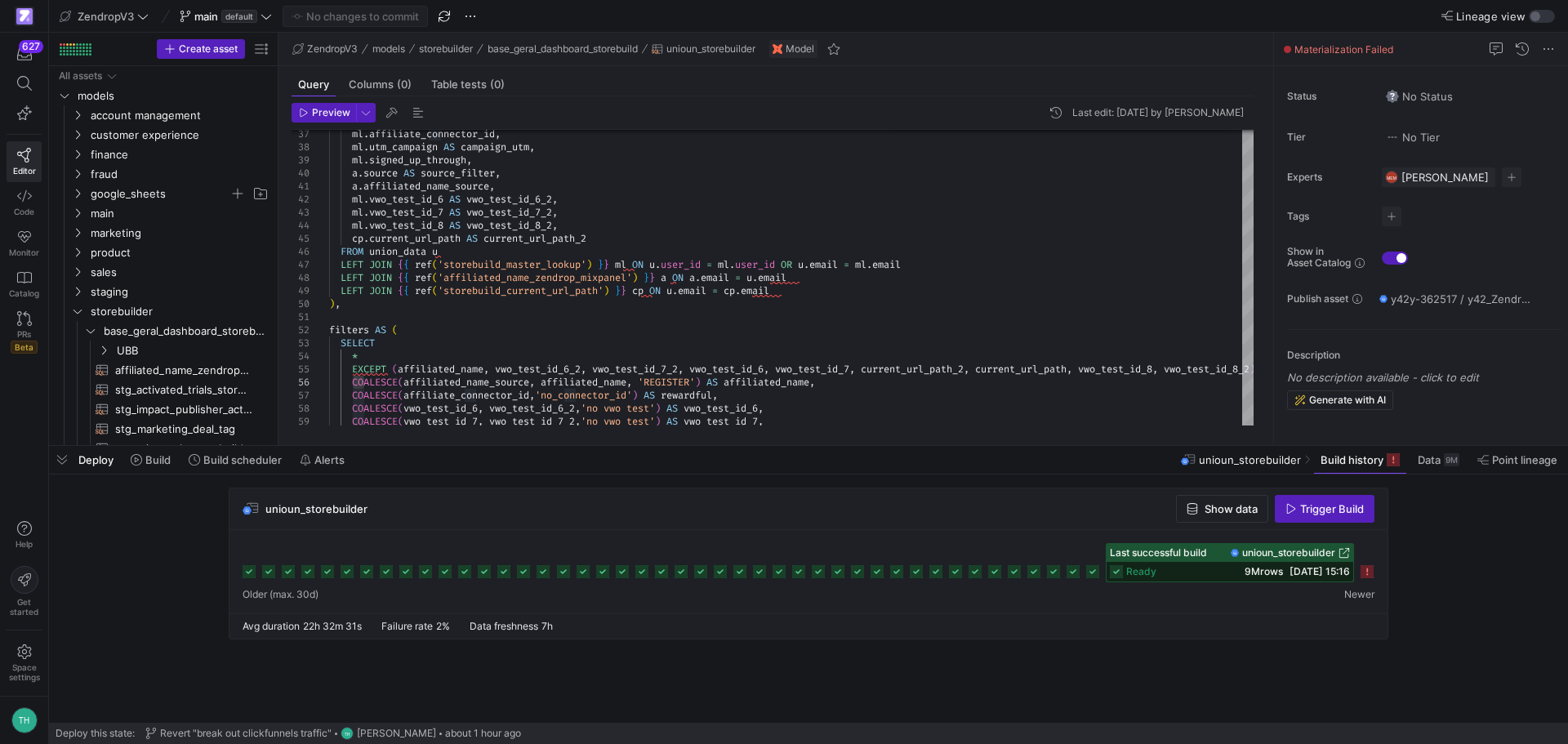 click on "unioun_storebuilder Build history
Data  9M  Point lineage" 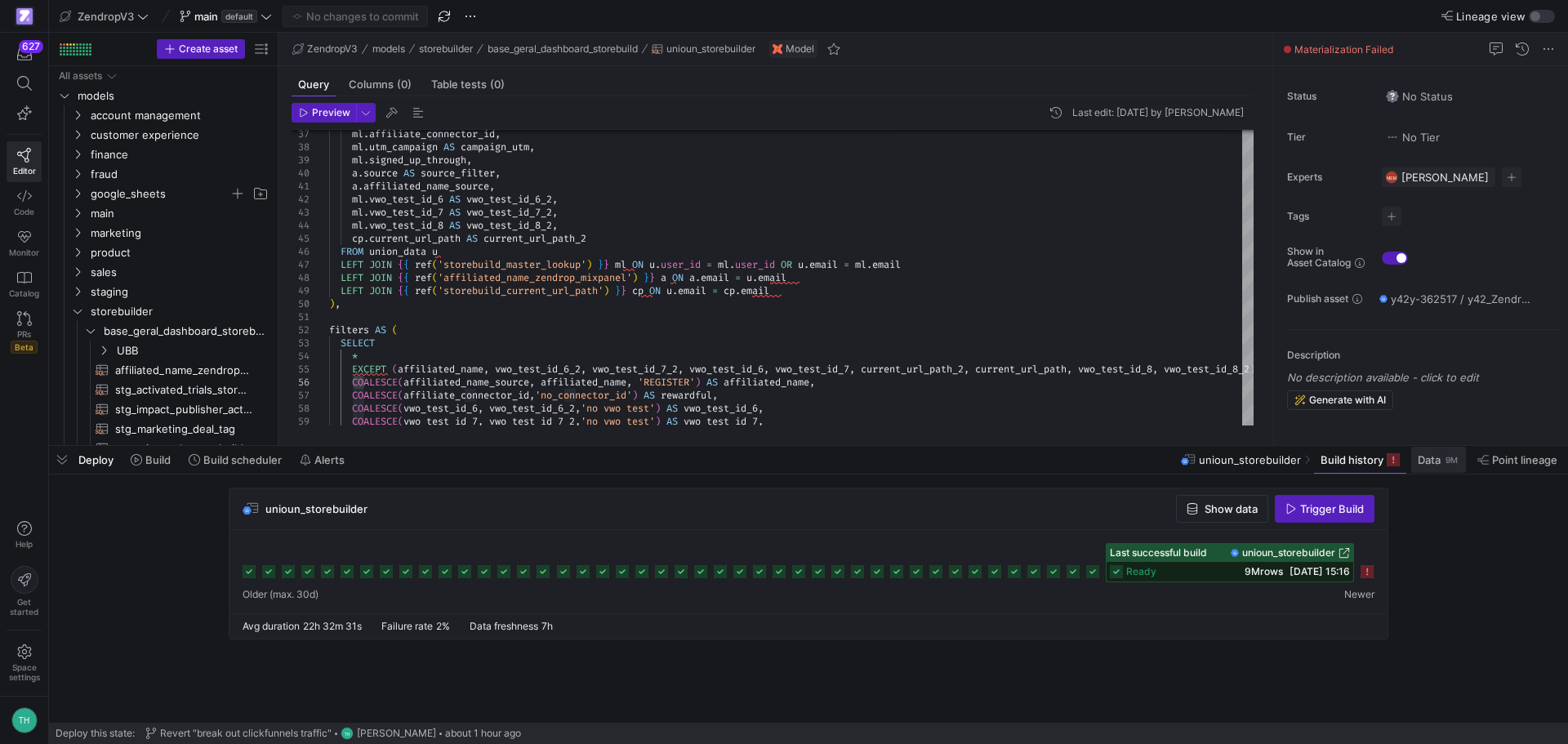 click on "Data" 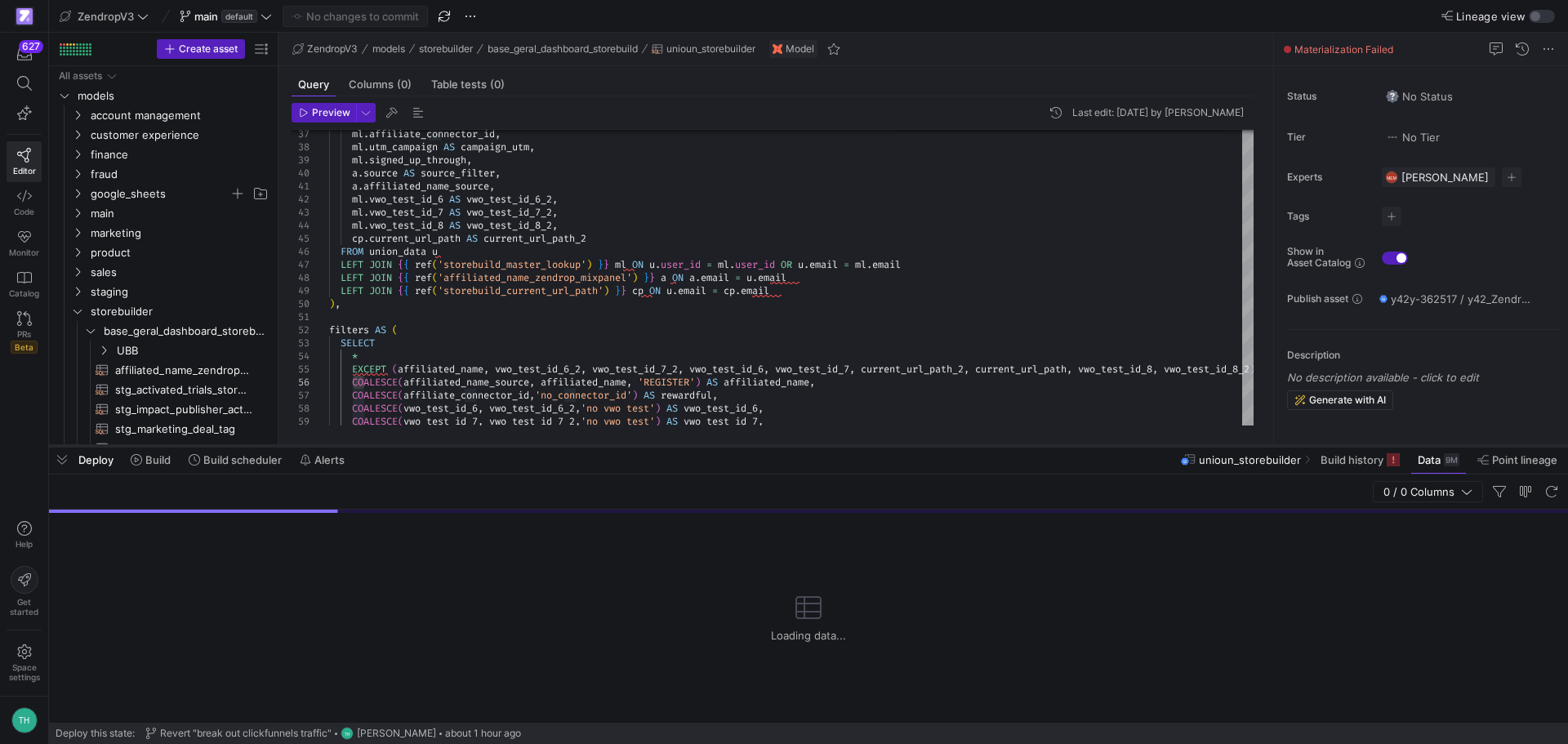 drag, startPoint x: 560, startPoint y: 446, endPoint x: 557, endPoint y: 180, distance: 266.01692 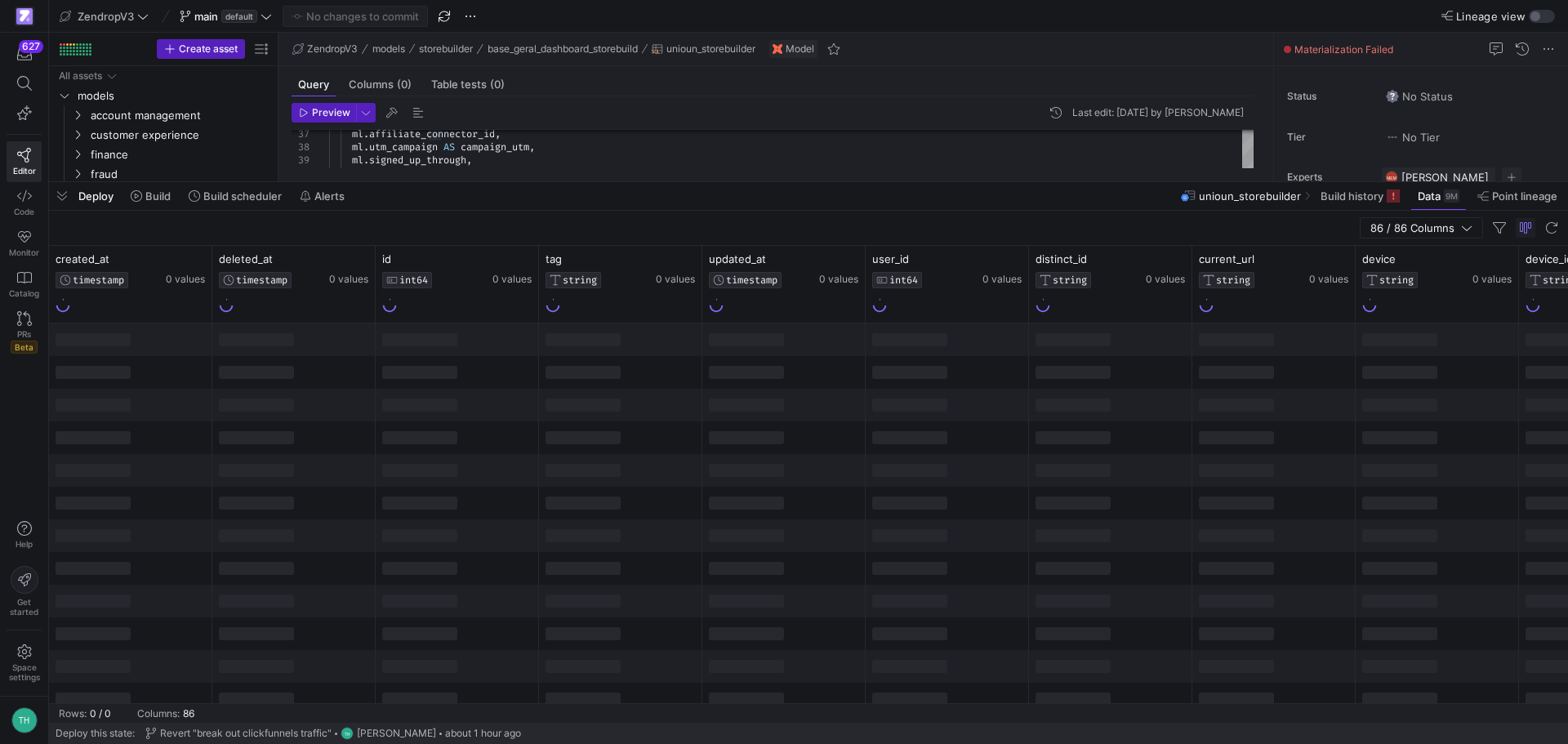 click 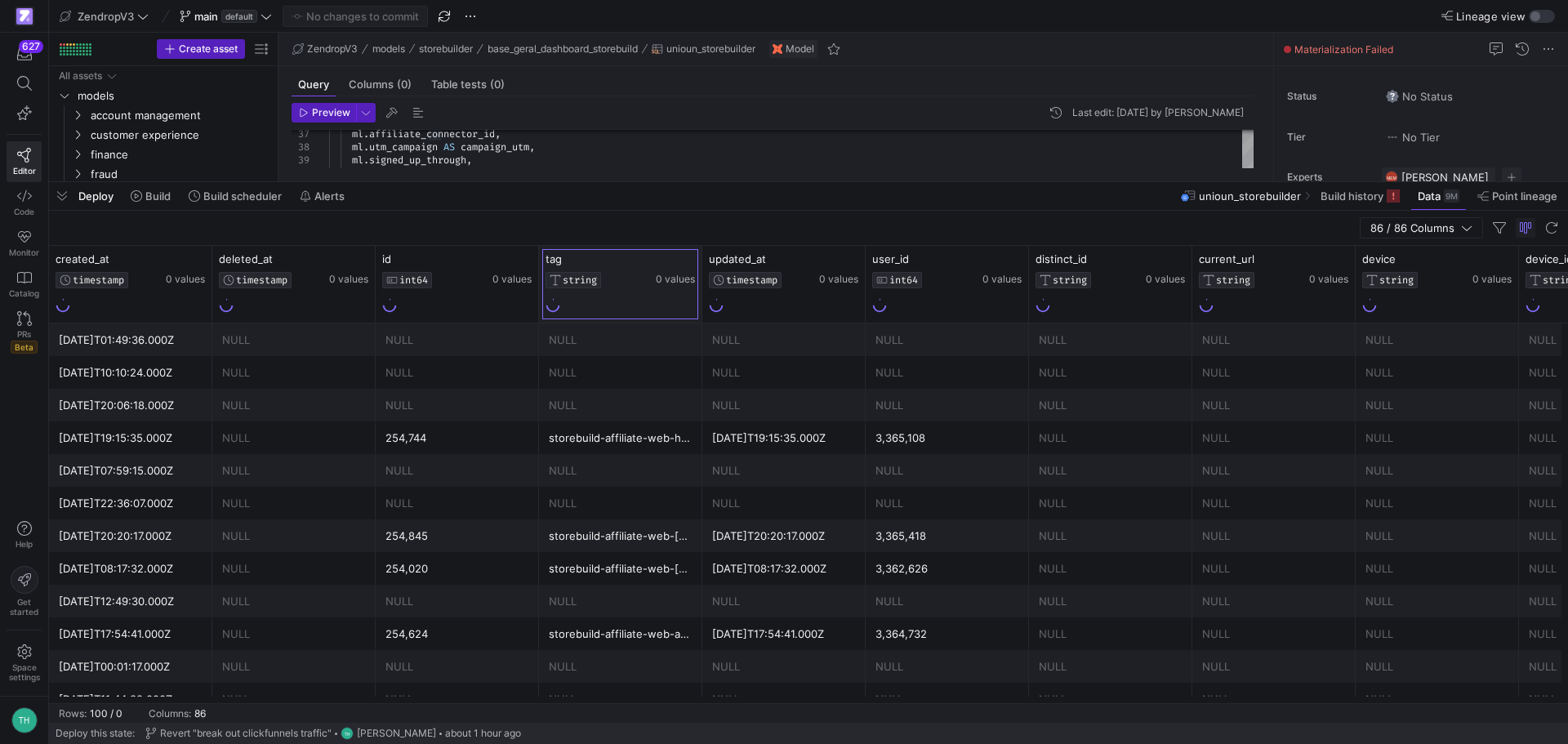 click on "tag
STRING  0 values" 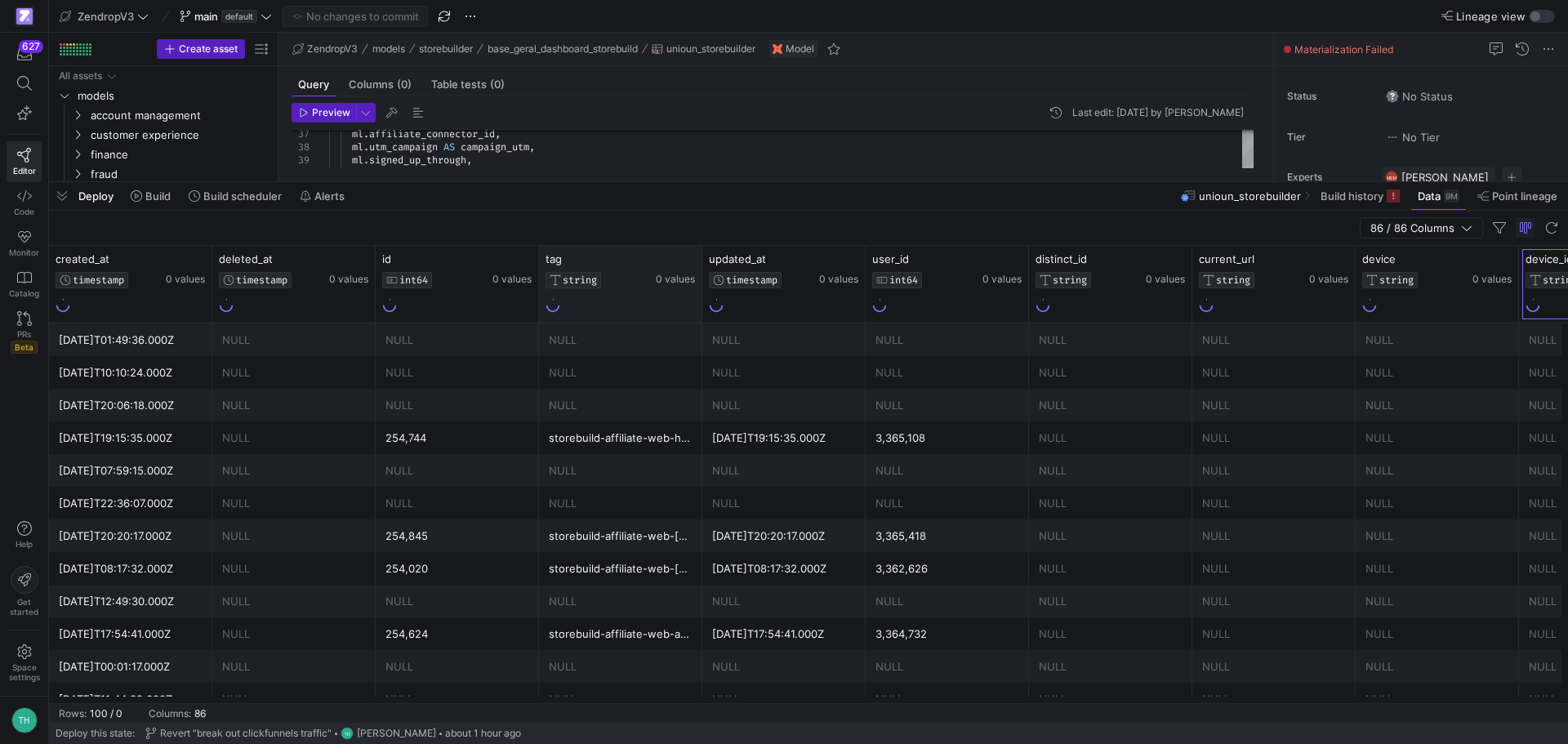 scroll, scrollTop: 0, scrollLeft: 121, axis: horizontal 